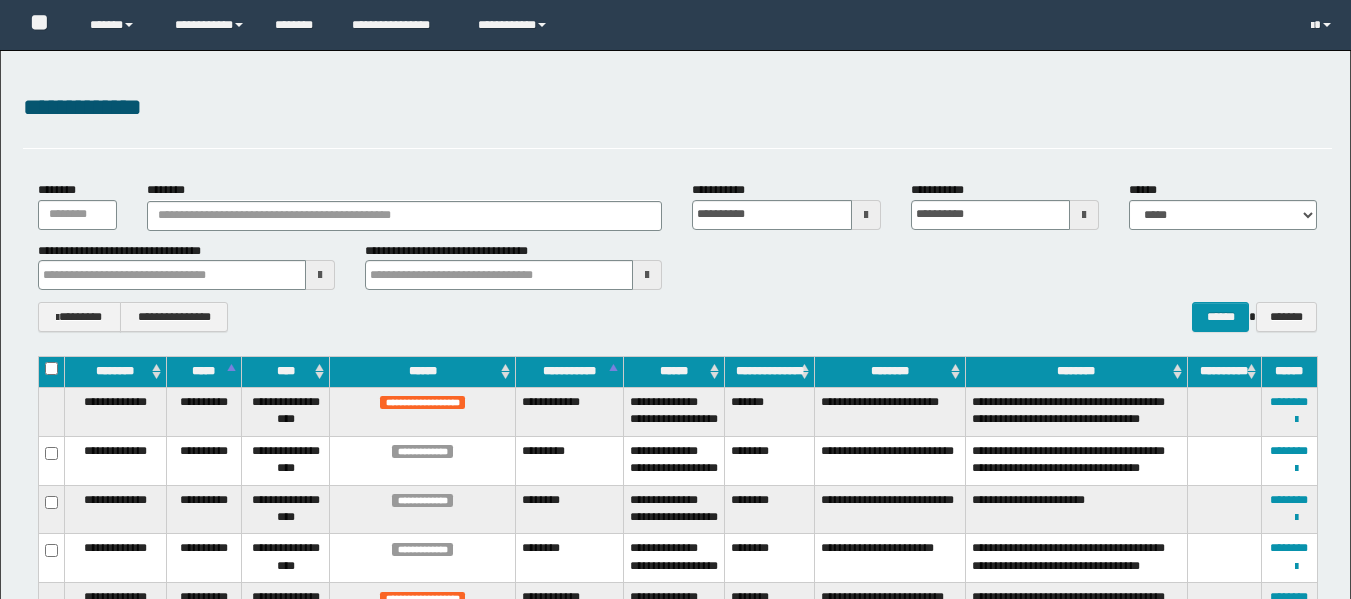 scroll, scrollTop: 985, scrollLeft: 0, axis: vertical 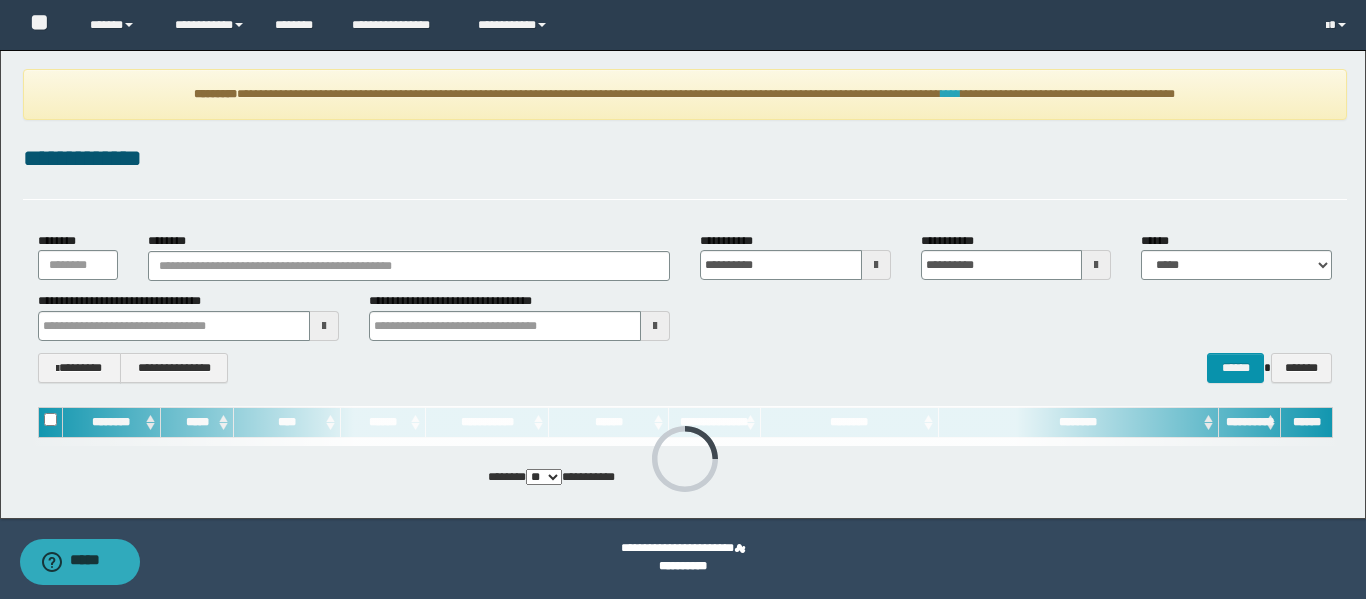 click on "****" at bounding box center [951, 94] 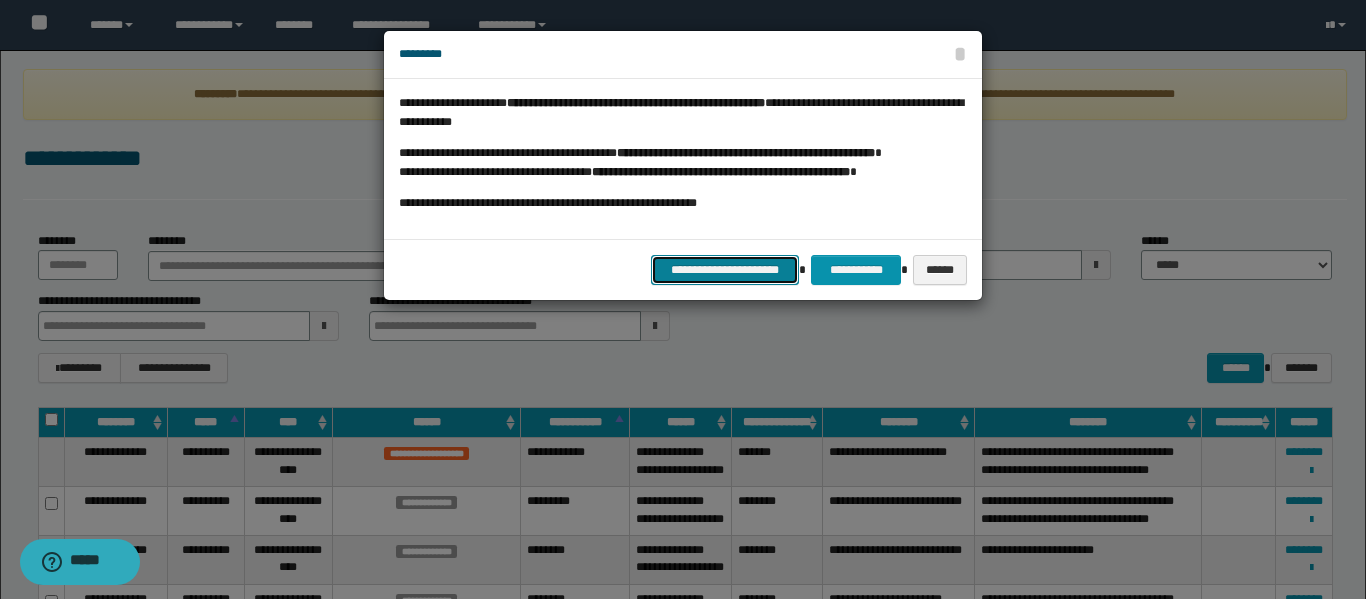 click on "**********" at bounding box center (725, 270) 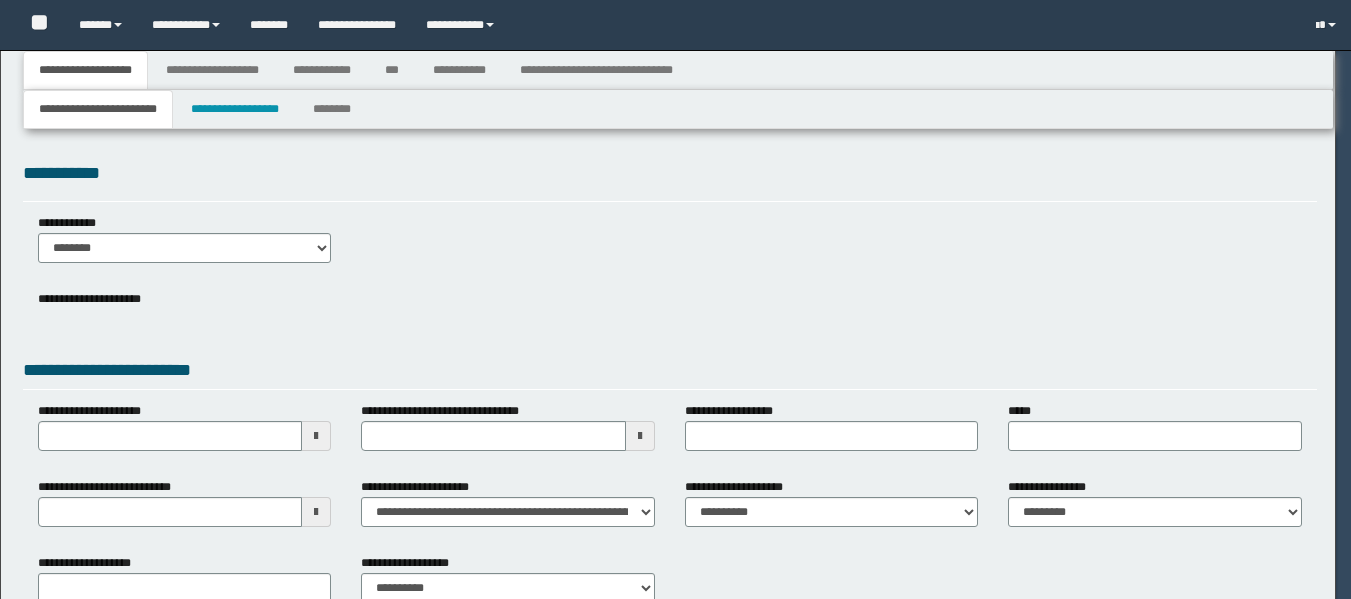 type on "**********" 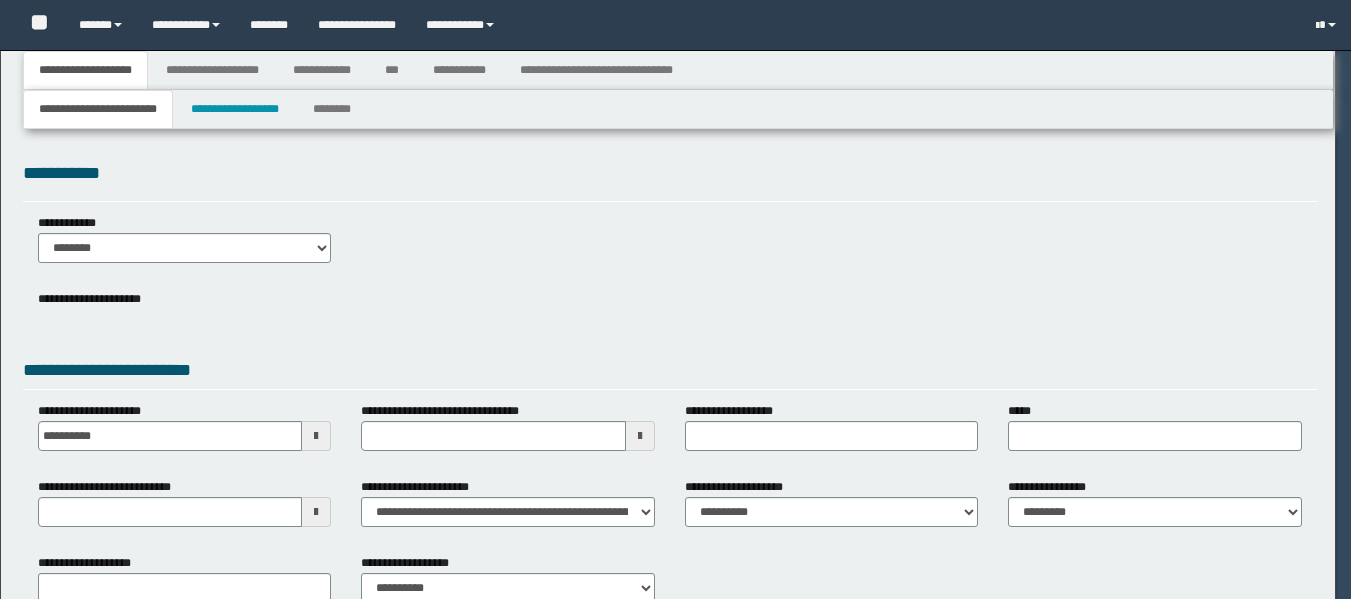 type on "**********" 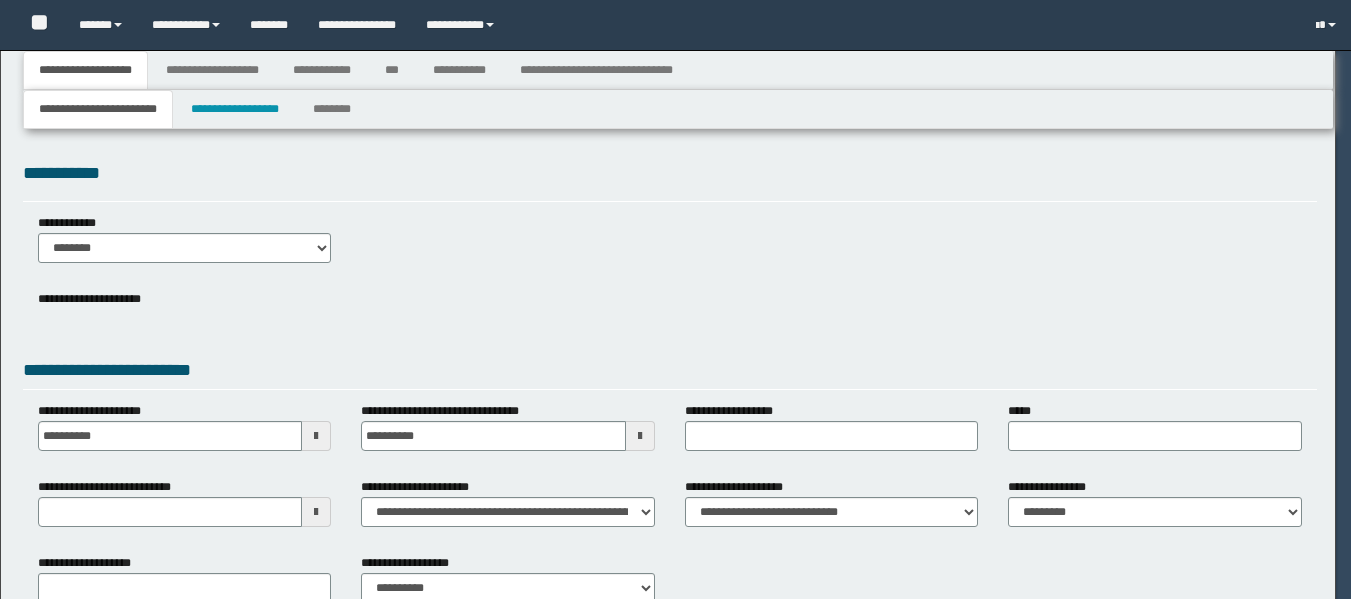 type on "********" 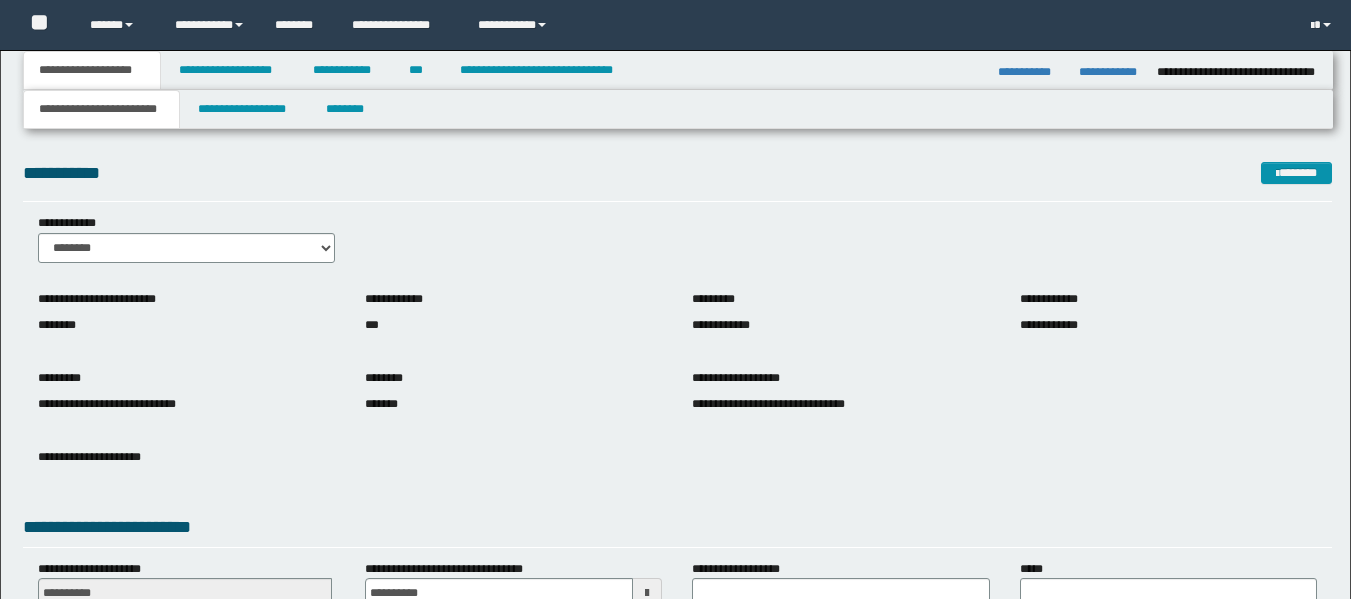 scroll, scrollTop: 0, scrollLeft: 0, axis: both 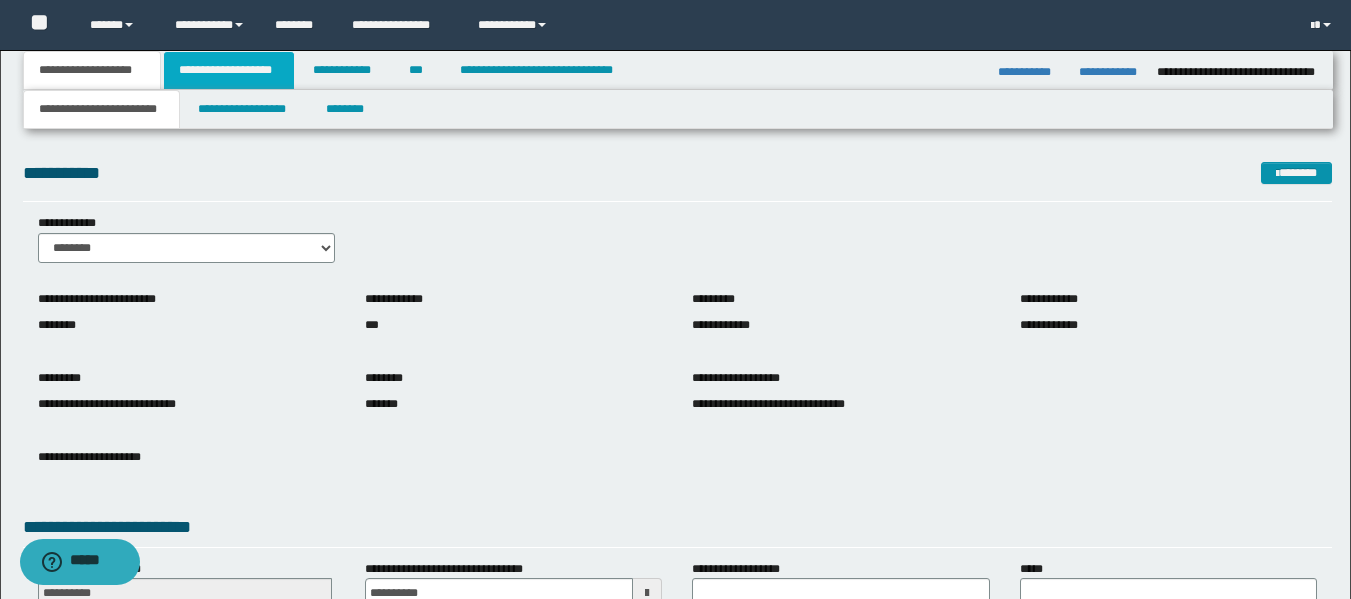 click on "**********" at bounding box center (229, 70) 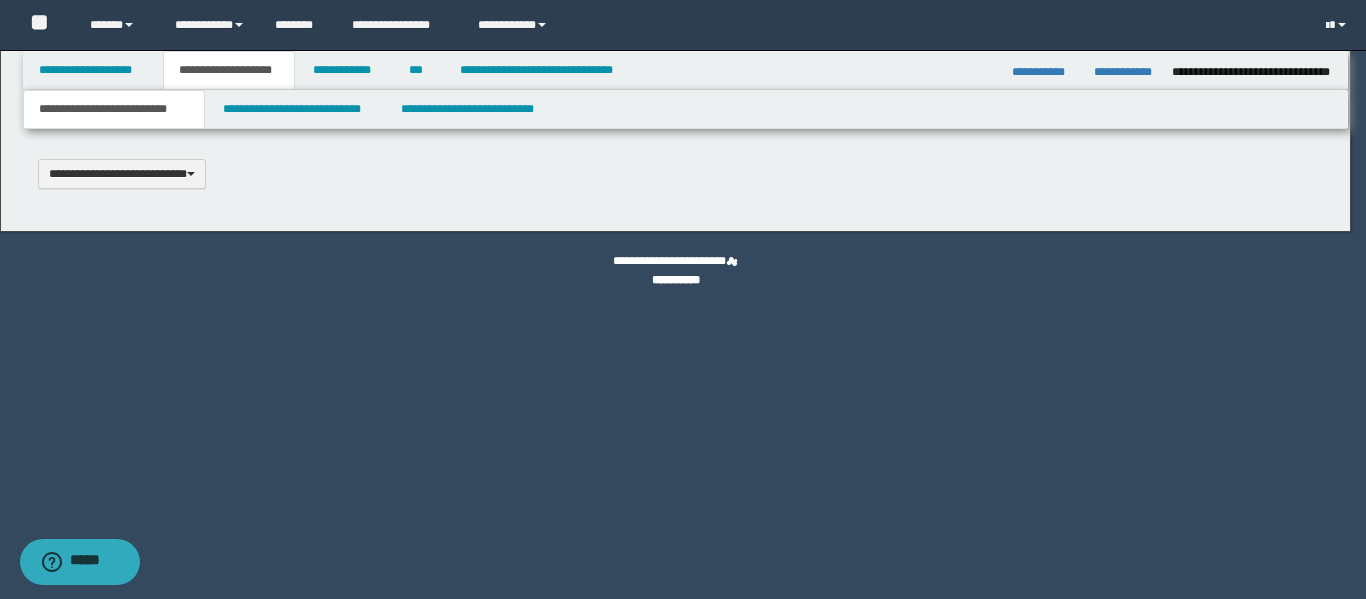 type 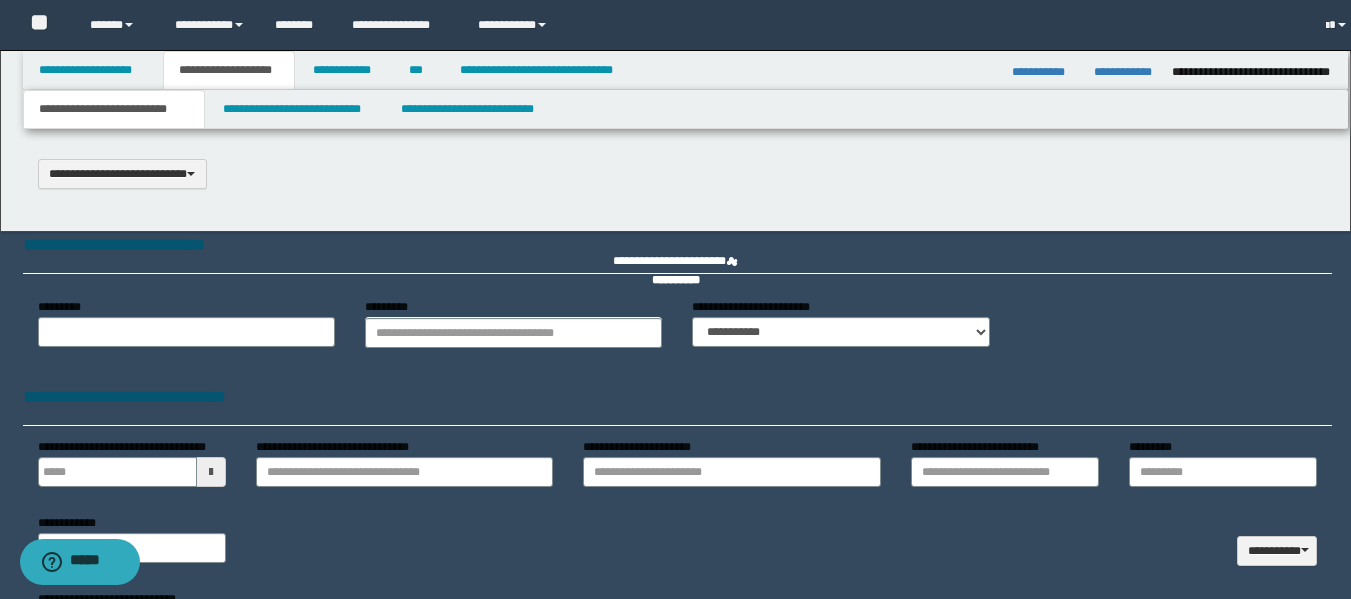 type on "*********" 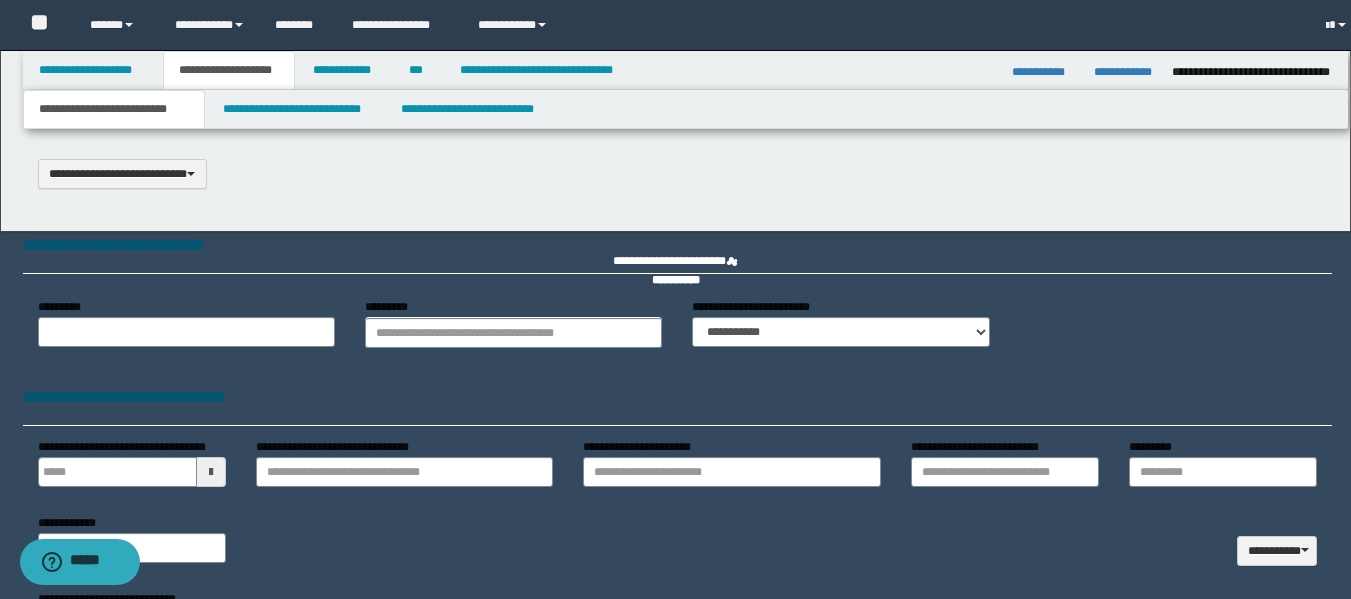 select on "*" 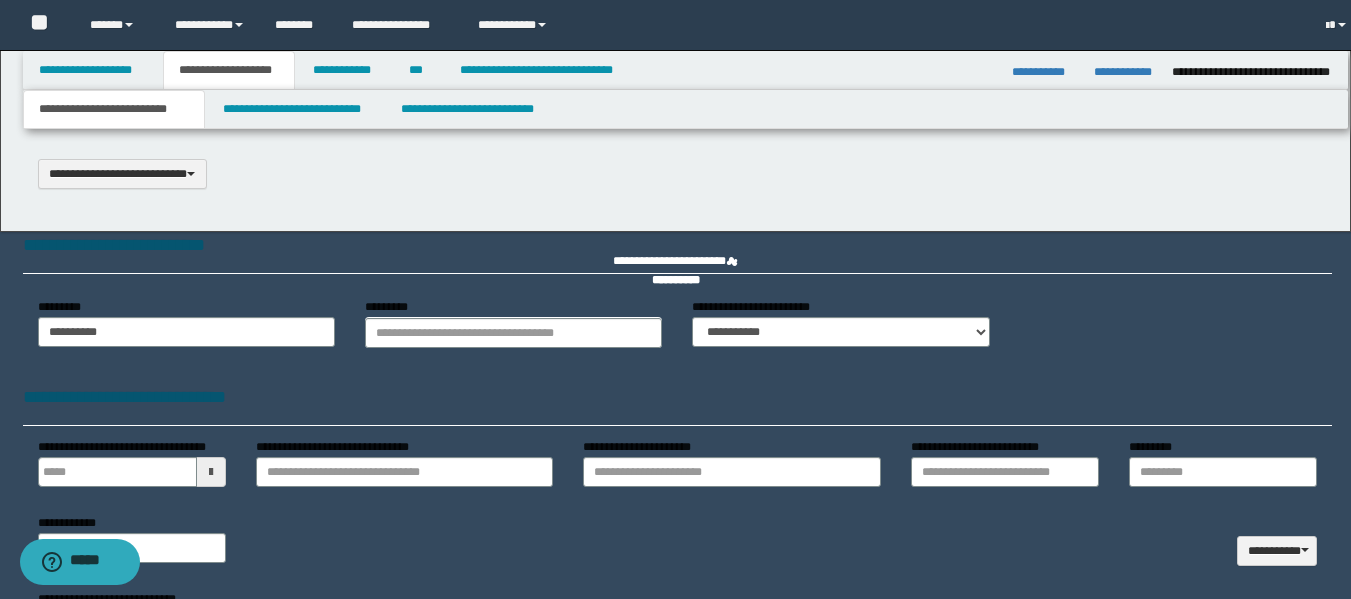 type on "**" 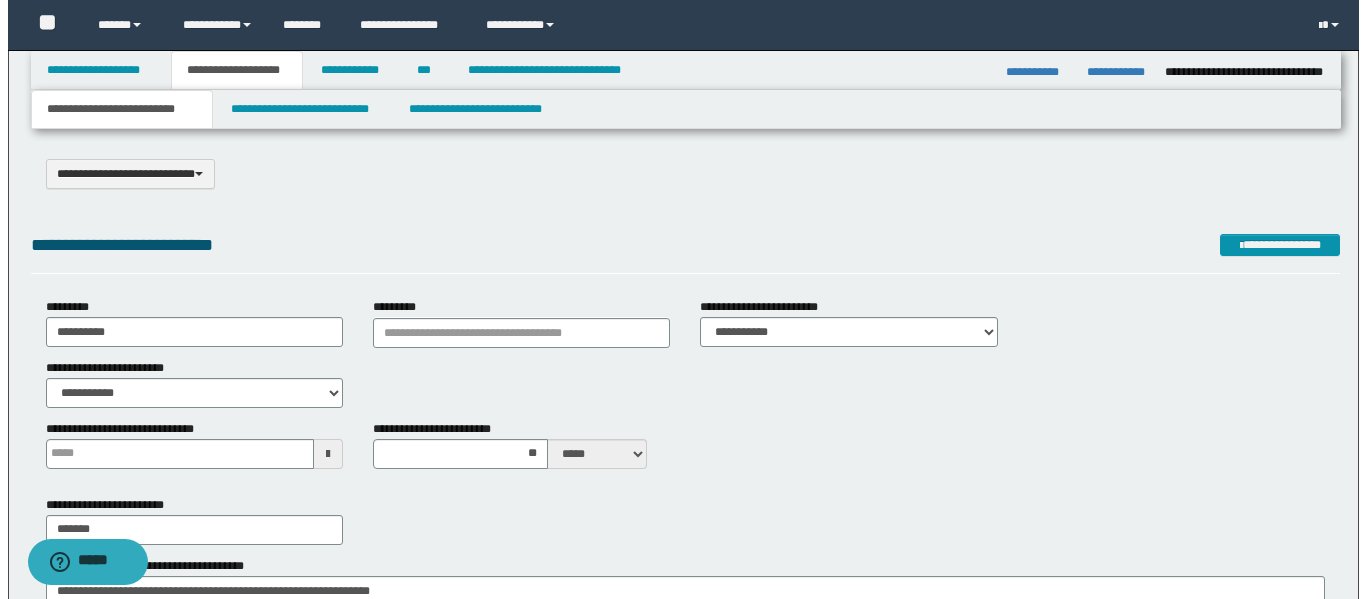 scroll, scrollTop: 0, scrollLeft: 0, axis: both 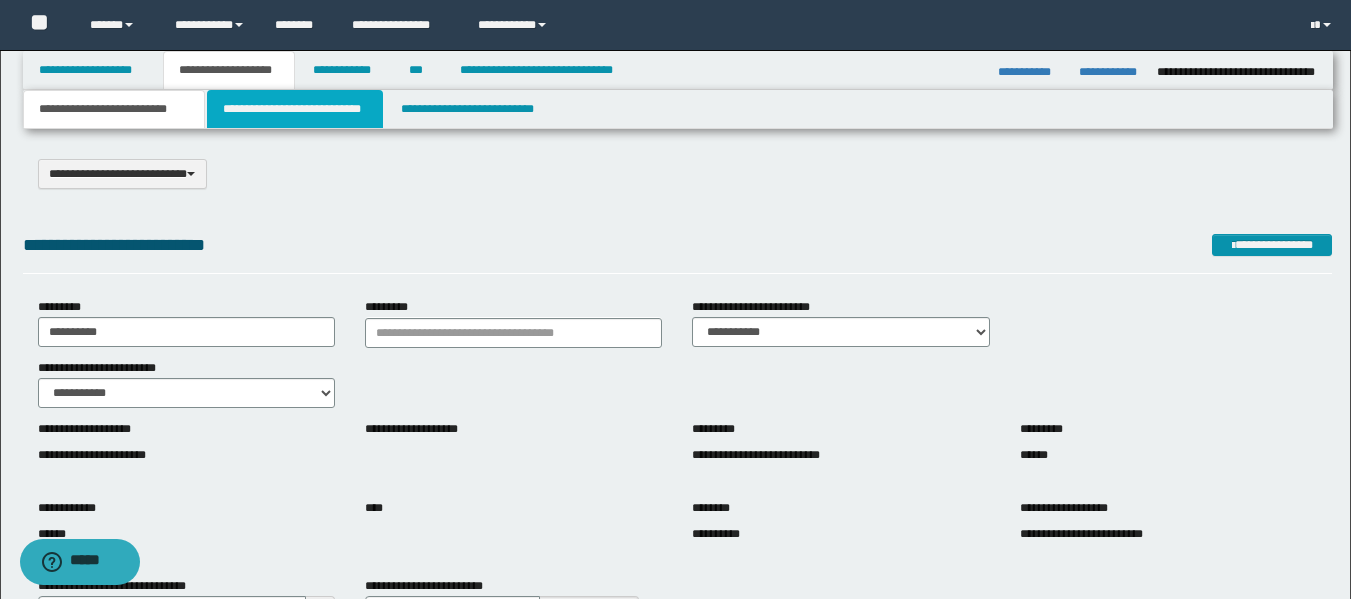 click on "**********" at bounding box center [295, 109] 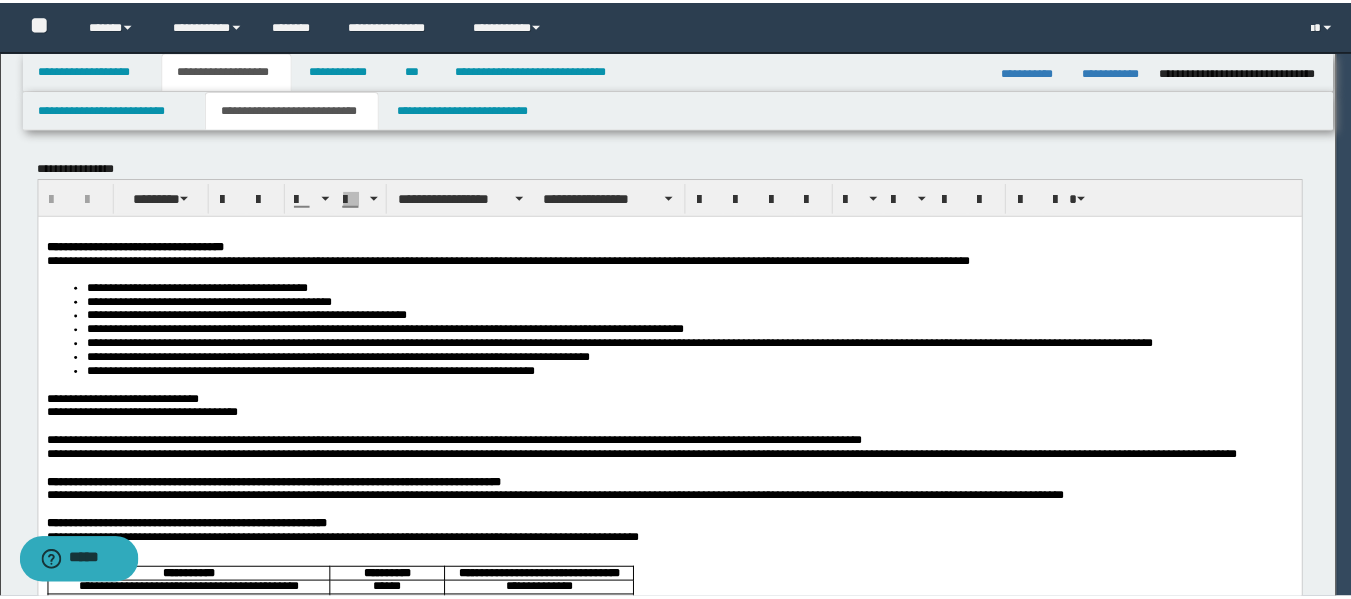 scroll, scrollTop: 0, scrollLeft: 0, axis: both 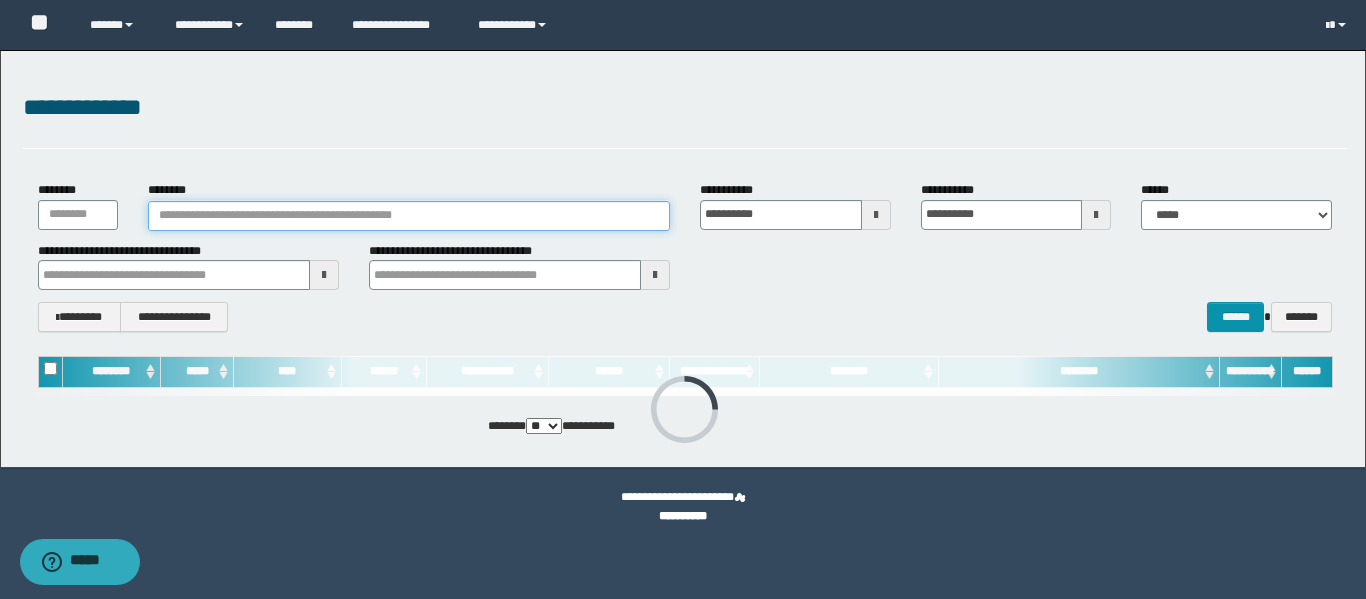 click on "********" at bounding box center (409, 216) 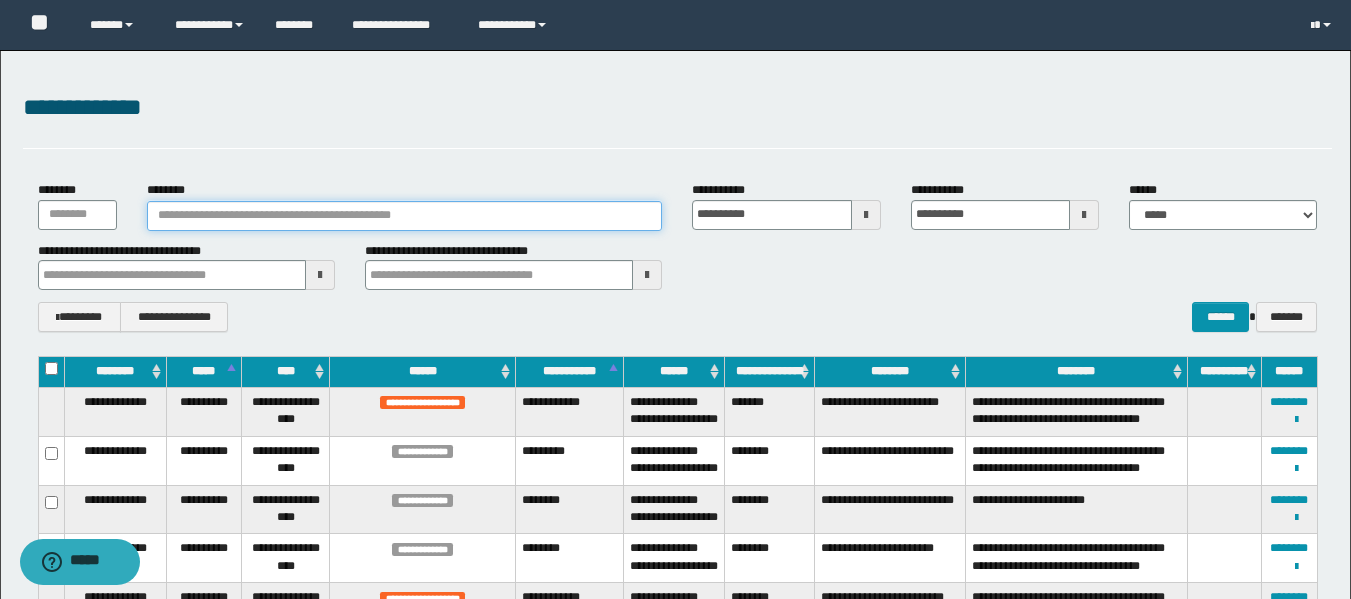 paste on "********" 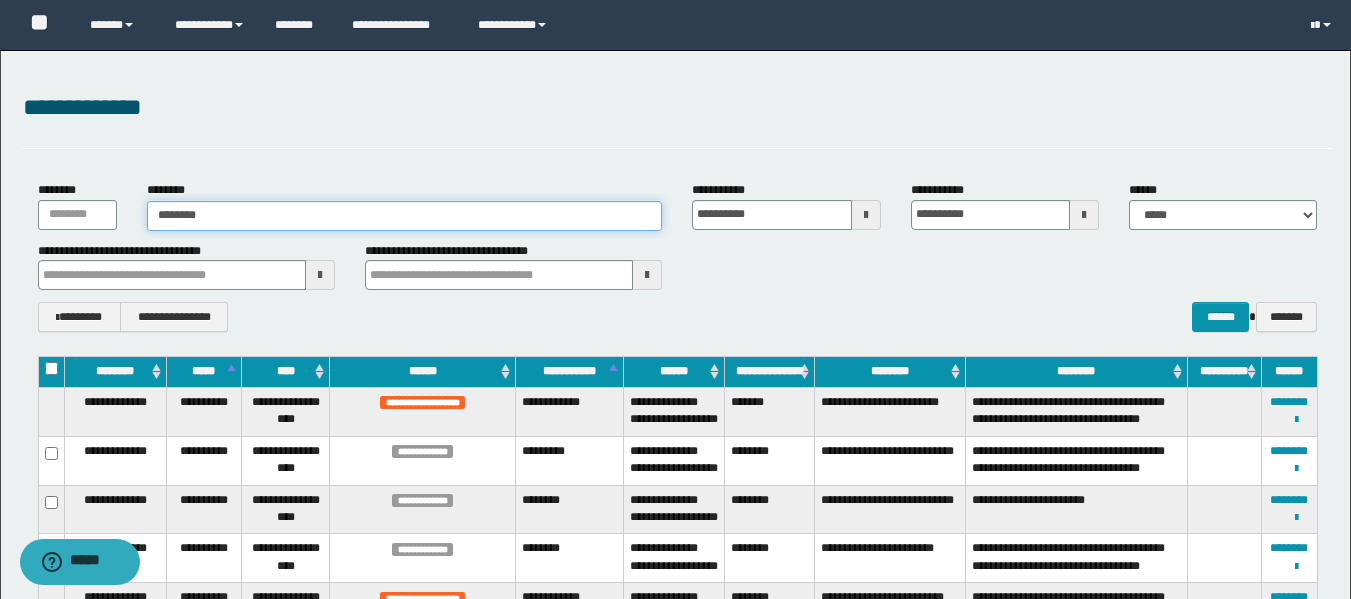 type on "********" 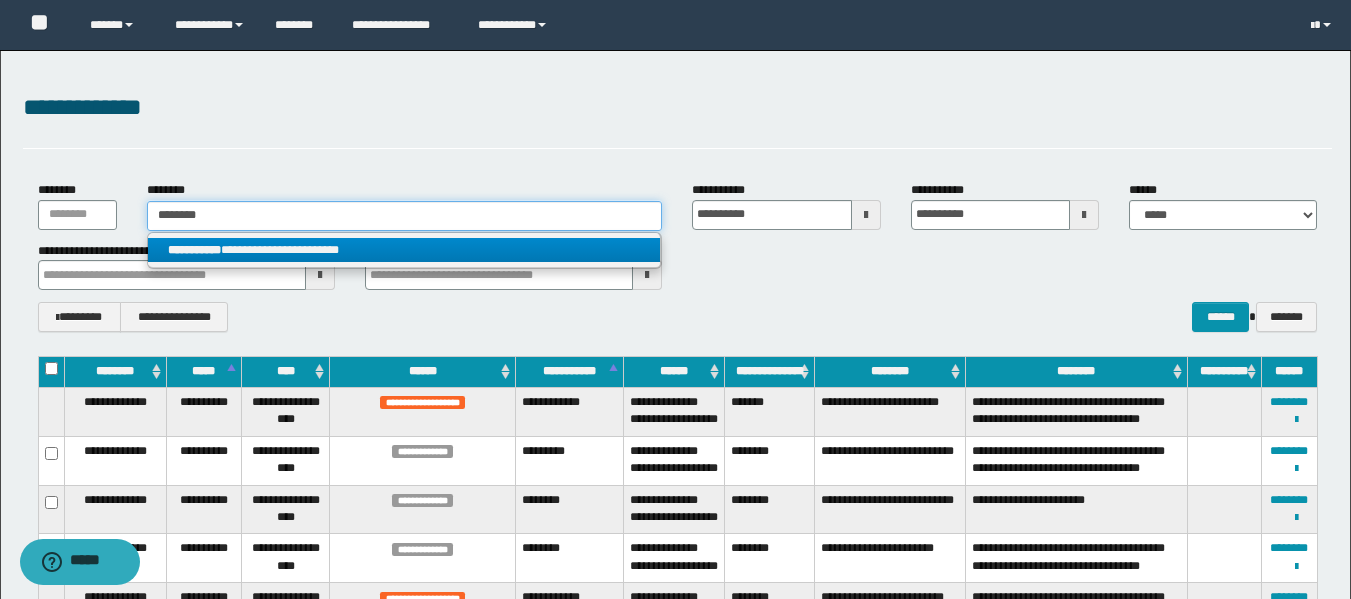 type on "********" 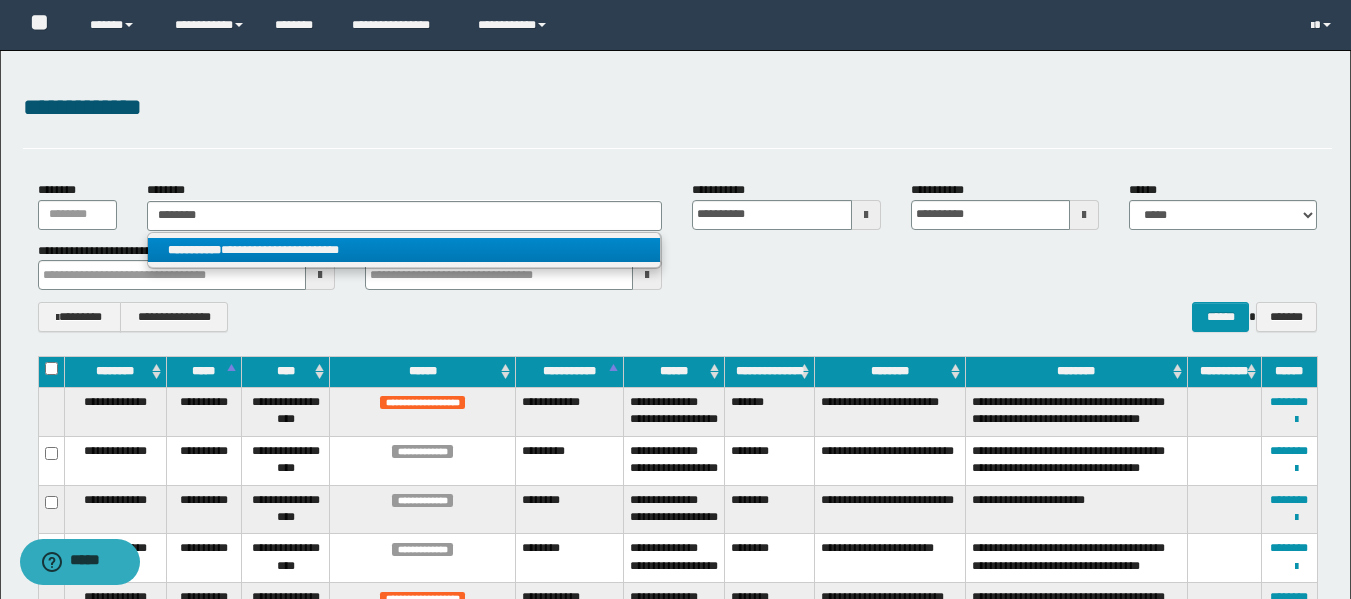 click on "**********" at bounding box center (404, 250) 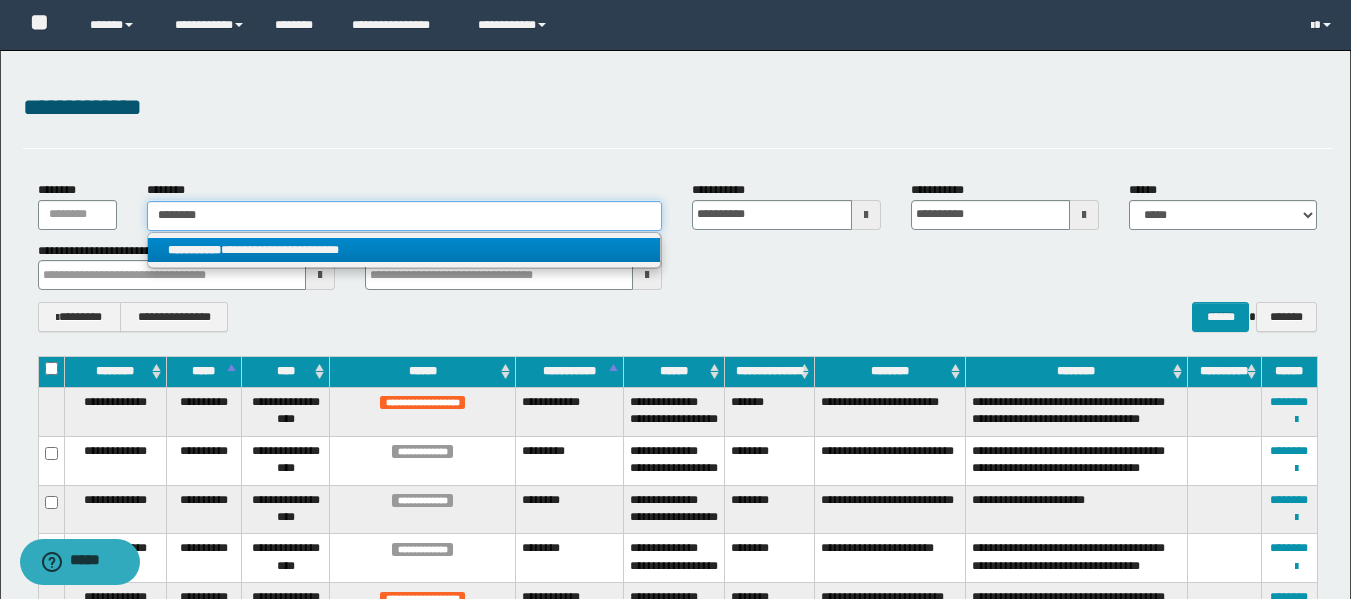 type 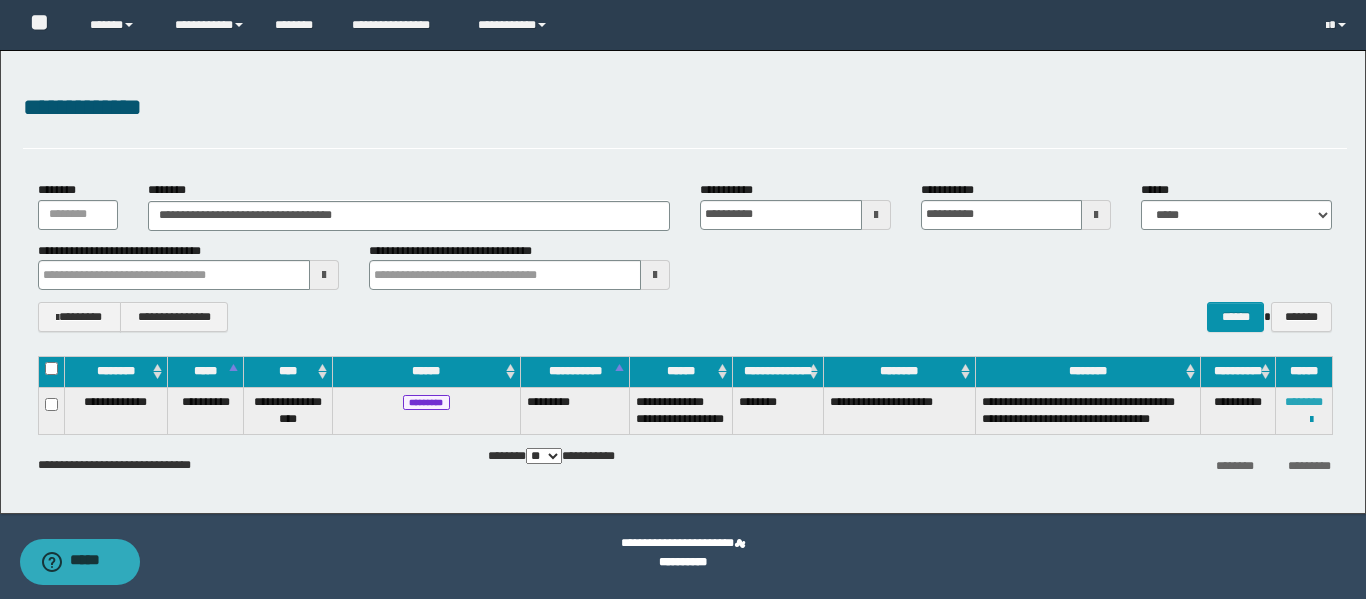 click on "********" at bounding box center [1304, 402] 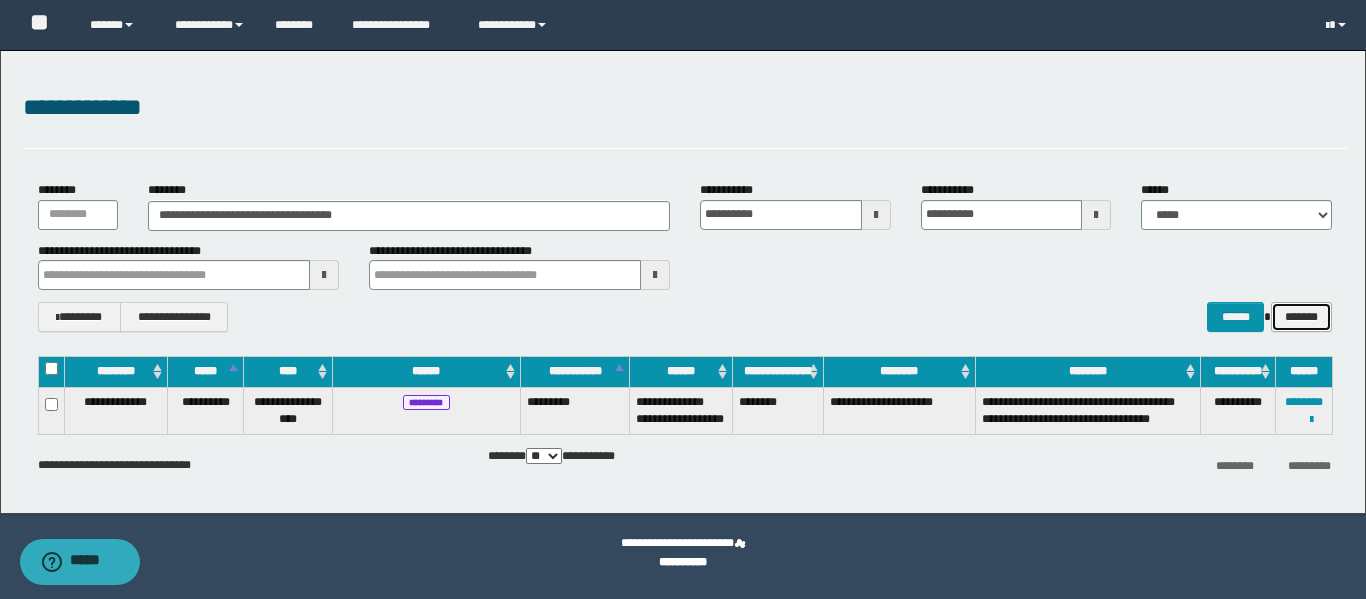 click on "*******" at bounding box center (1301, 317) 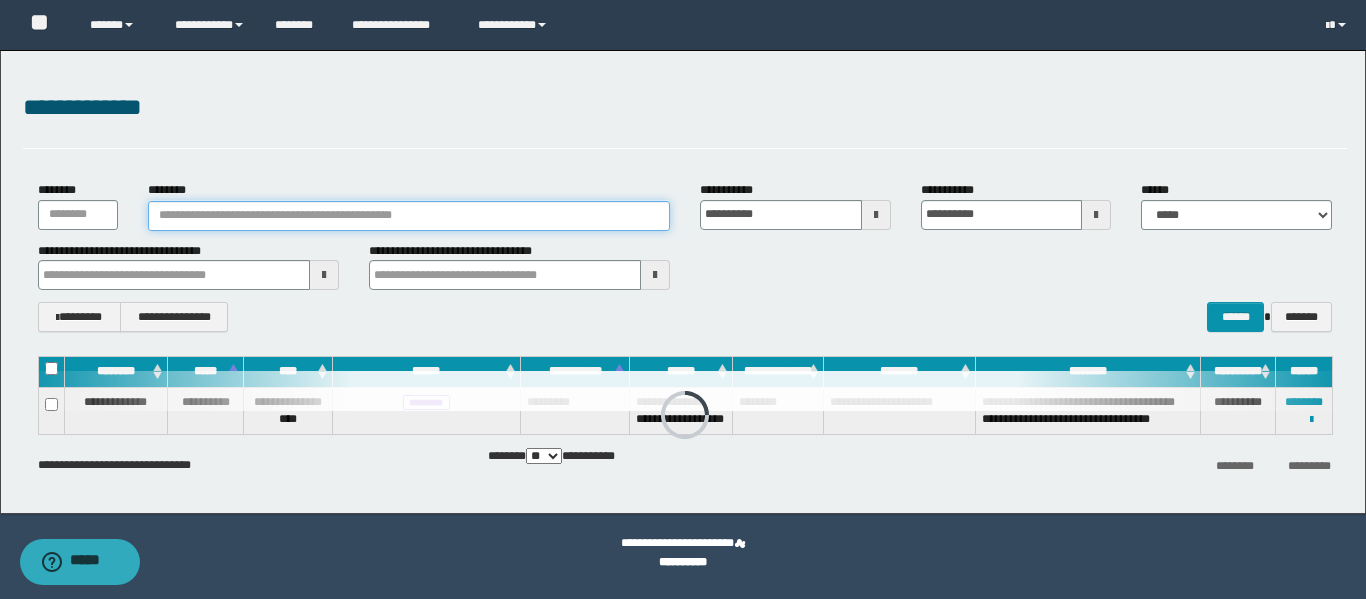 click on "********" at bounding box center [409, 216] 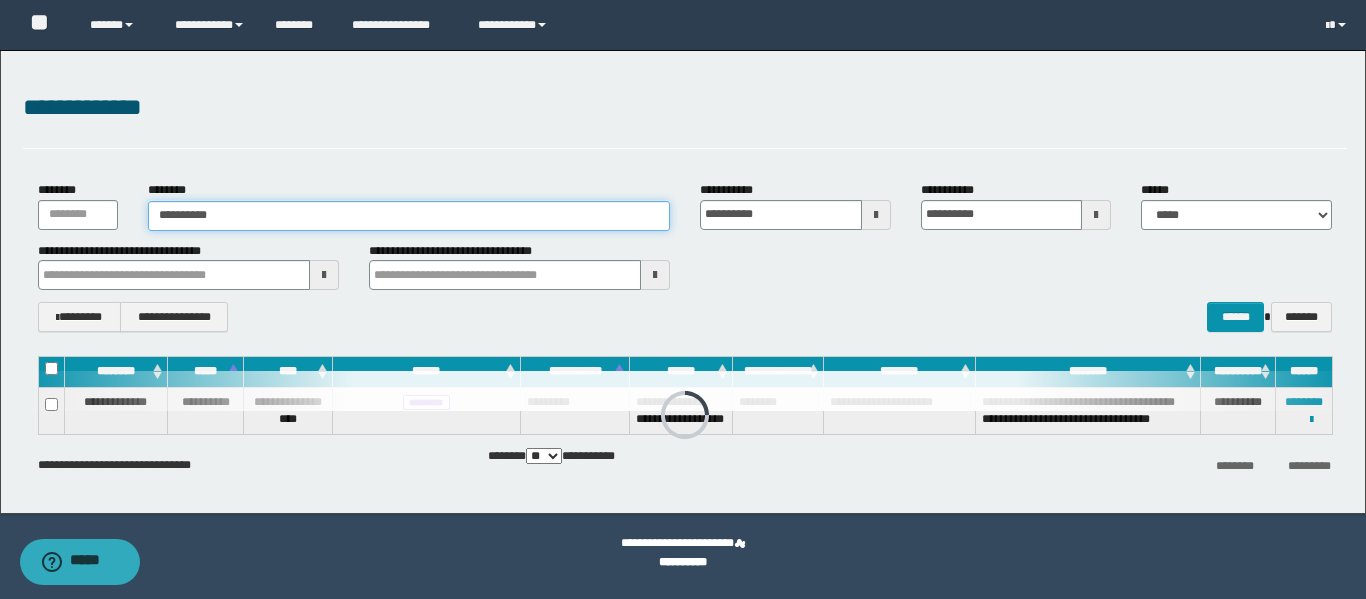 type on "**********" 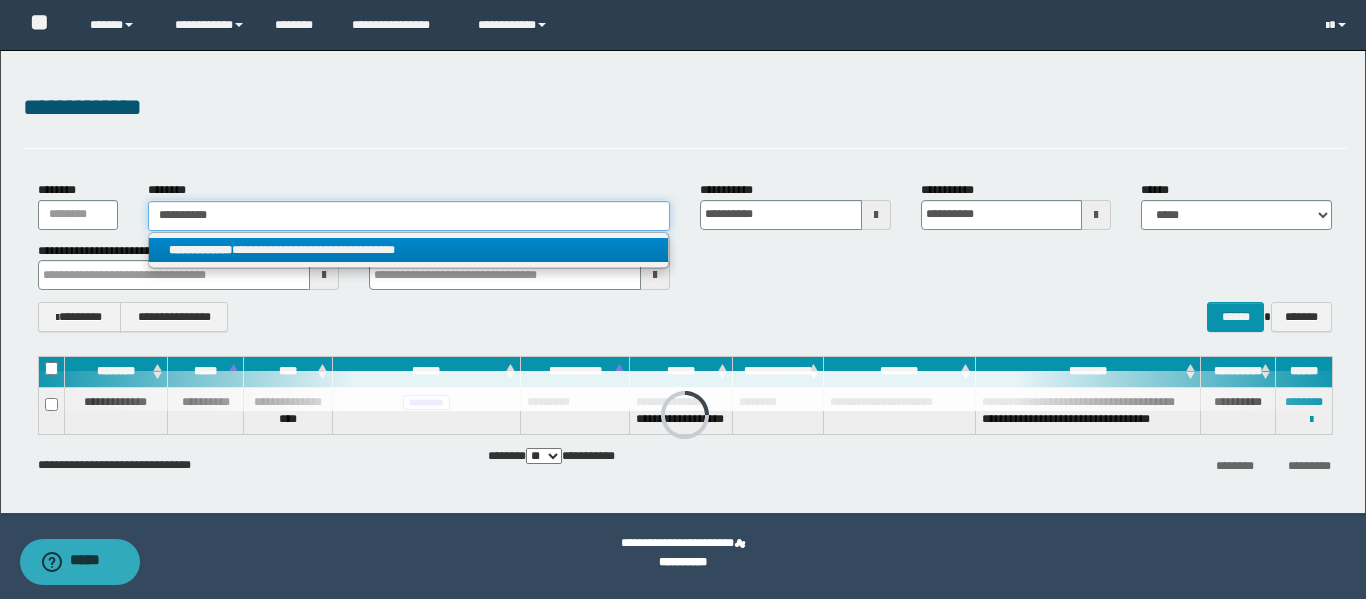 type on "**********" 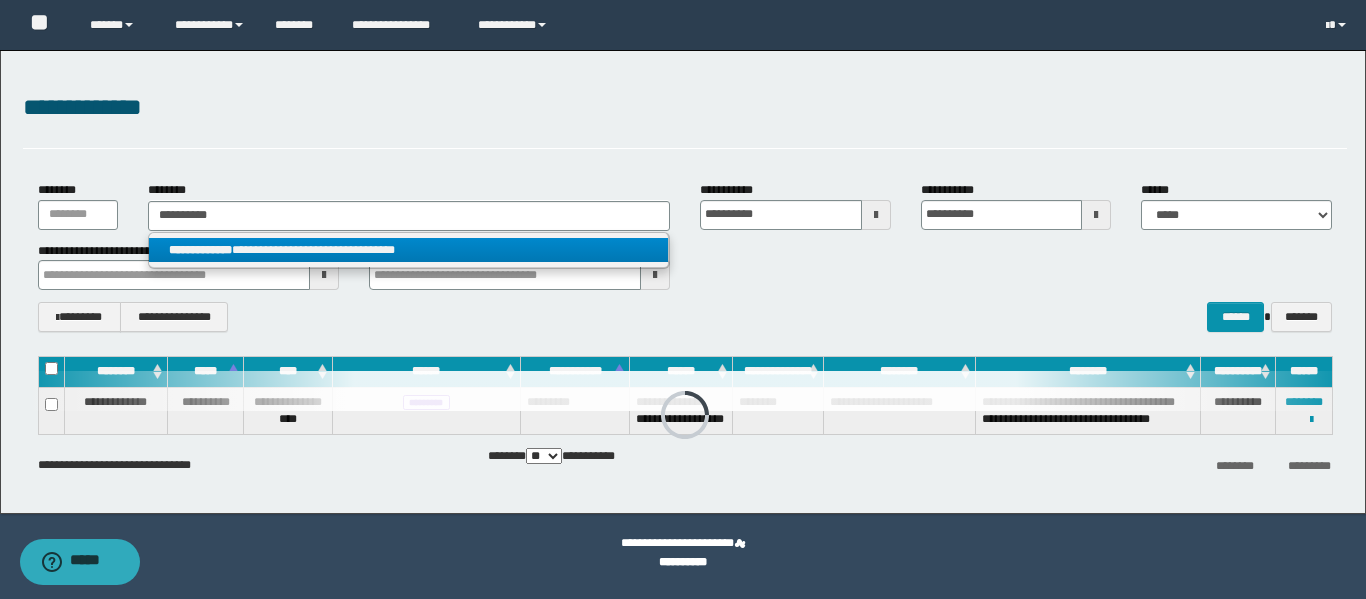 click on "**********" at bounding box center (408, 250) 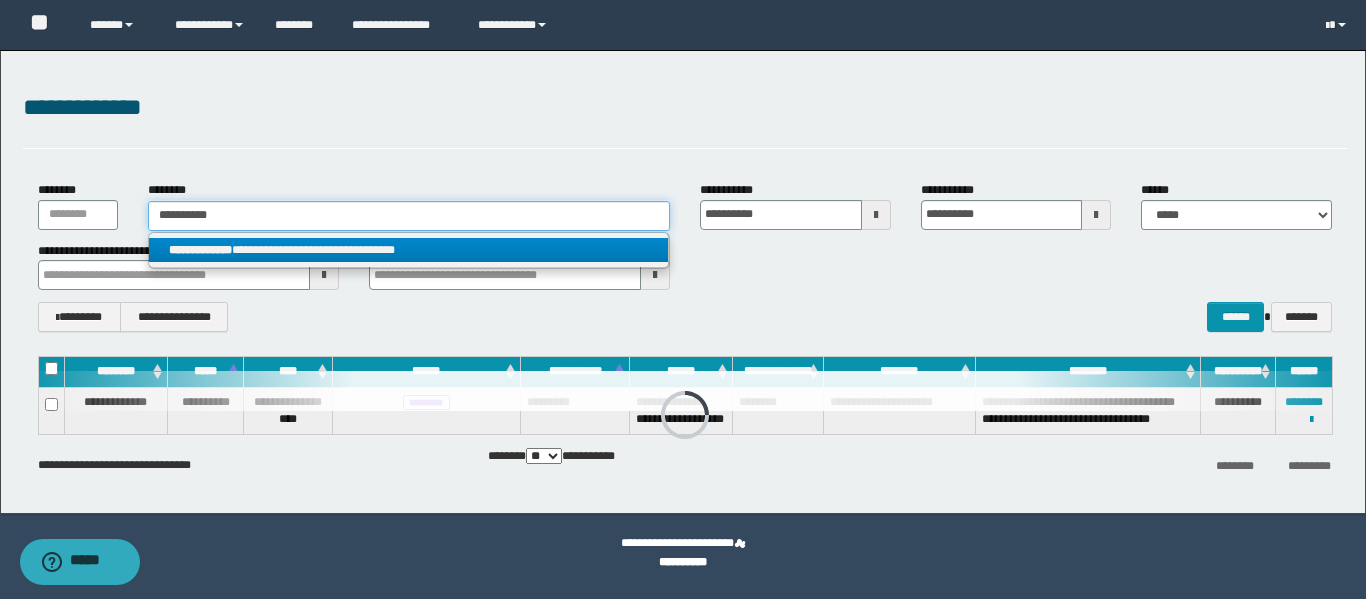 type 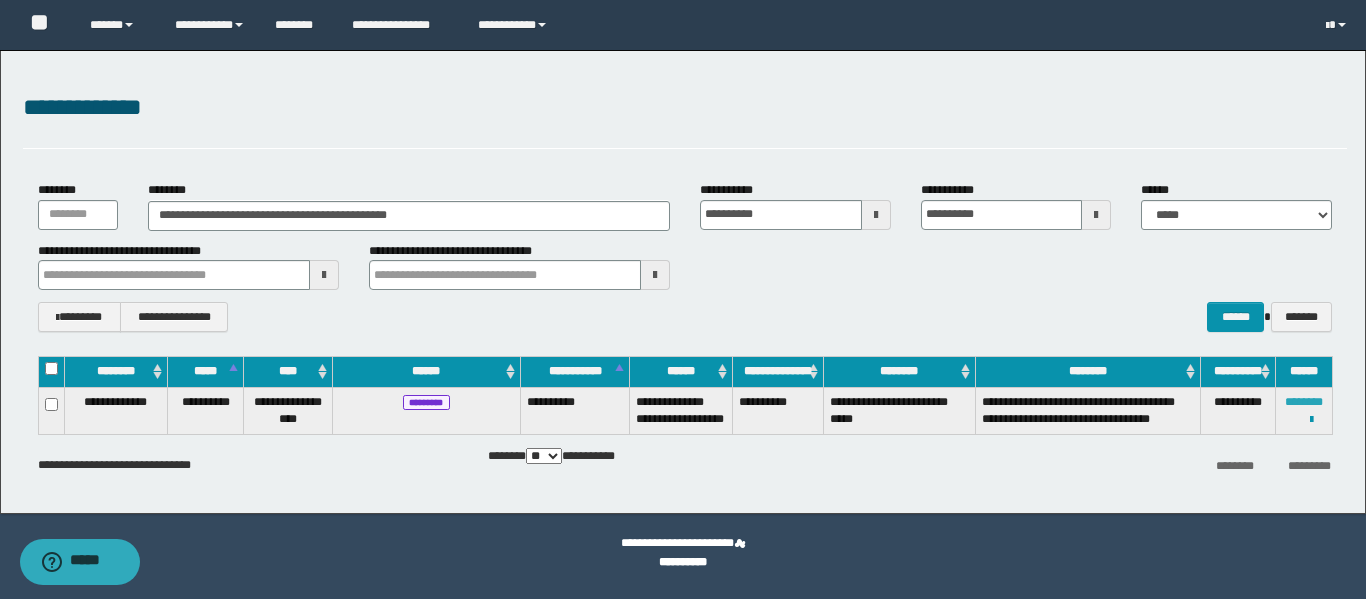 click on "********" at bounding box center [1304, 402] 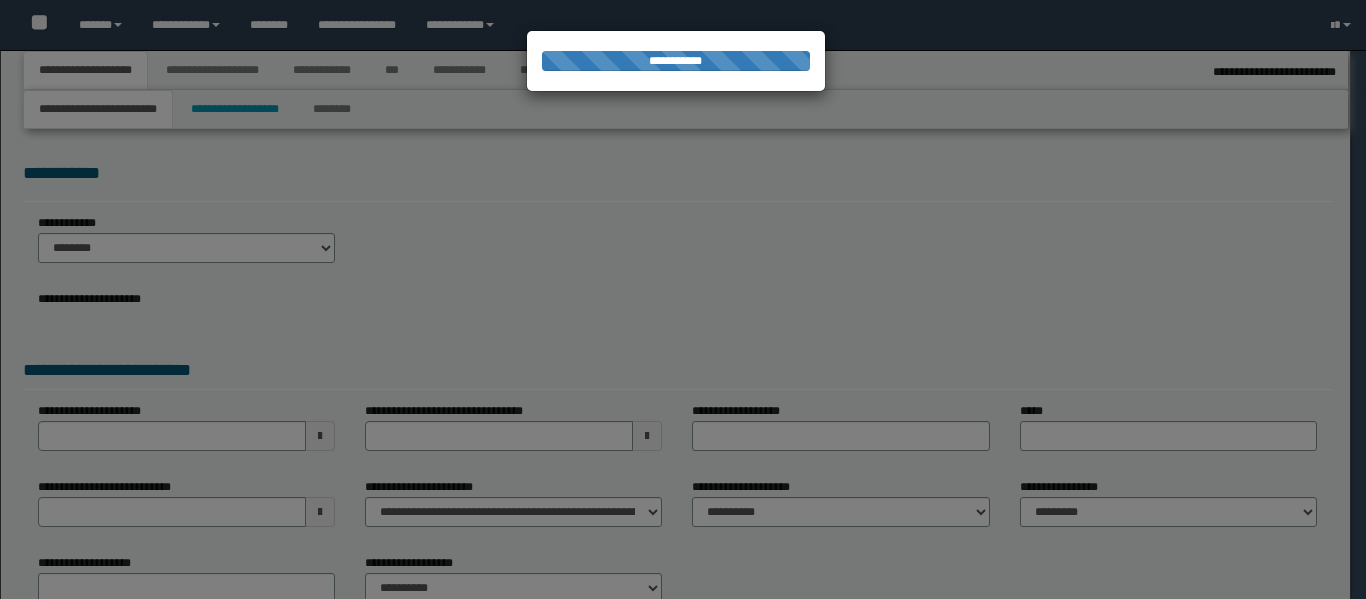 select on "**" 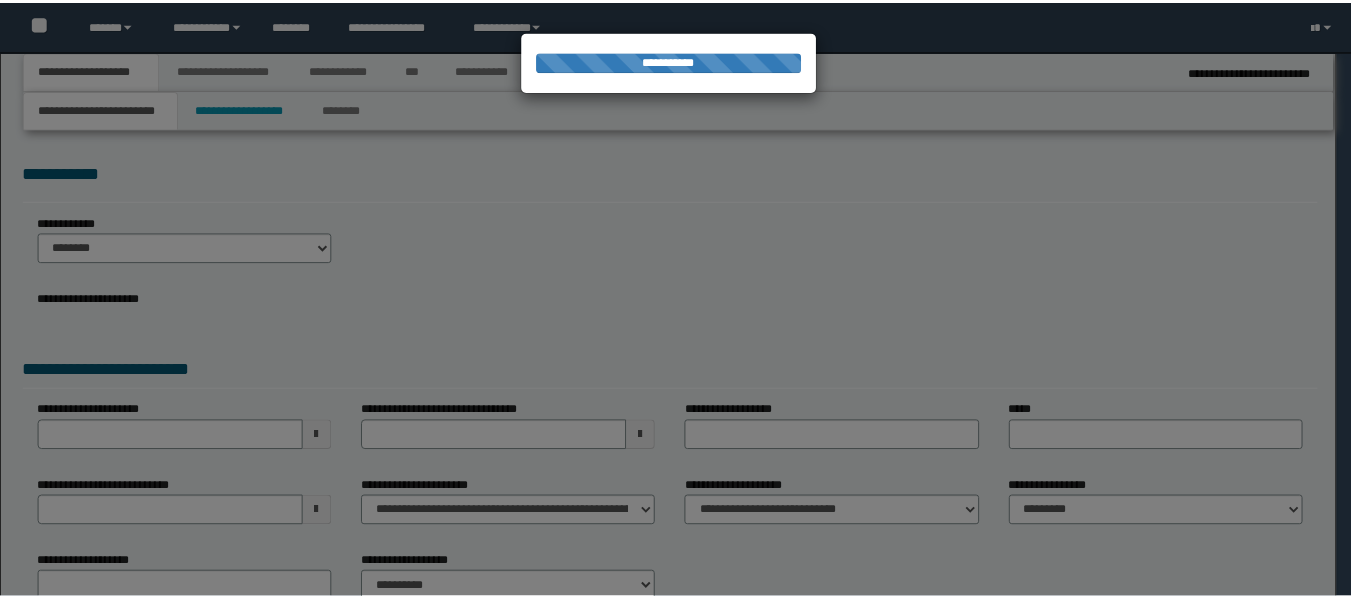 scroll, scrollTop: 0, scrollLeft: 0, axis: both 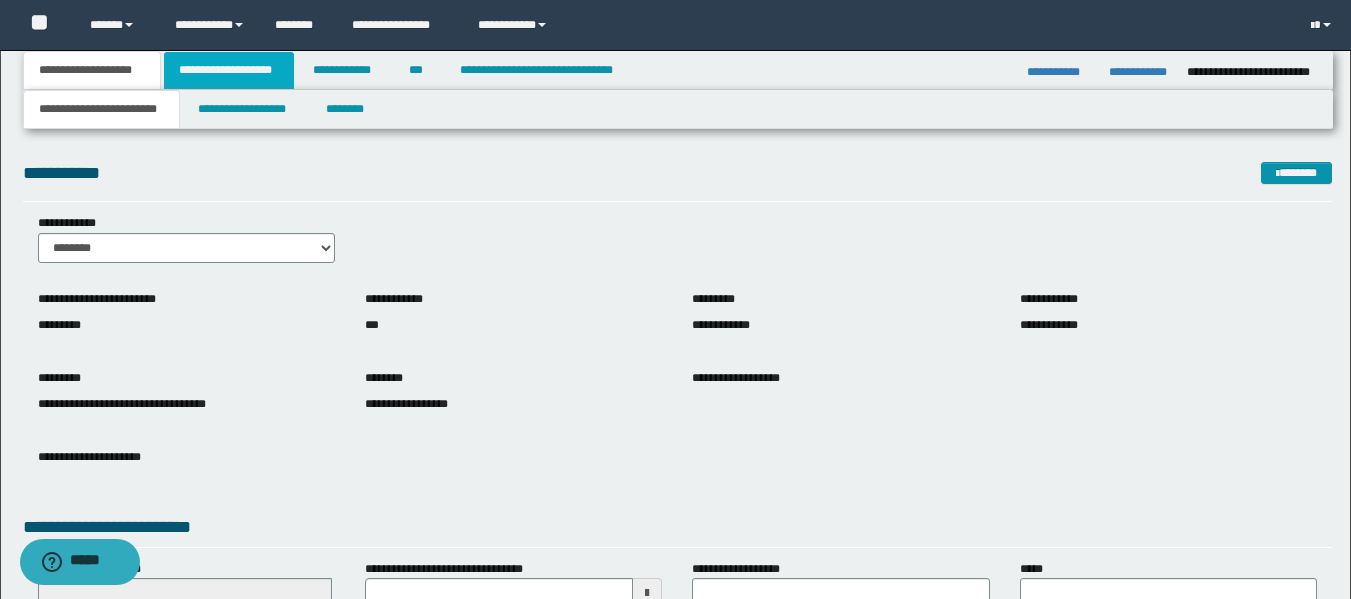 click on "**********" at bounding box center (229, 70) 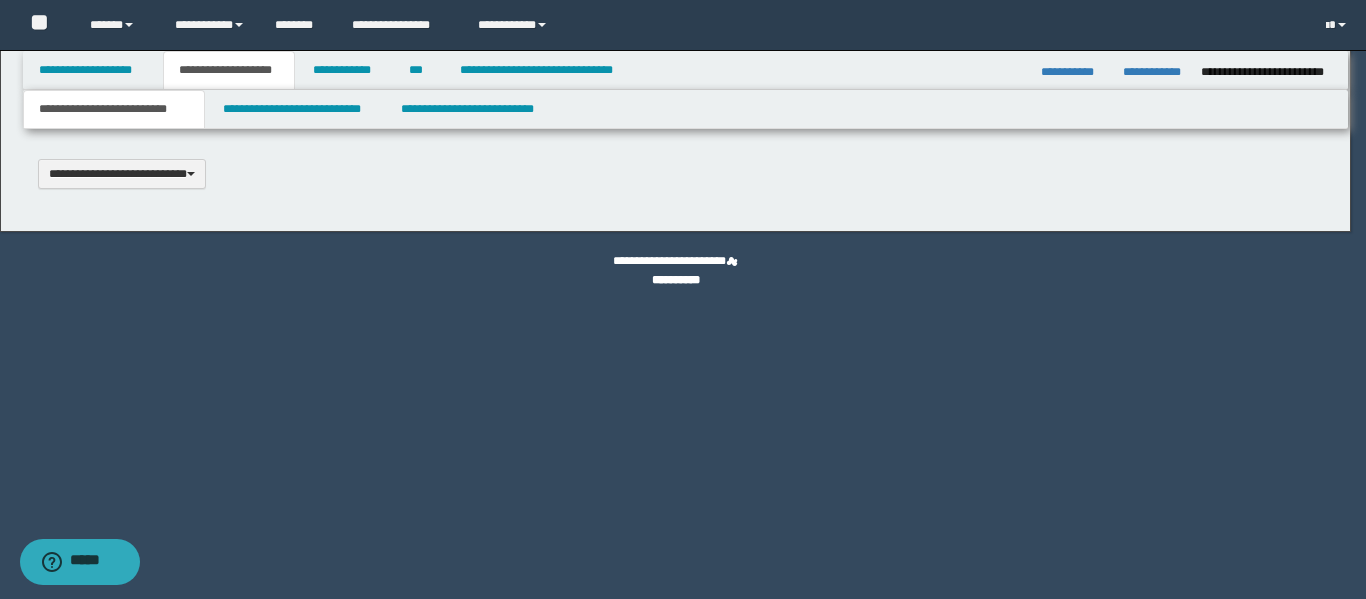 type on "**********" 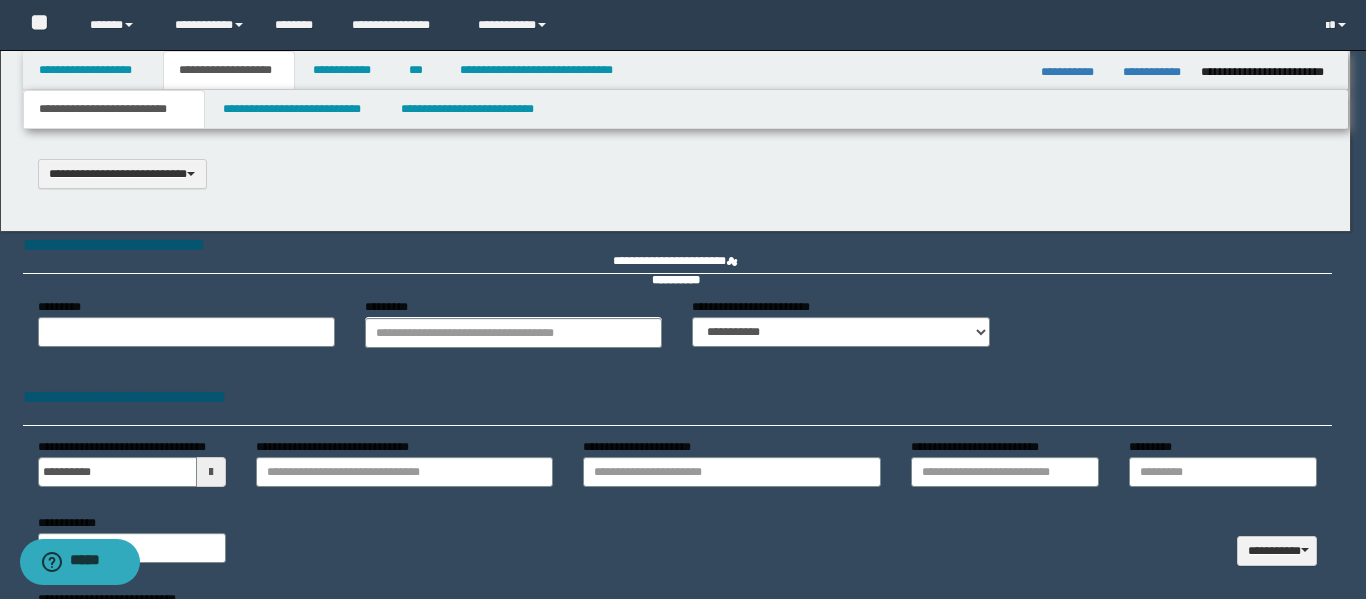 type on "**********" 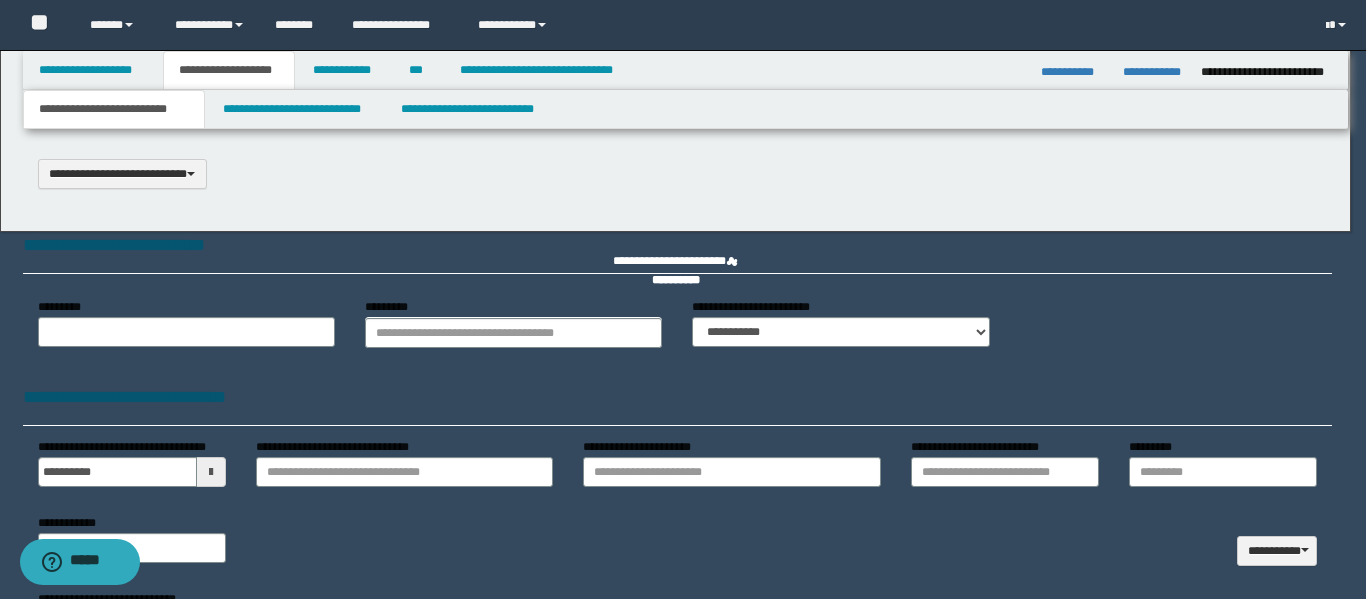 select on "*" 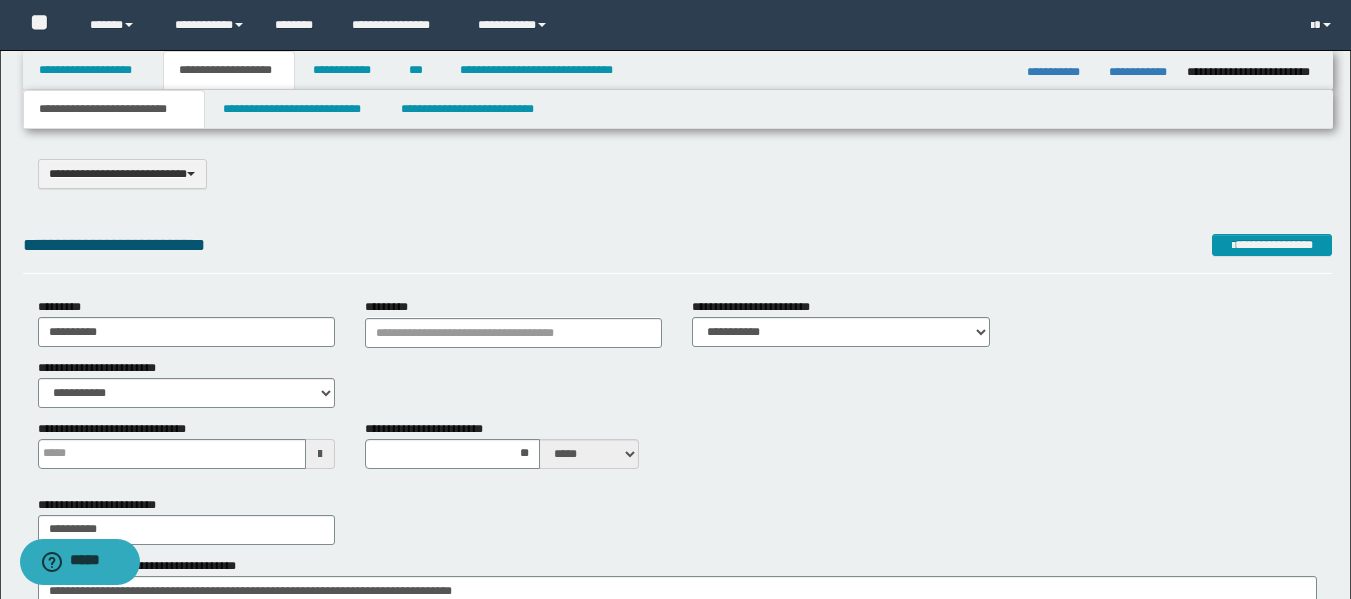 scroll, scrollTop: 0, scrollLeft: 0, axis: both 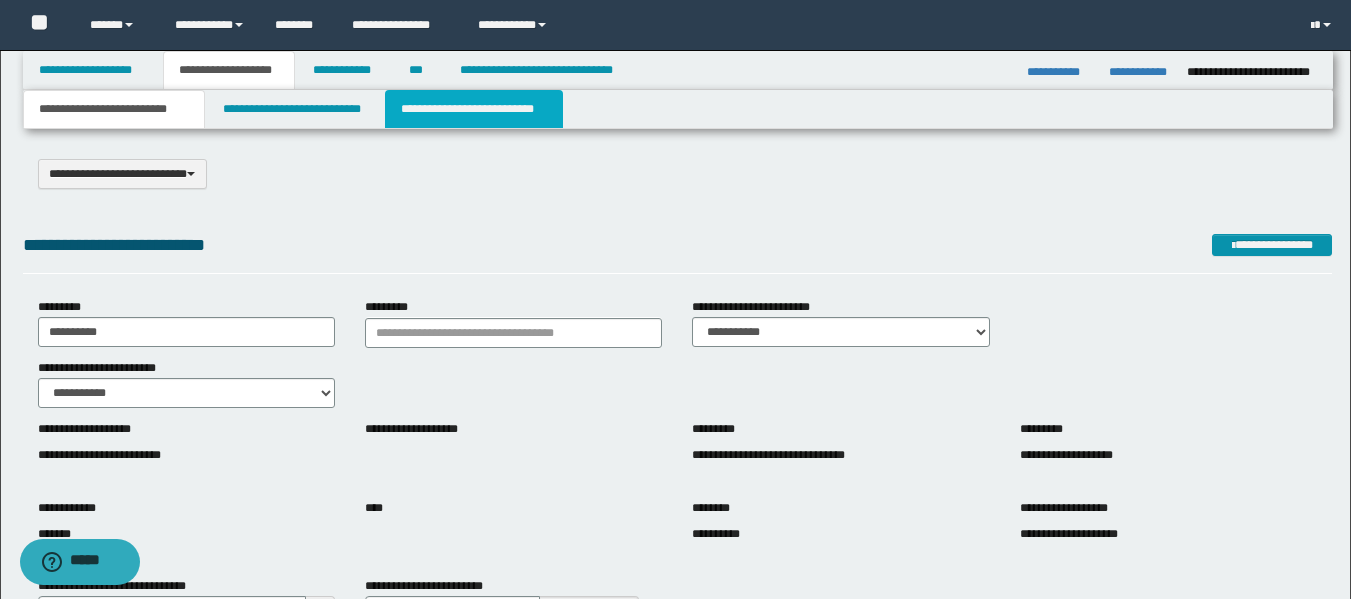 click on "**********" at bounding box center (474, 109) 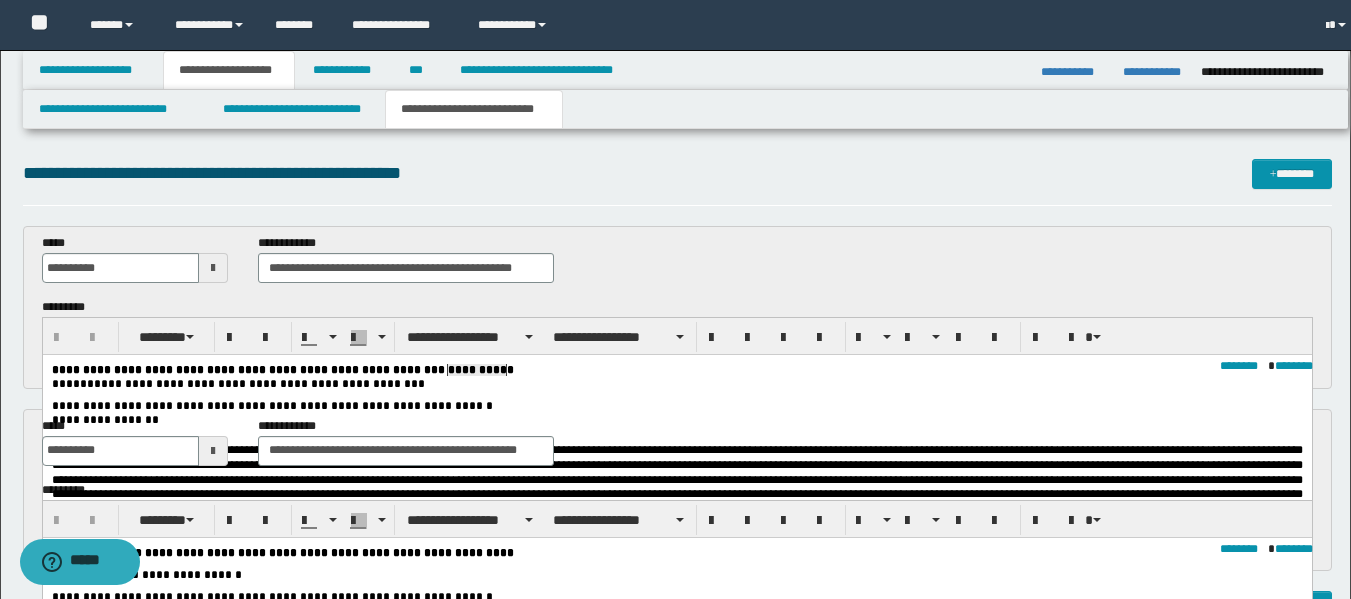 scroll, scrollTop: 0, scrollLeft: 0, axis: both 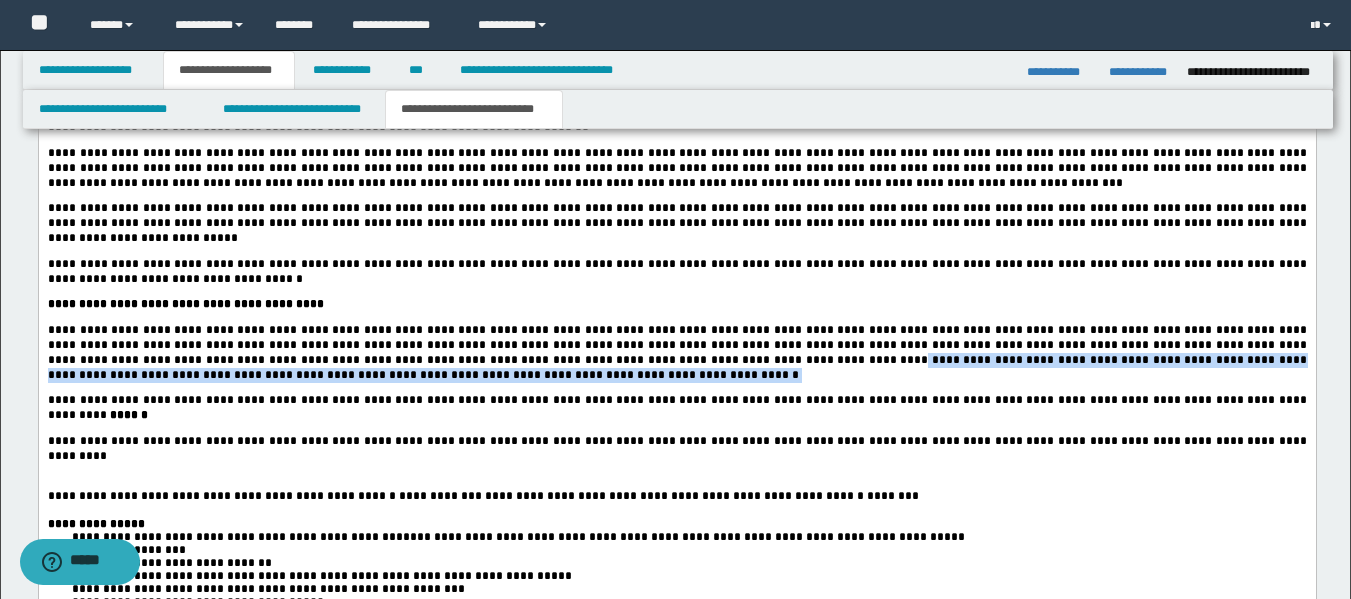 drag, startPoint x: 414, startPoint y: 409, endPoint x: 422, endPoint y: 425, distance: 17.888544 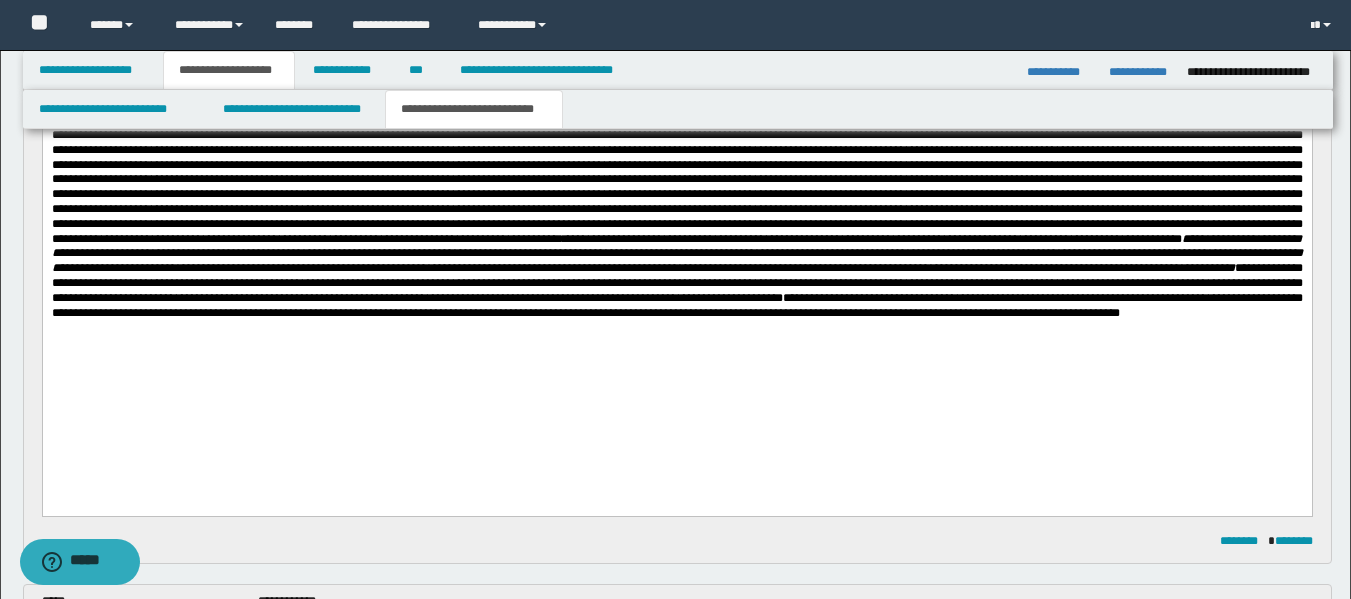 scroll, scrollTop: 305, scrollLeft: 0, axis: vertical 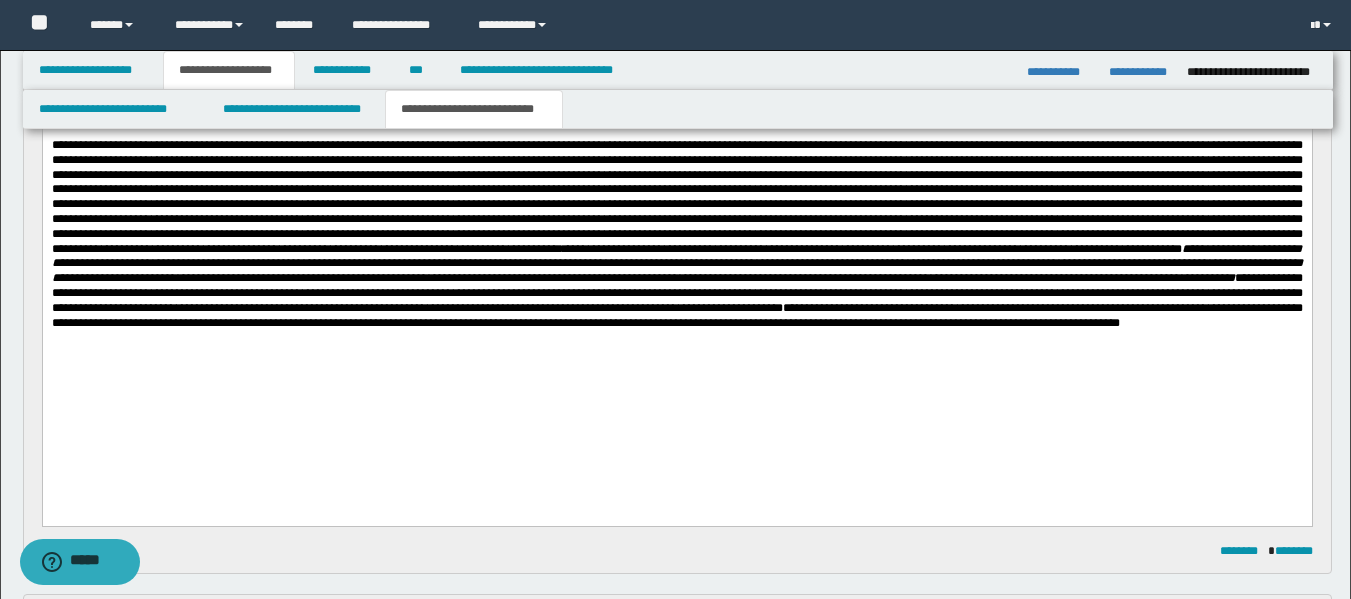 click at bounding box center (676, 361) 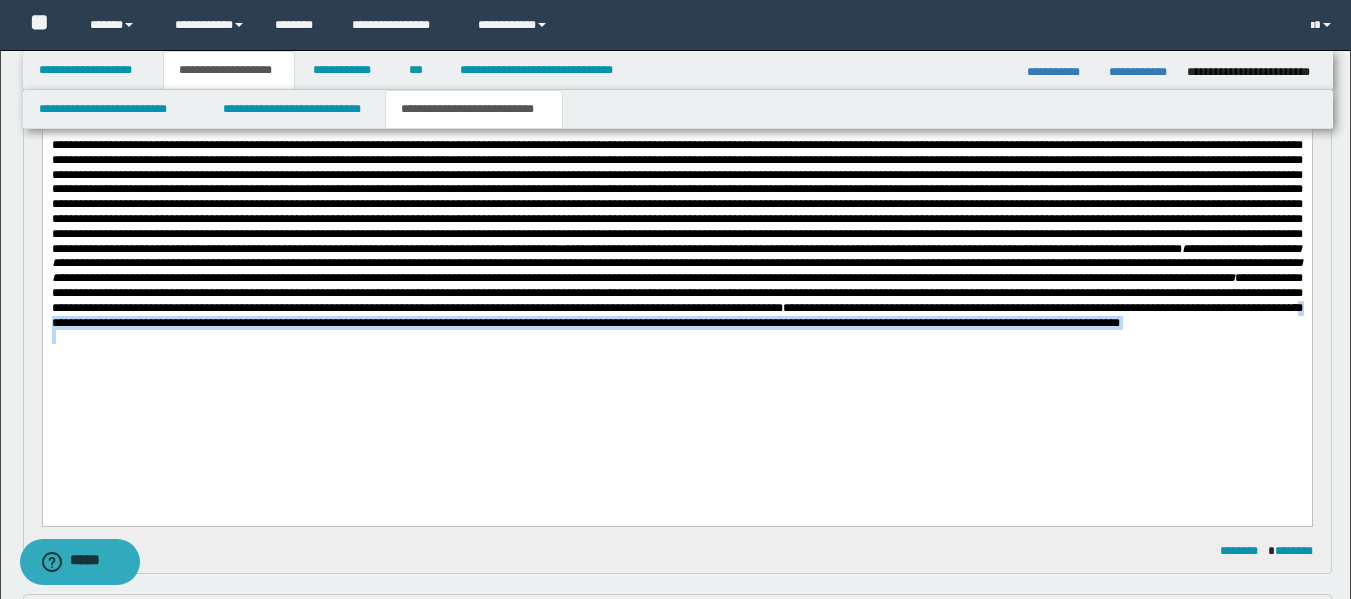 drag, startPoint x: 99, startPoint y: 359, endPoint x: 1268, endPoint y: 370, distance: 1169.0518 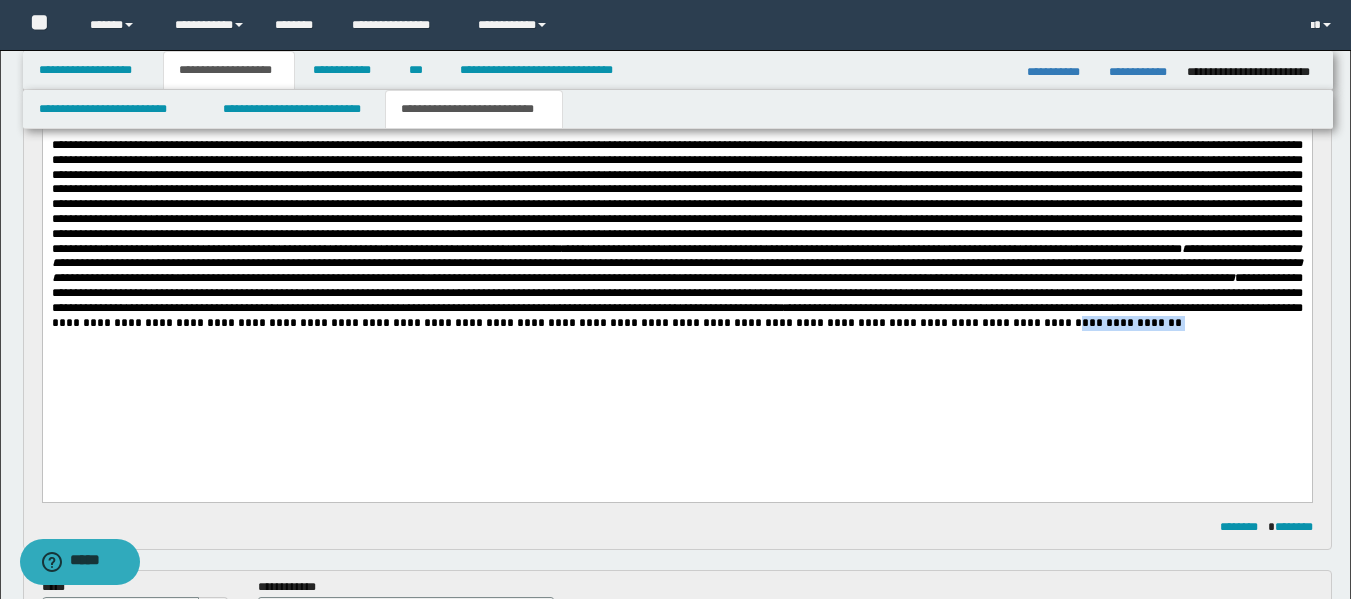 drag, startPoint x: 1083, startPoint y: 363, endPoint x: 1011, endPoint y: 363, distance: 72 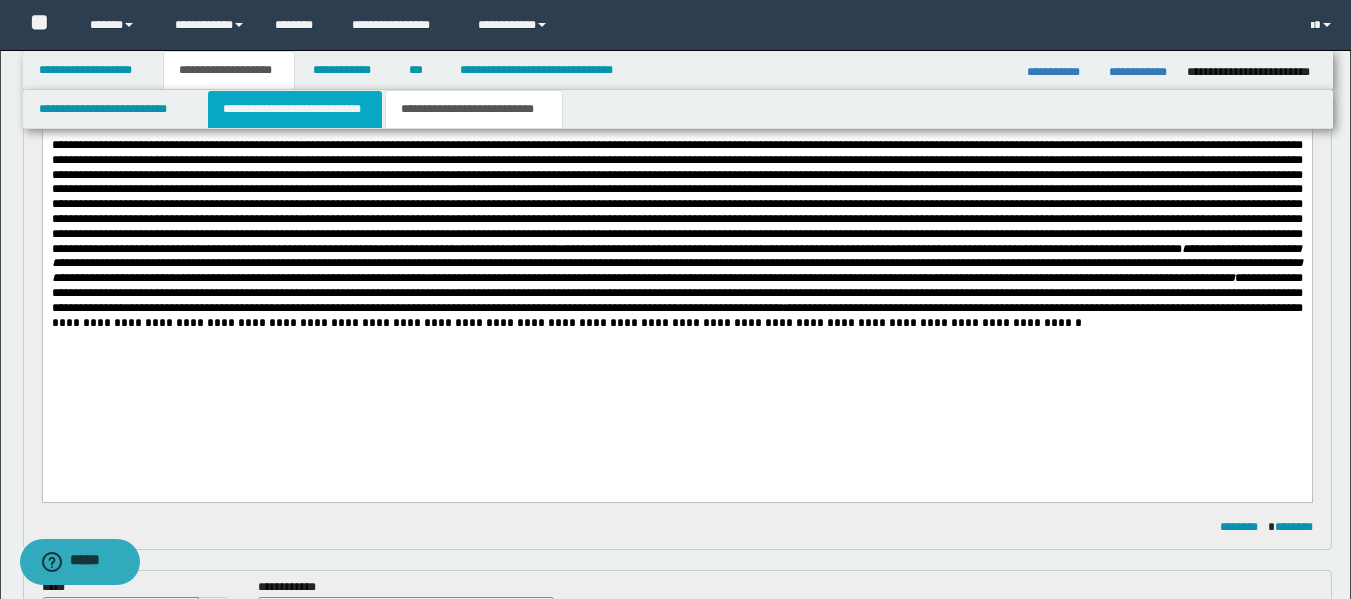 click on "**********" at bounding box center [295, 109] 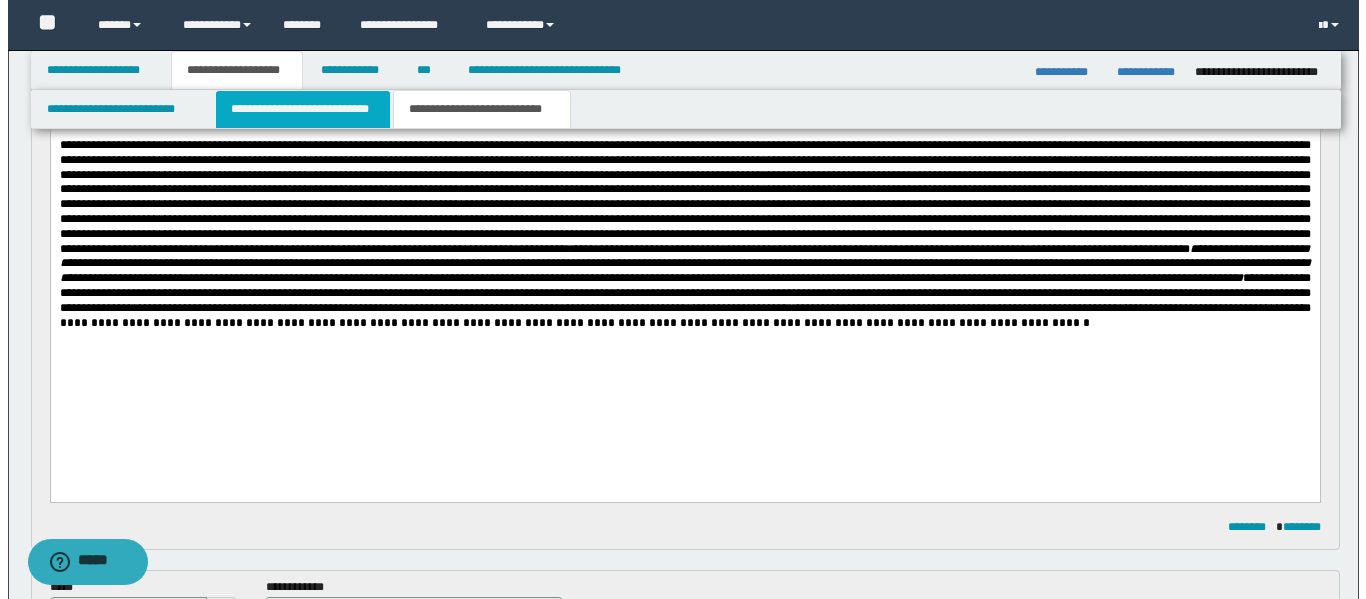 scroll, scrollTop: 0, scrollLeft: 0, axis: both 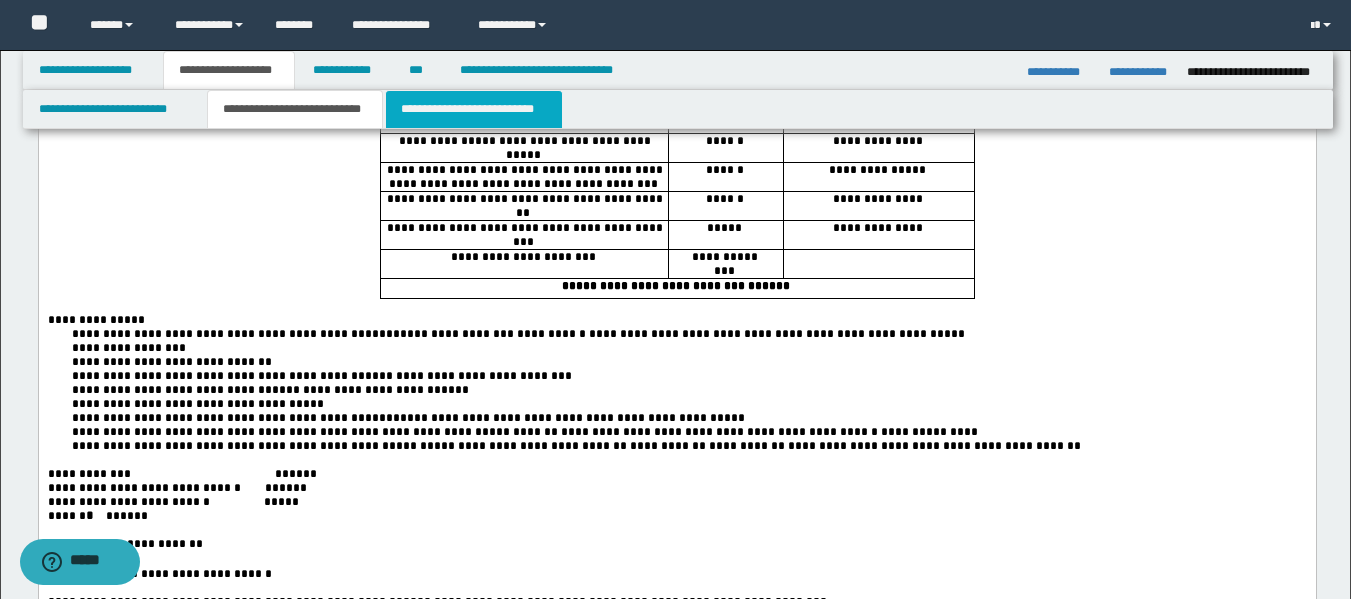 click on "**********" at bounding box center [474, 109] 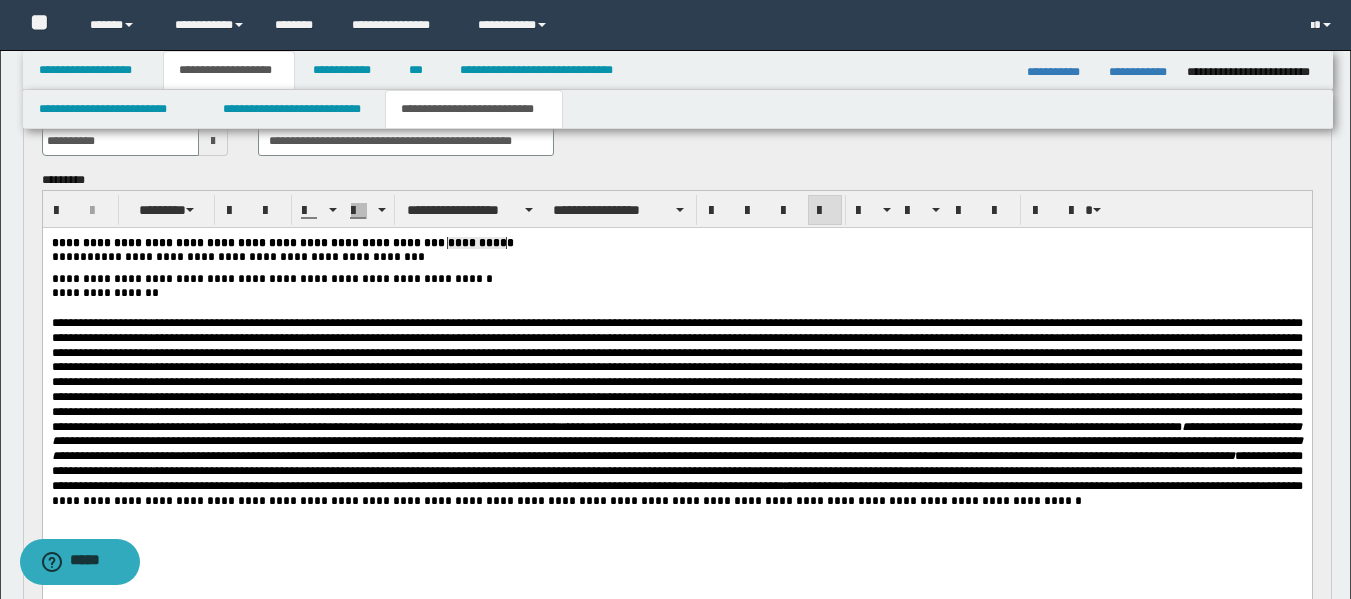 scroll, scrollTop: 136, scrollLeft: 0, axis: vertical 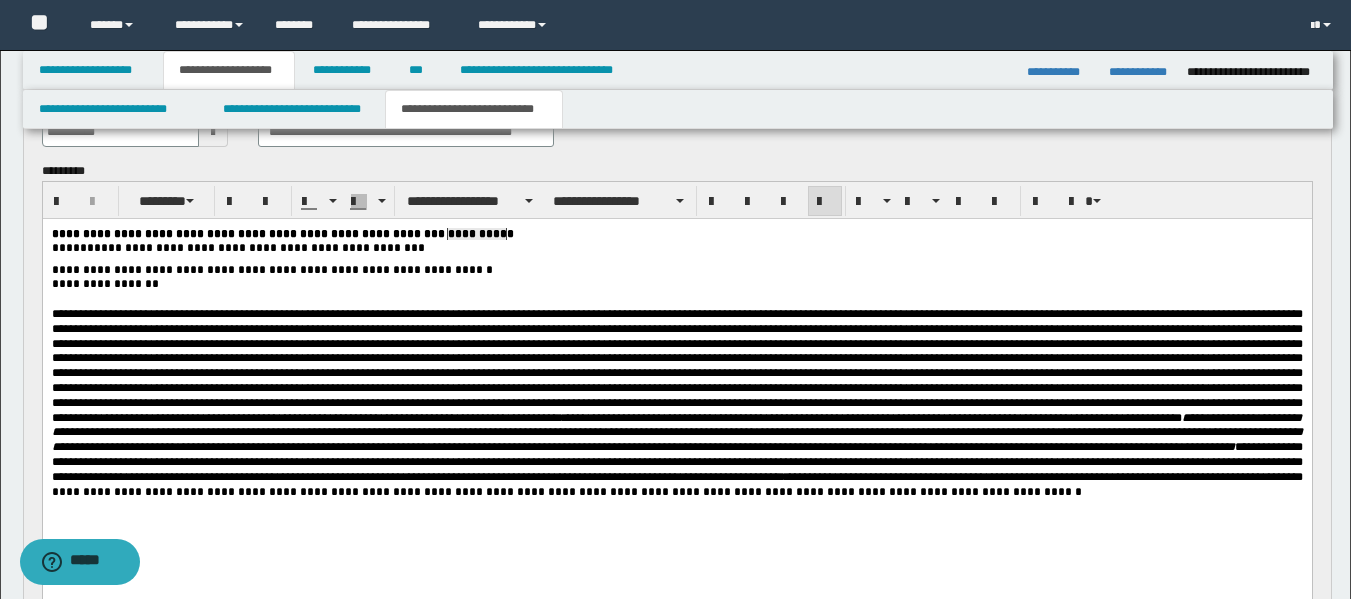 click on "**********" at bounding box center [676, 399] 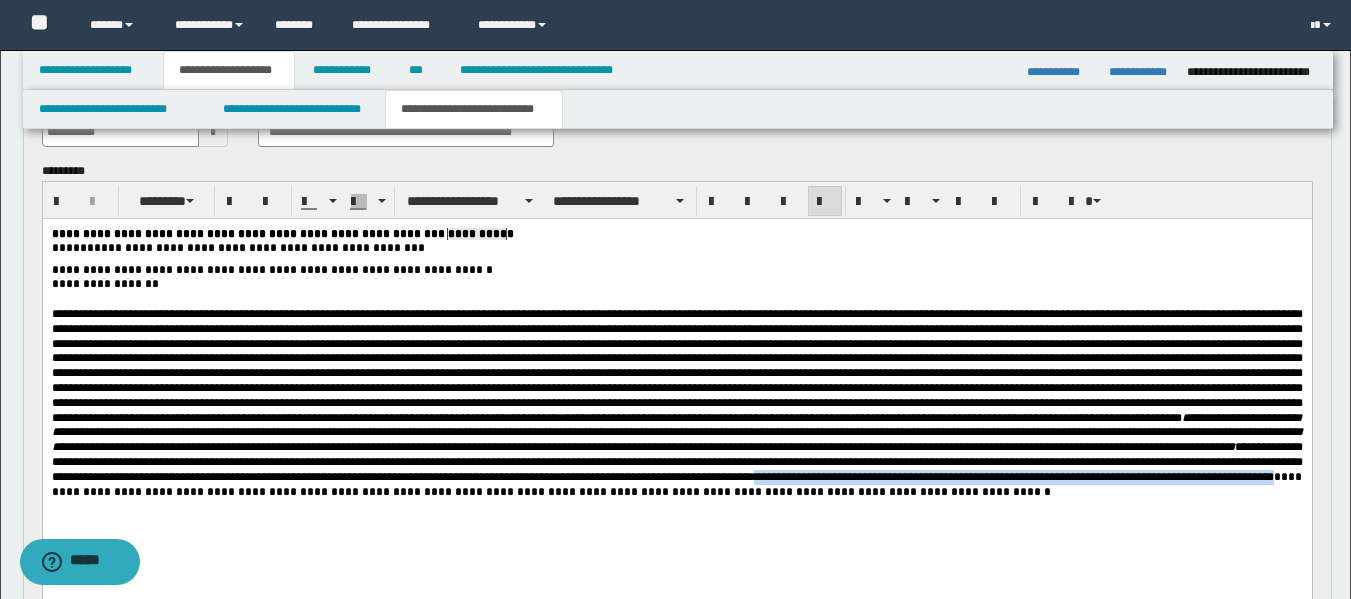 drag, startPoint x: 760, startPoint y: 512, endPoint x: 1284, endPoint y: 519, distance: 524.04675 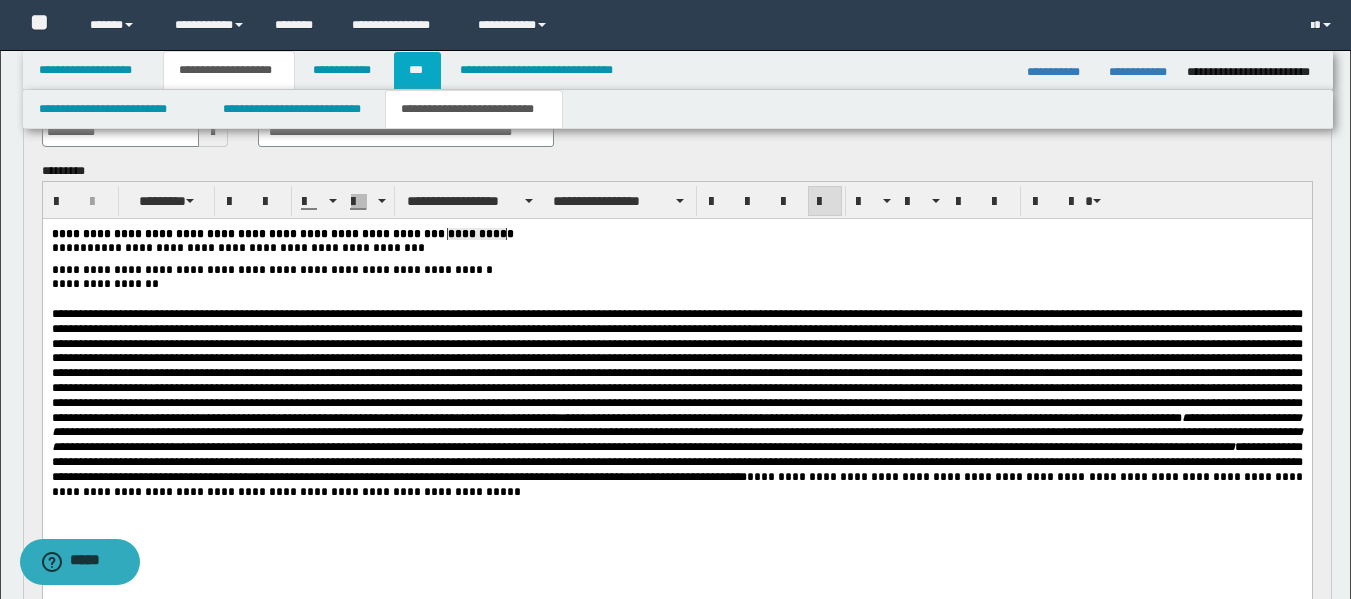 click on "***" at bounding box center (417, 70) 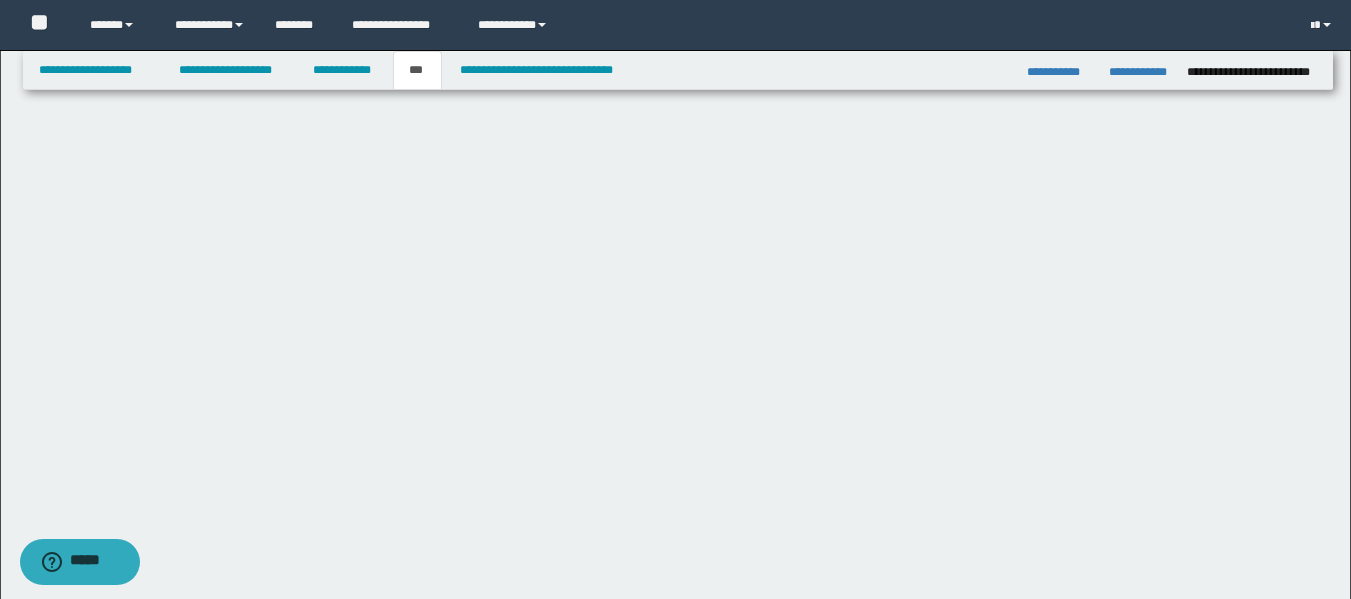 scroll, scrollTop: 0, scrollLeft: 0, axis: both 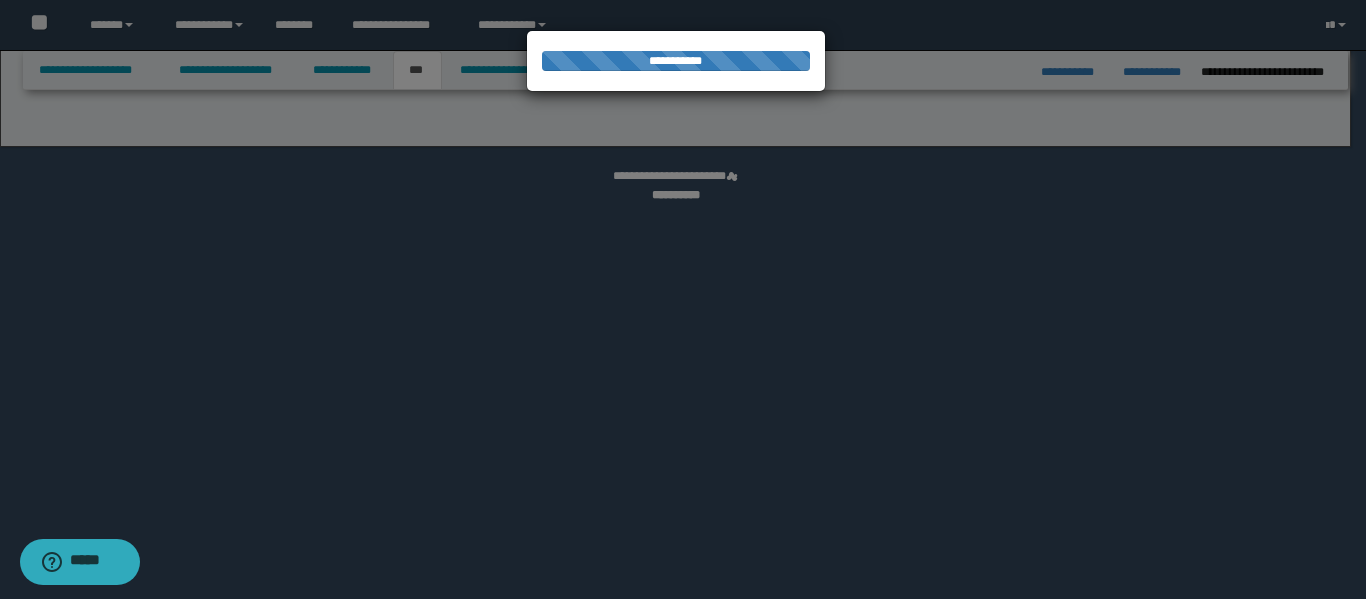 select on "**" 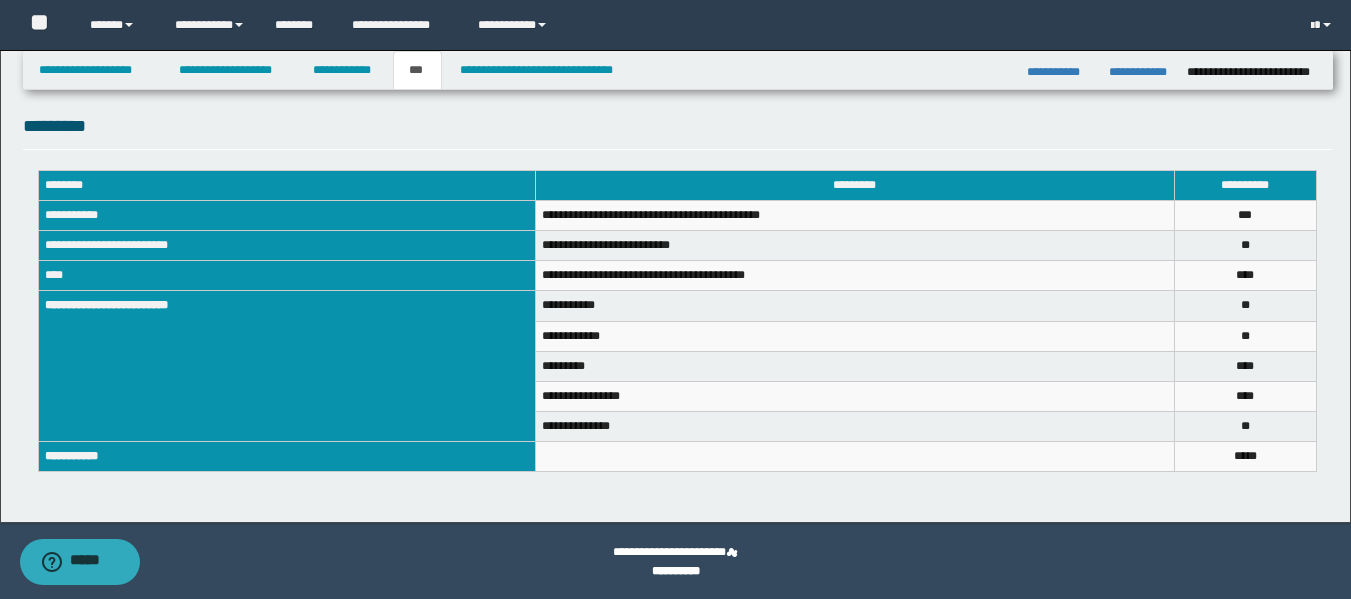 scroll, scrollTop: 634, scrollLeft: 0, axis: vertical 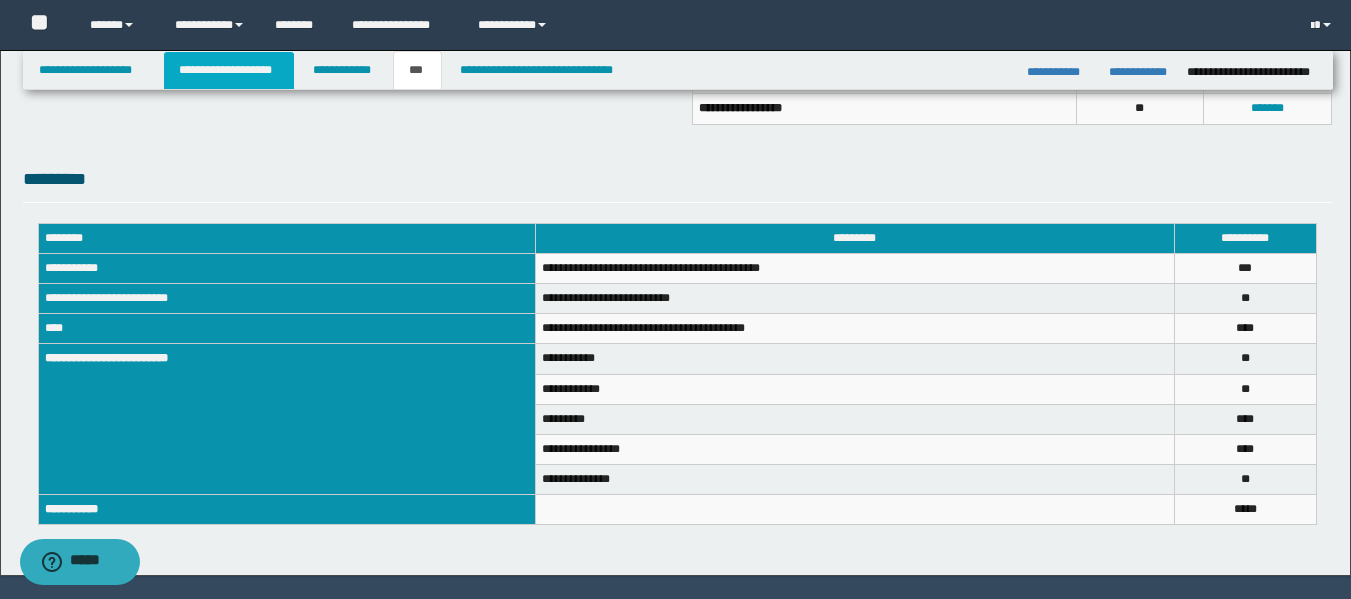 click on "**********" at bounding box center (229, 70) 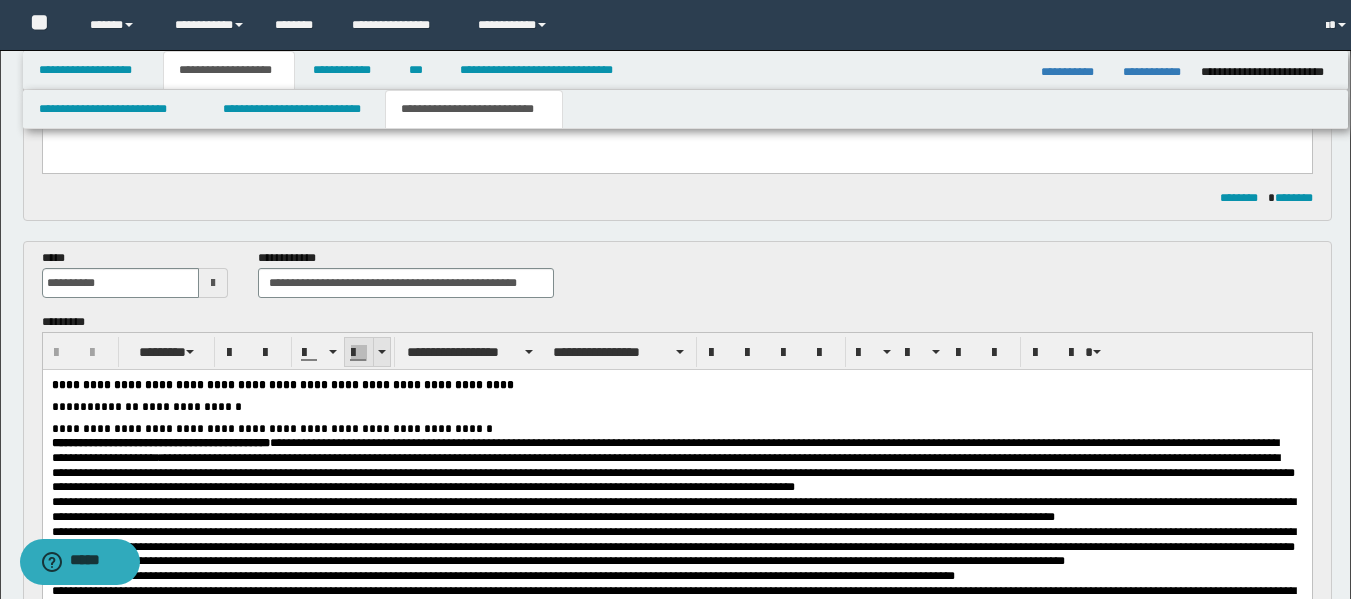 scroll, scrollTop: 665, scrollLeft: 0, axis: vertical 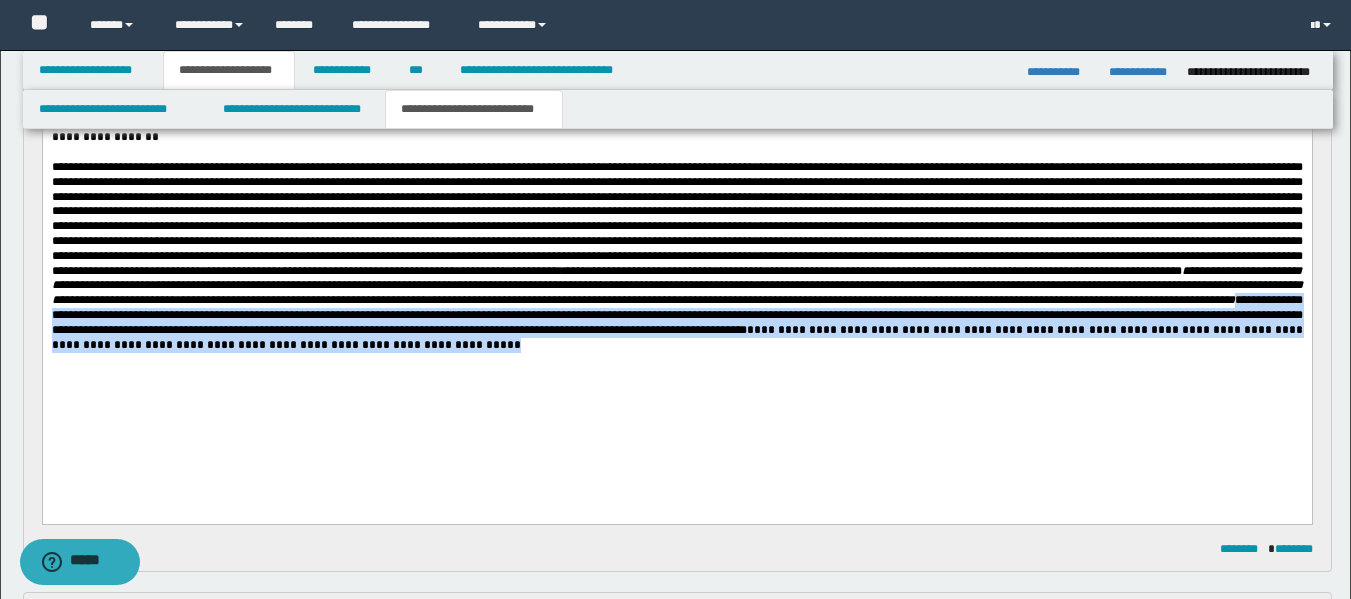 drag, startPoint x: 1116, startPoint y: 340, endPoint x: 1081, endPoint y: 386, distance: 57.801384 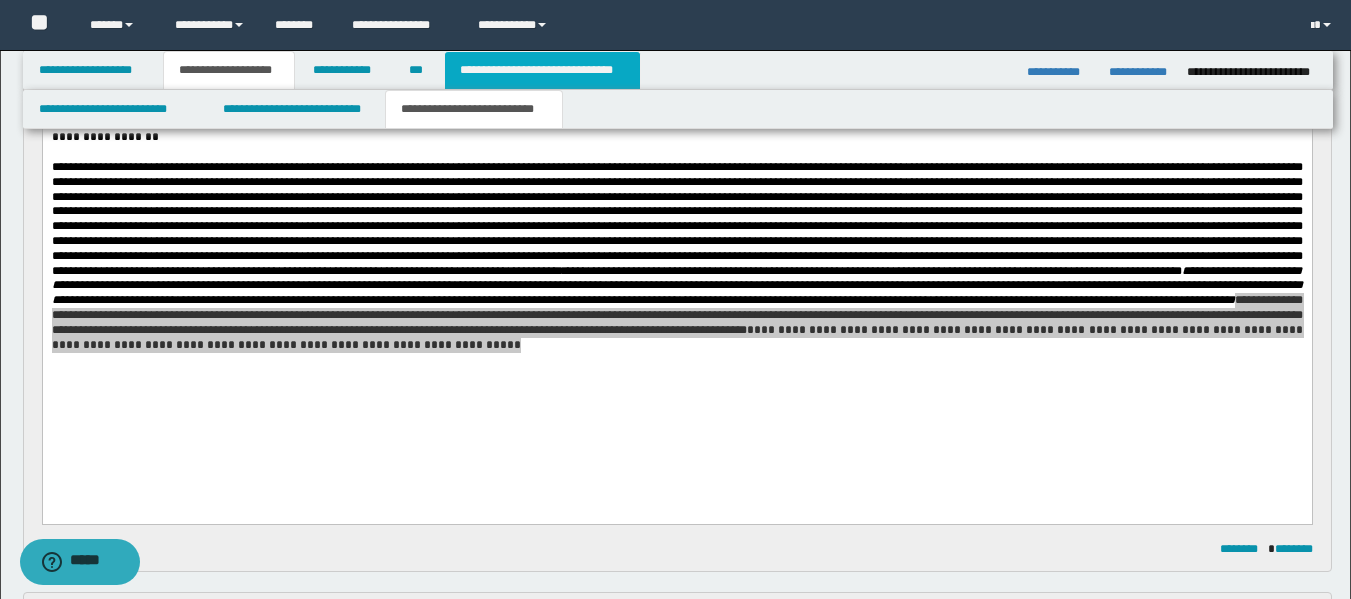 click on "**********" at bounding box center (542, 70) 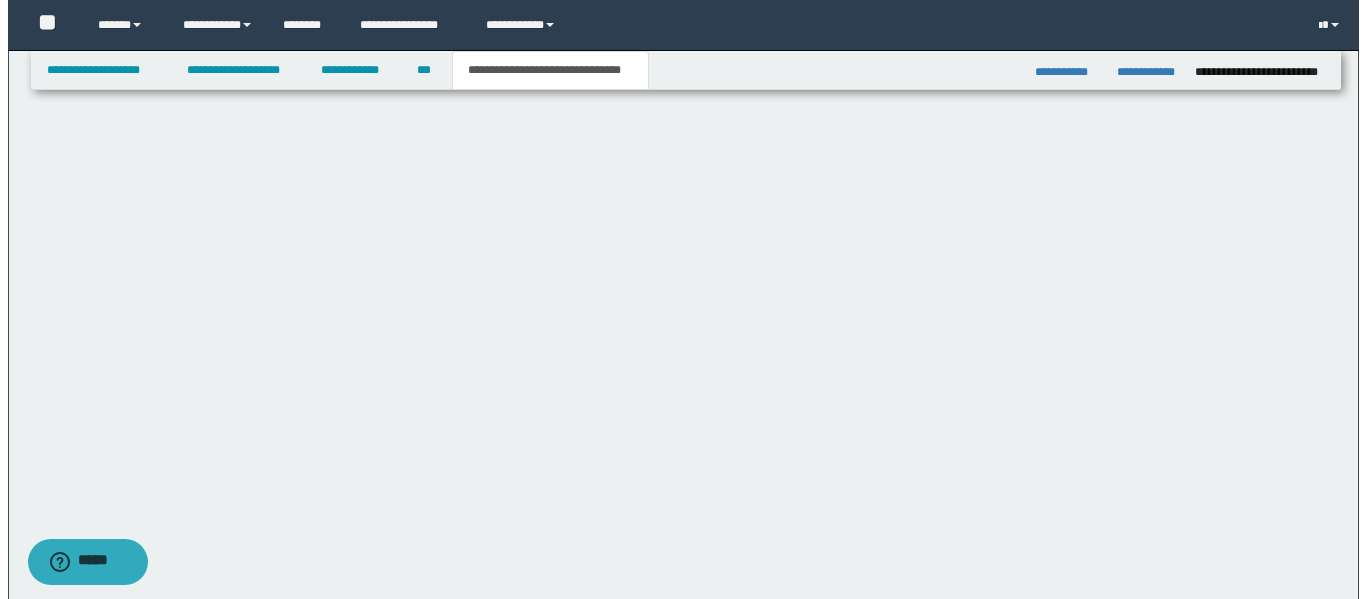 scroll, scrollTop: 0, scrollLeft: 0, axis: both 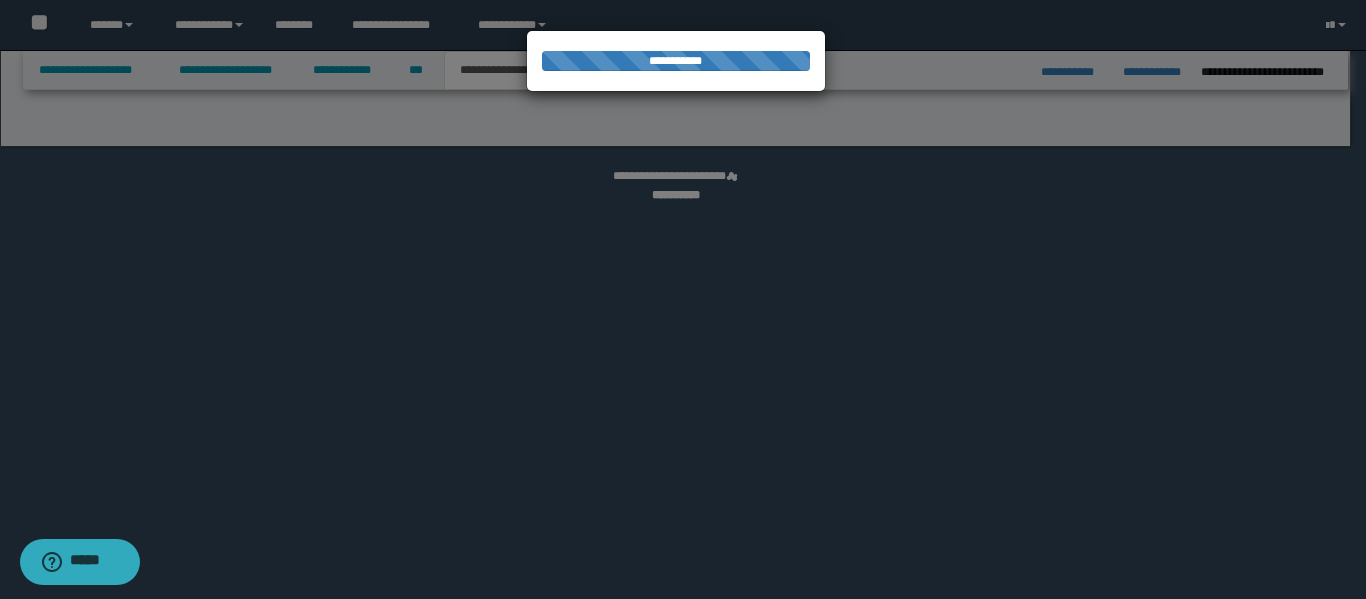 select on "*" 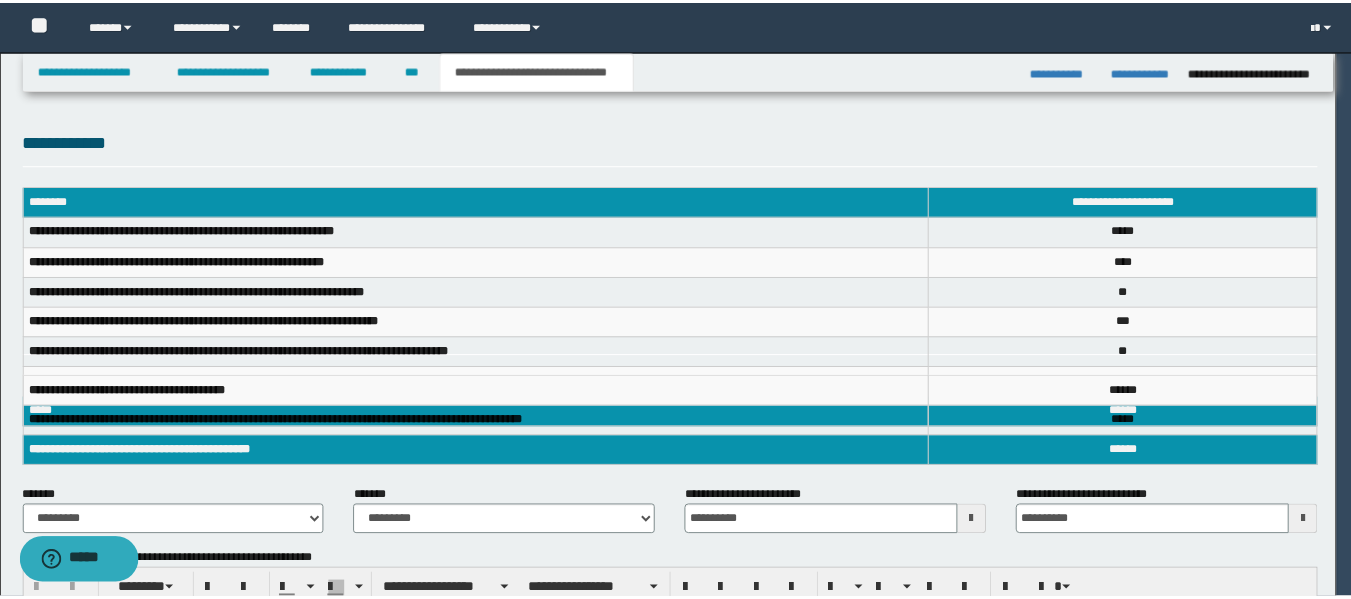 scroll, scrollTop: 0, scrollLeft: 0, axis: both 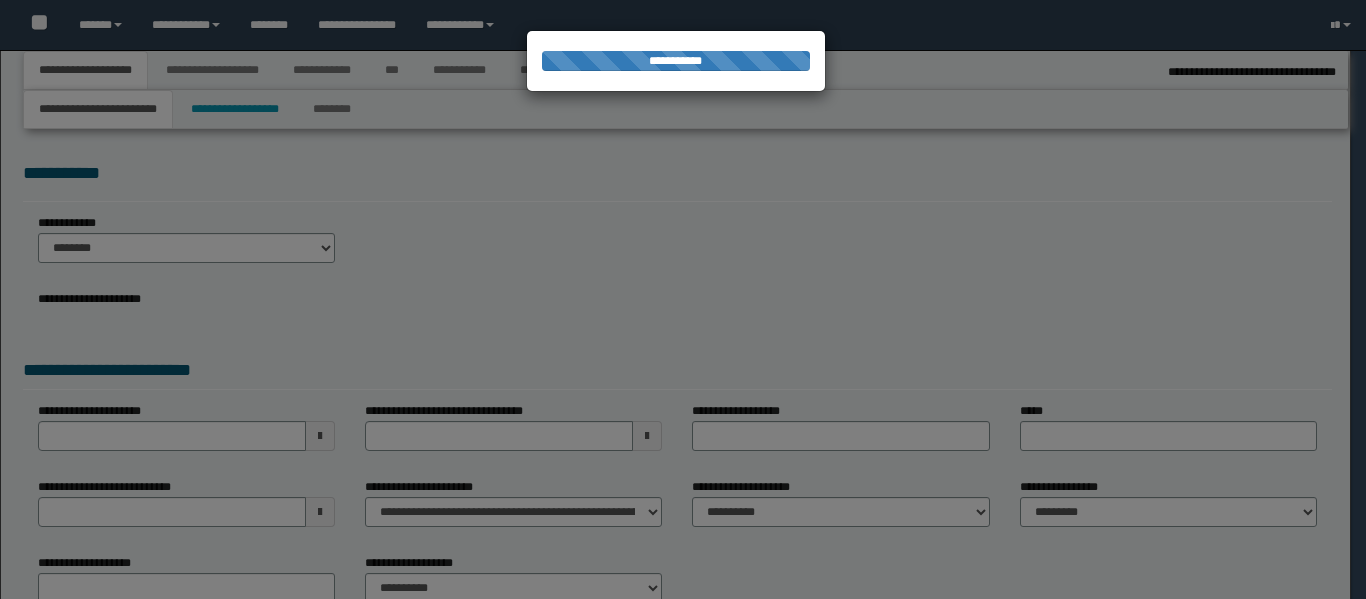 select on "*" 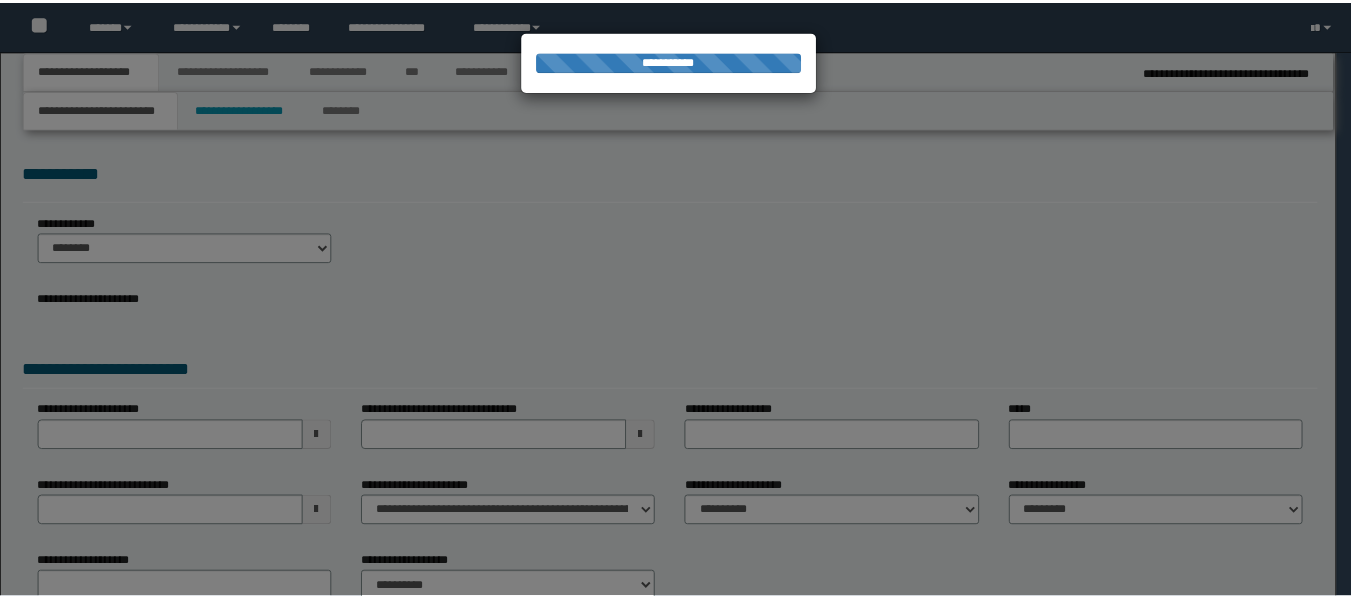 scroll, scrollTop: 0, scrollLeft: 0, axis: both 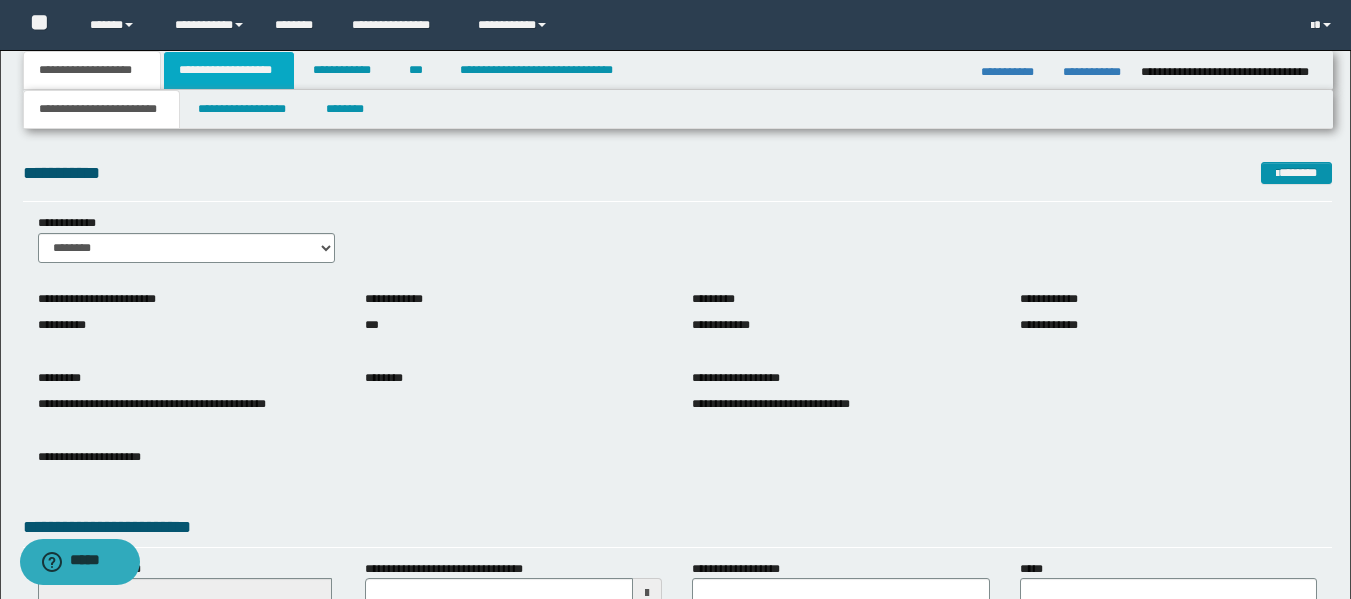 click on "**********" at bounding box center (229, 70) 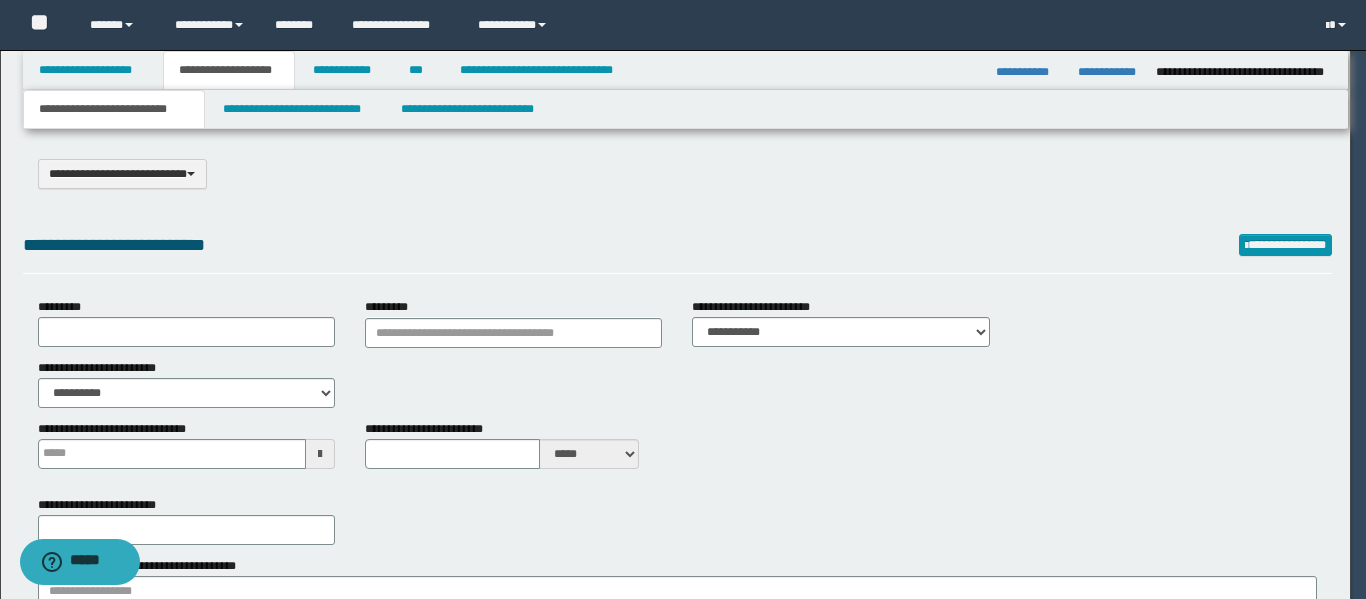 type on "**********" 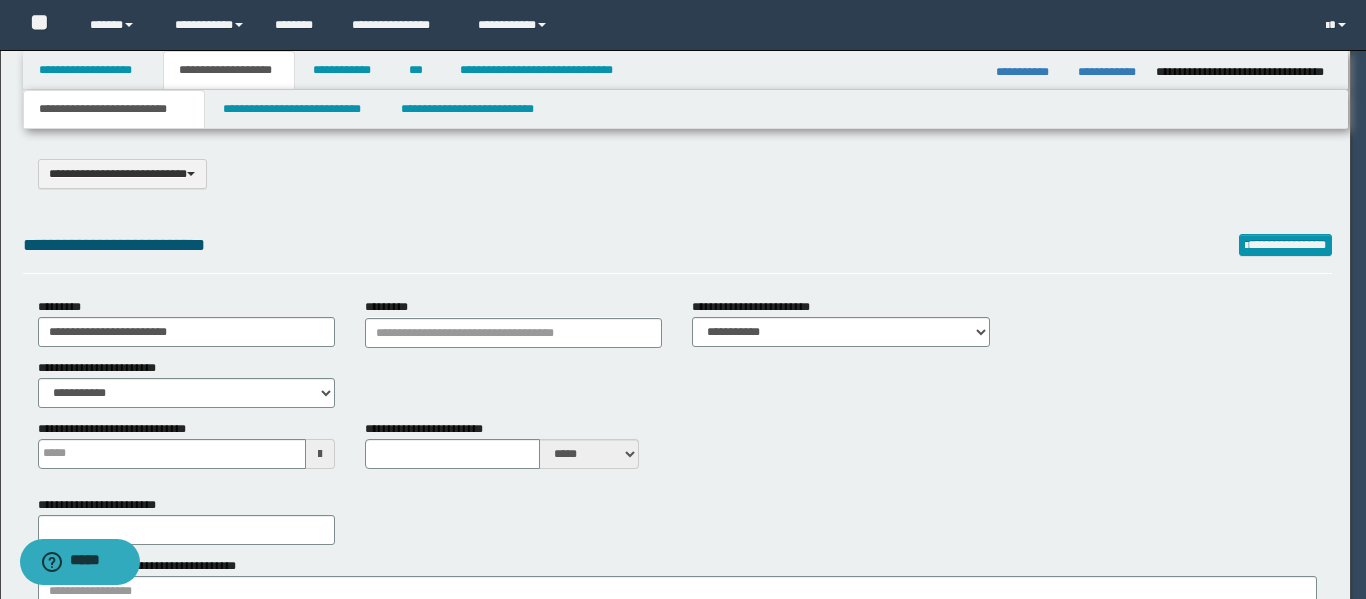 type 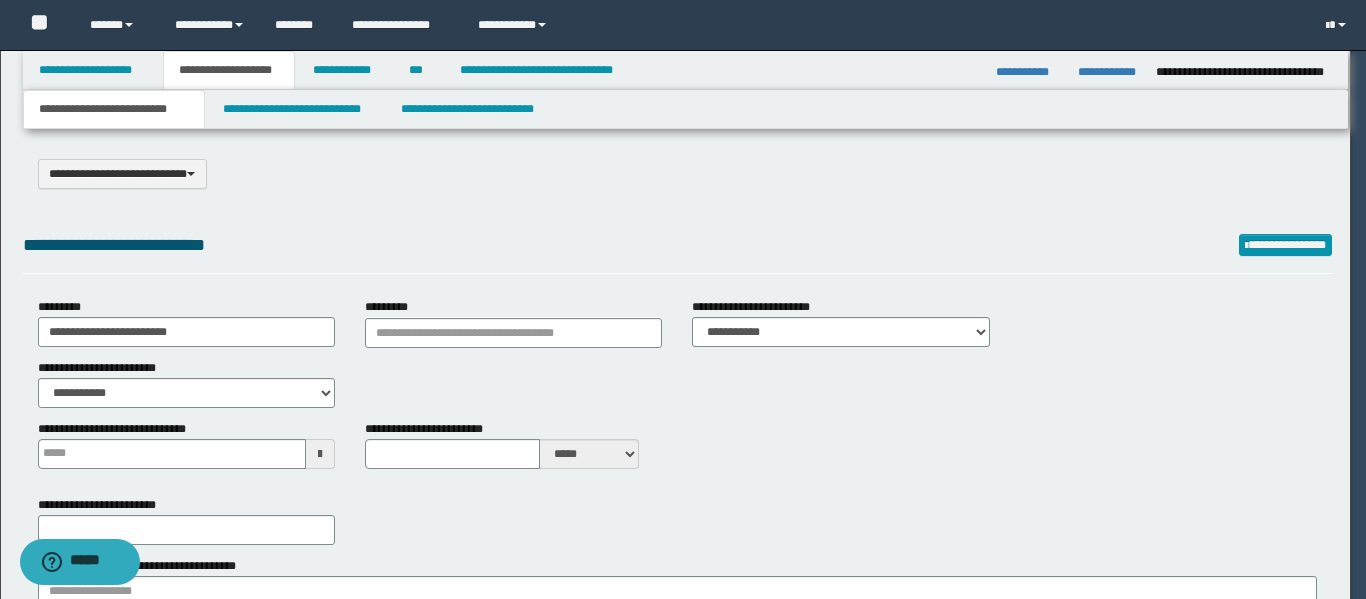 type on "*" 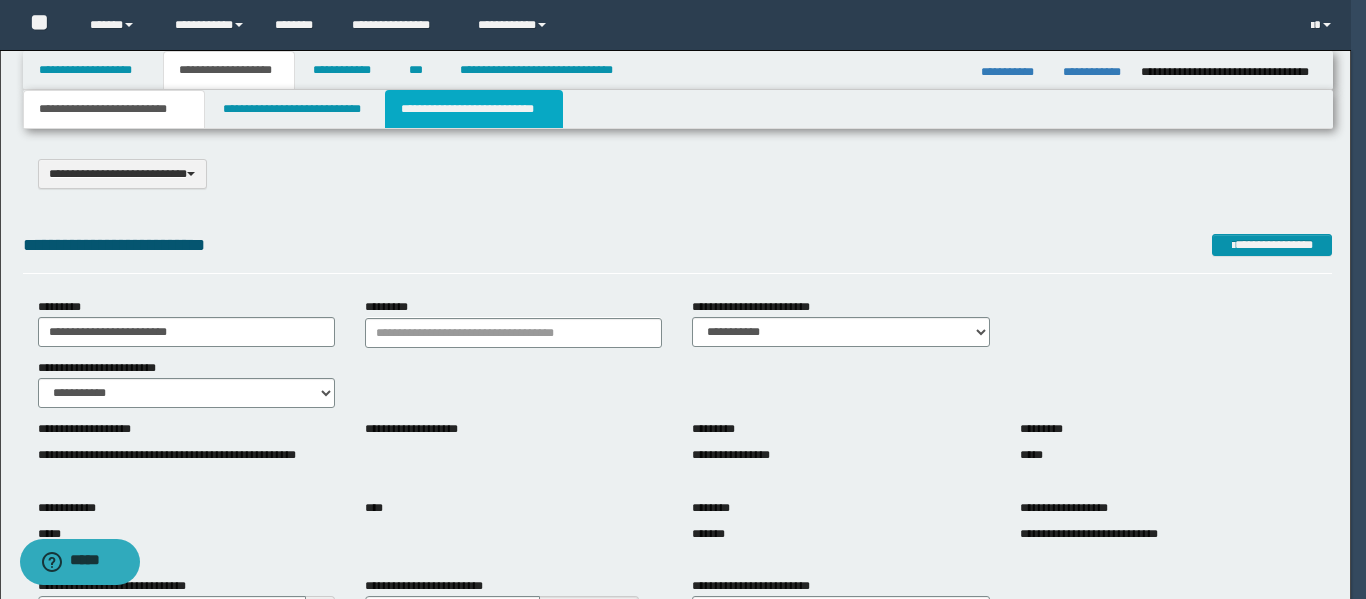 click on "**********" at bounding box center [474, 109] 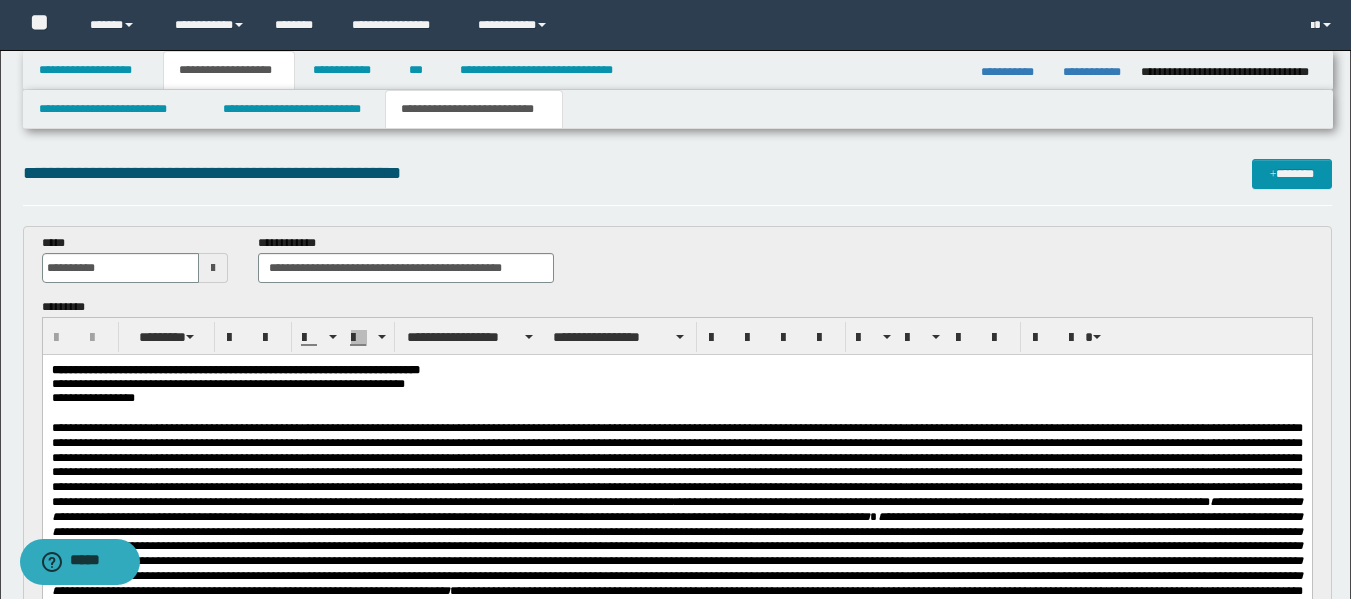 scroll, scrollTop: 0, scrollLeft: 0, axis: both 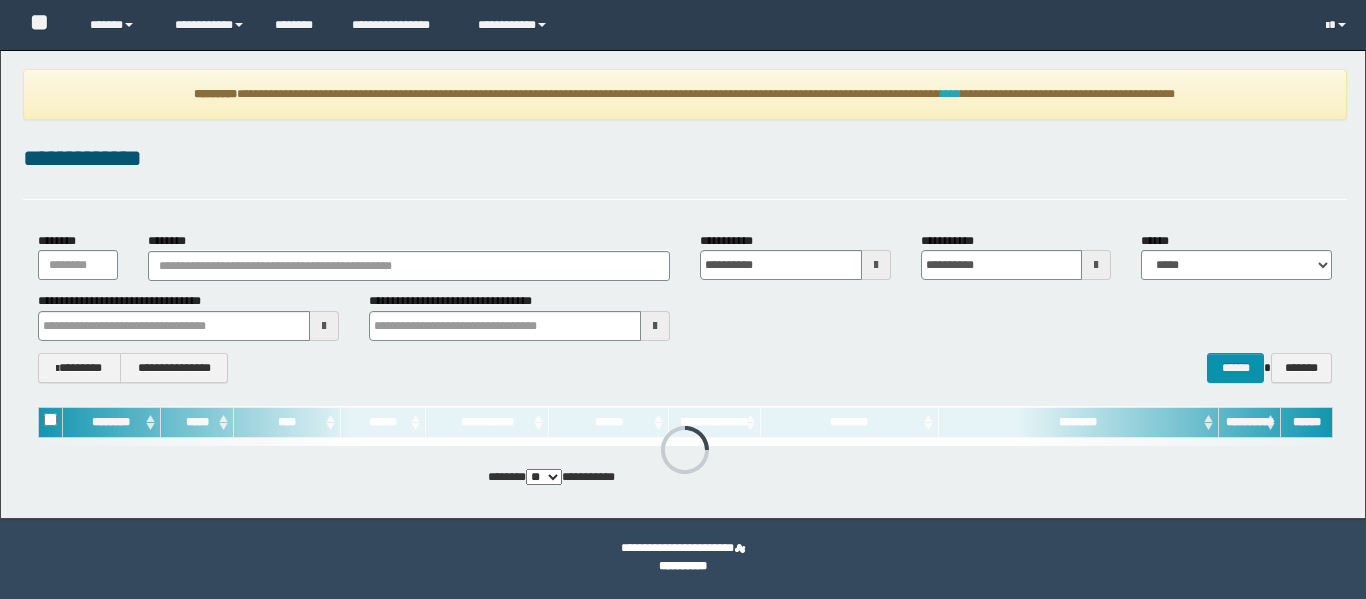 click on "****" at bounding box center [951, 94] 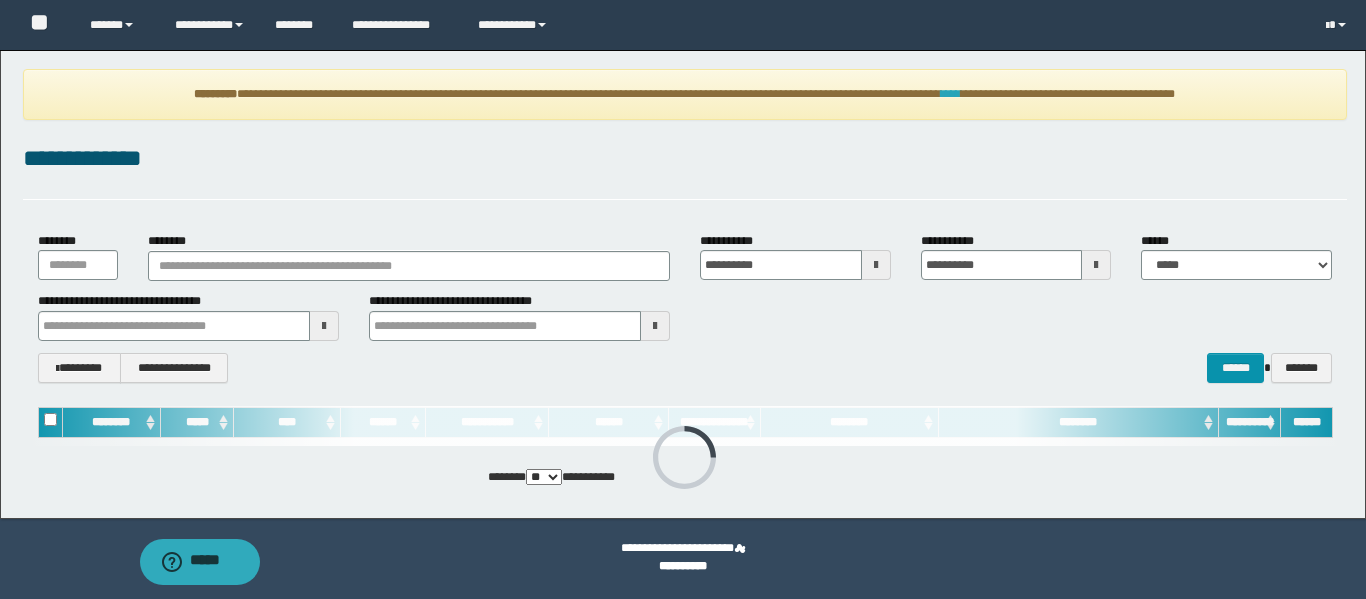 scroll, scrollTop: 0, scrollLeft: 0, axis: both 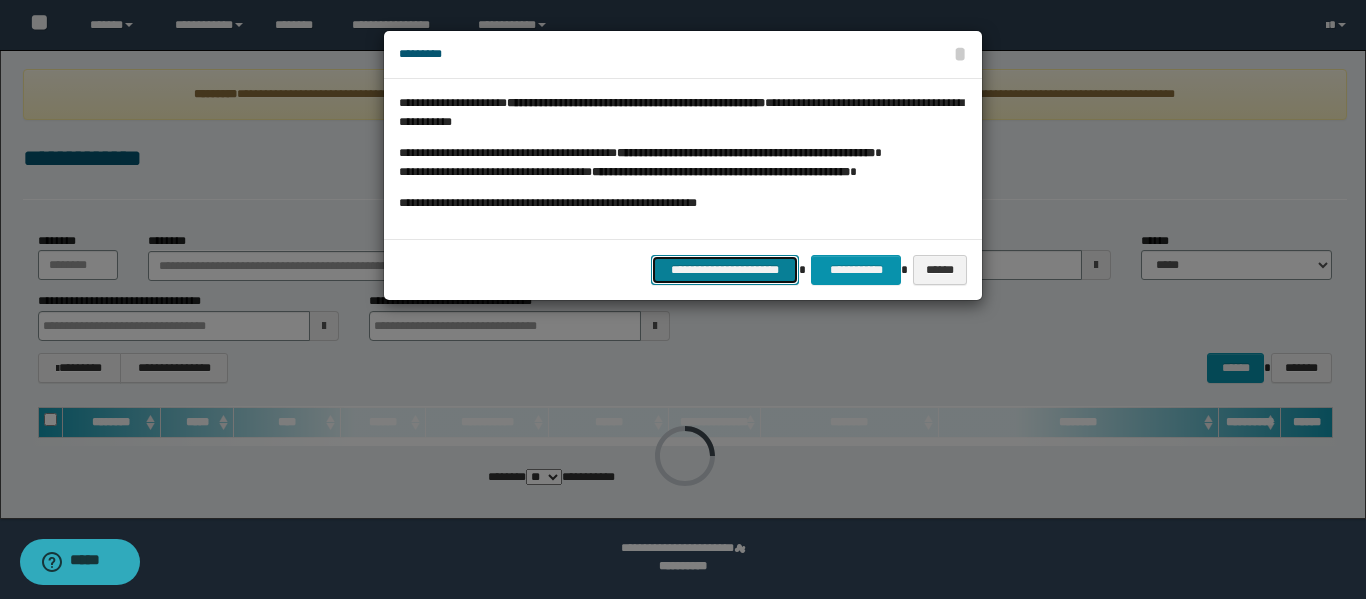 click on "**********" at bounding box center [725, 270] 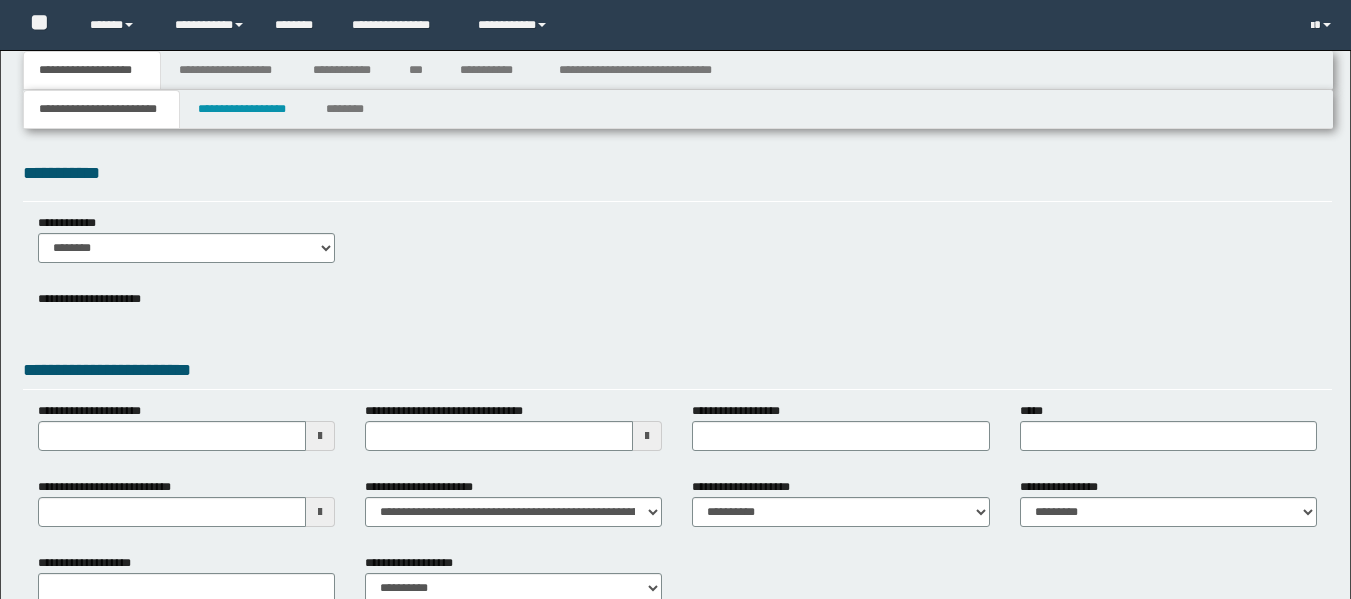 type 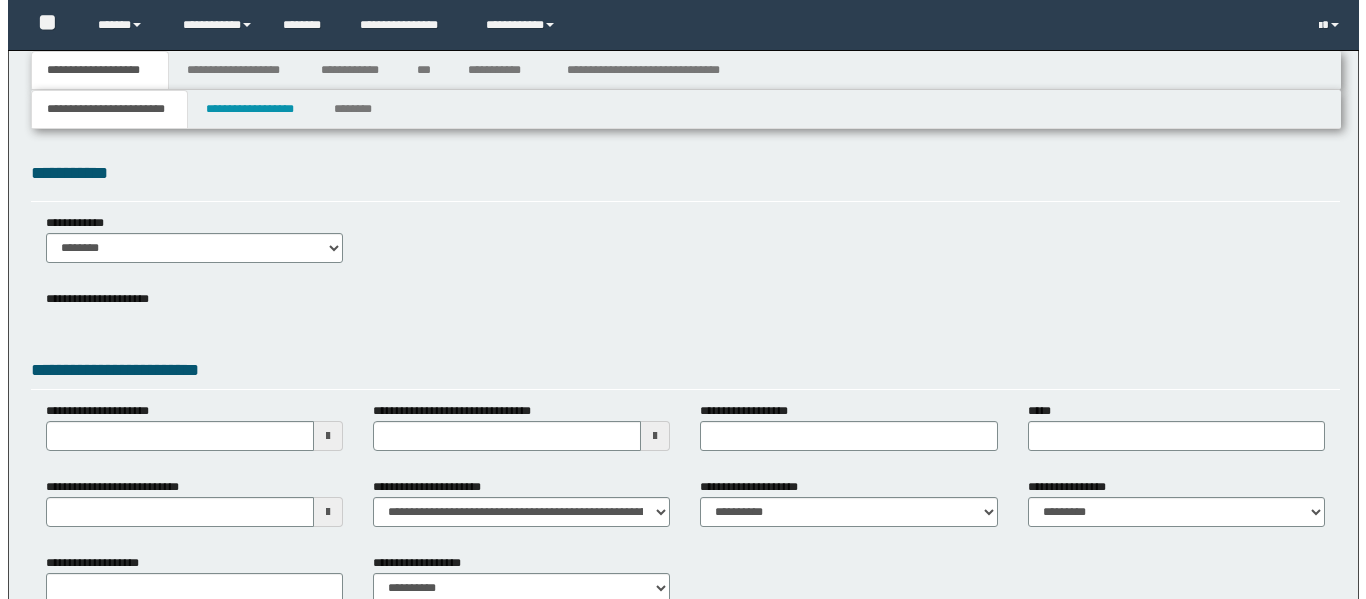 scroll, scrollTop: 0, scrollLeft: 0, axis: both 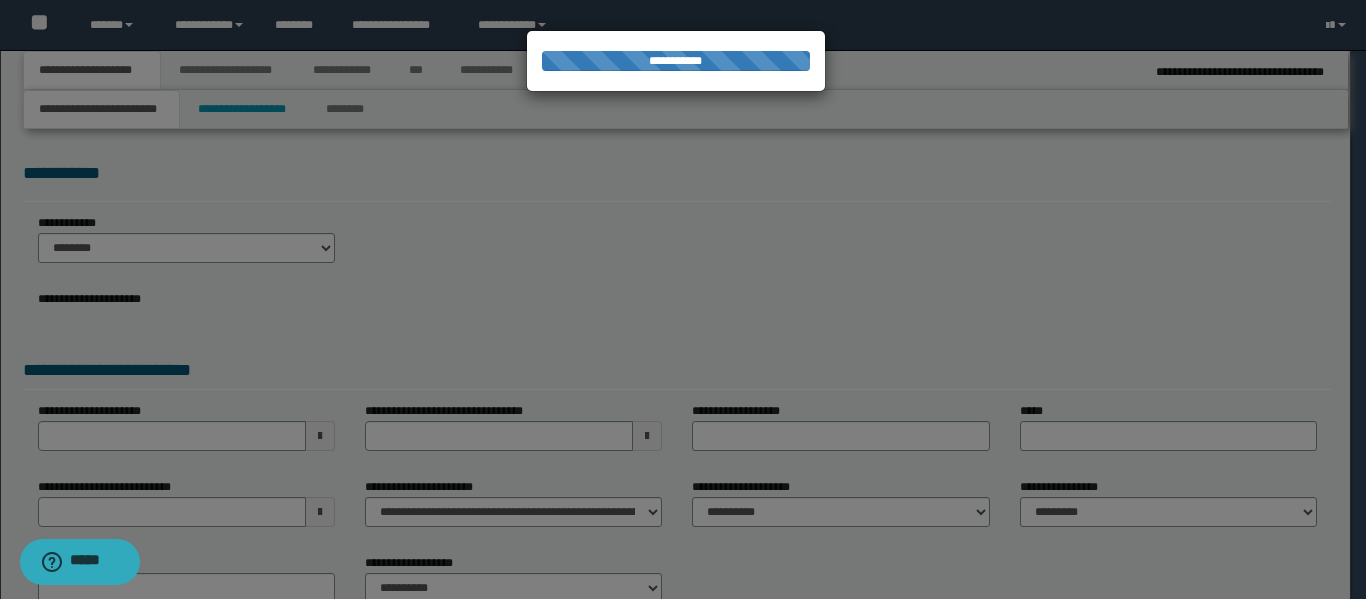 type on "**********" 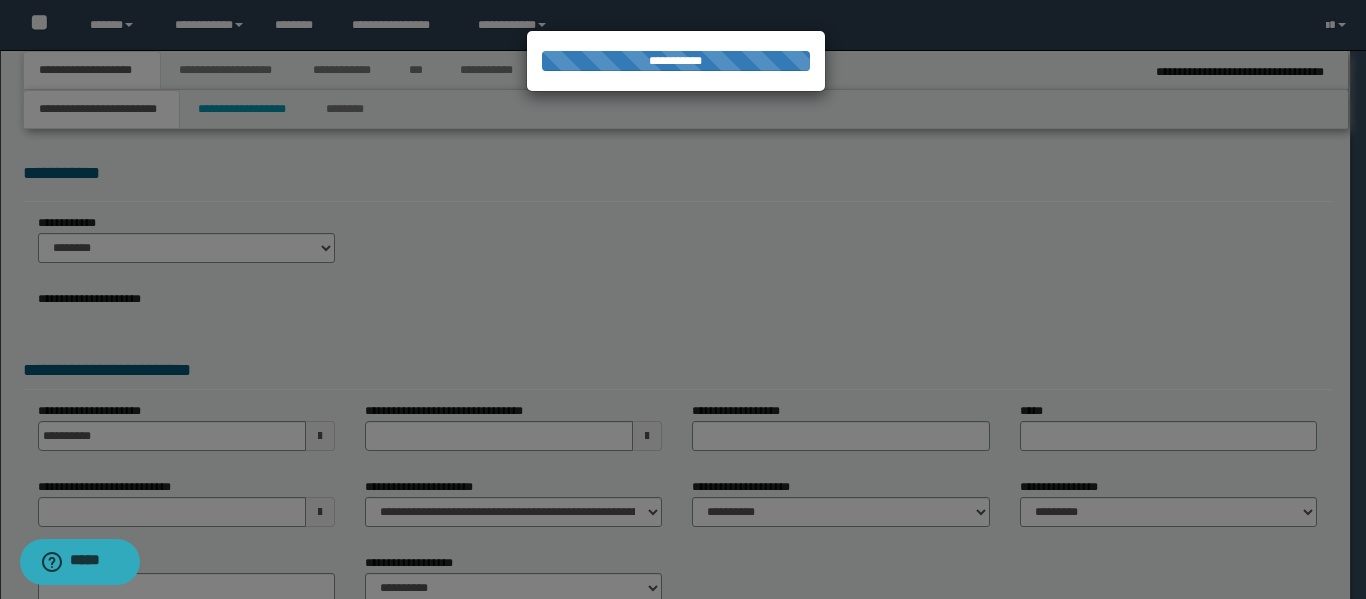 type on "**********" 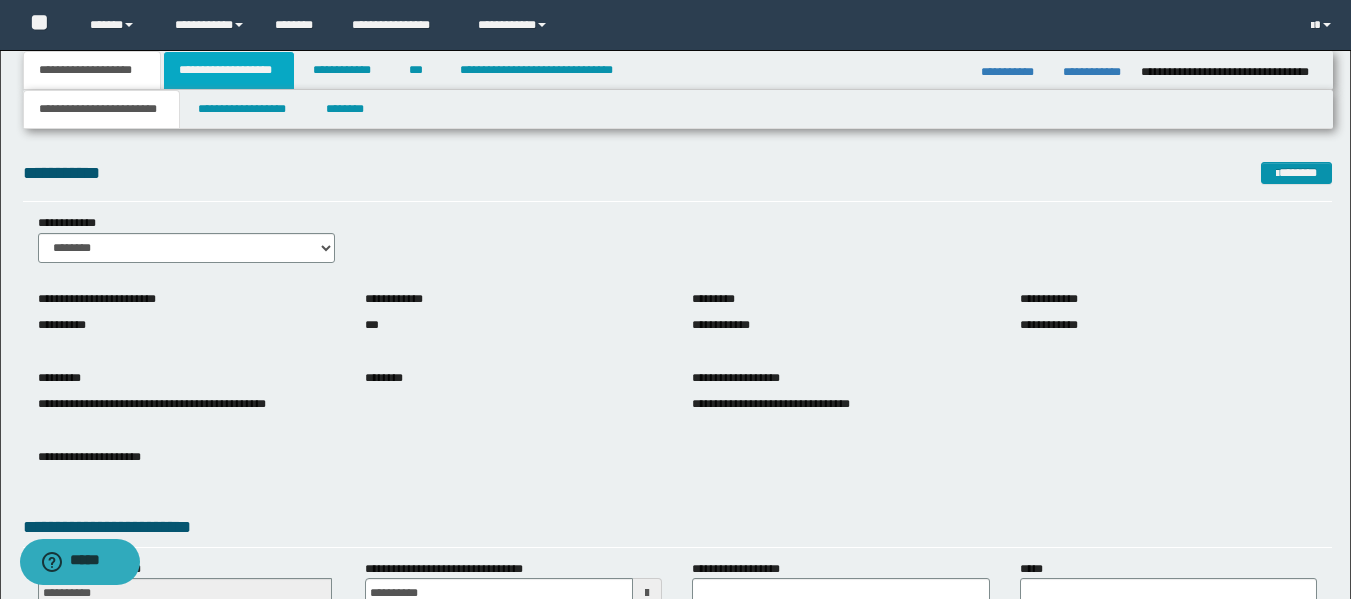 click on "**********" at bounding box center [229, 70] 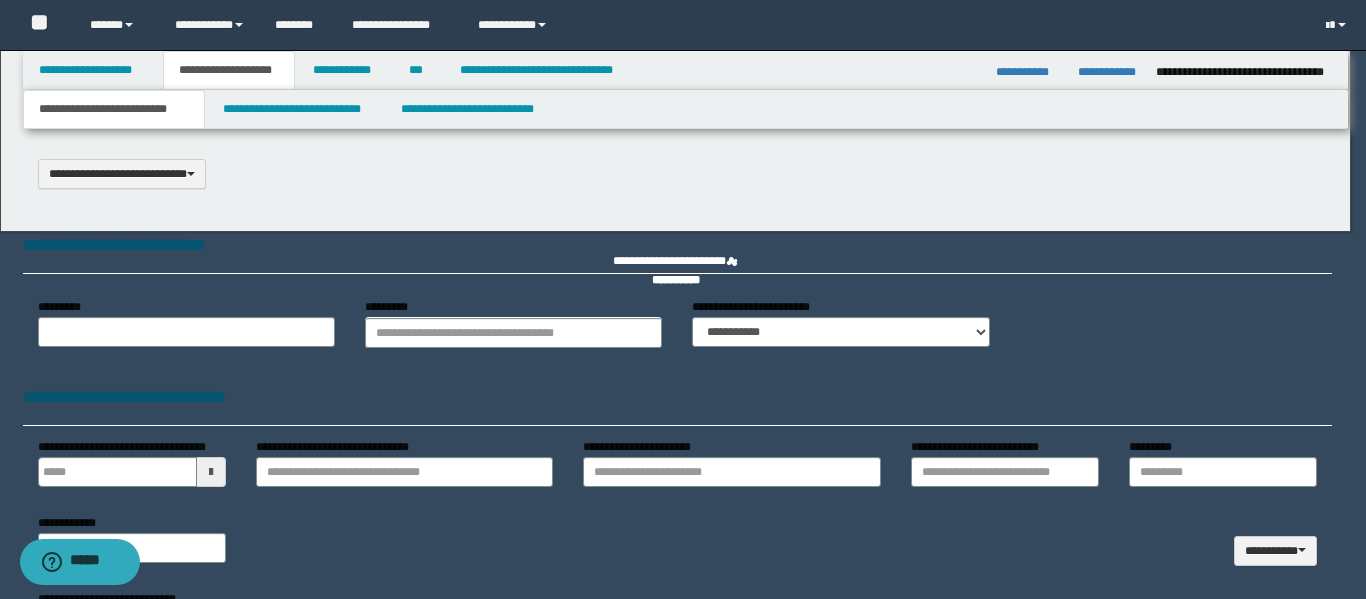 type 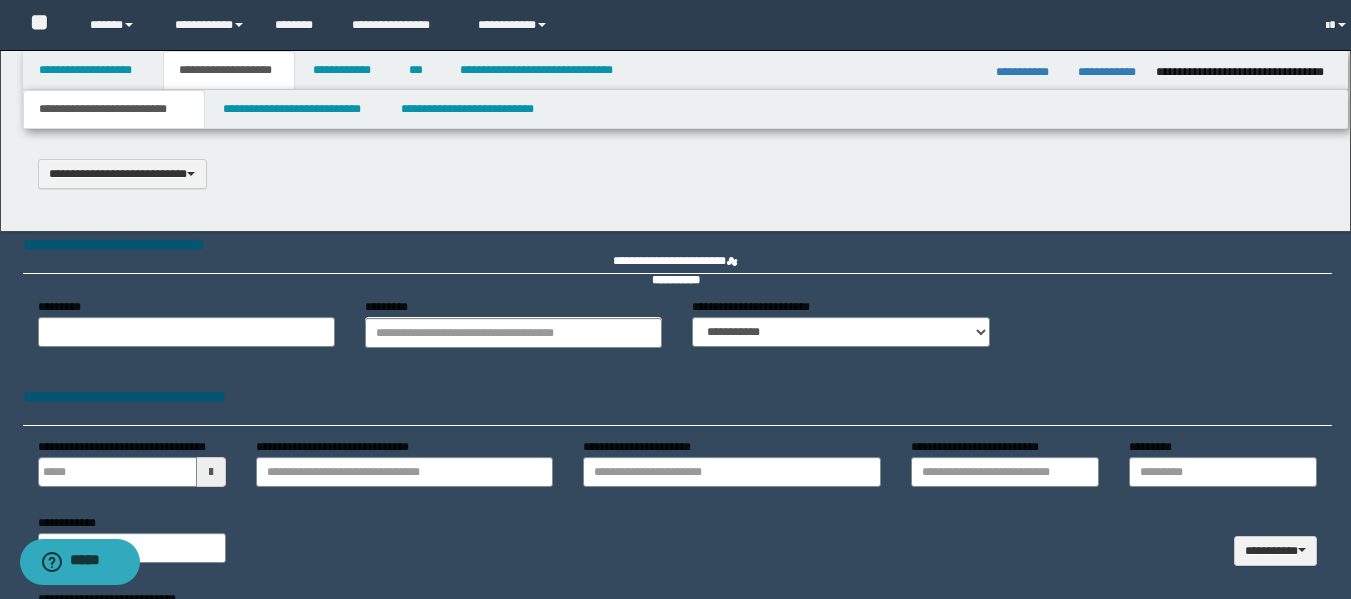 type on "**********" 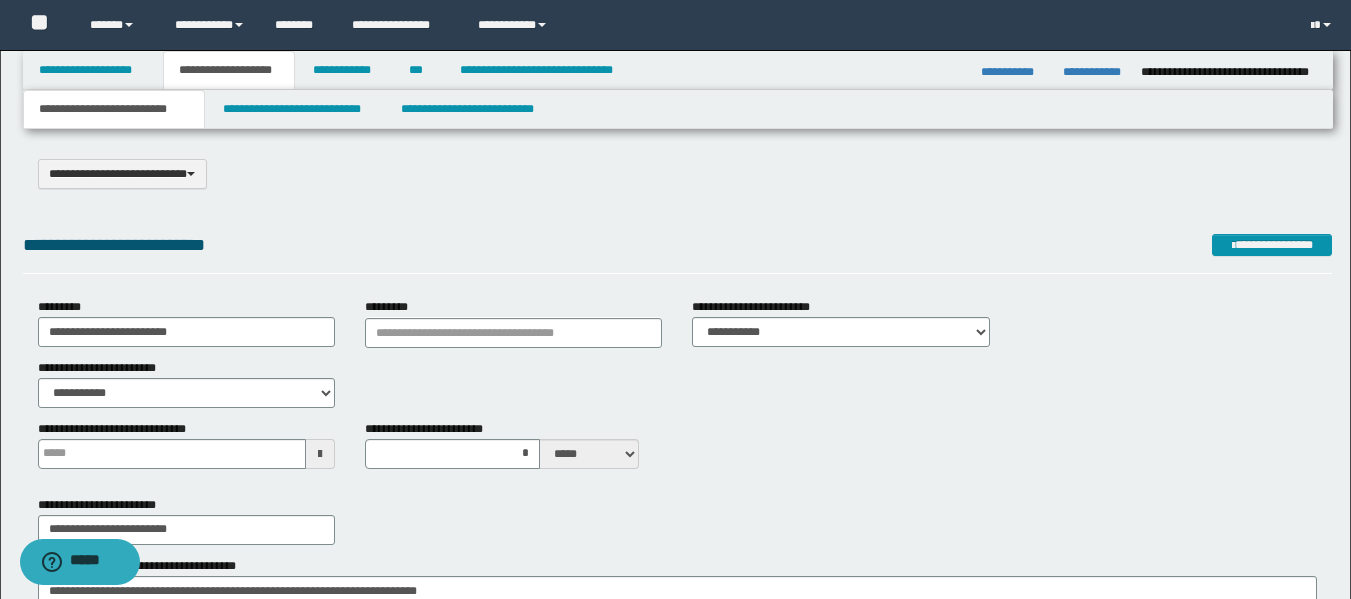scroll, scrollTop: 0, scrollLeft: 0, axis: both 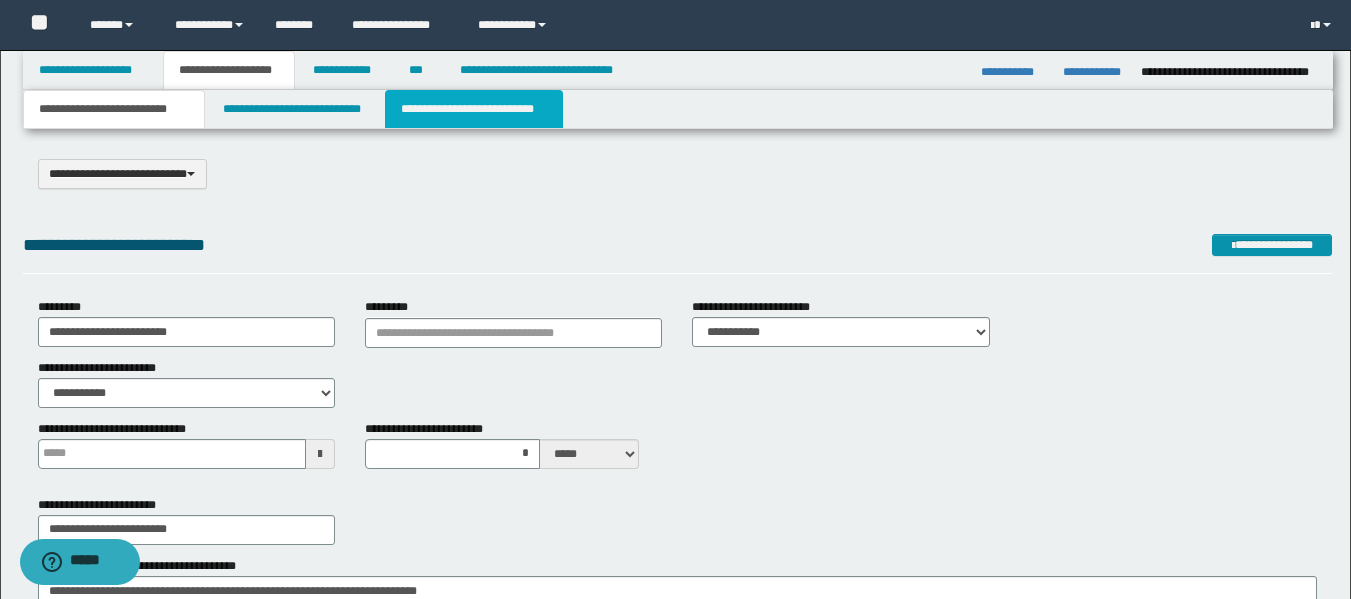 click on "**********" at bounding box center (474, 109) 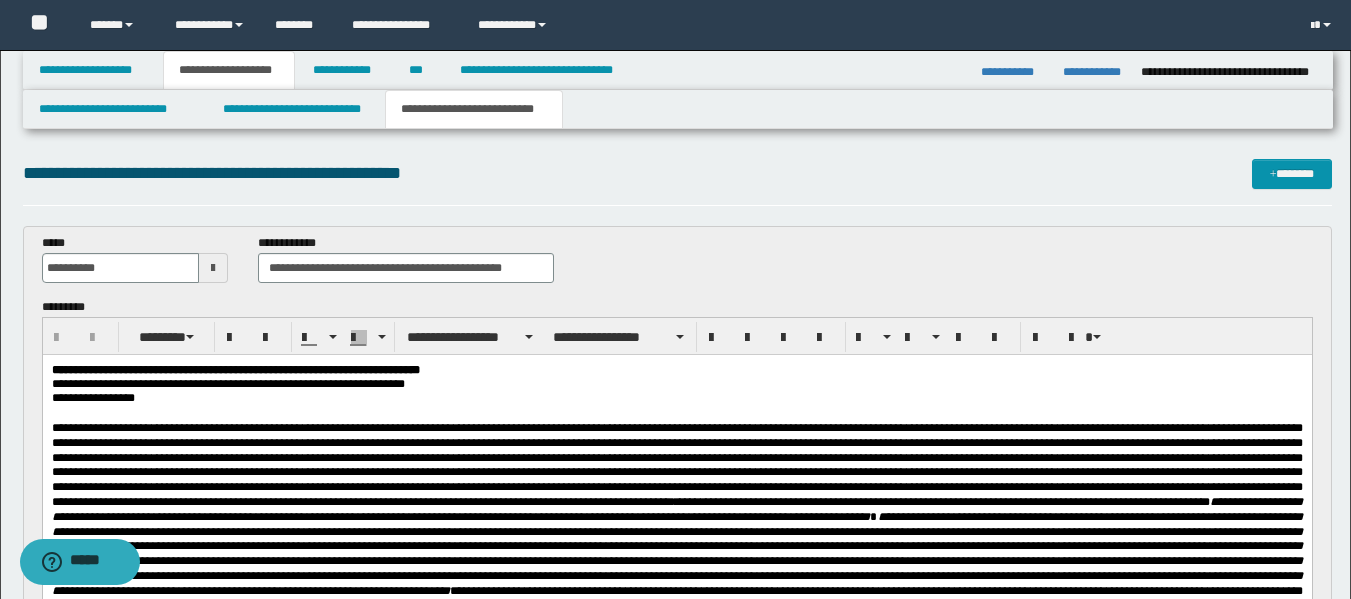 scroll, scrollTop: 0, scrollLeft: 0, axis: both 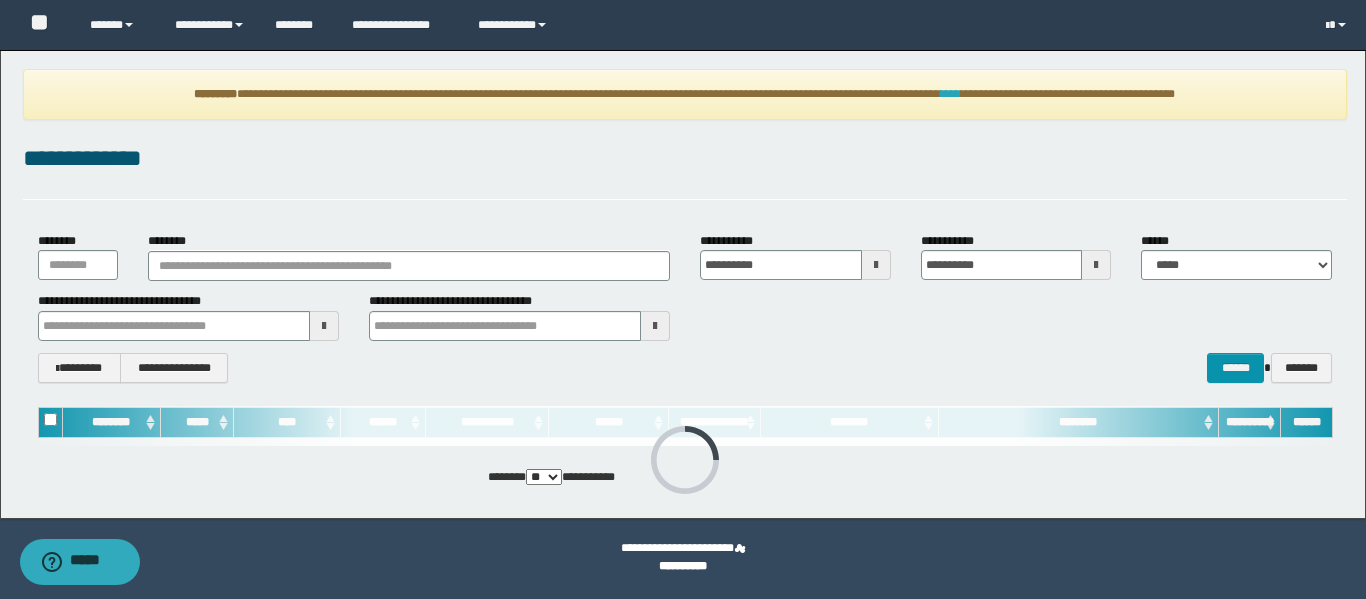 click on "****" at bounding box center (951, 94) 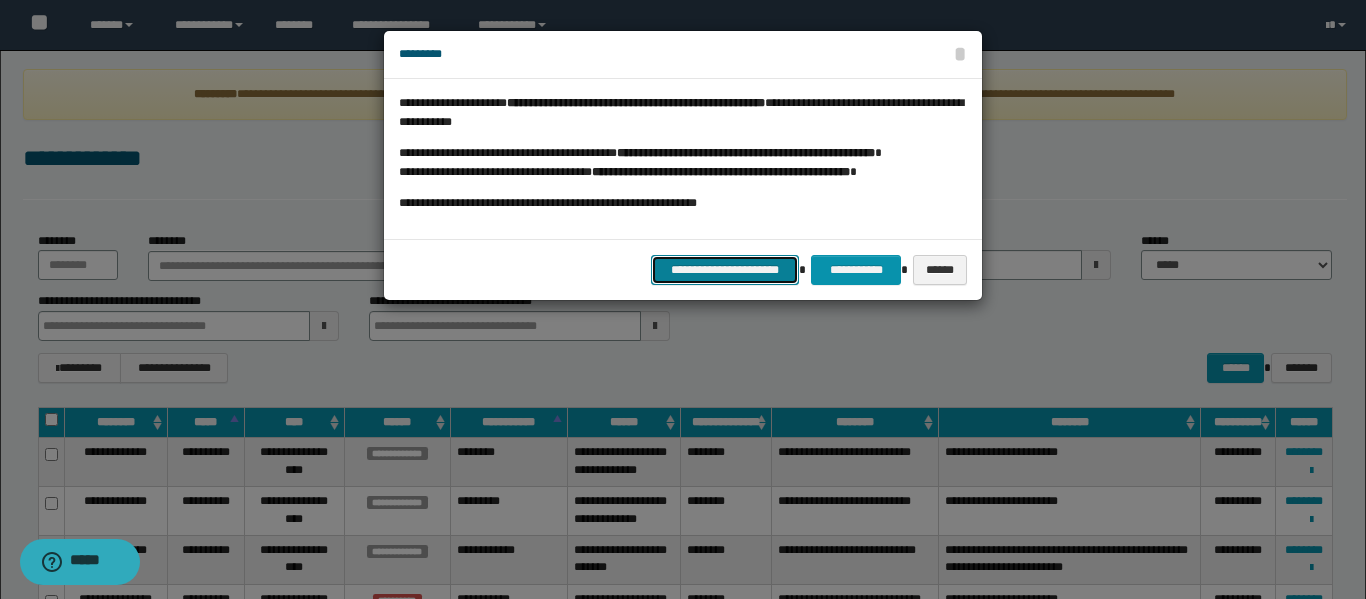click on "**********" at bounding box center (725, 270) 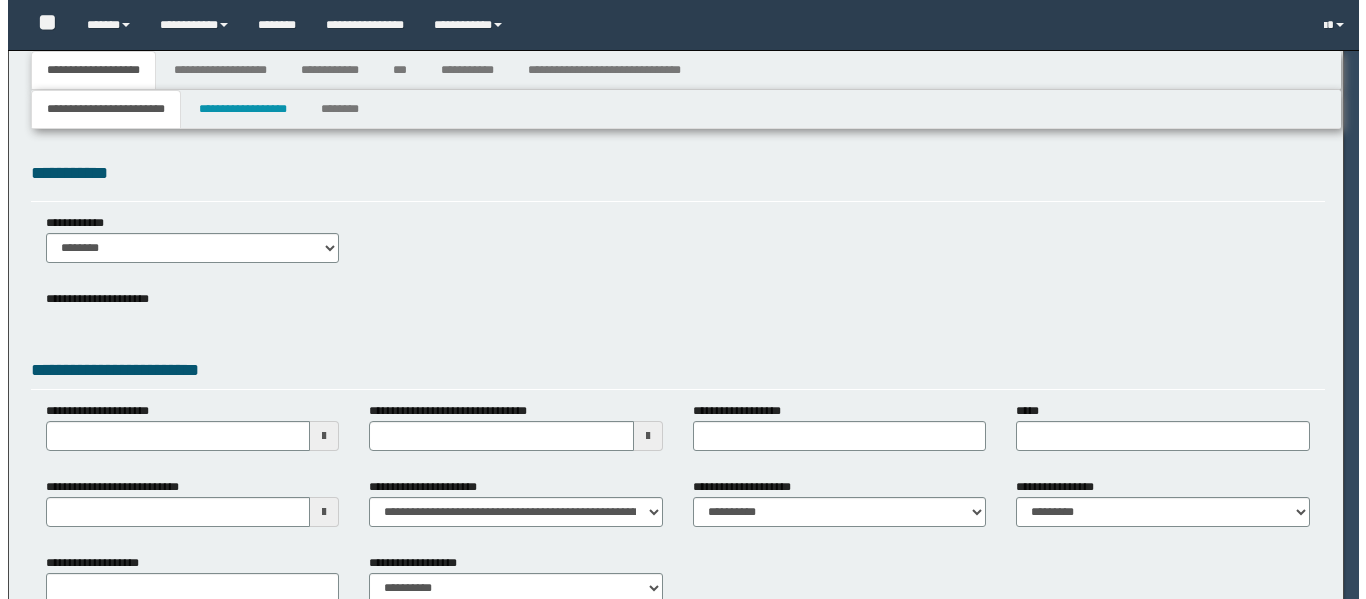 scroll, scrollTop: 0, scrollLeft: 0, axis: both 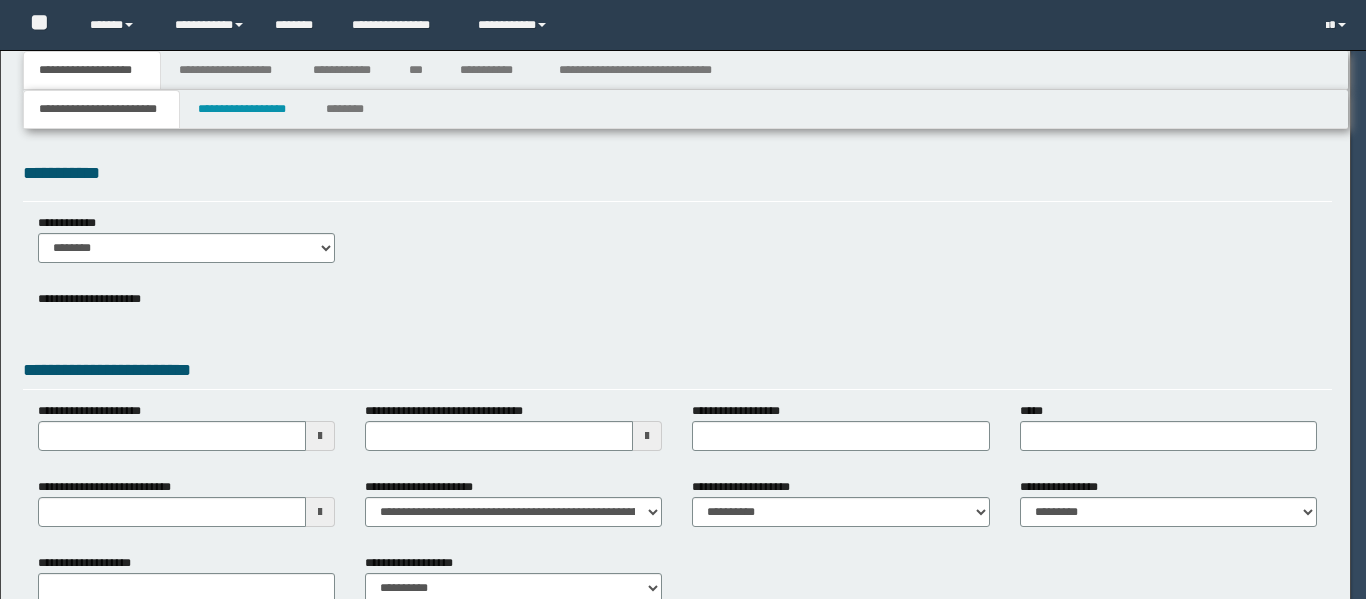 select on "**" 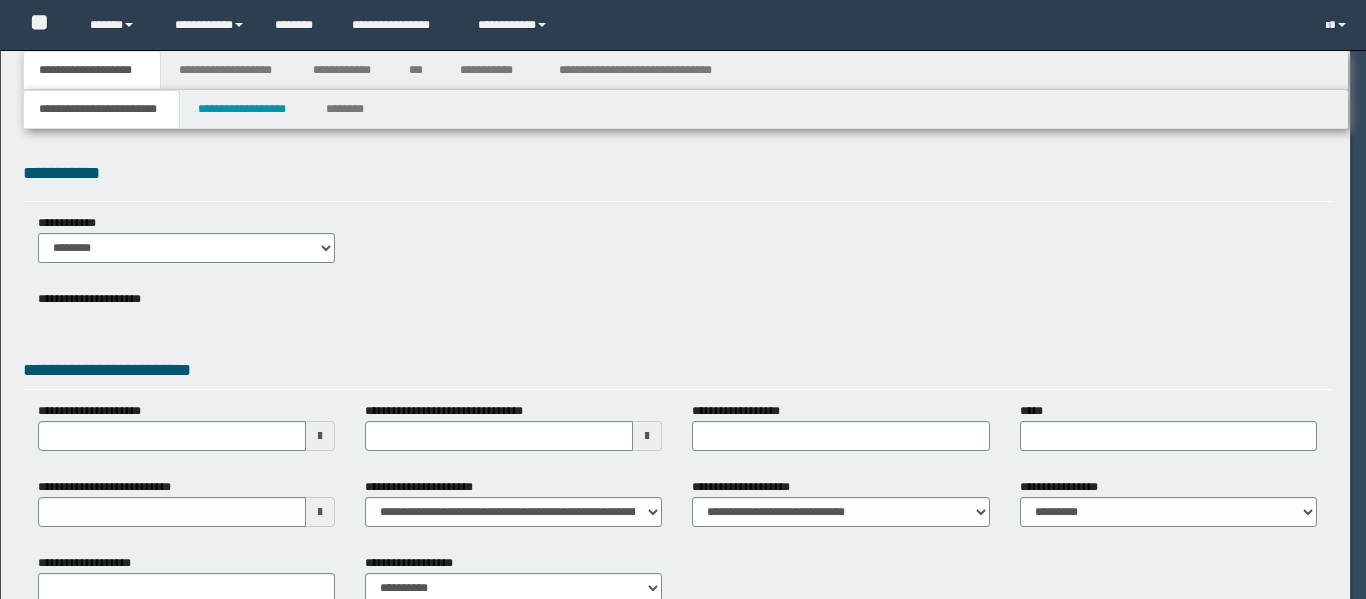 type on "**********" 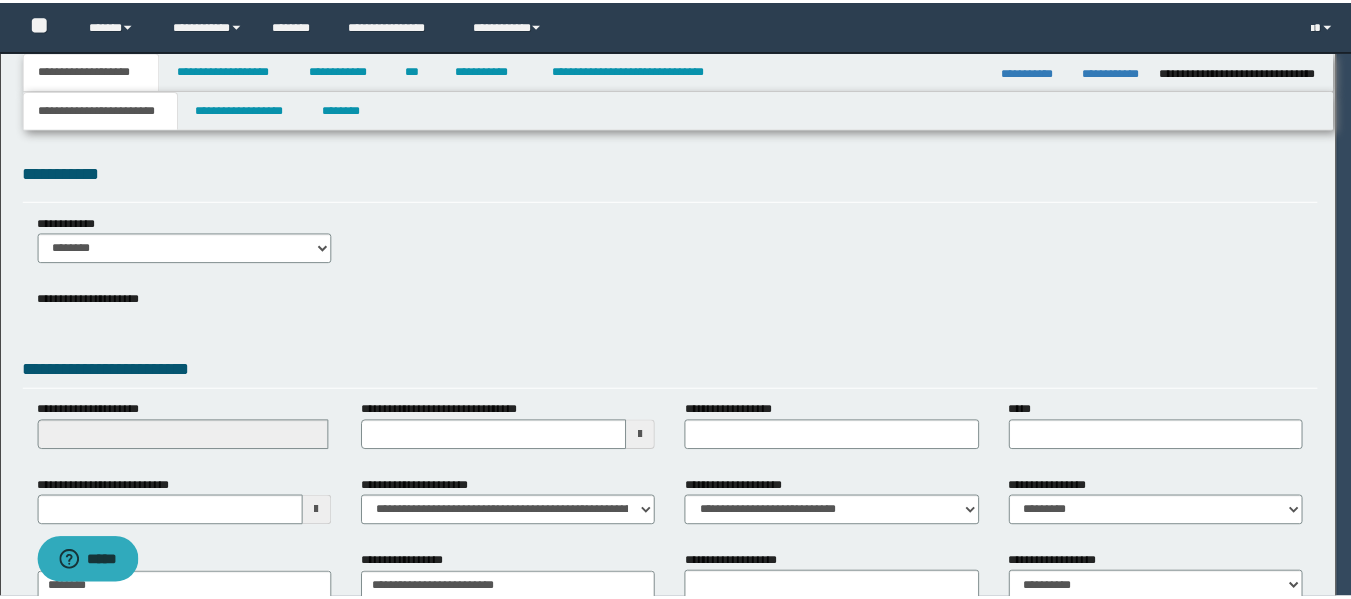 scroll, scrollTop: 0, scrollLeft: 0, axis: both 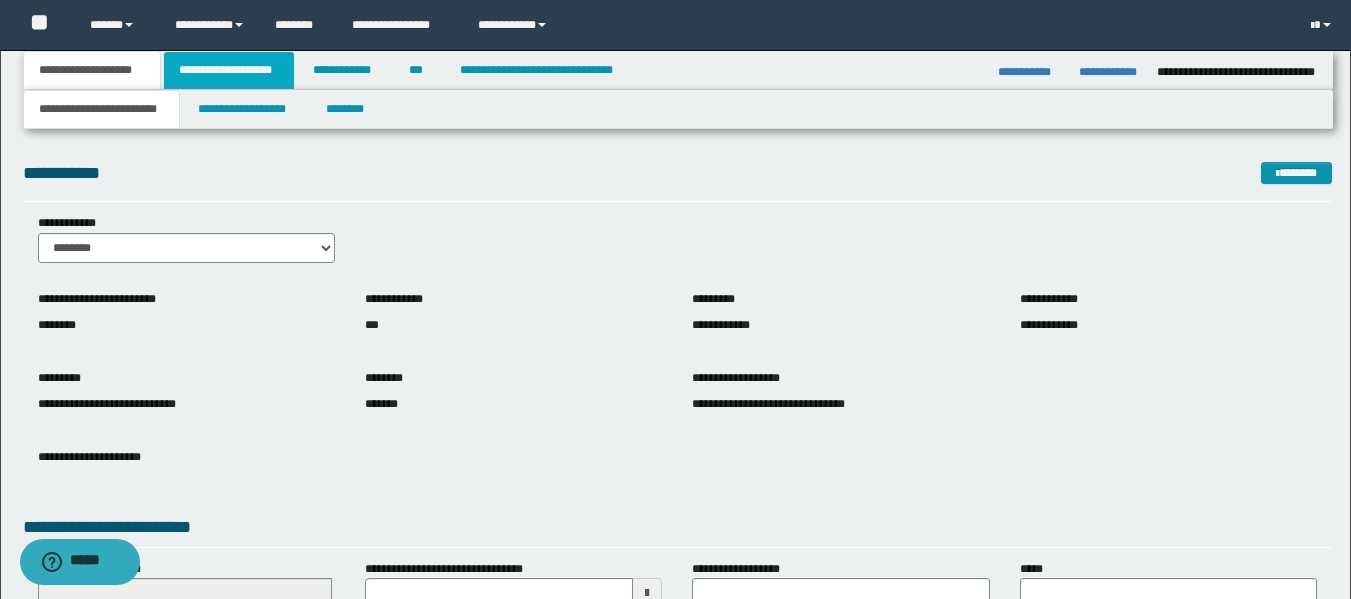 click on "**********" at bounding box center (229, 70) 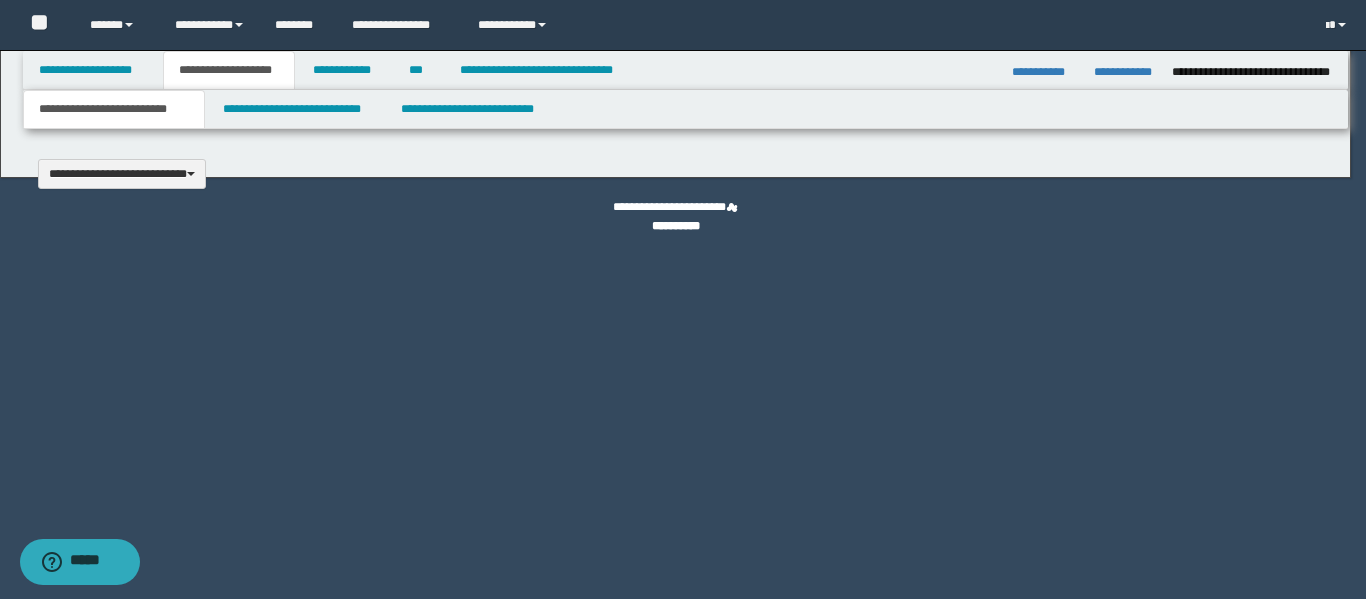 type 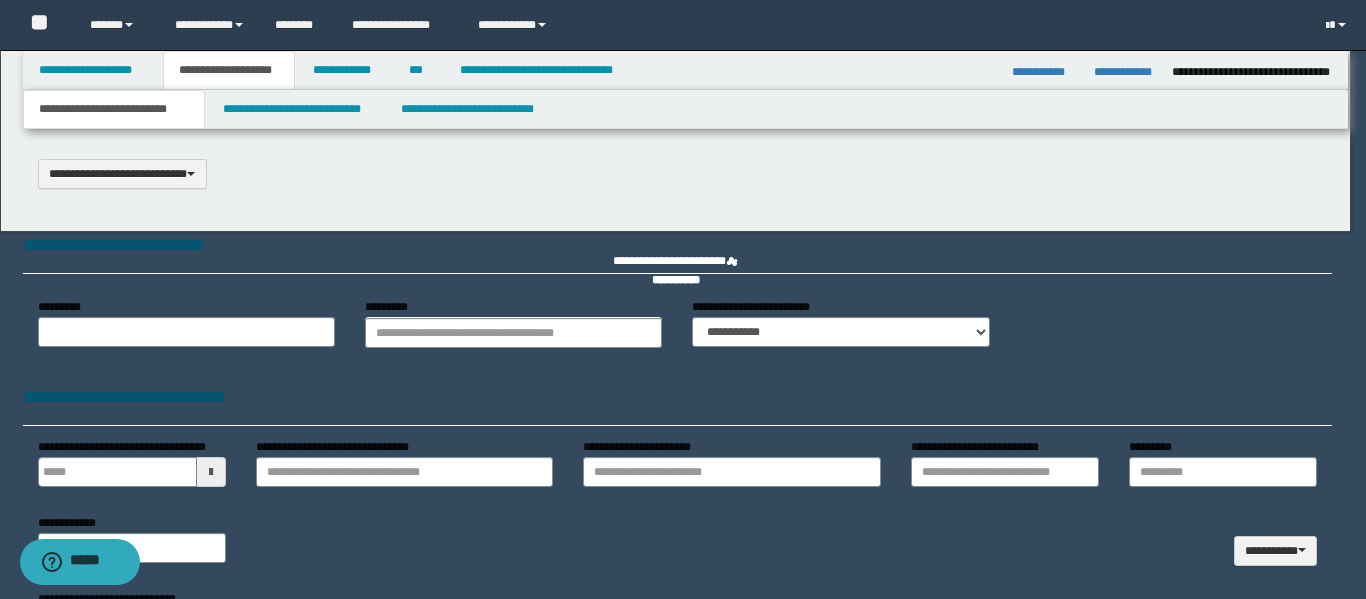 type on "*********" 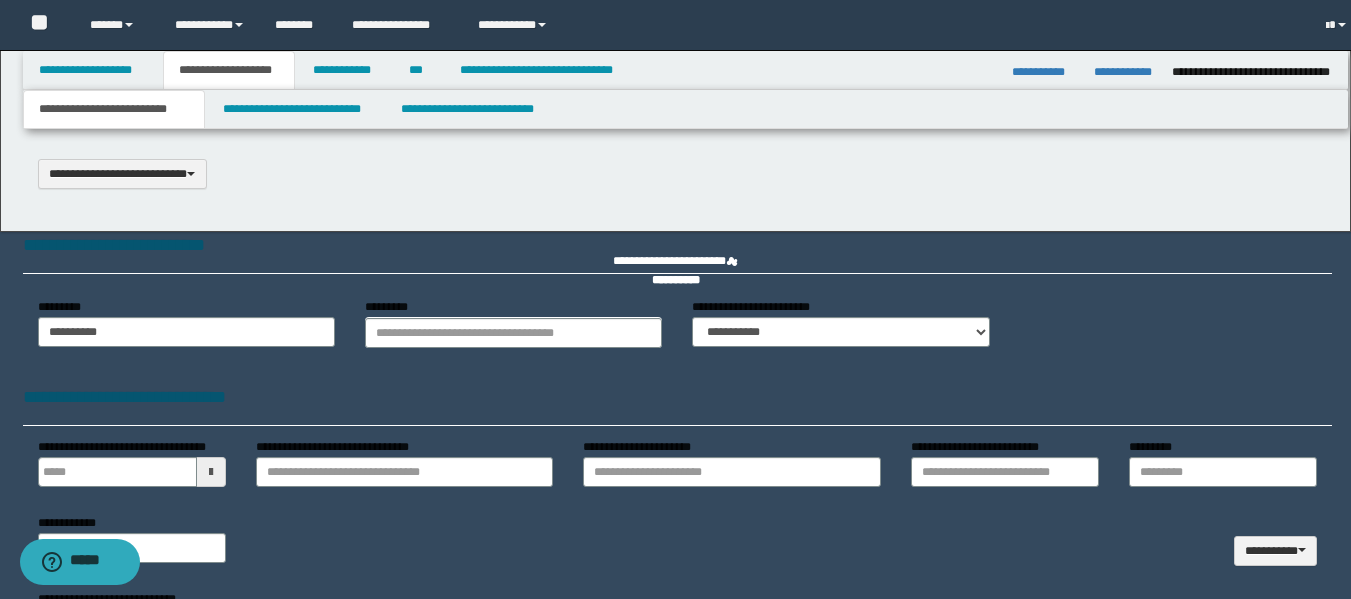 scroll, scrollTop: 0, scrollLeft: 0, axis: both 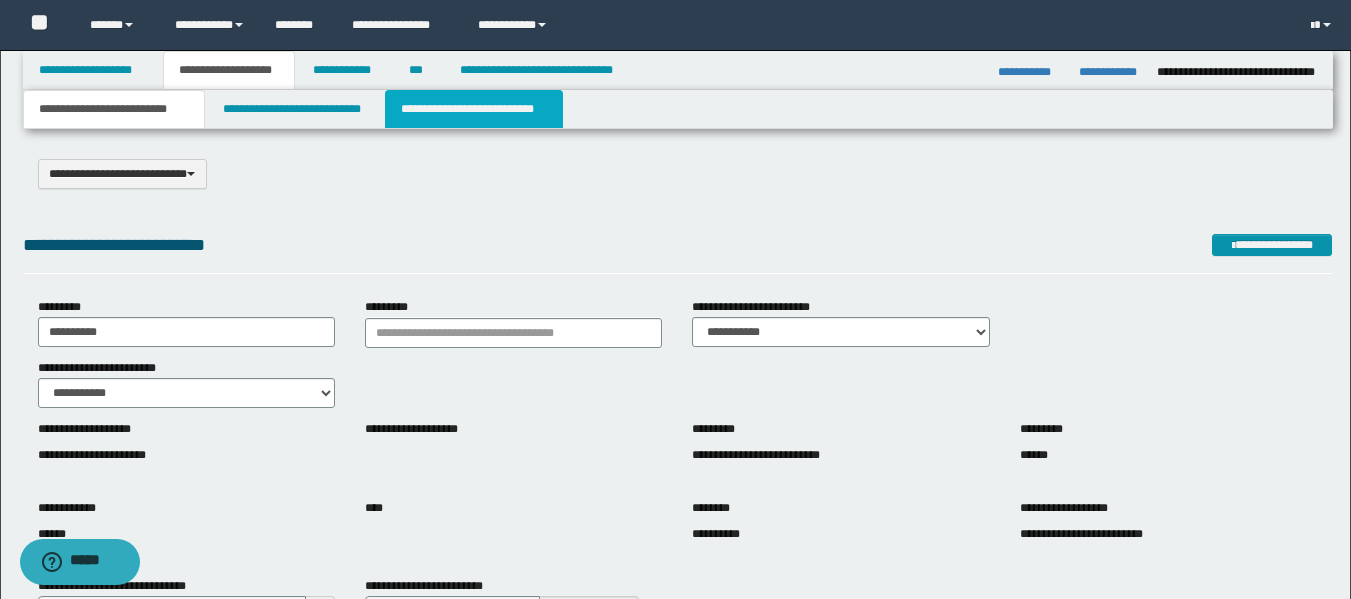 click on "**********" at bounding box center [474, 109] 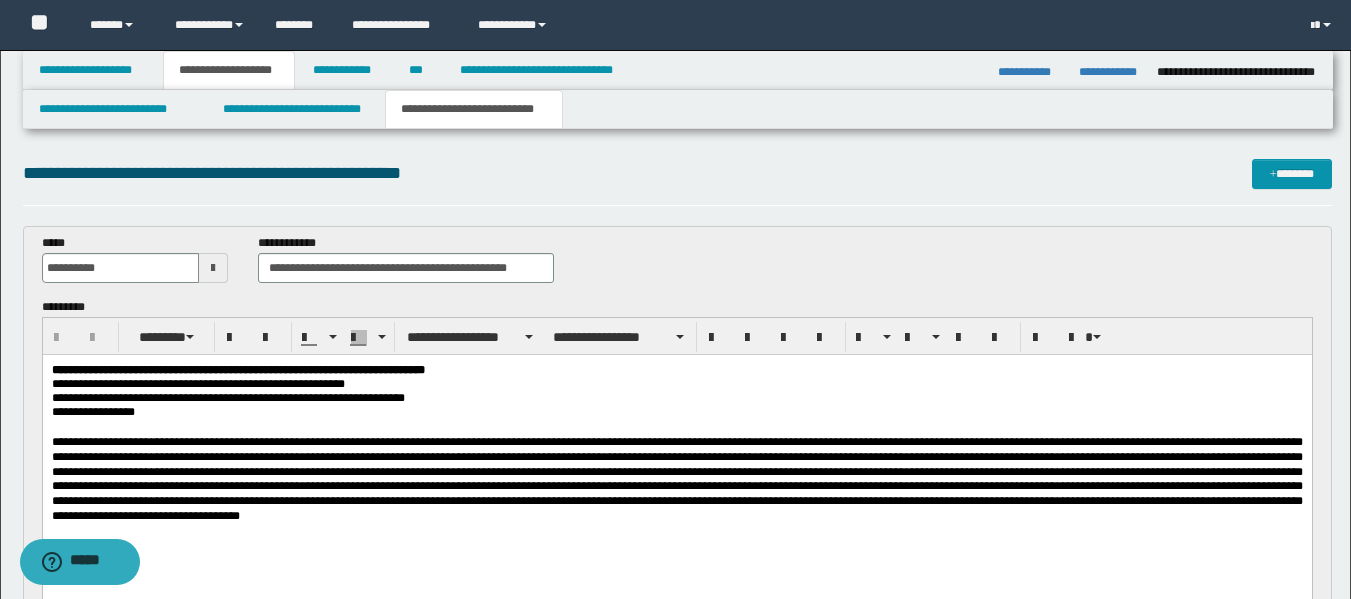scroll, scrollTop: 0, scrollLeft: 0, axis: both 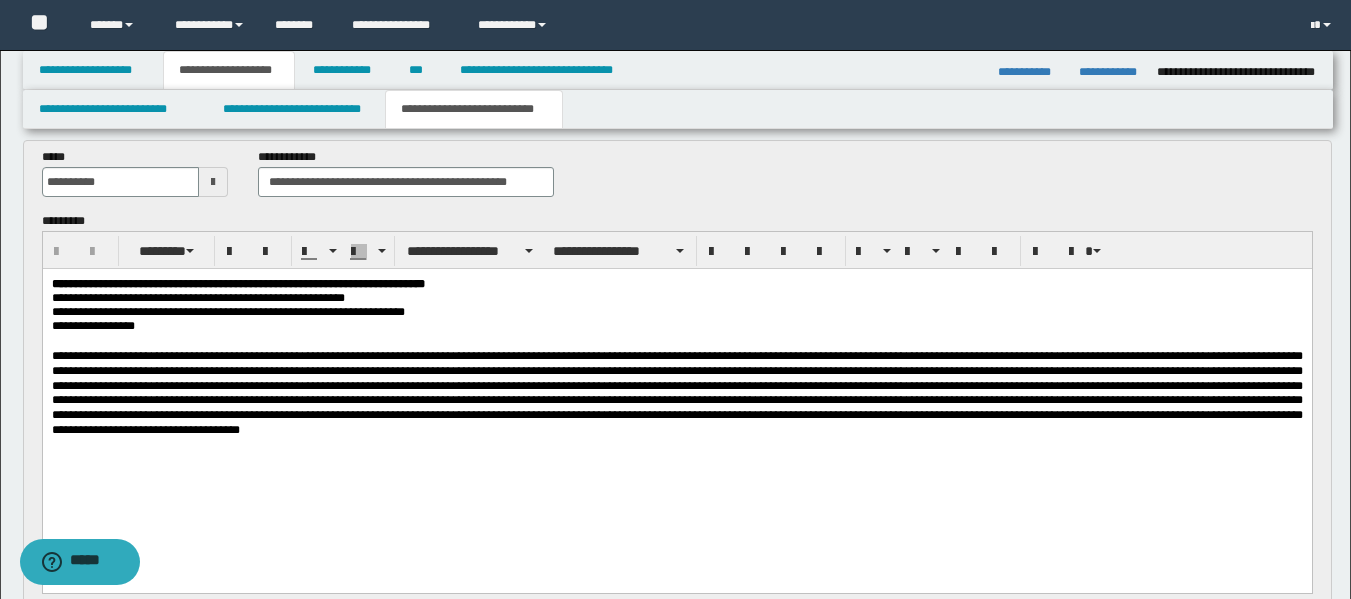 click at bounding box center [676, 393] 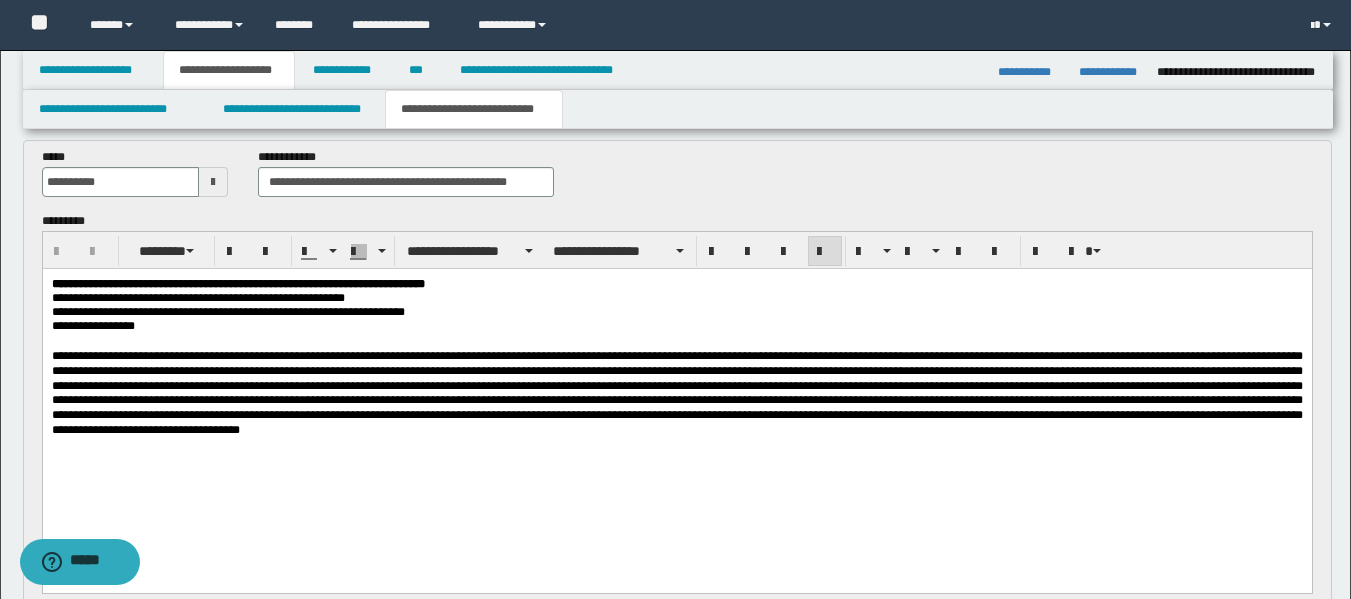 type 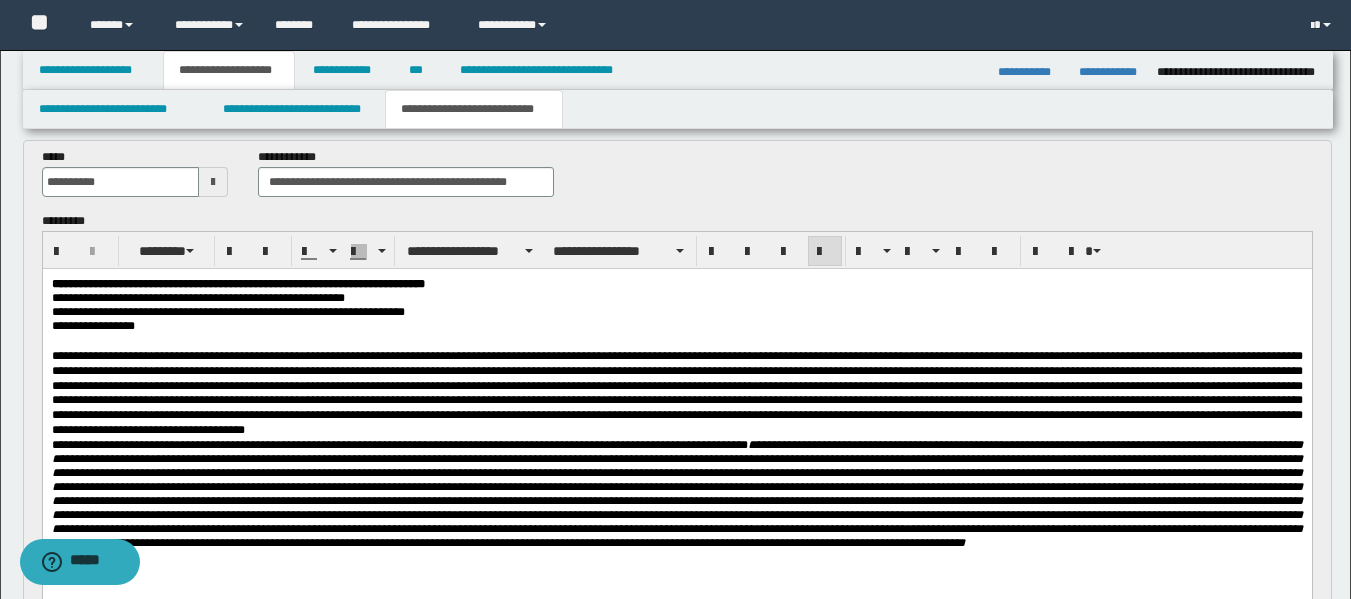 click at bounding box center (676, 393) 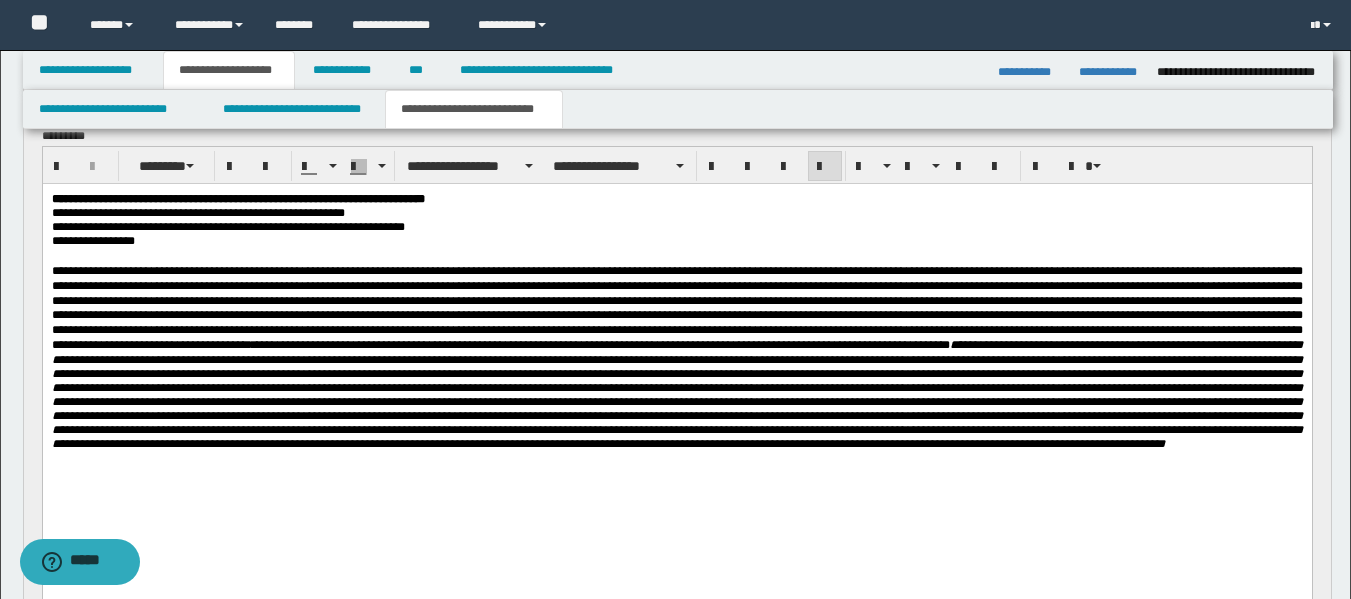 scroll, scrollTop: 217, scrollLeft: 0, axis: vertical 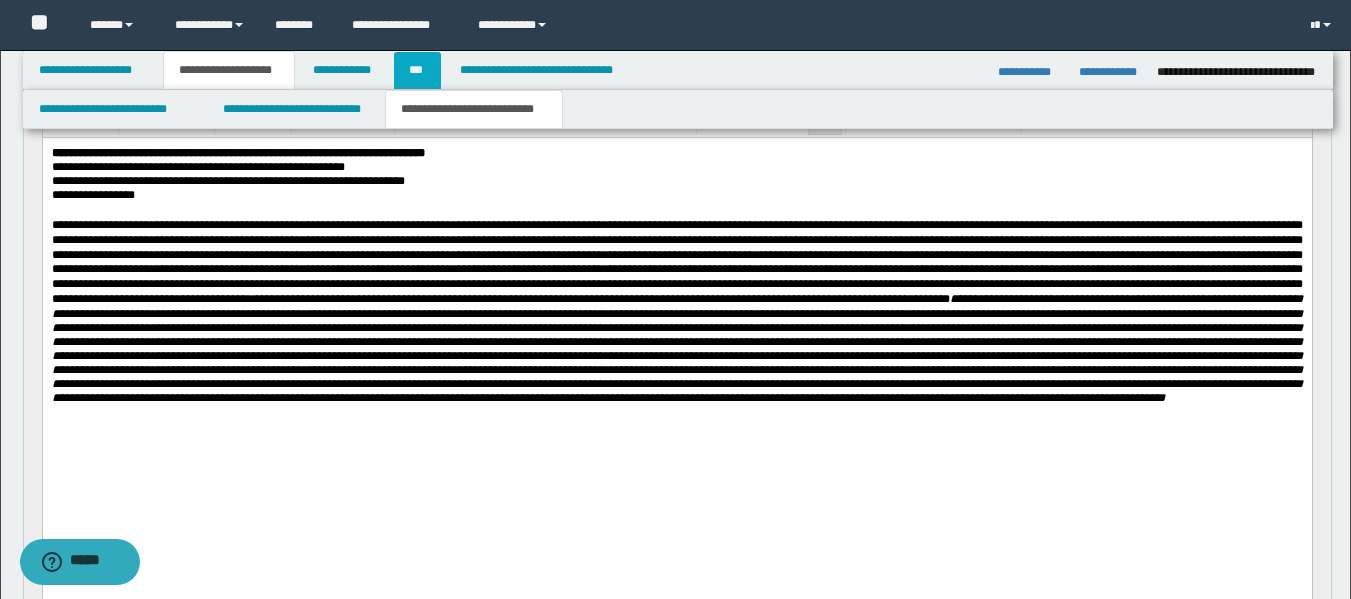 click on "***" at bounding box center [417, 70] 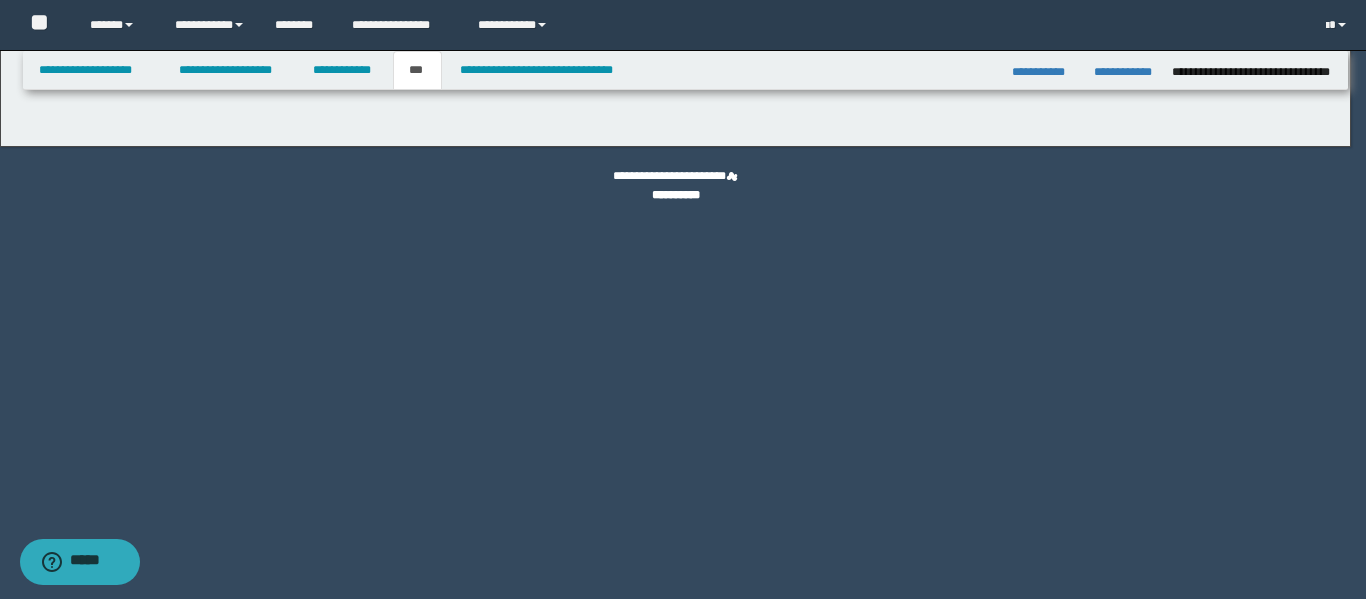 select on "**" 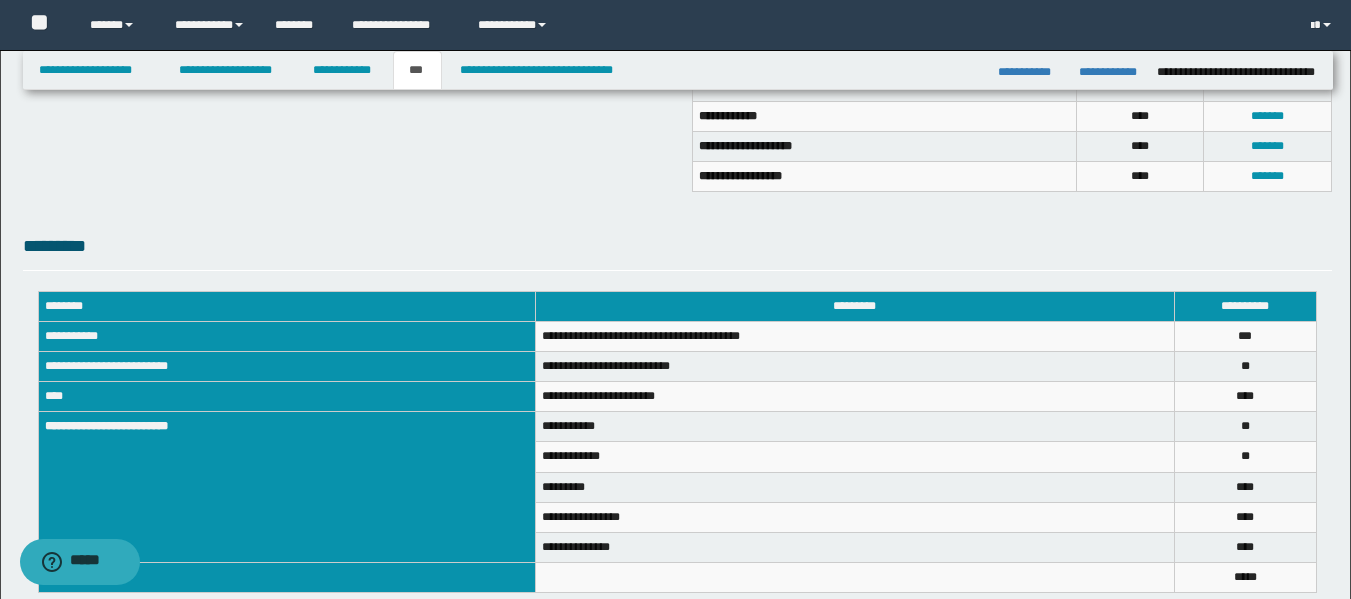 scroll, scrollTop: 587, scrollLeft: 0, axis: vertical 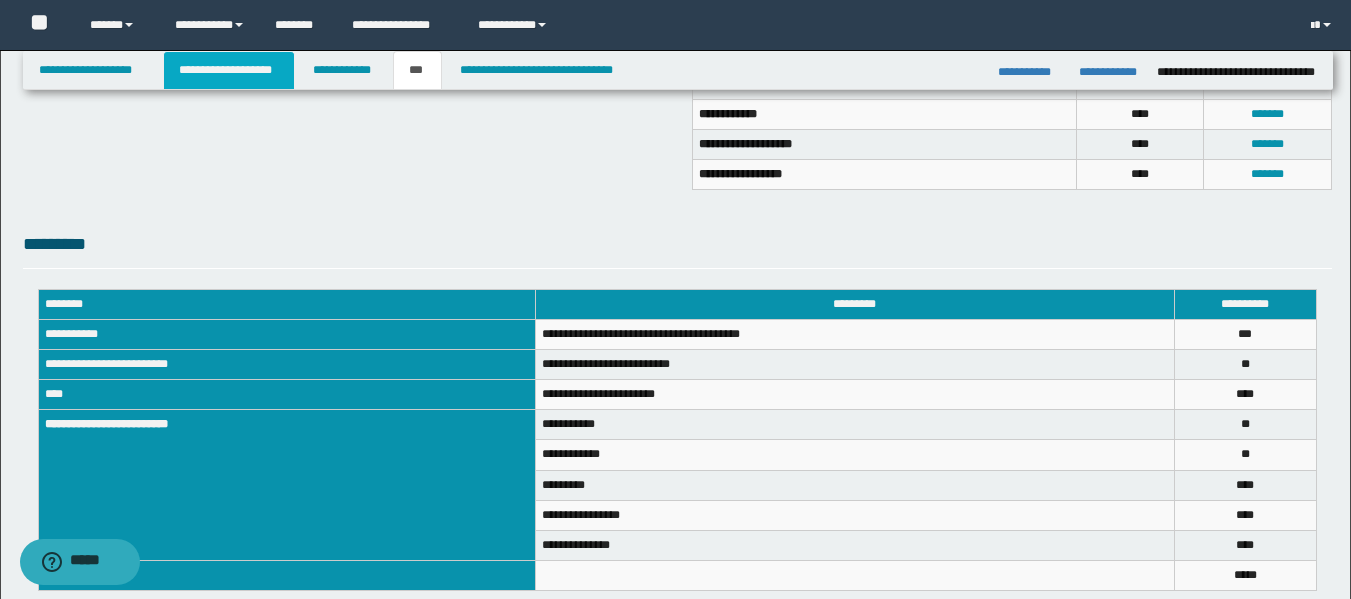 click on "**********" at bounding box center [229, 70] 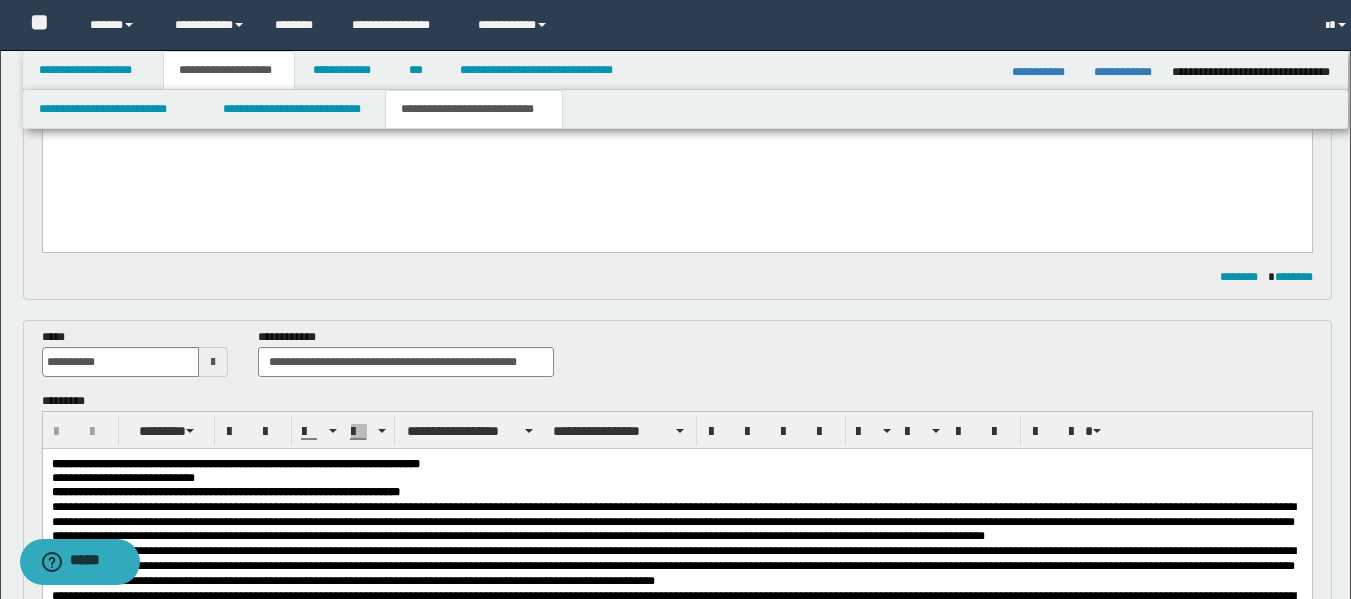 scroll, scrollTop: 618, scrollLeft: 0, axis: vertical 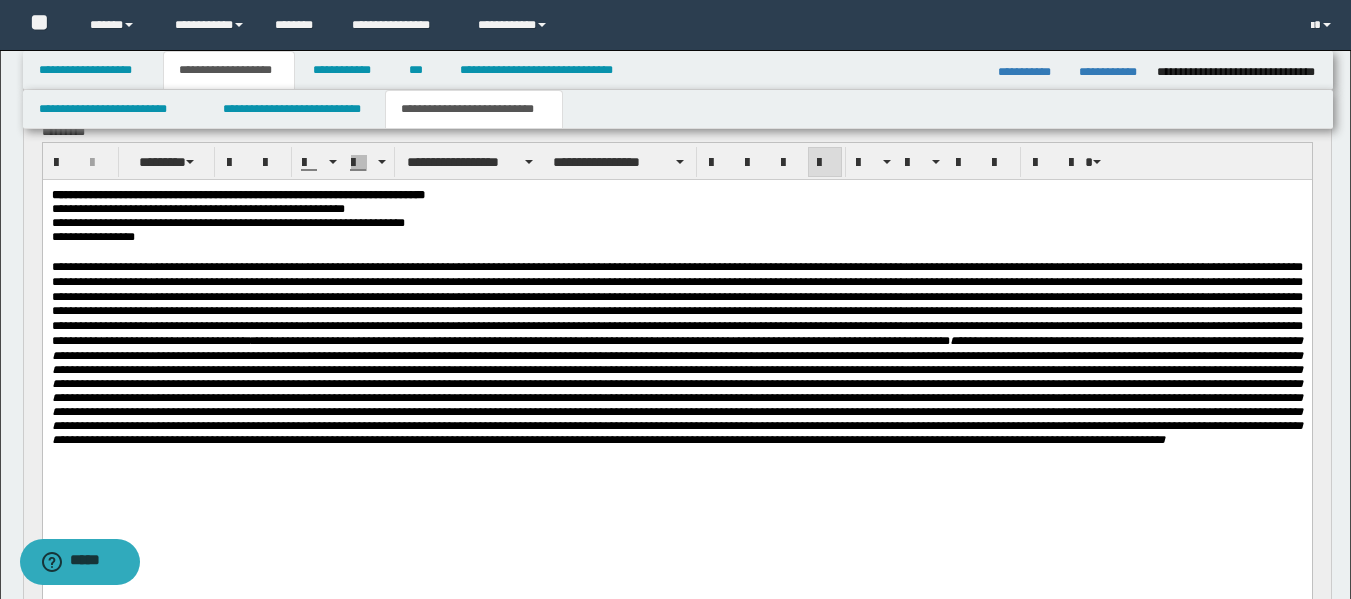 click on "**********" at bounding box center (676, 353) 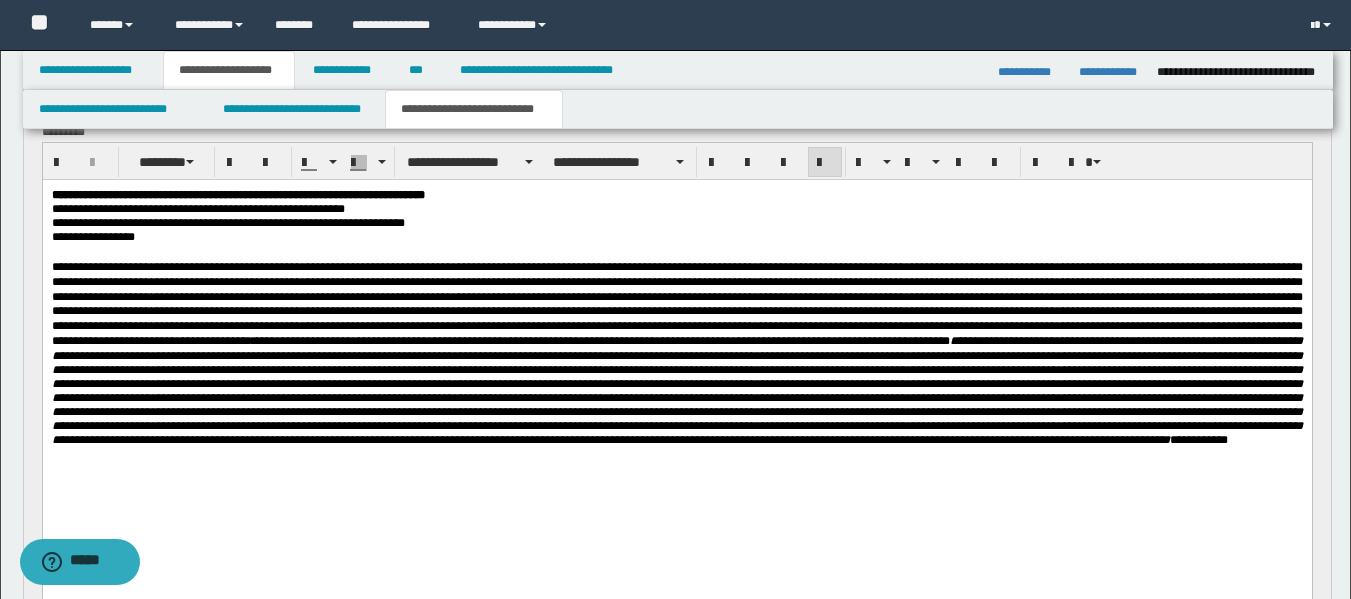 click at bounding box center [676, 390] 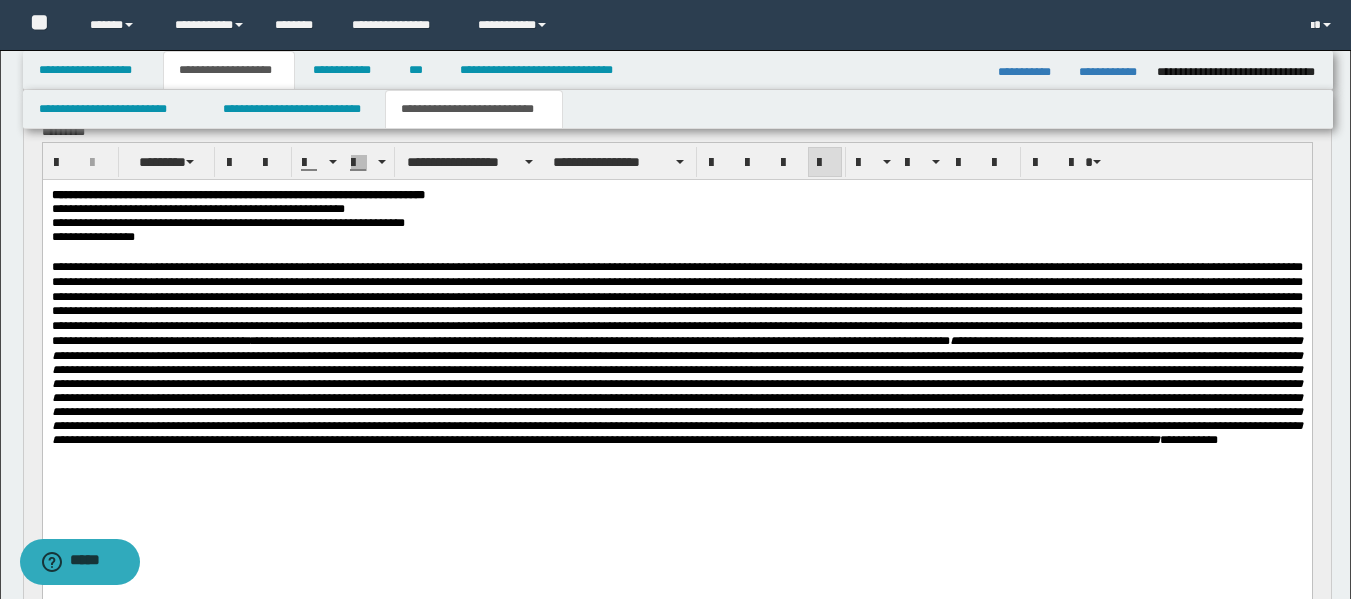 click on "**********" at bounding box center (676, 353) 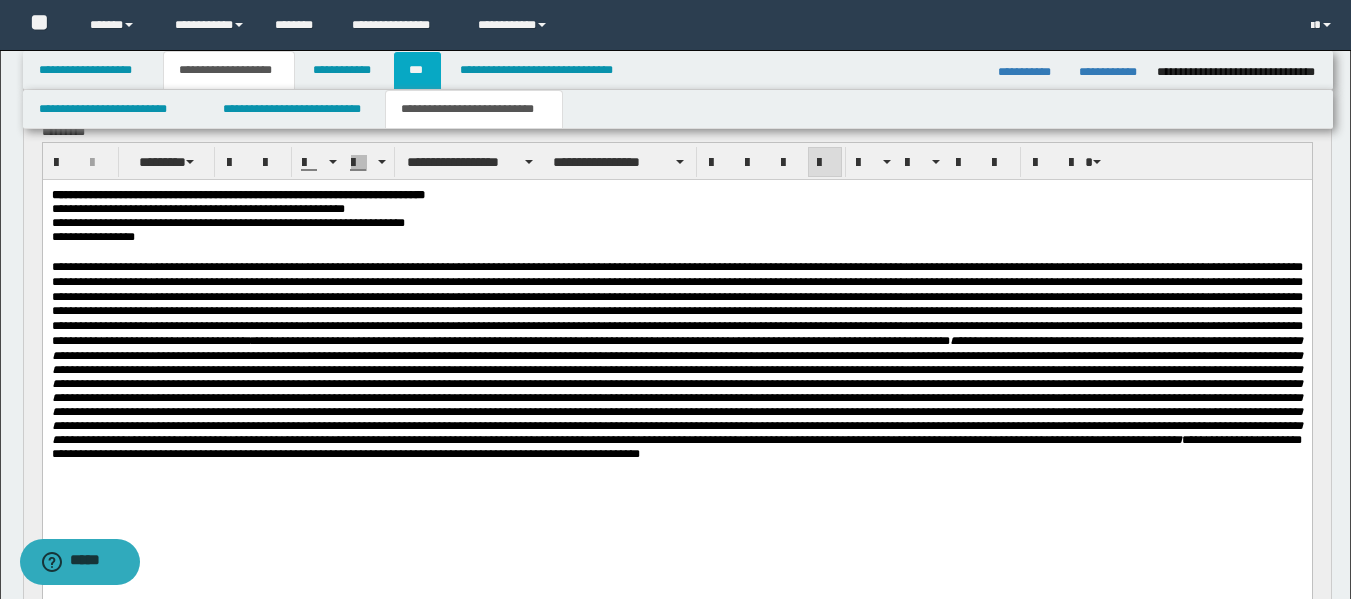 click on "***" at bounding box center (417, 70) 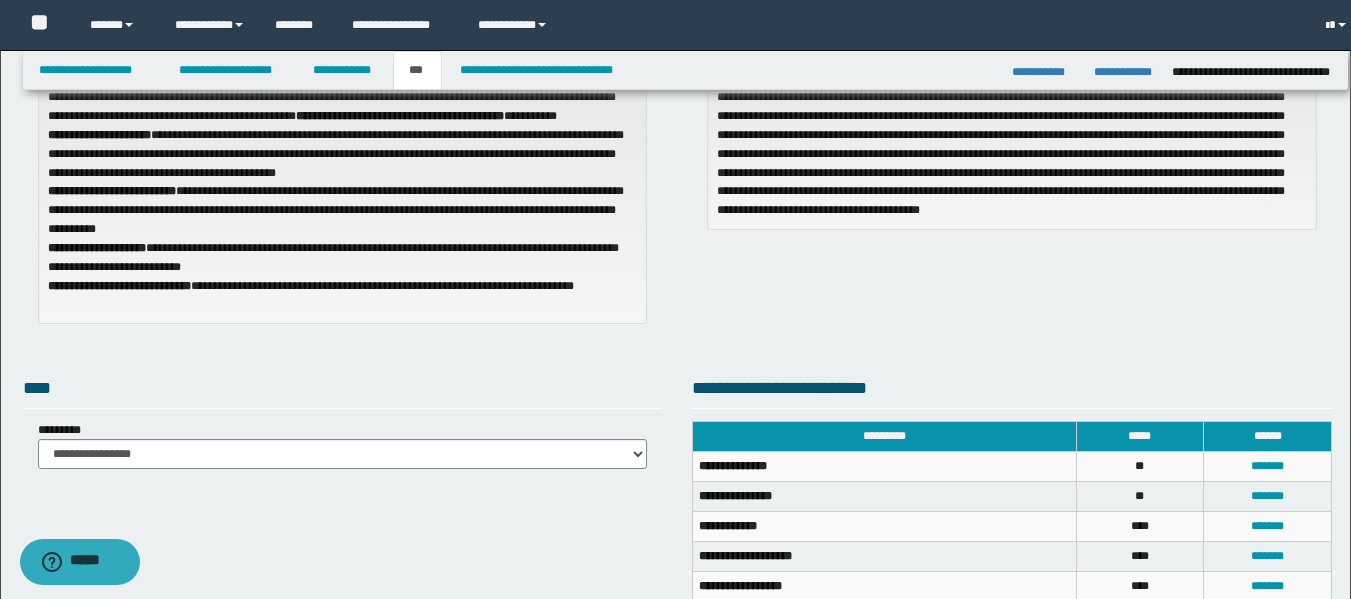 scroll, scrollTop: 144, scrollLeft: 0, axis: vertical 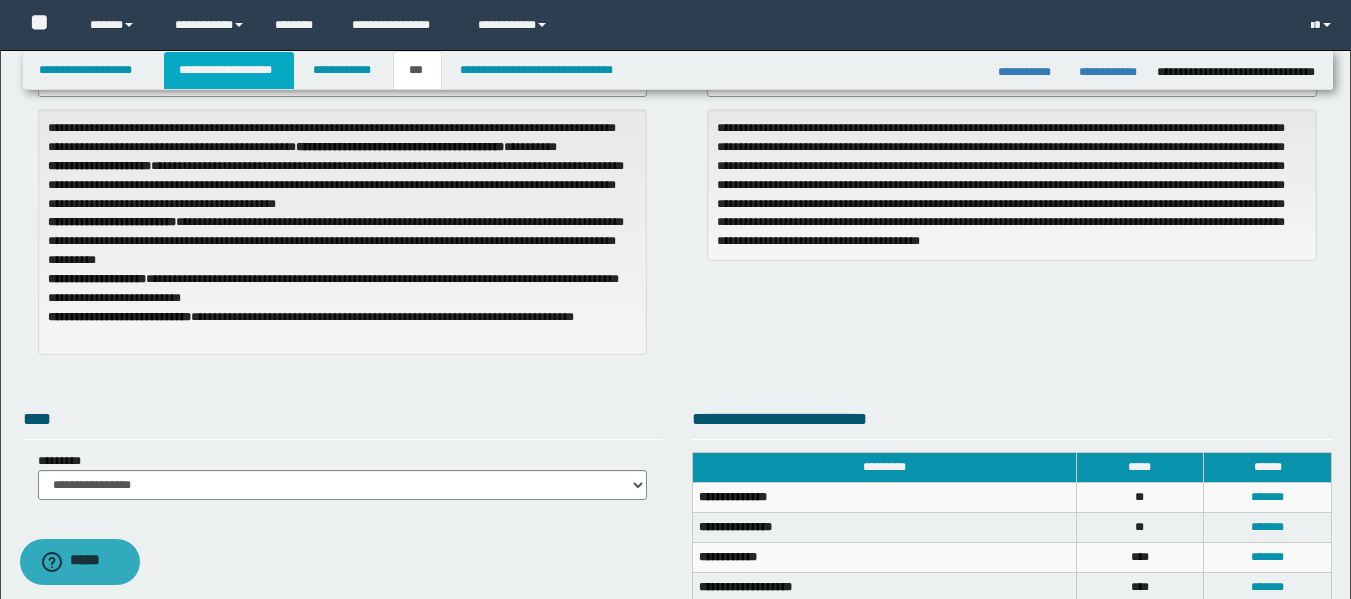 click on "**********" at bounding box center (229, 70) 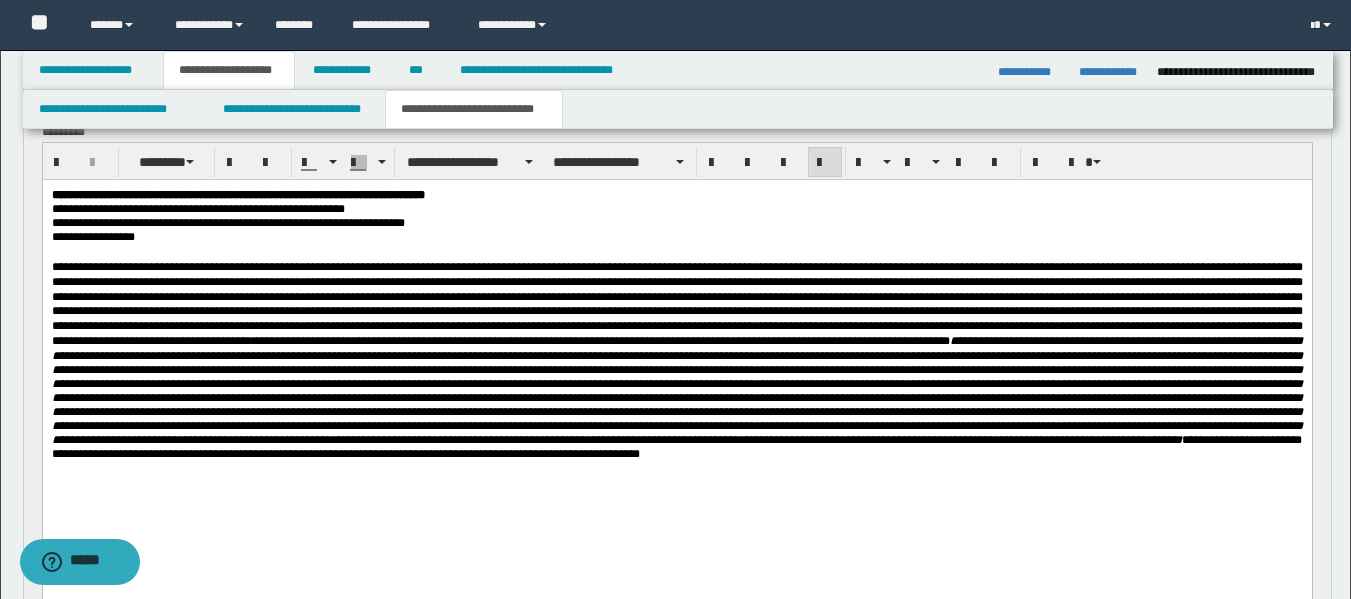 click on "**********" at bounding box center [676, 397] 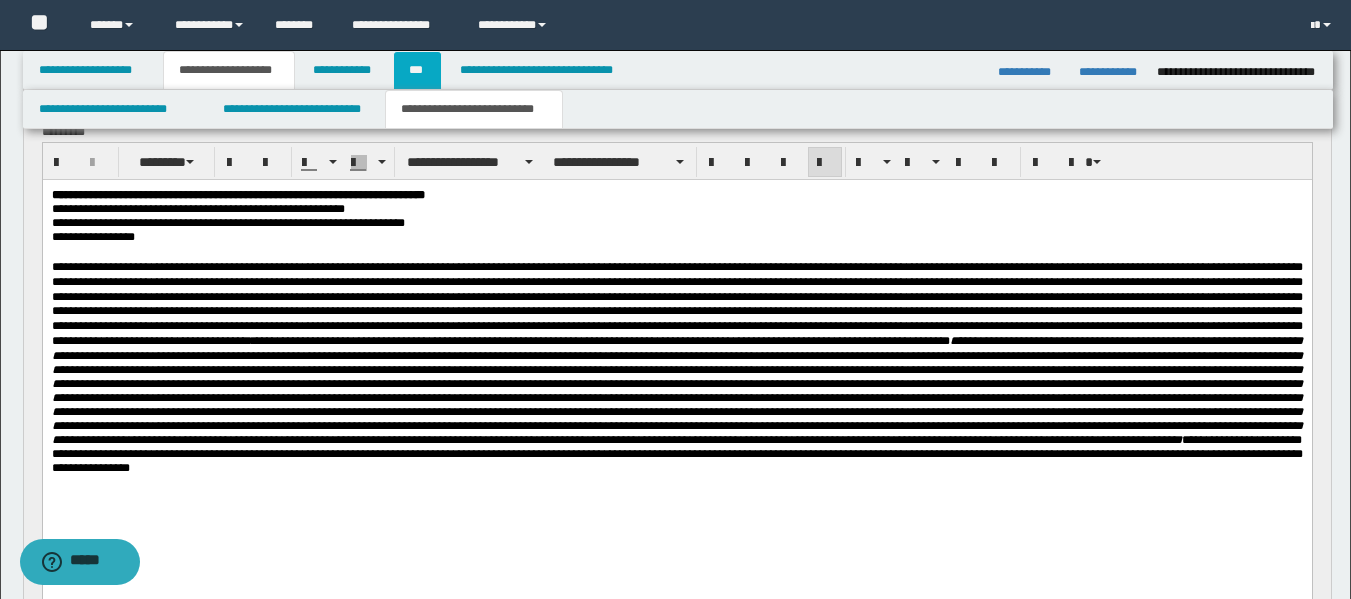 click on "***" at bounding box center [417, 70] 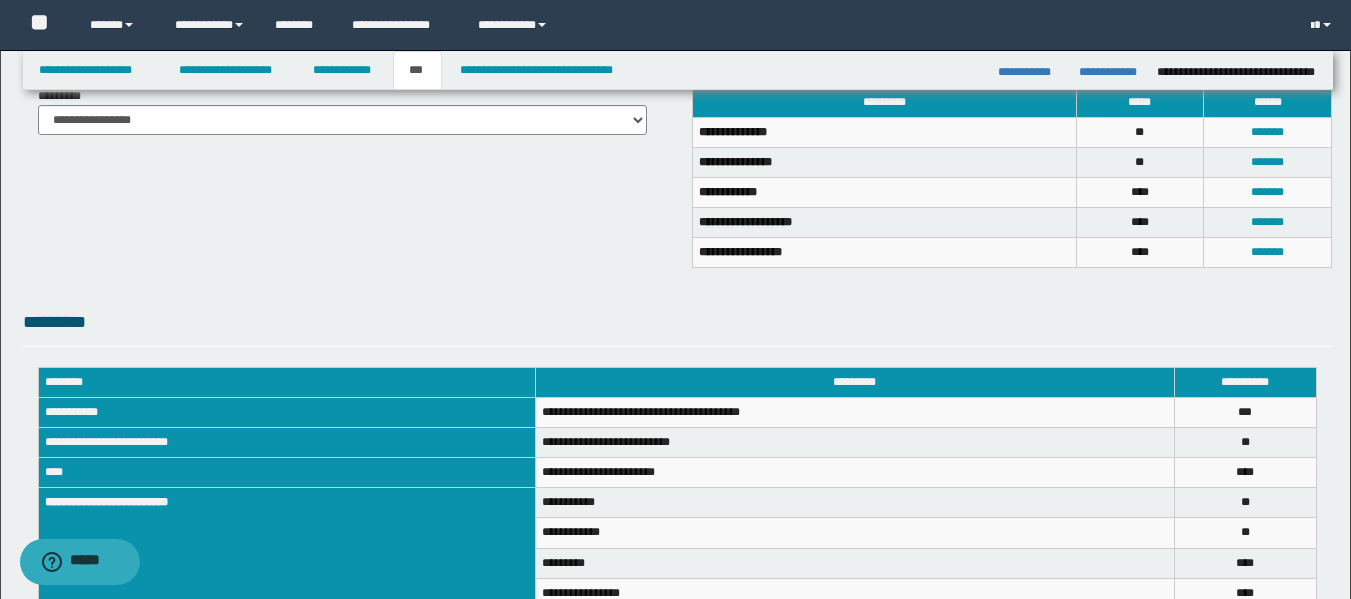 scroll, scrollTop: 708, scrollLeft: 0, axis: vertical 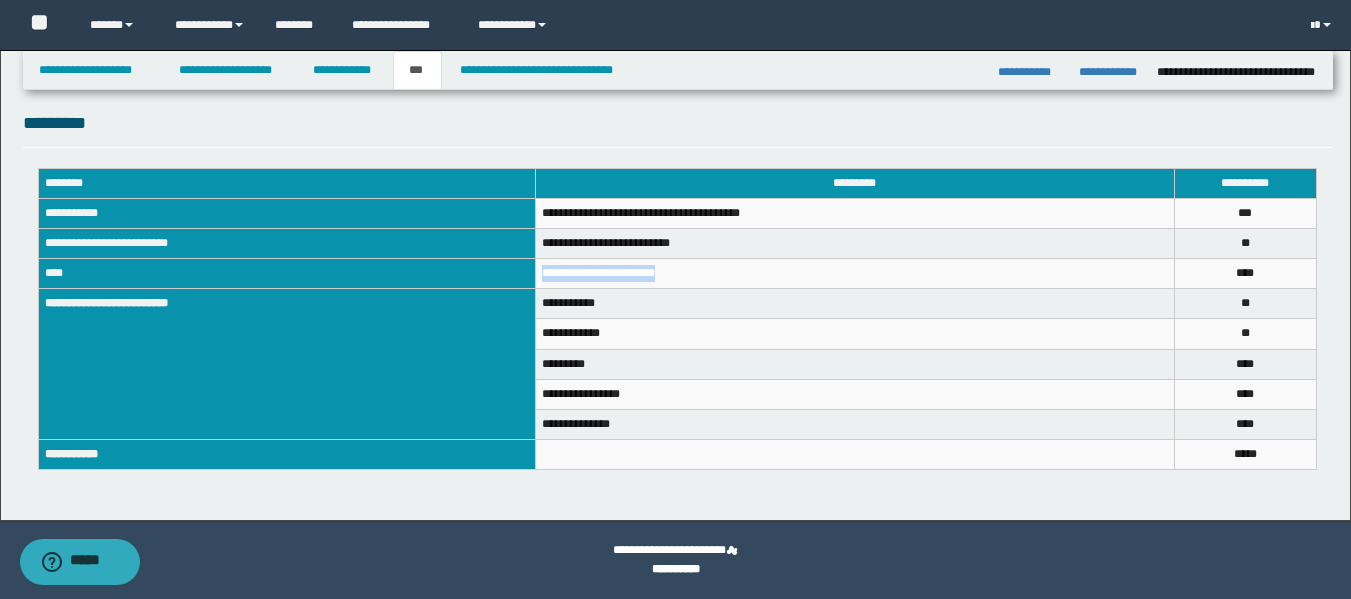drag, startPoint x: 667, startPoint y: 283, endPoint x: 545, endPoint y: 272, distance: 122.494896 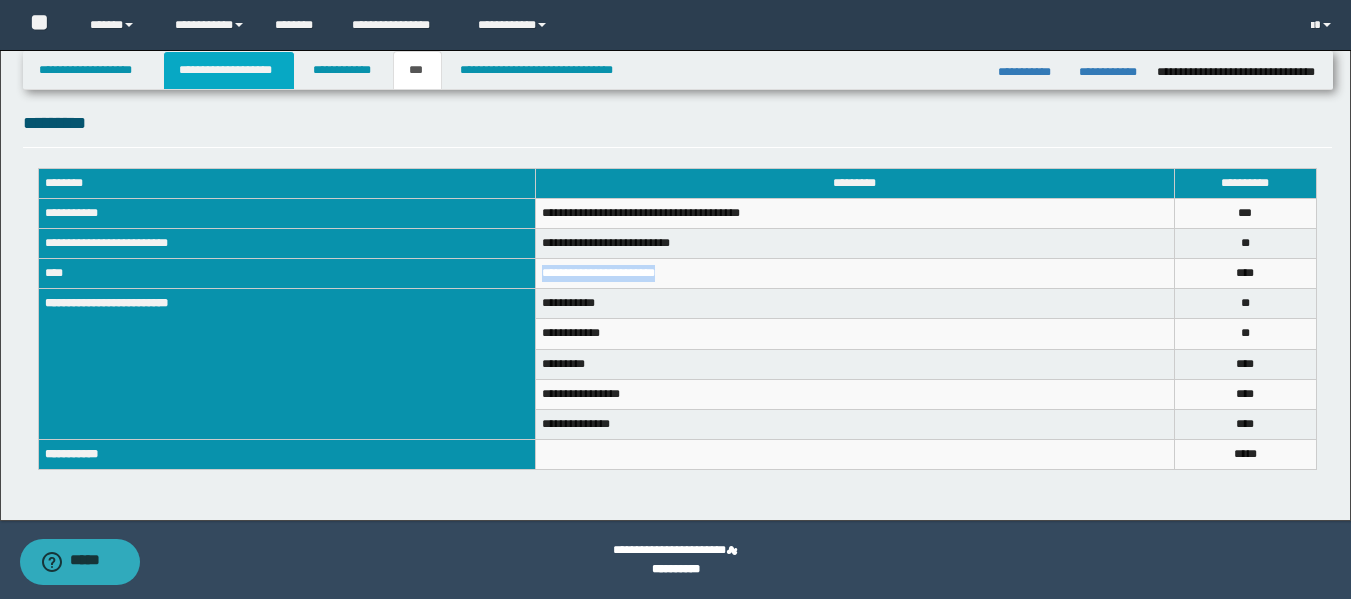 click on "**********" at bounding box center (229, 70) 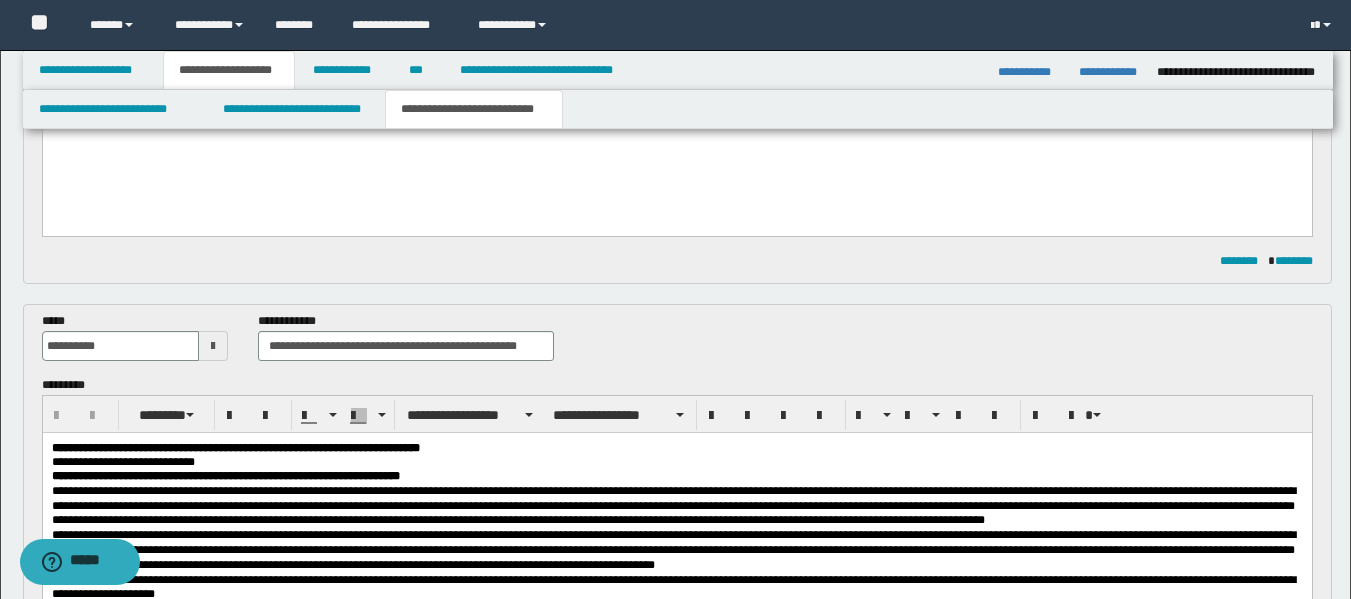 scroll, scrollTop: 260, scrollLeft: 0, axis: vertical 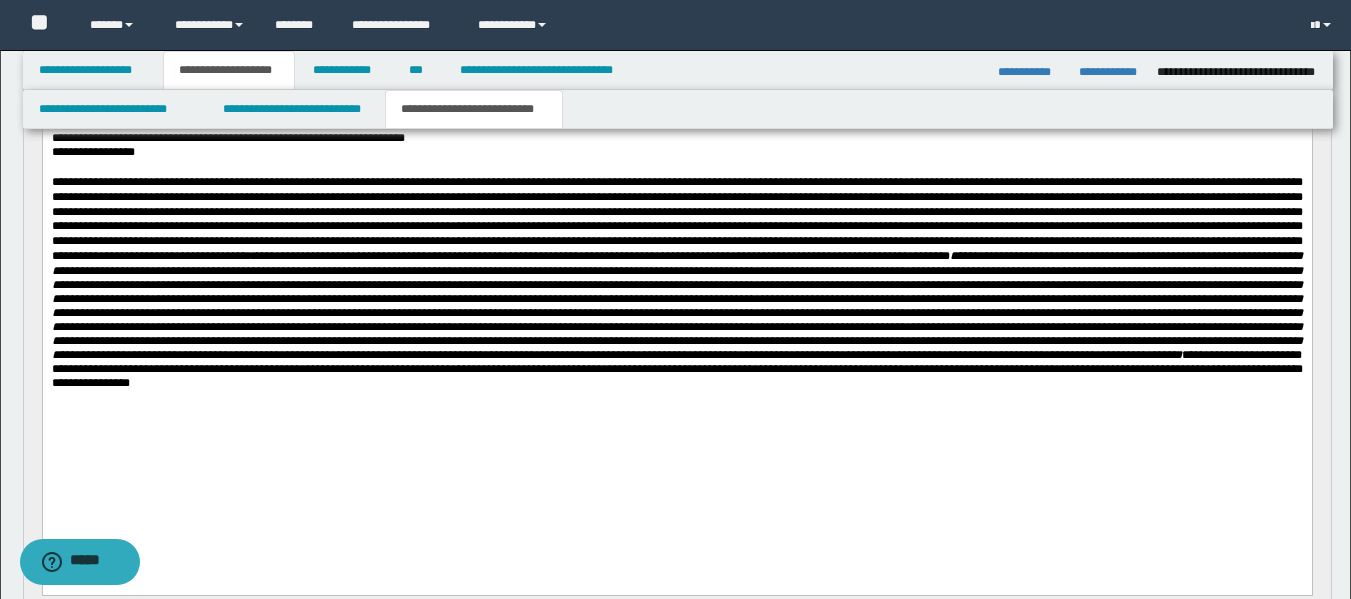 click on "**********" at bounding box center (676, 282) 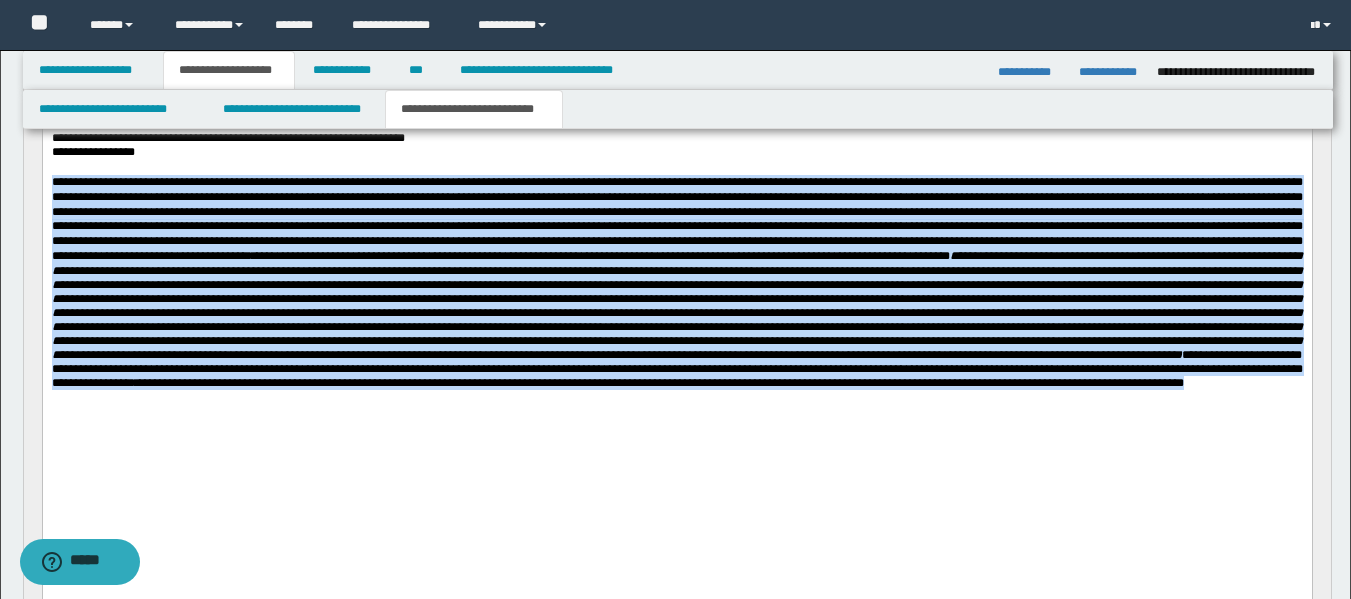 drag, startPoint x: 329, startPoint y: 450, endPoint x: 31, endPoint y: 192, distance: 394.16748 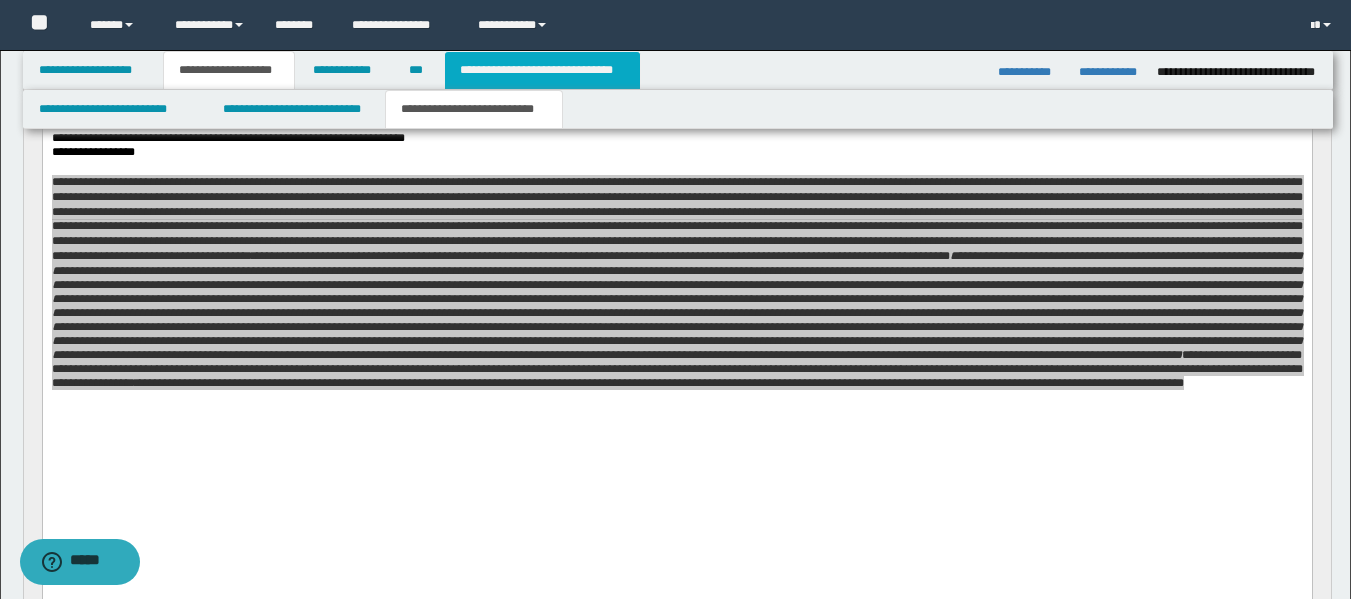 click on "**********" at bounding box center (542, 70) 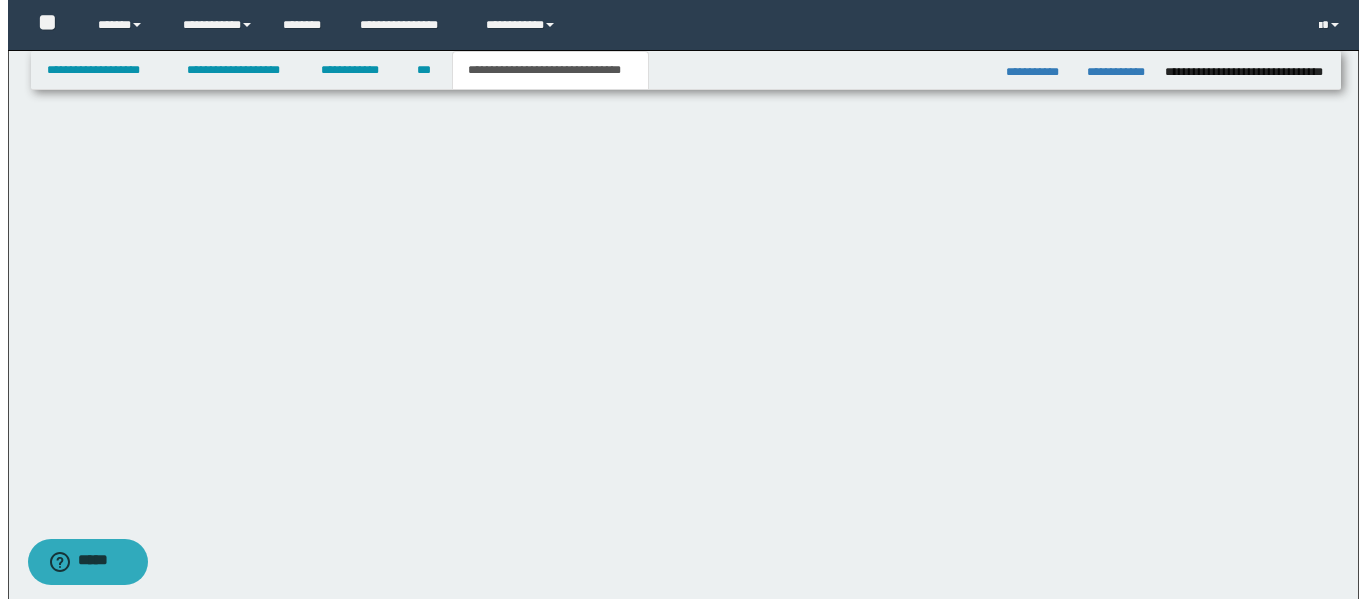scroll, scrollTop: 0, scrollLeft: 0, axis: both 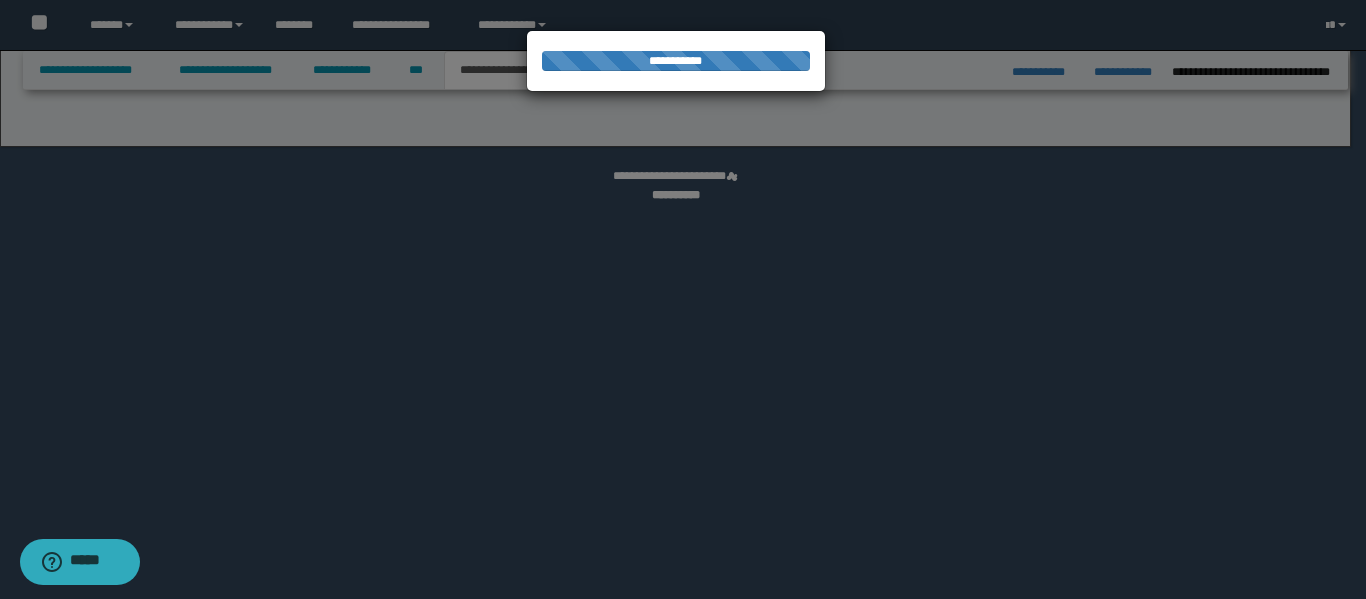 select on "*" 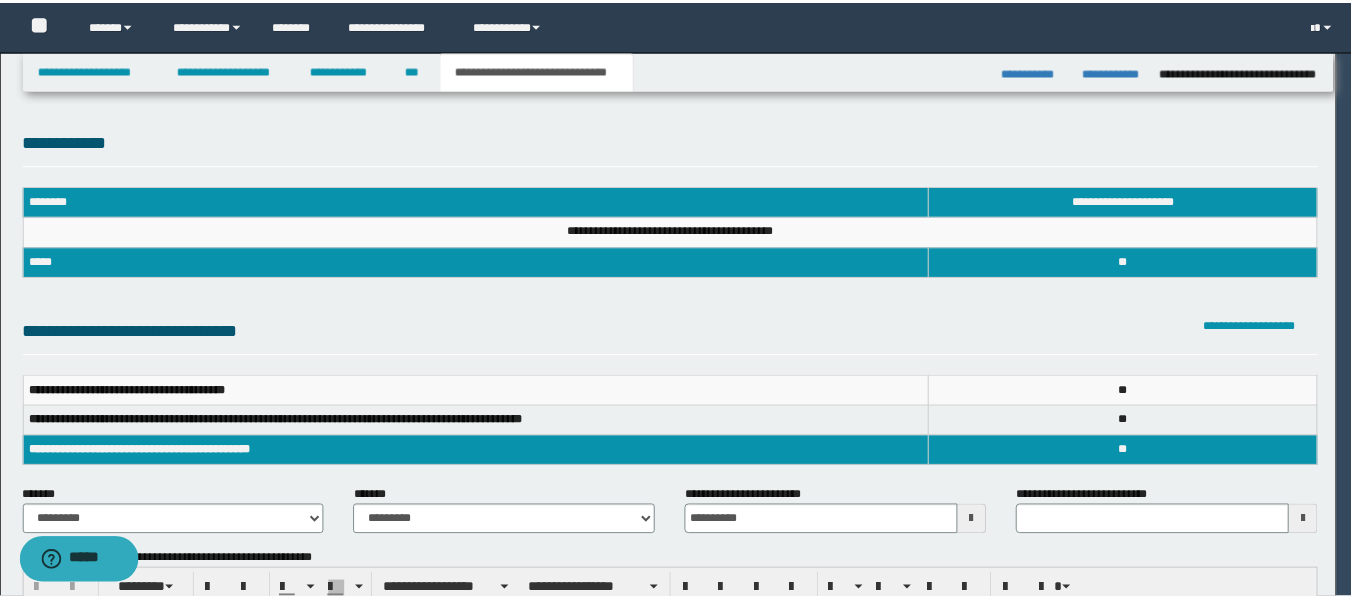 scroll, scrollTop: 0, scrollLeft: 0, axis: both 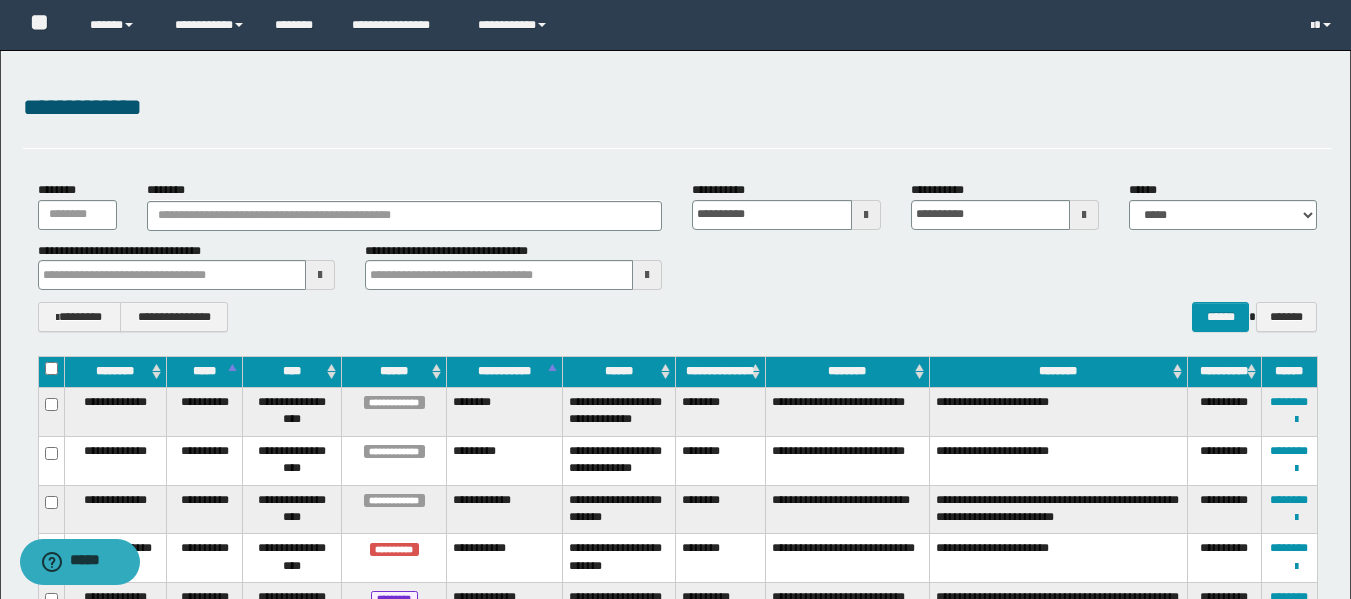 click at bounding box center (866, 215) 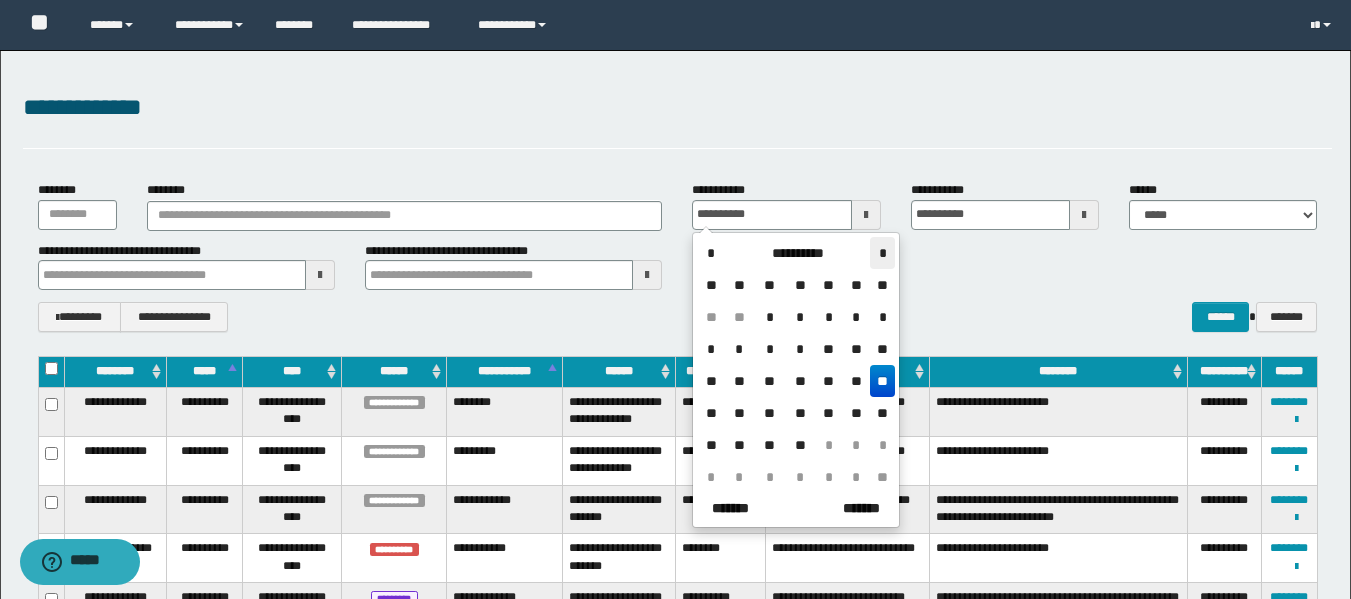 click on "*" at bounding box center [882, 253] 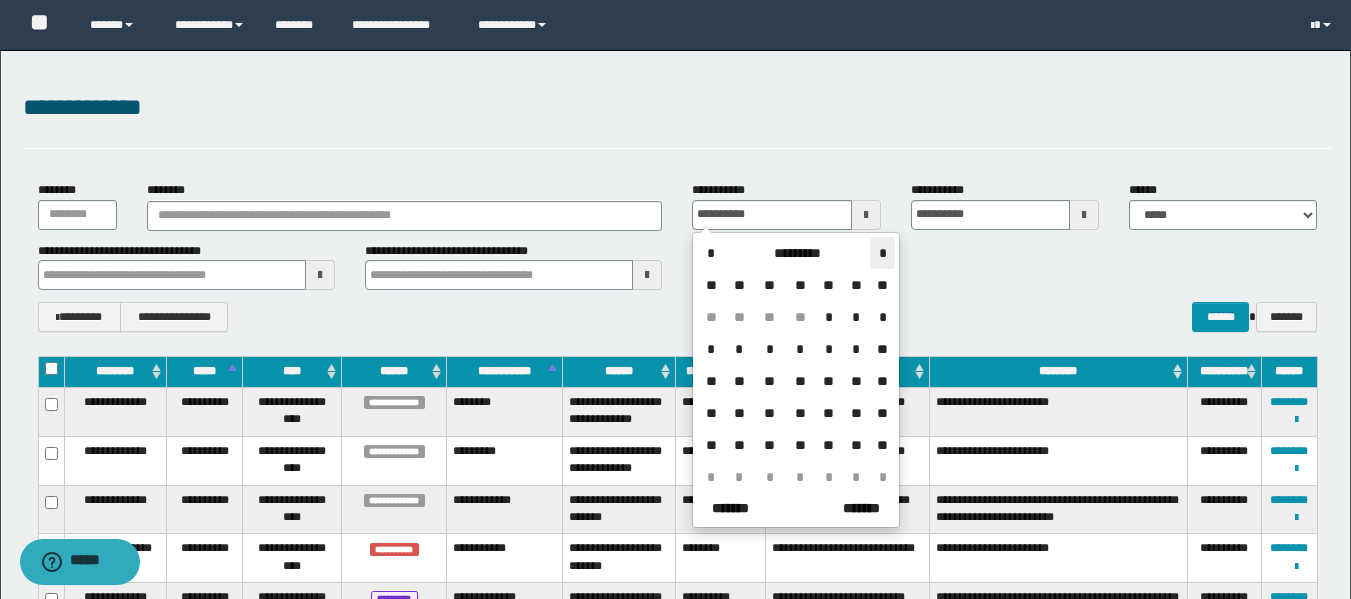 click on "*" at bounding box center (882, 253) 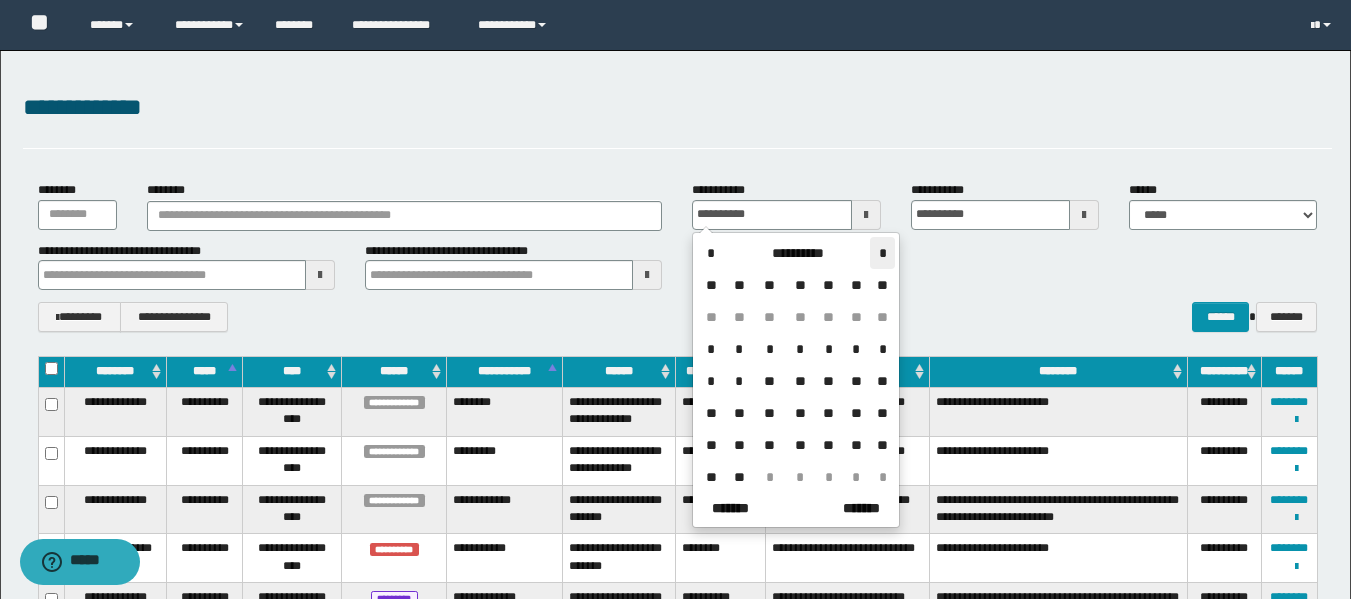 click on "*" at bounding box center (882, 253) 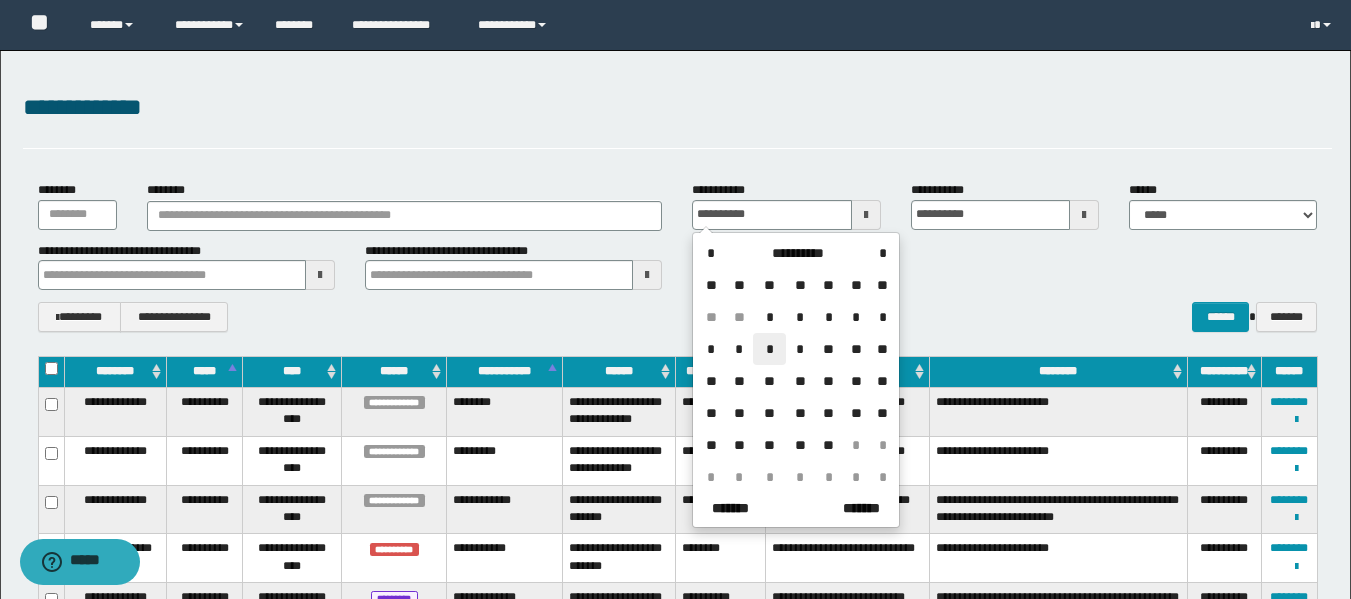 click on "*" at bounding box center [769, 349] 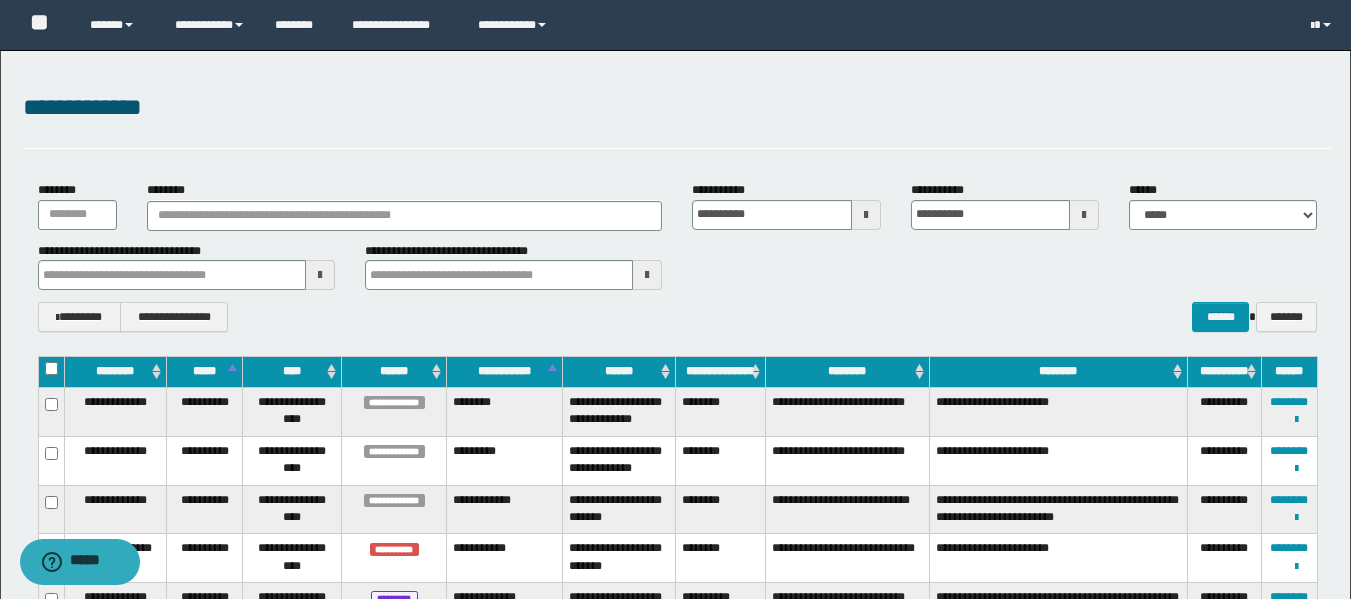 click at bounding box center [1084, 215] 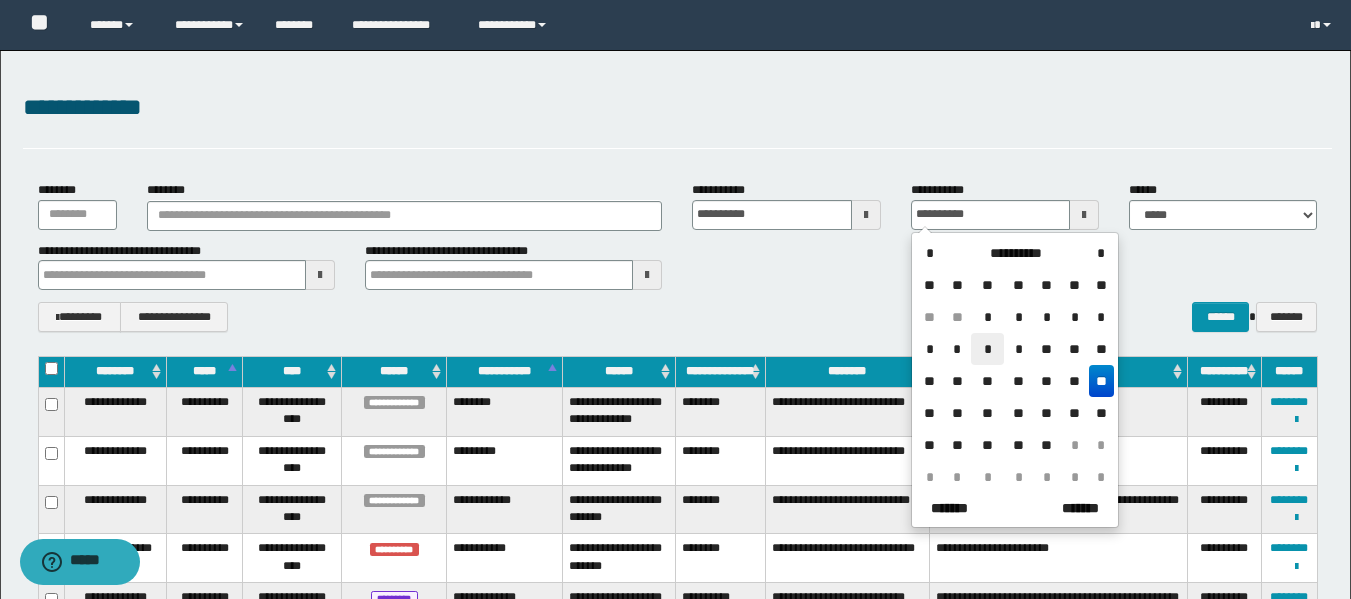 click on "*" at bounding box center [987, 349] 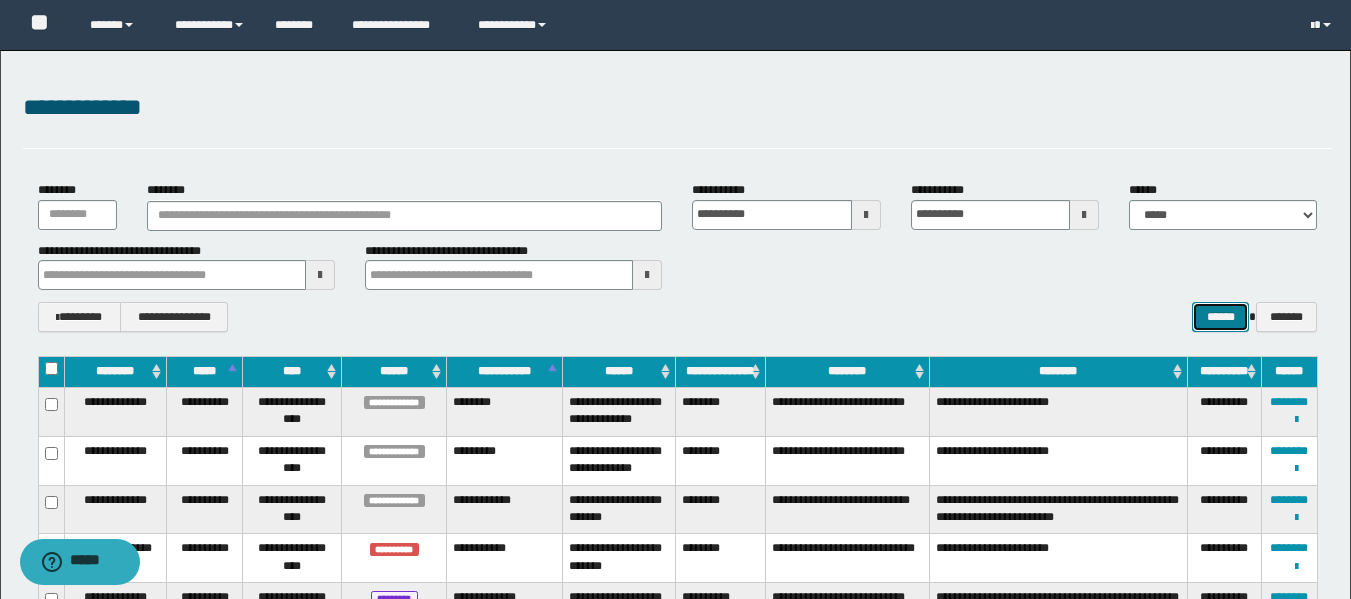 click on "******" at bounding box center (1220, 317) 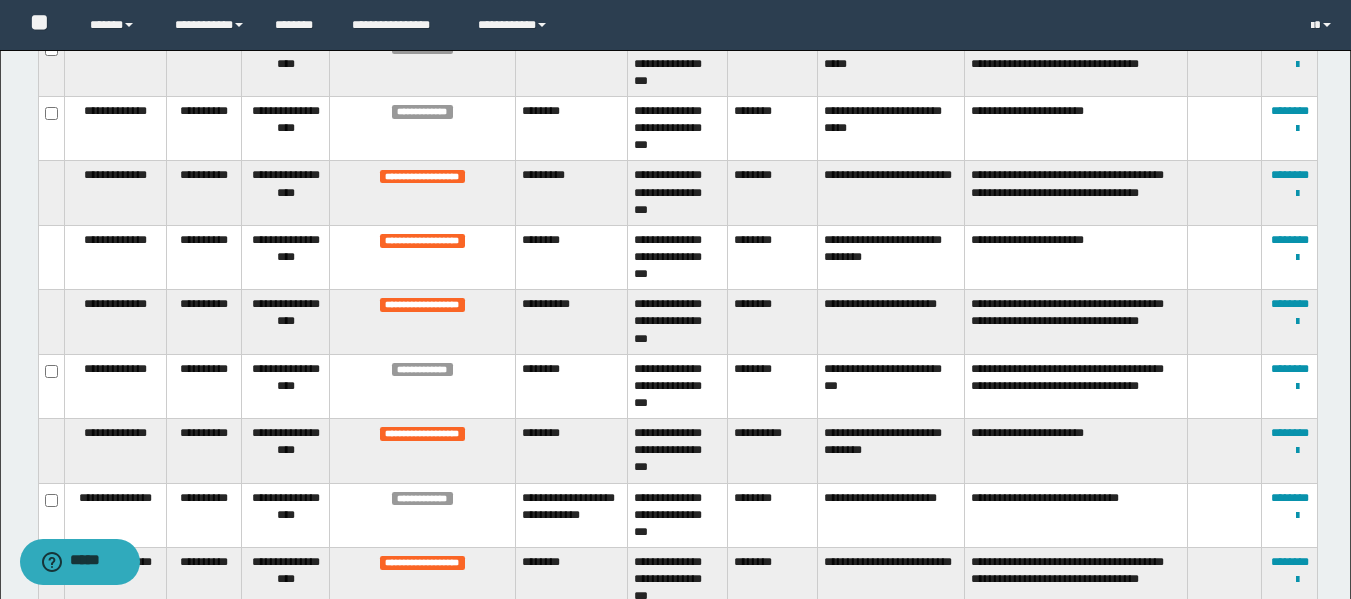scroll, scrollTop: 1144, scrollLeft: 0, axis: vertical 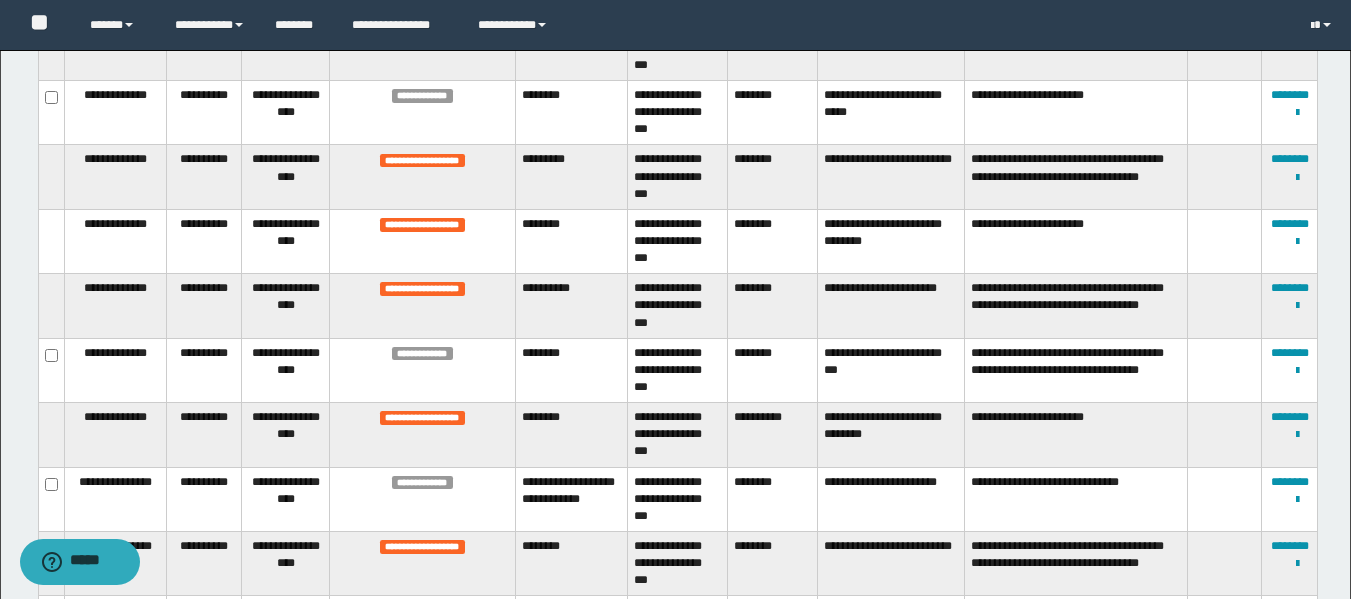 click on "********" at bounding box center [1290, 610] 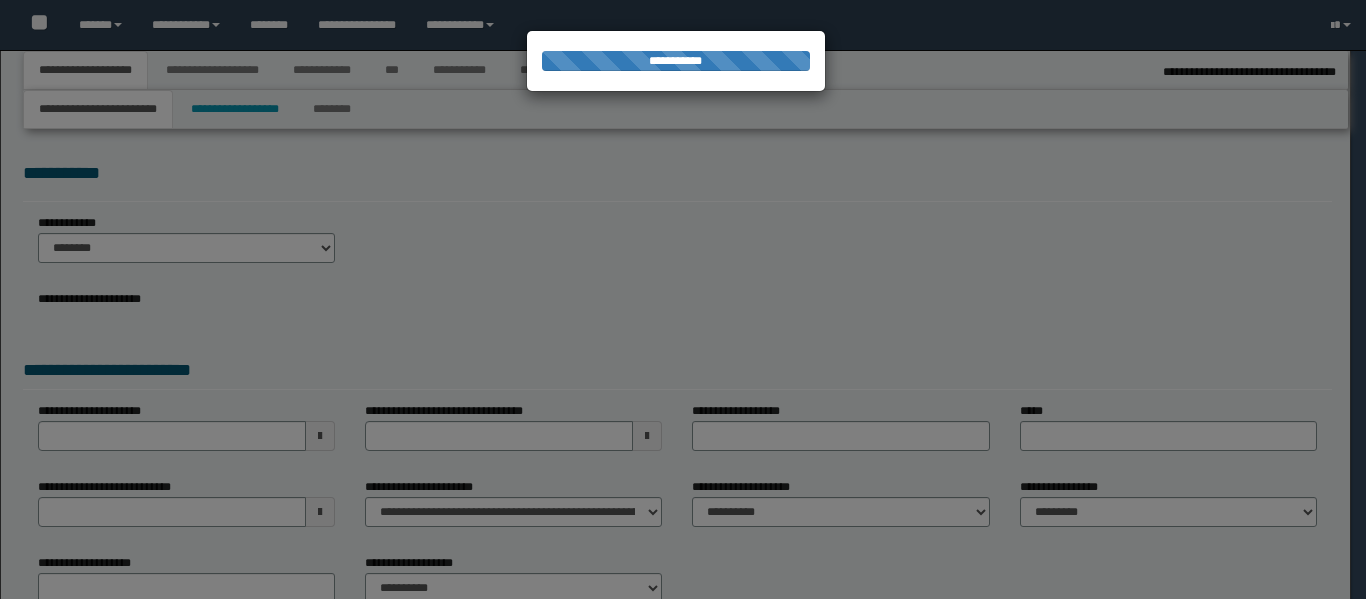 select on "**" 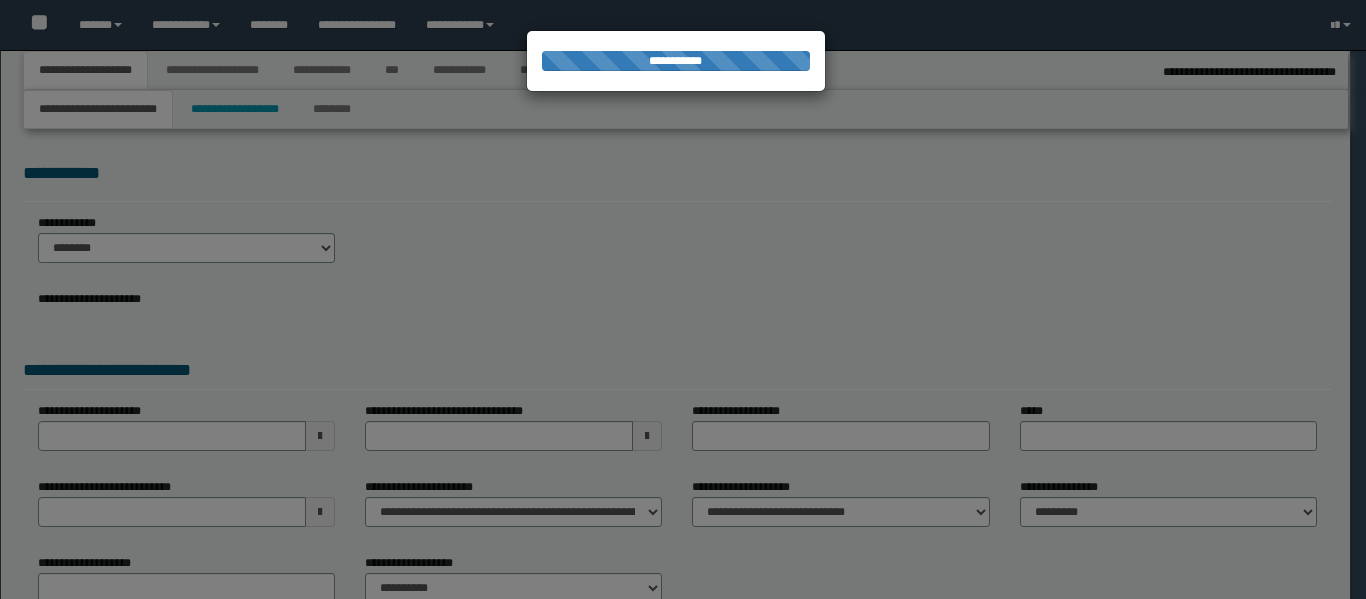 type on "**********" 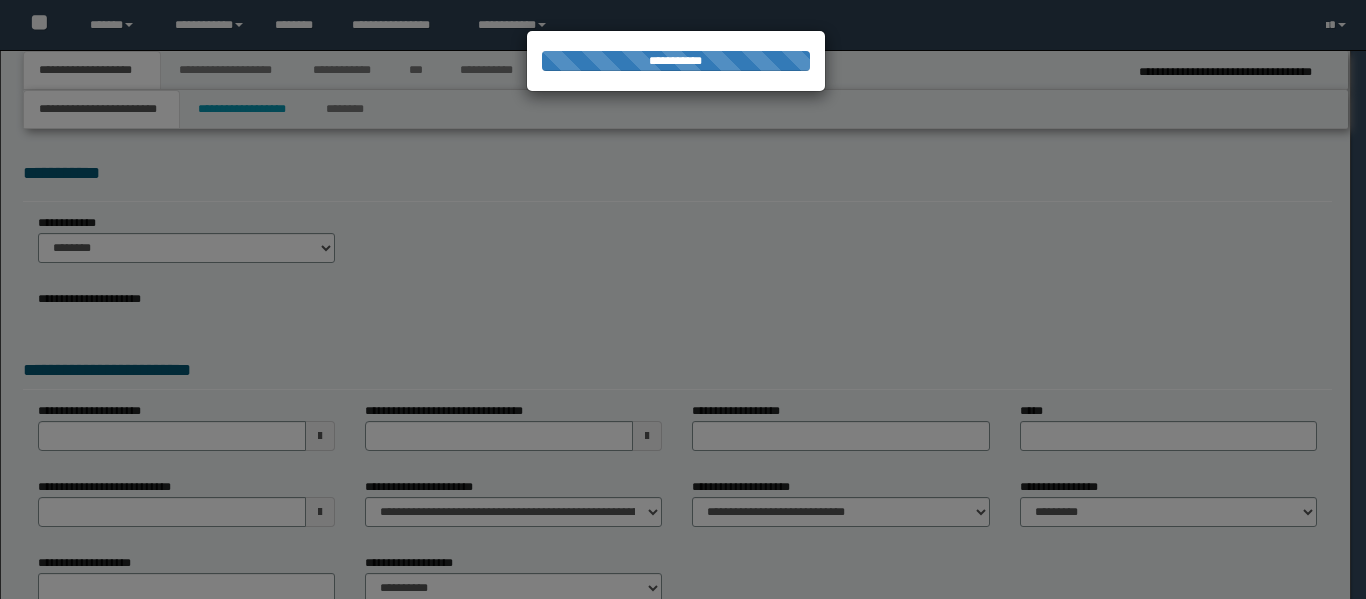 scroll, scrollTop: 0, scrollLeft: 0, axis: both 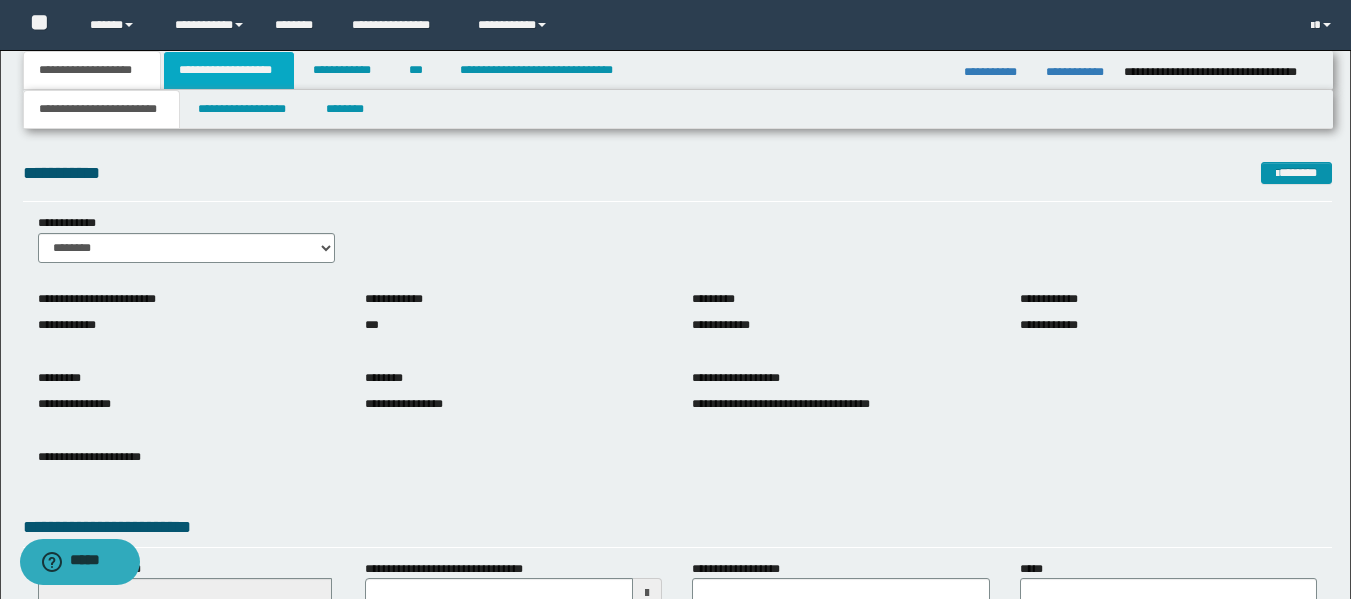 click on "**********" at bounding box center [229, 70] 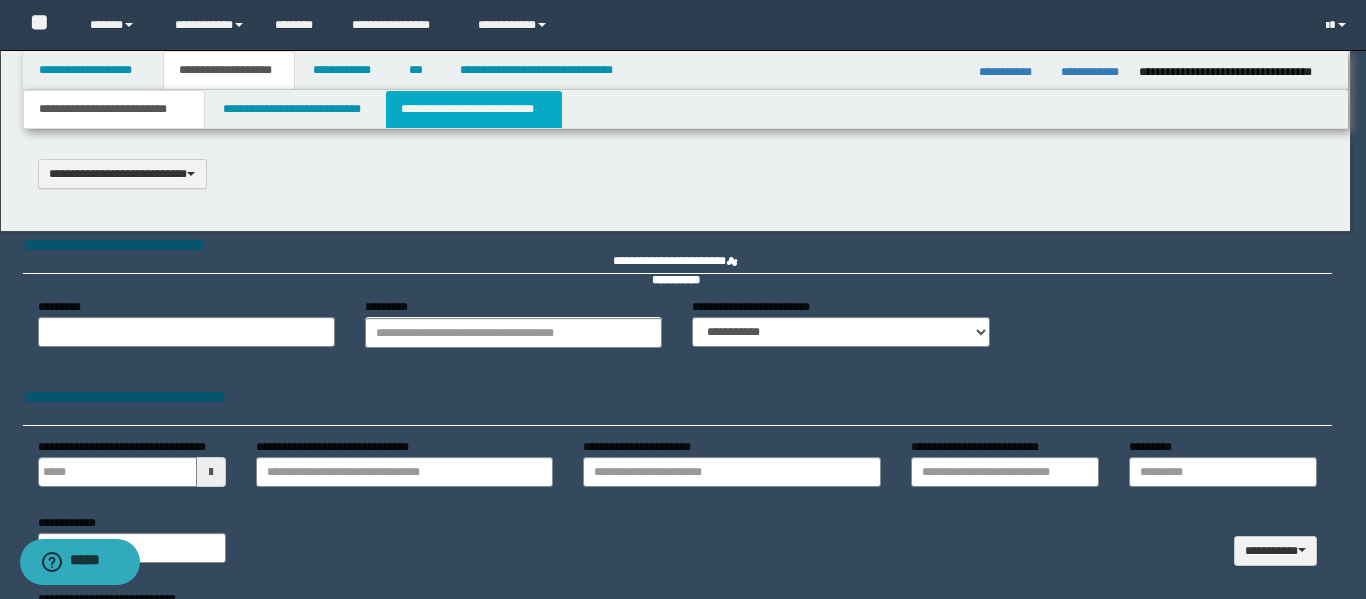 type 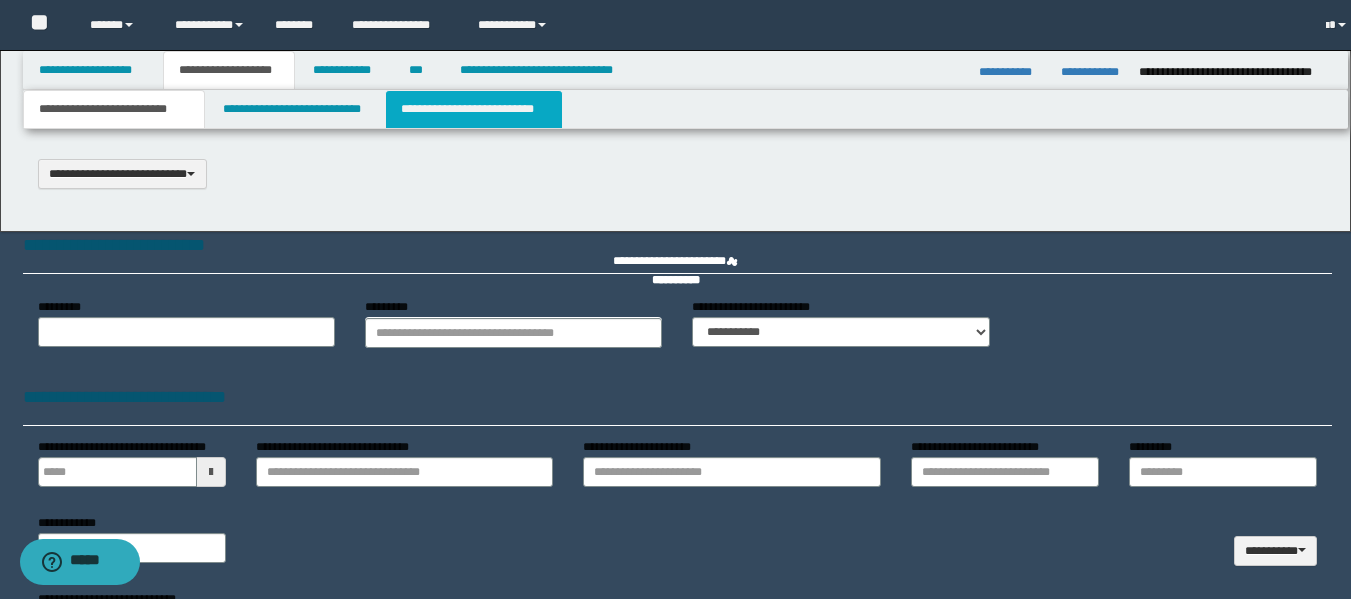 type on "**********" 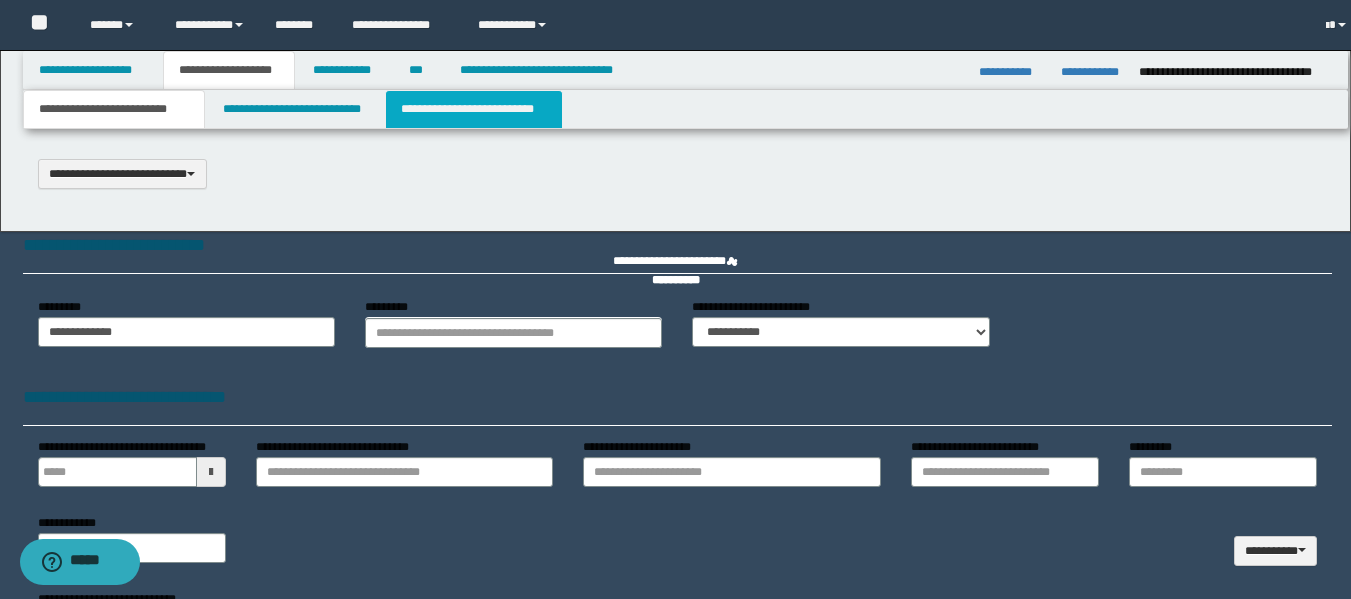select on "*" 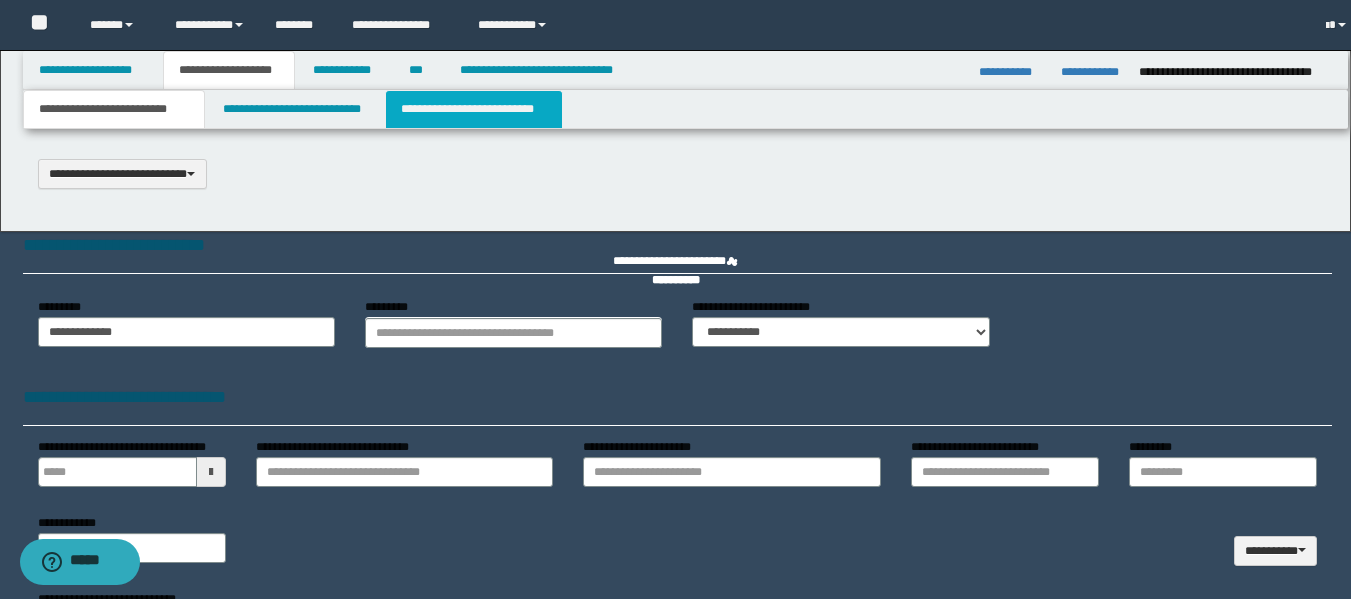 type 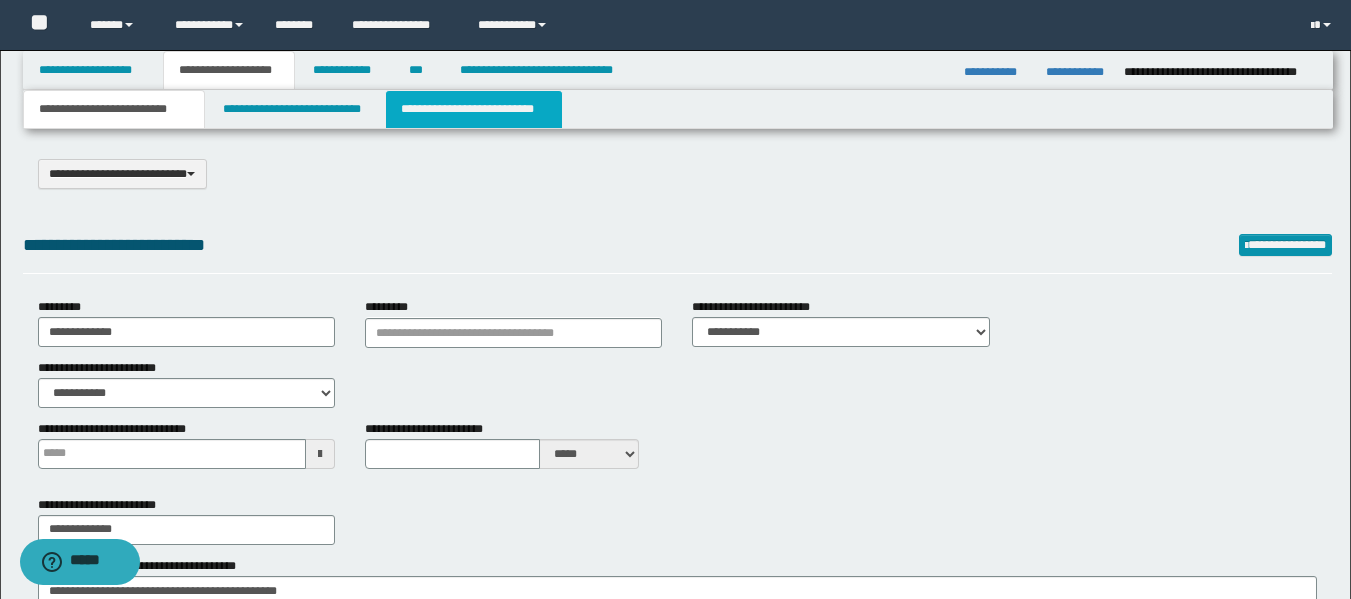 scroll, scrollTop: 0, scrollLeft: 0, axis: both 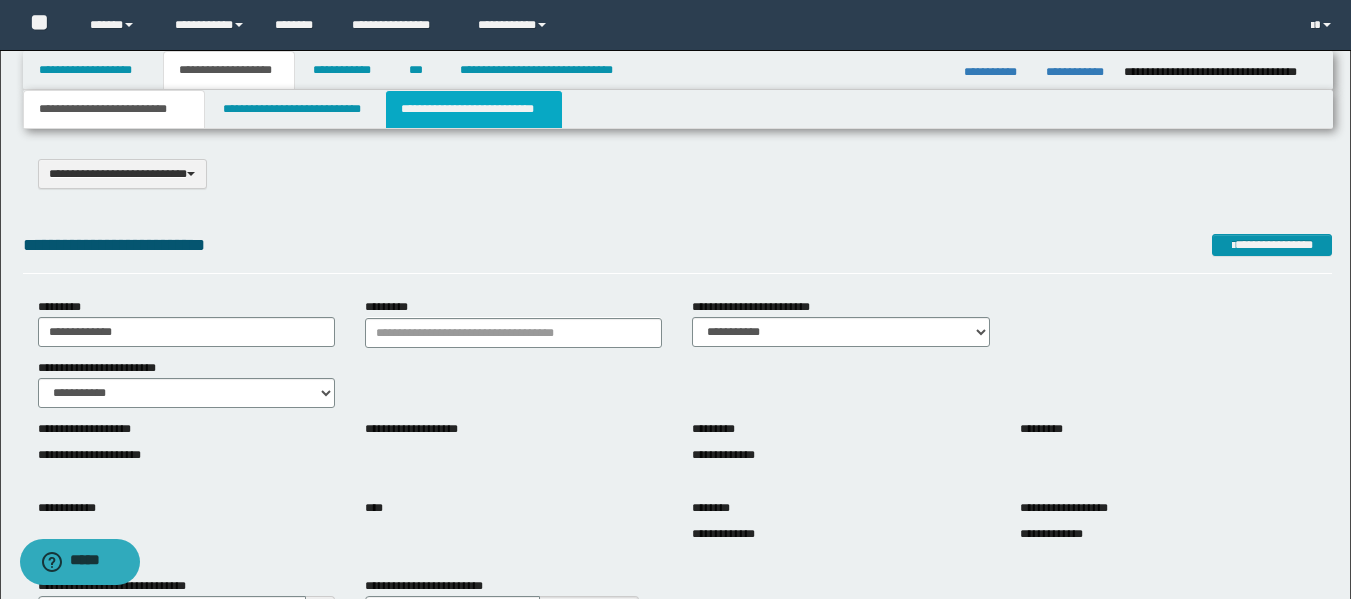 click on "**********" at bounding box center (474, 109) 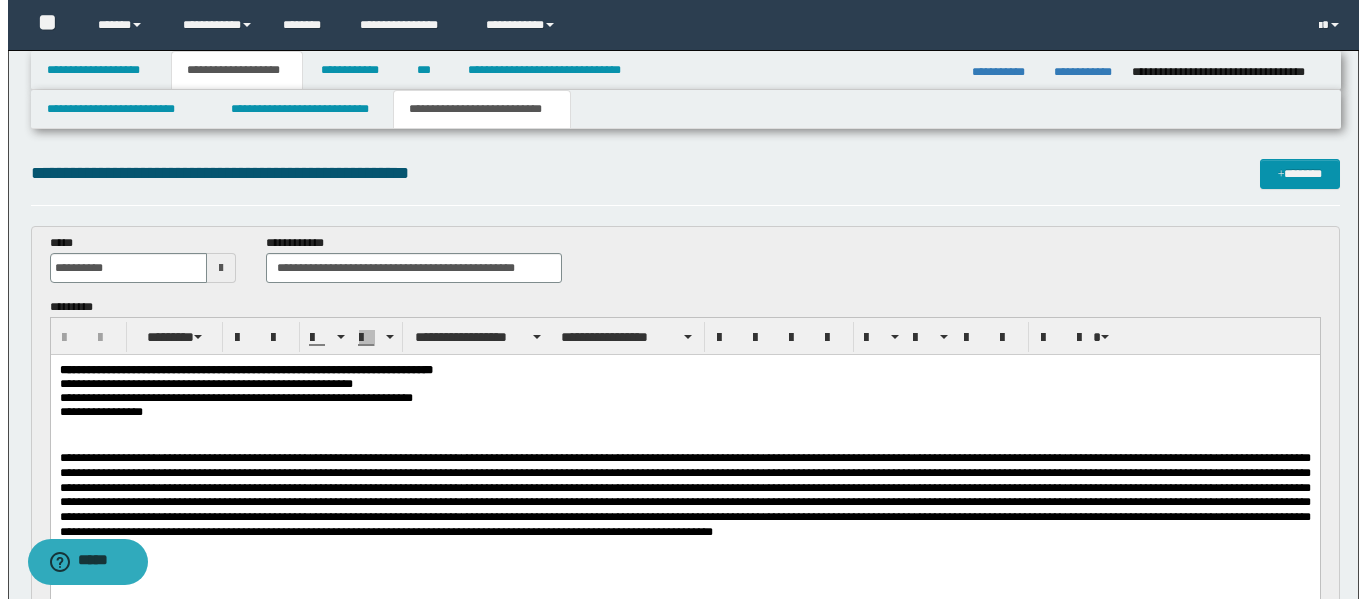 scroll, scrollTop: 0, scrollLeft: 0, axis: both 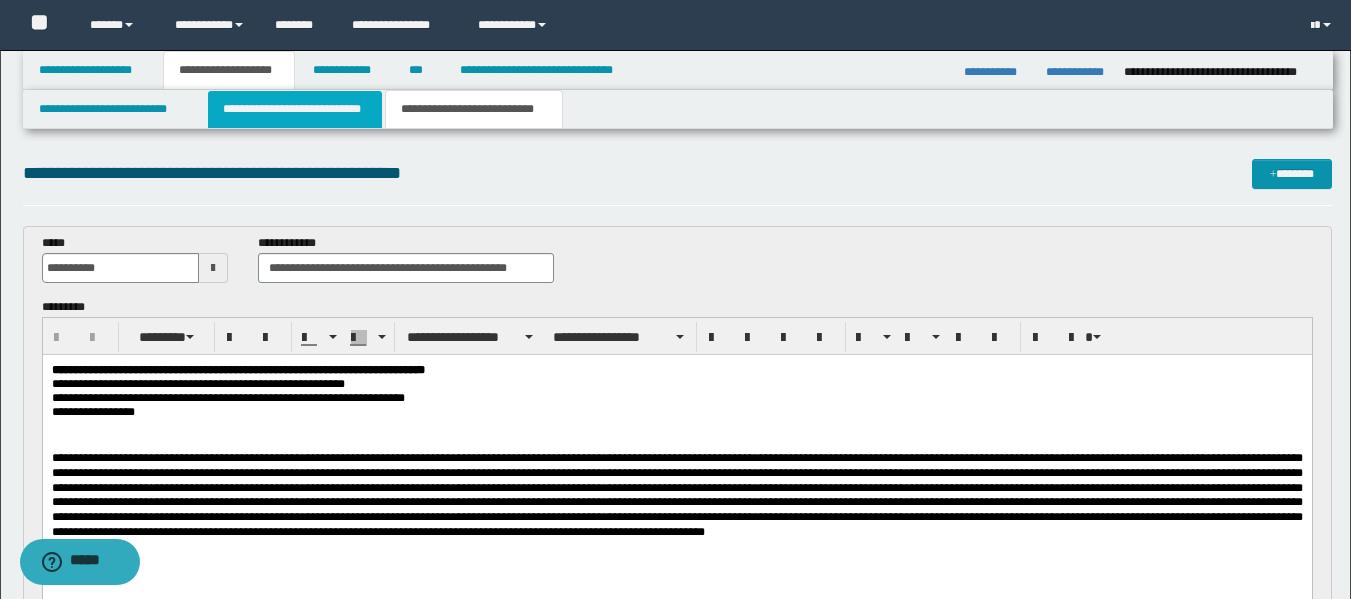 click on "**********" at bounding box center [295, 109] 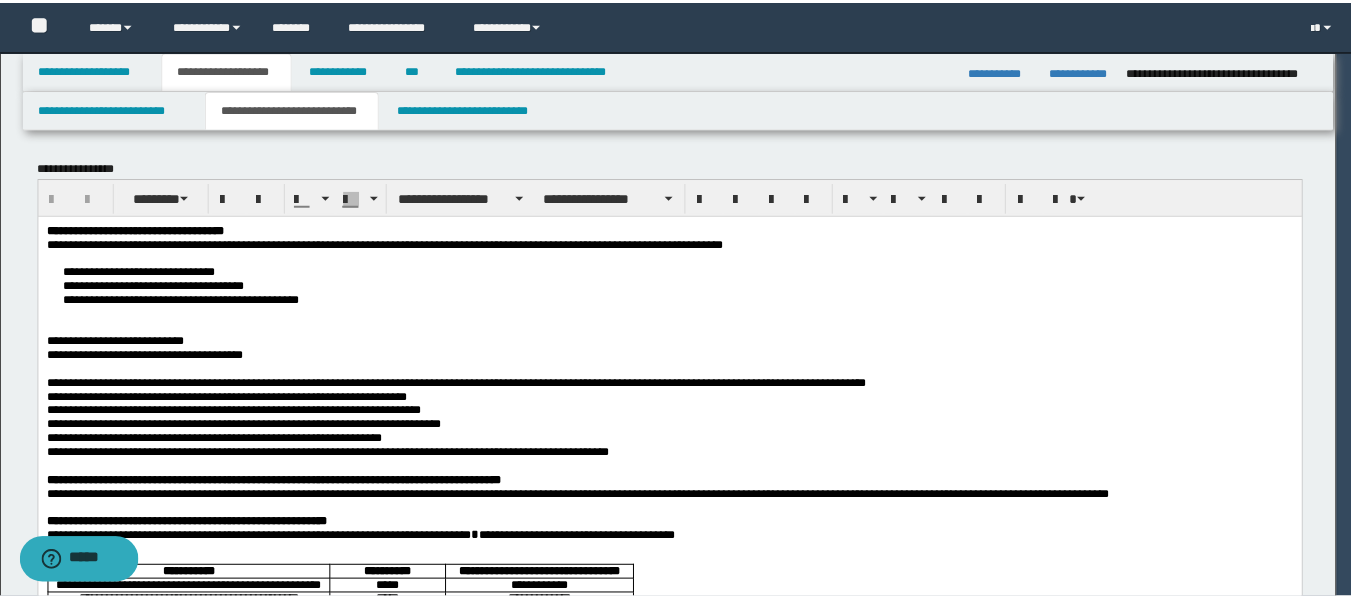 scroll, scrollTop: 0, scrollLeft: 0, axis: both 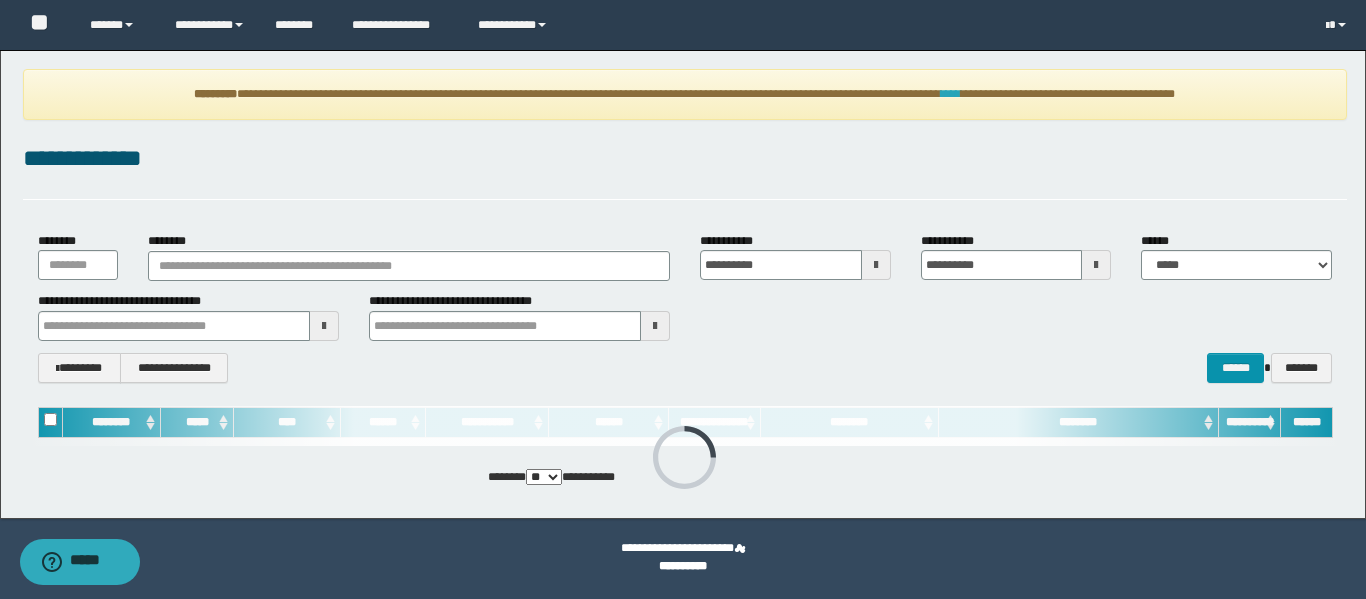 click on "****" at bounding box center [951, 94] 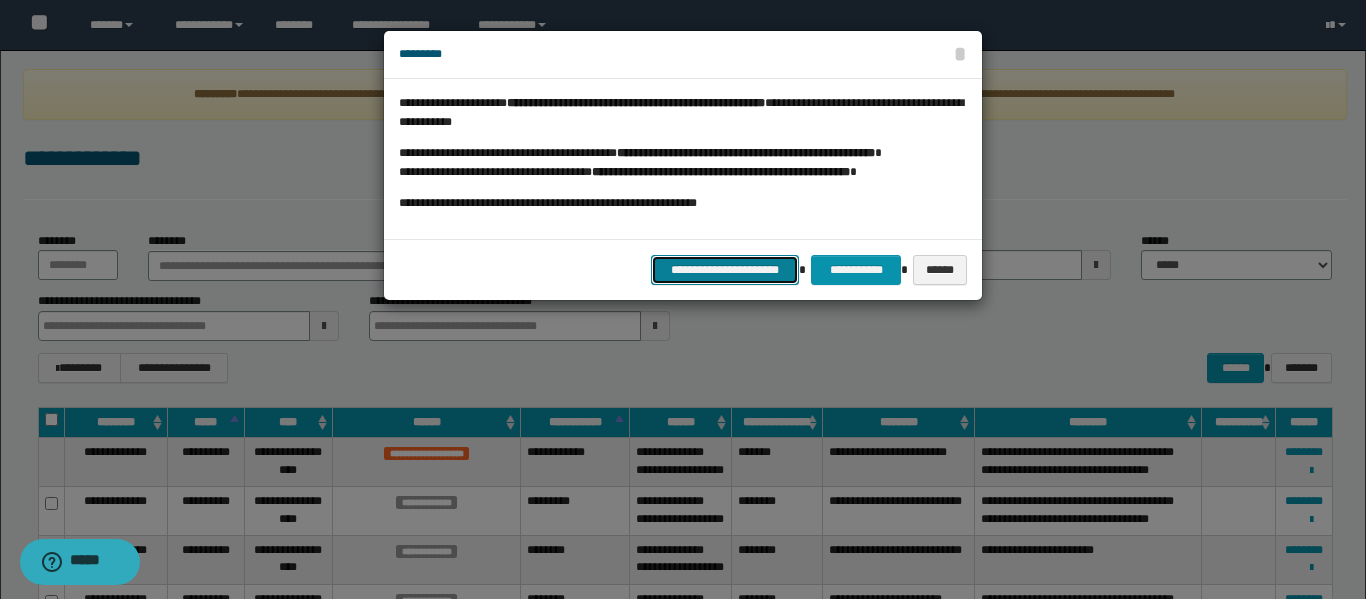 click on "**********" at bounding box center (725, 270) 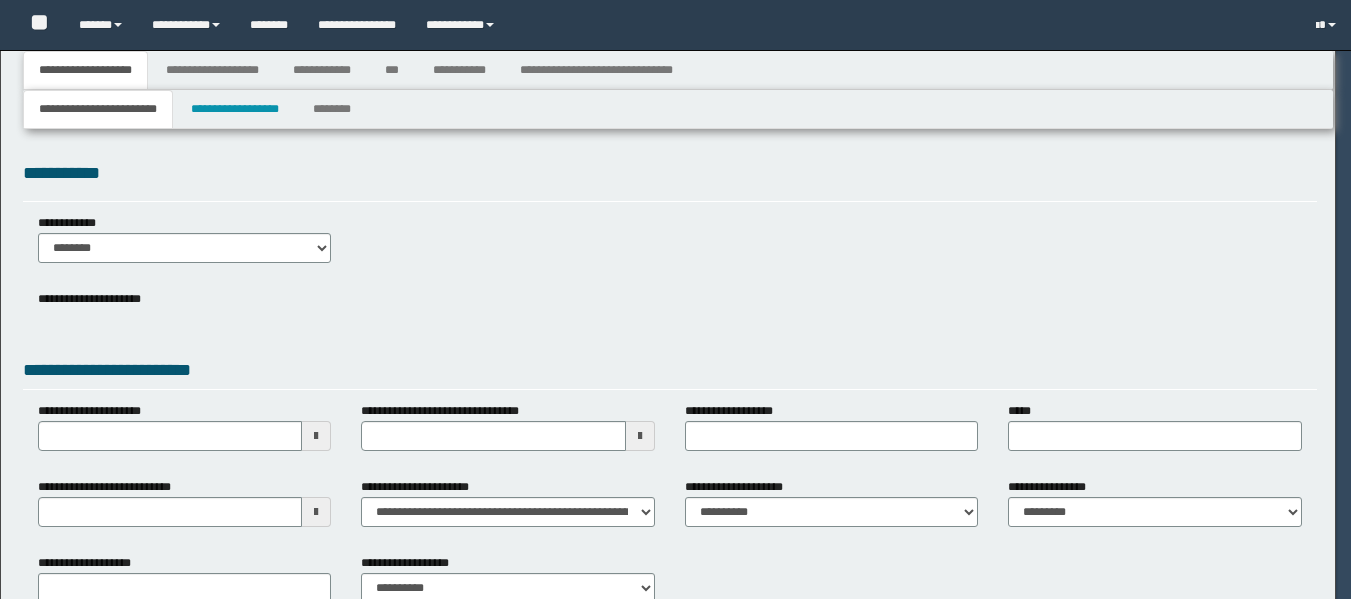 scroll, scrollTop: 0, scrollLeft: 0, axis: both 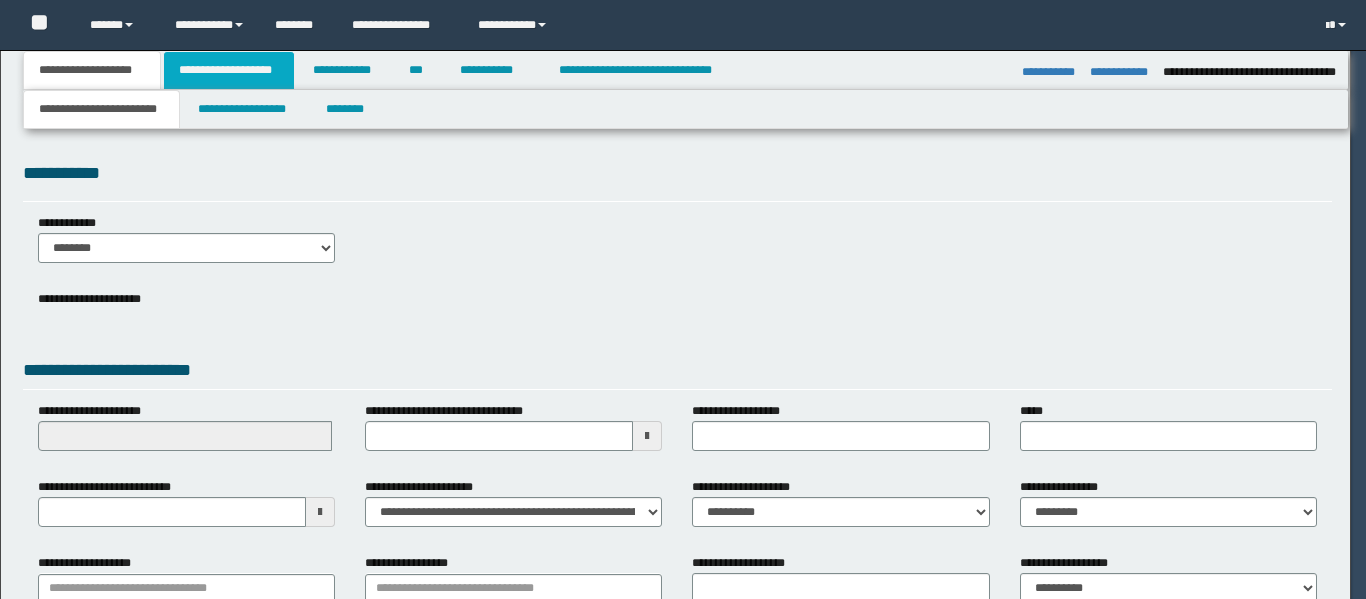 select on "**" 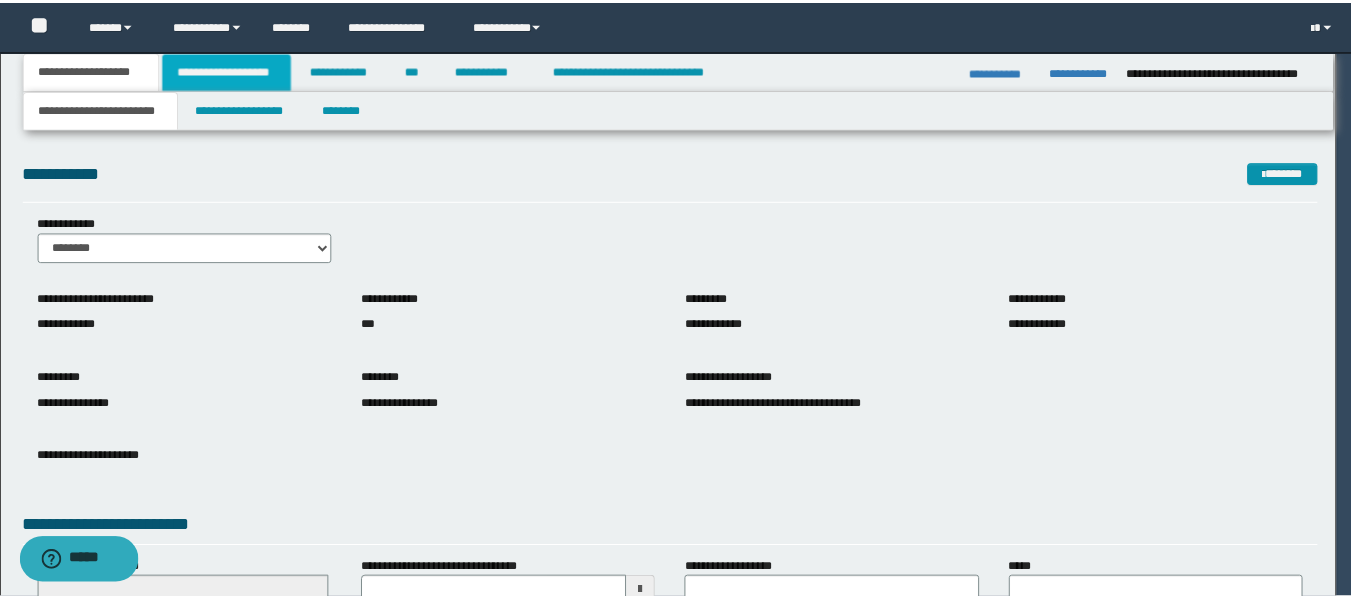 scroll, scrollTop: 0, scrollLeft: 0, axis: both 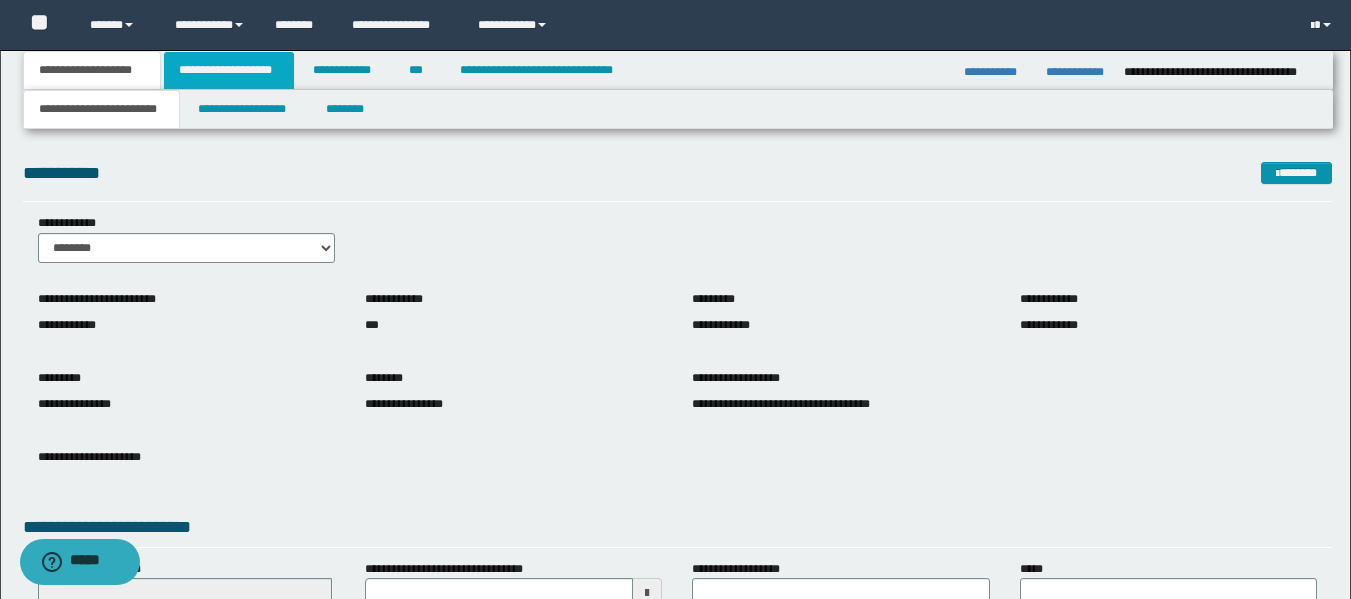 click on "**********" at bounding box center (229, 70) 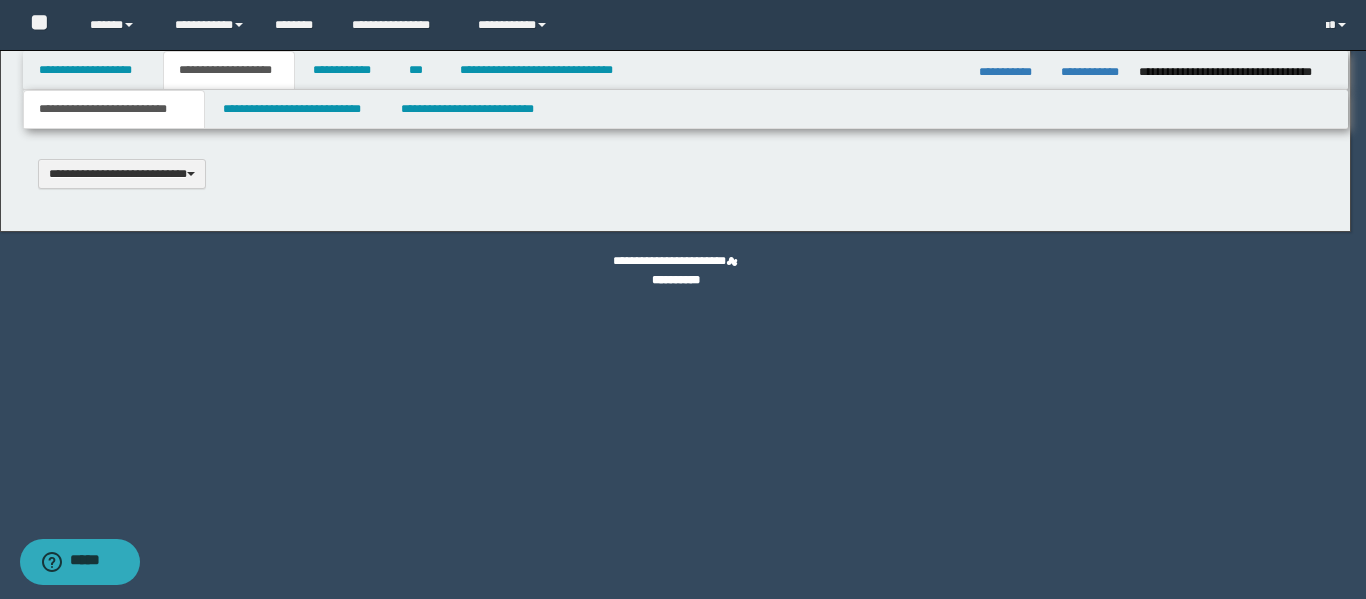 type 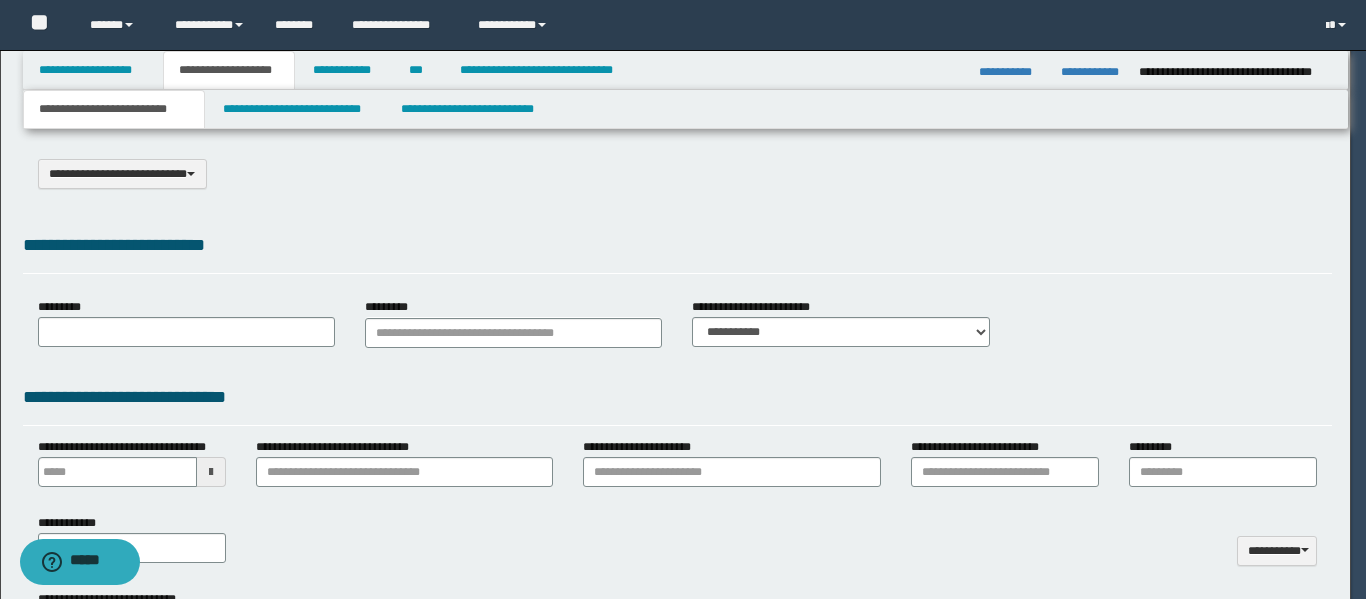 type on "**********" 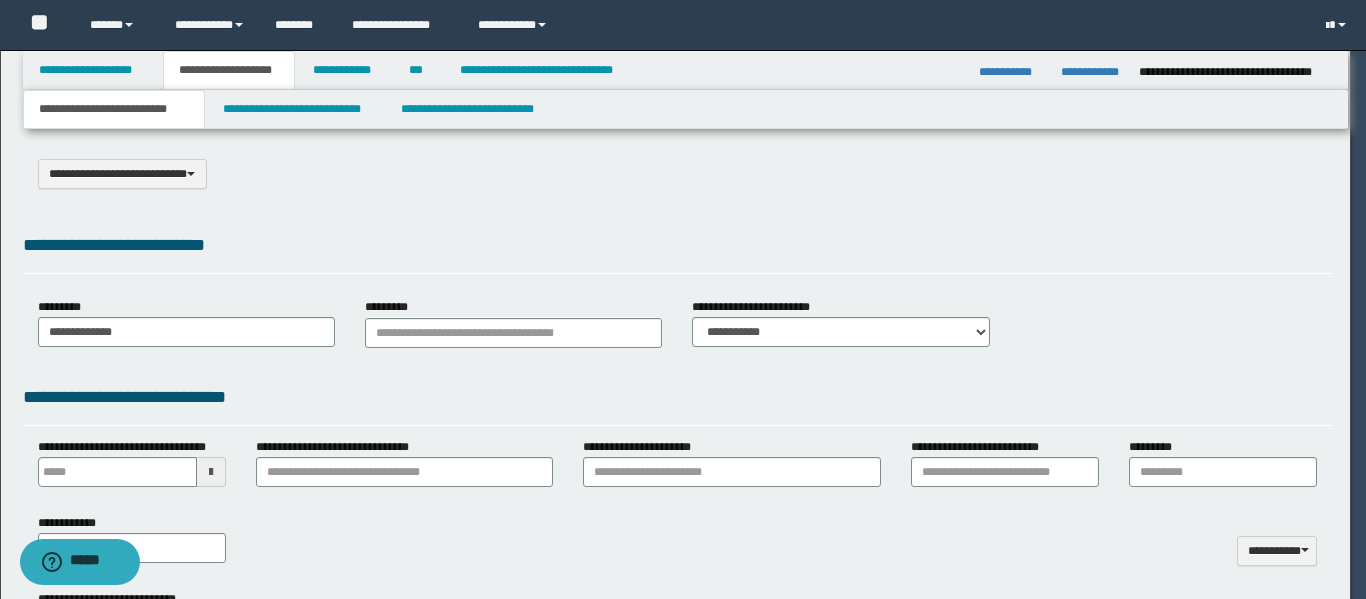 select on "*" 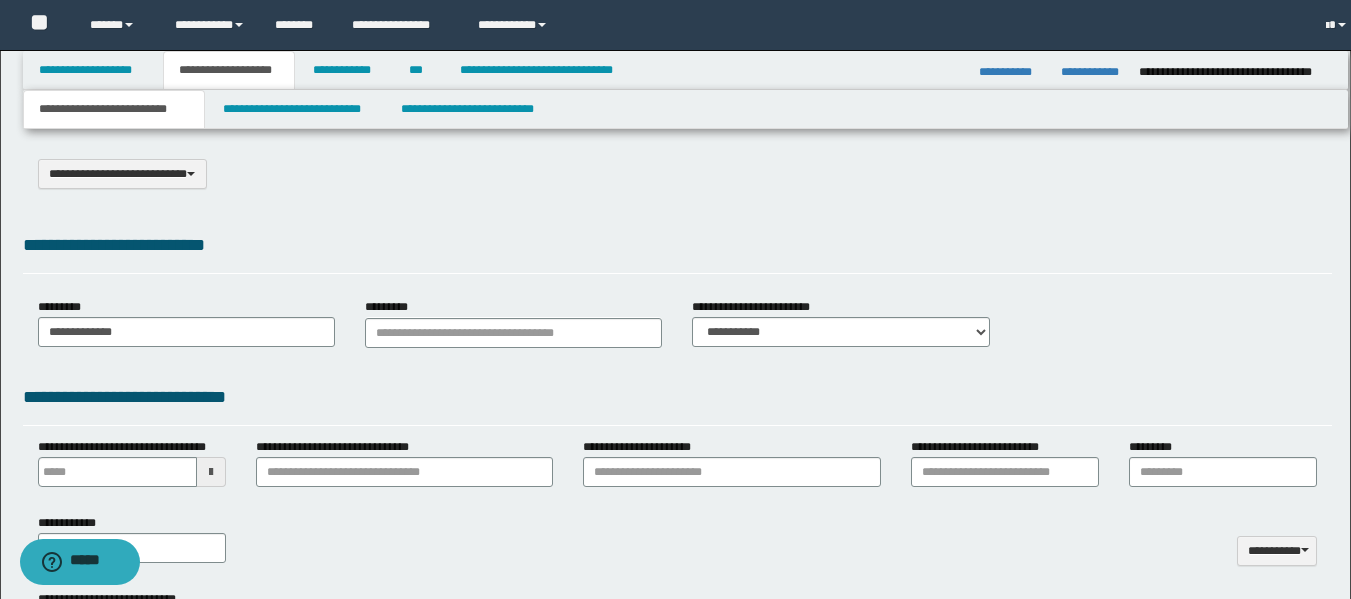 scroll, scrollTop: 0, scrollLeft: 0, axis: both 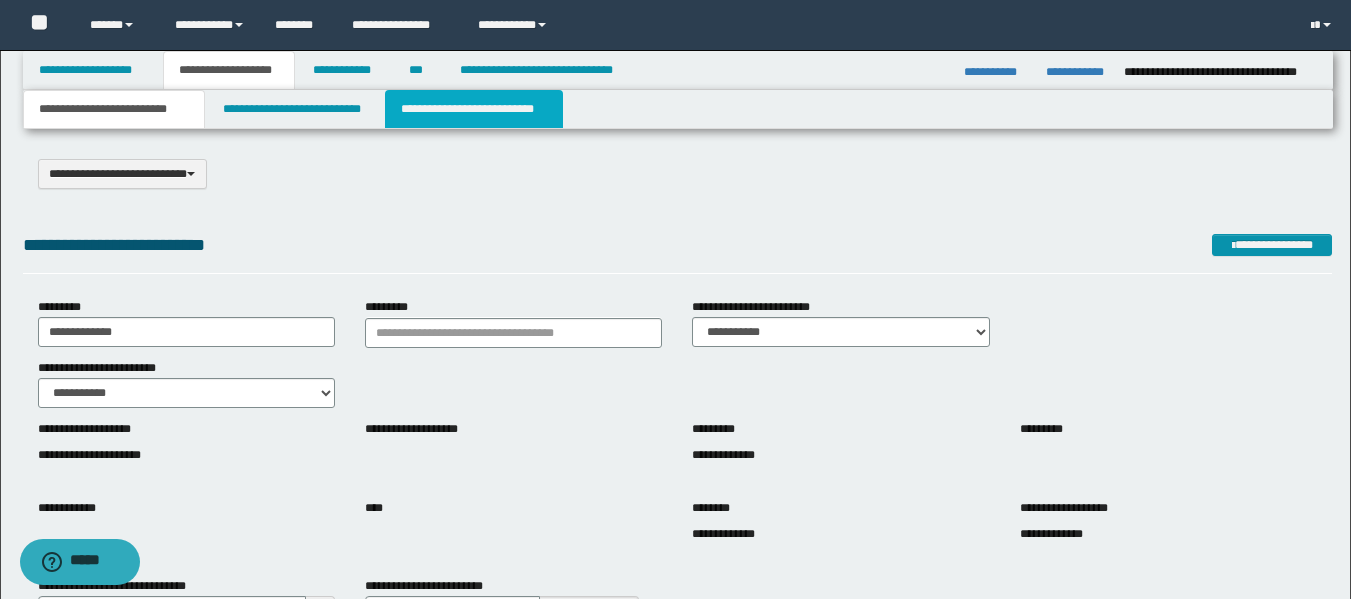 click on "**********" at bounding box center [474, 109] 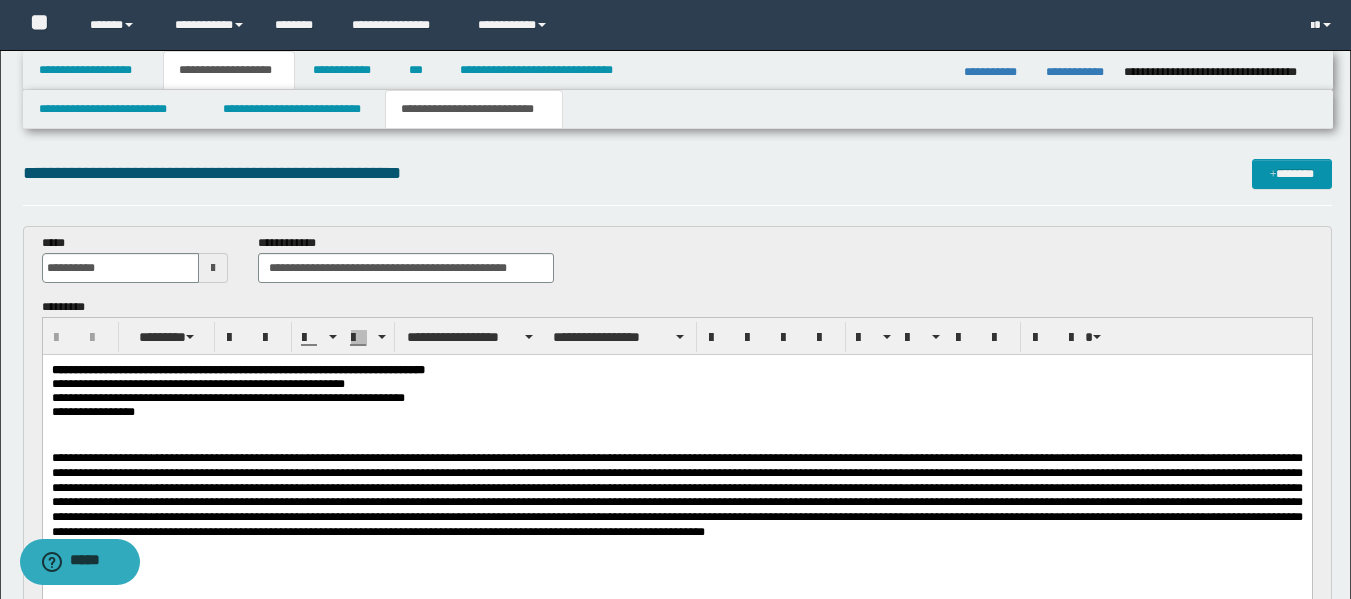 scroll, scrollTop: 0, scrollLeft: 0, axis: both 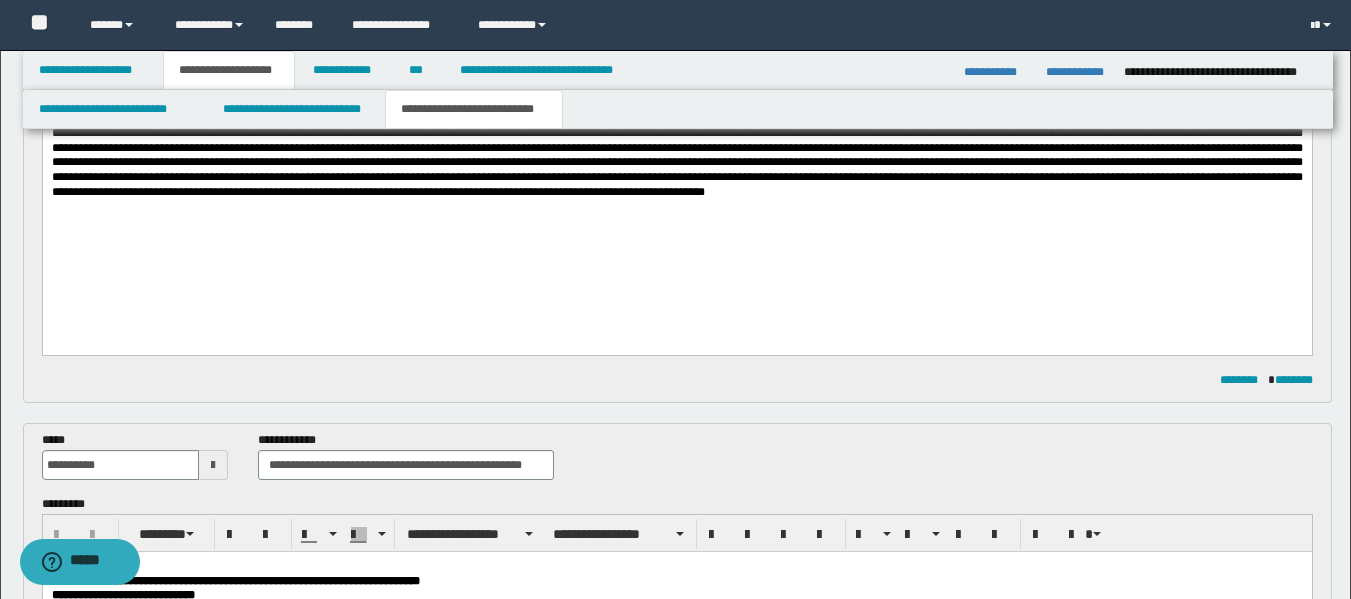 click at bounding box center [676, 155] 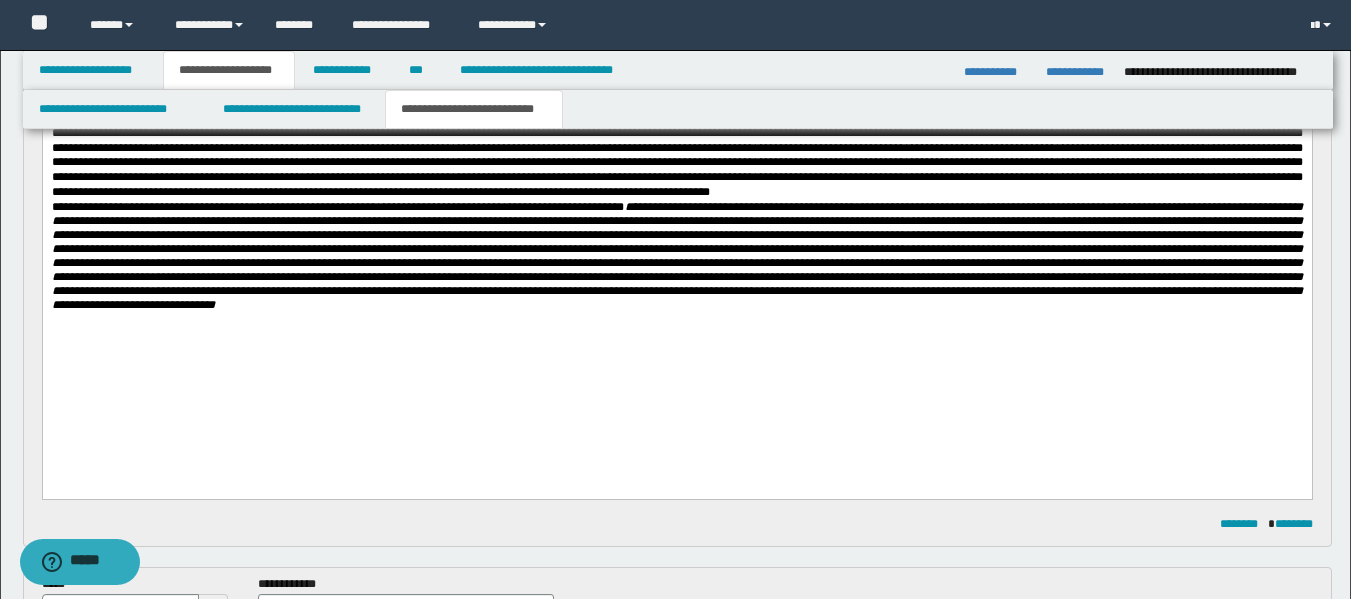 click at bounding box center (676, 155) 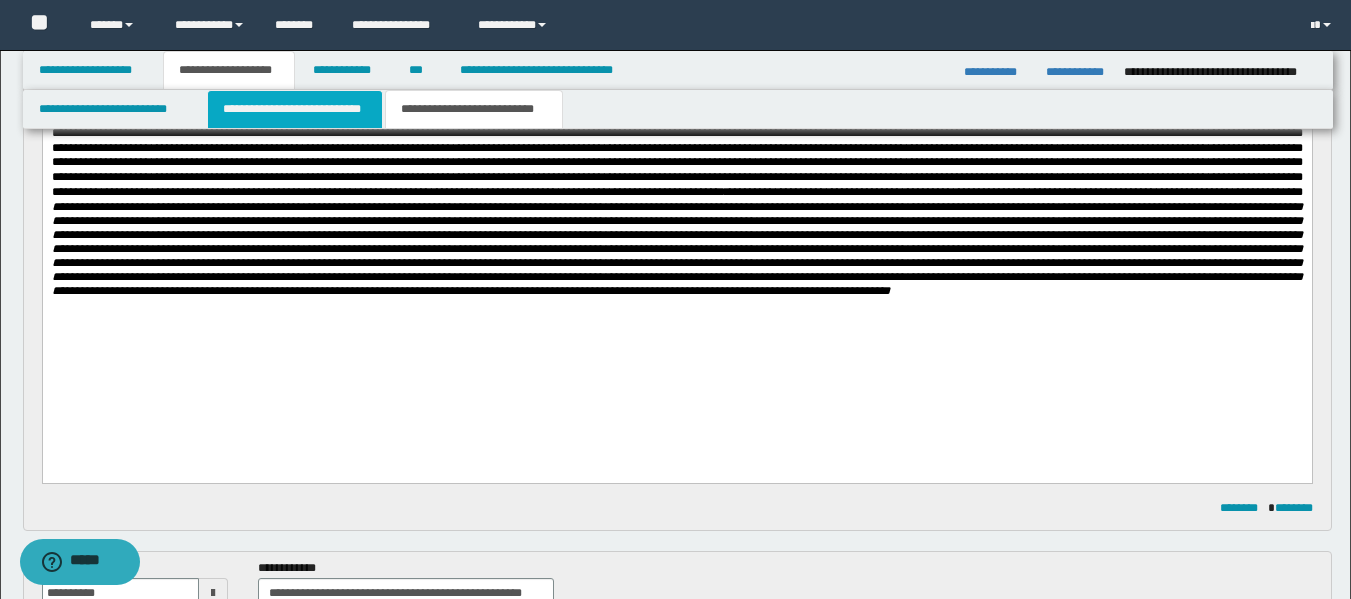 click on "**********" at bounding box center (295, 109) 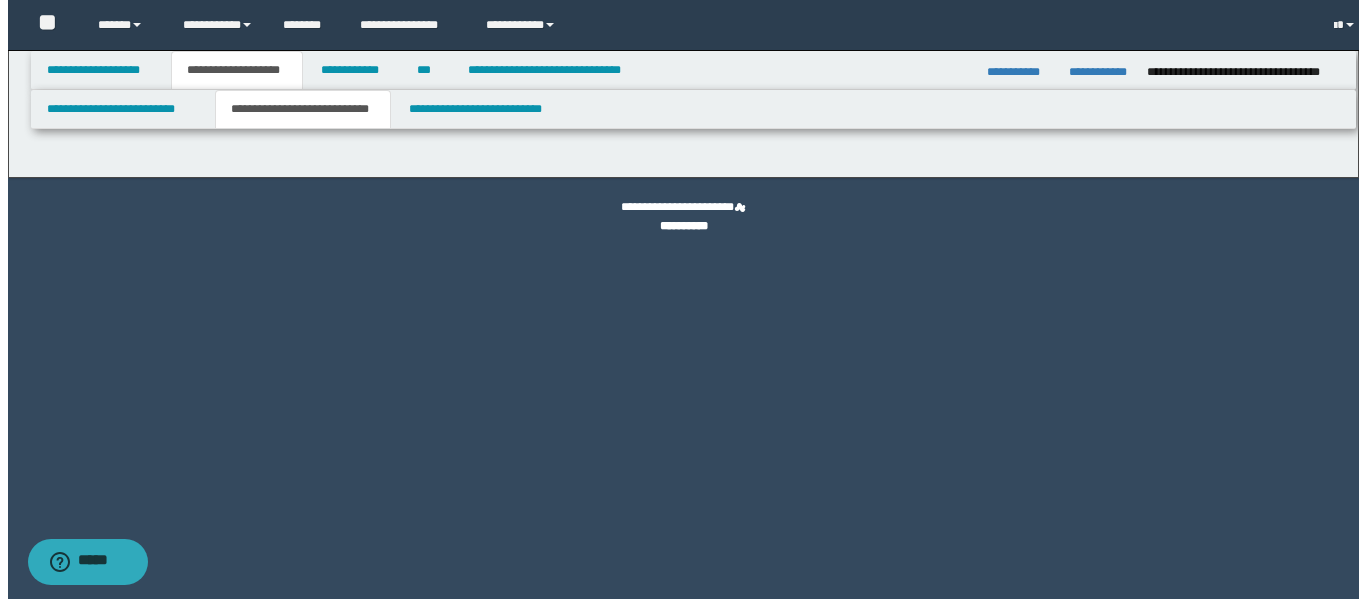 scroll, scrollTop: 0, scrollLeft: 0, axis: both 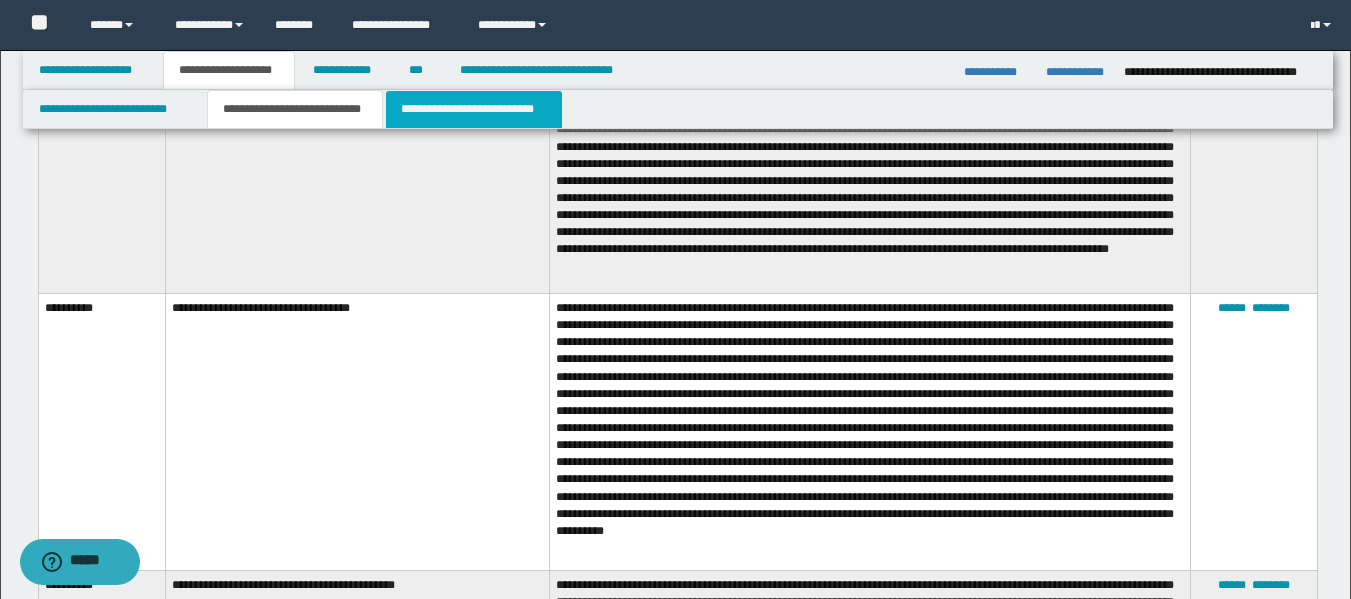 click on "**********" at bounding box center [474, 109] 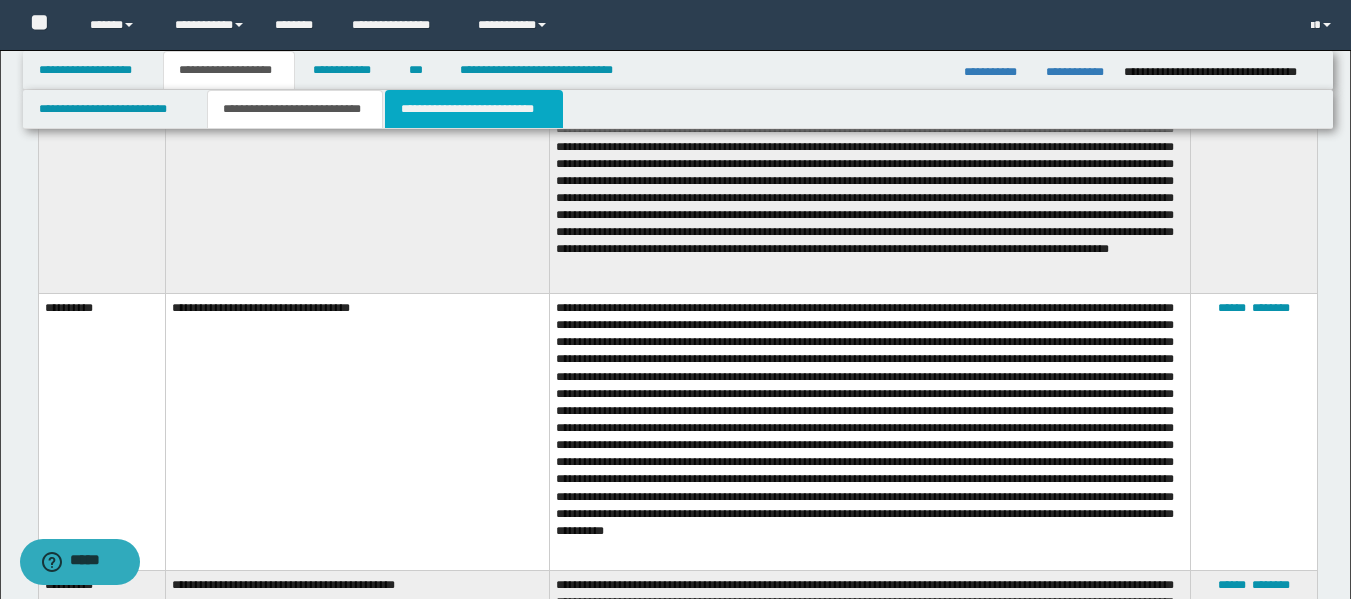 scroll, scrollTop: 1032, scrollLeft: 0, axis: vertical 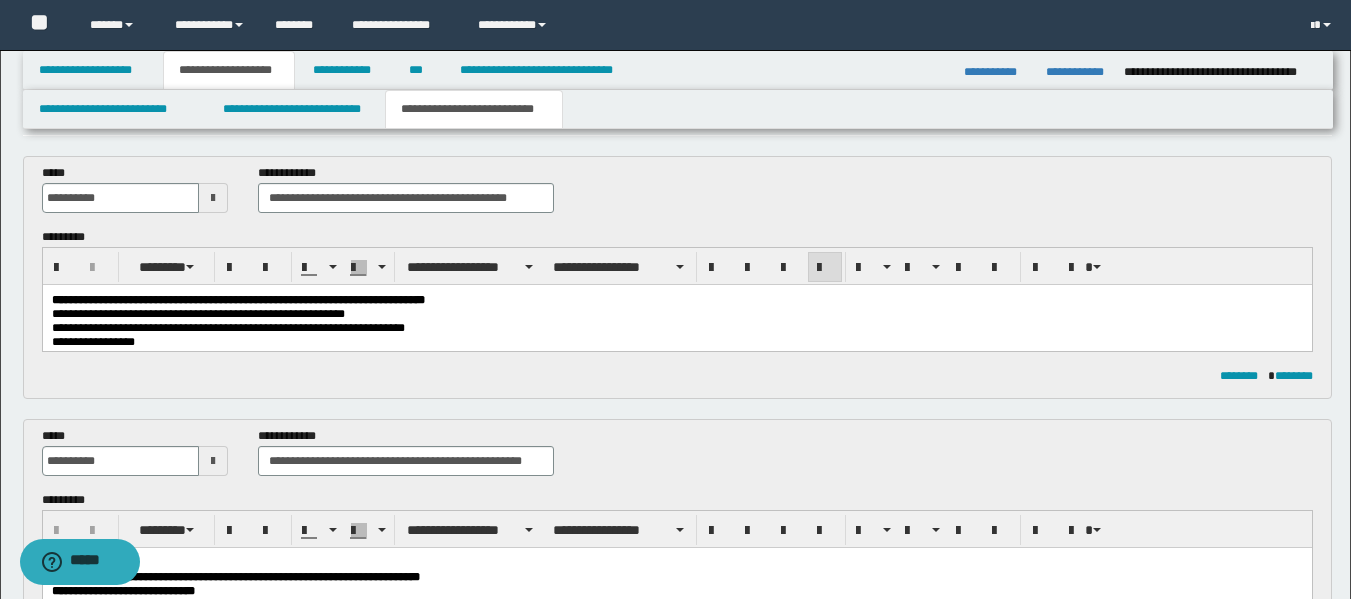 click on "**********" at bounding box center (676, 470) 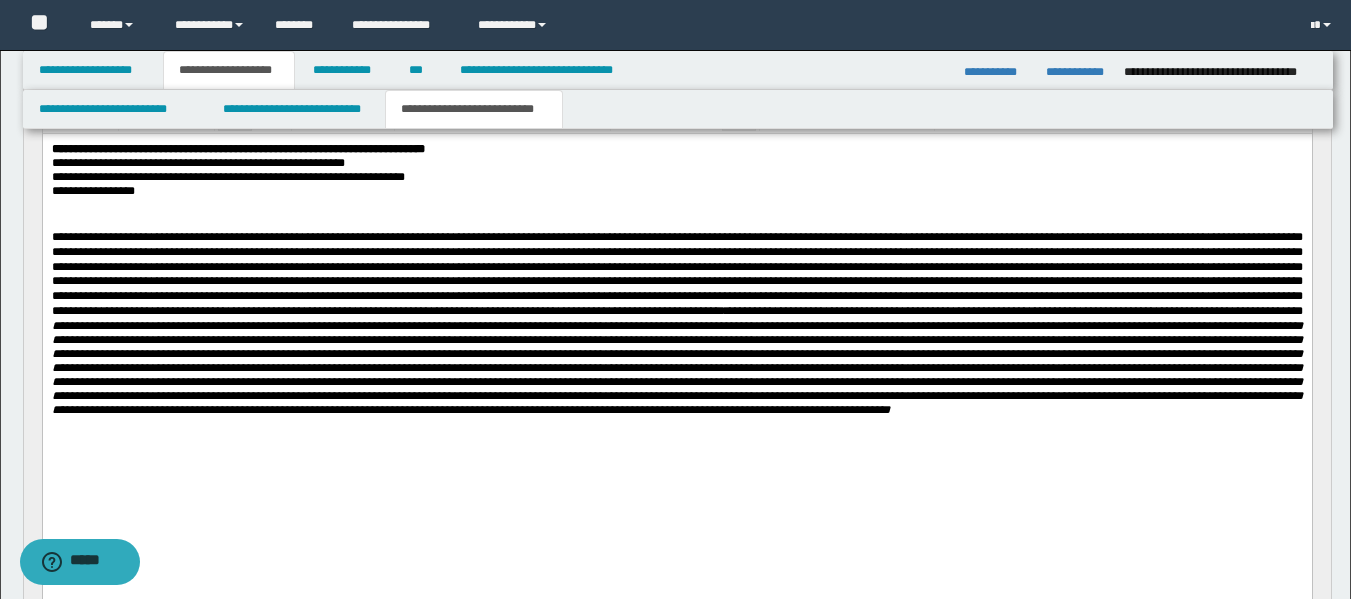 scroll, scrollTop: 225, scrollLeft: 0, axis: vertical 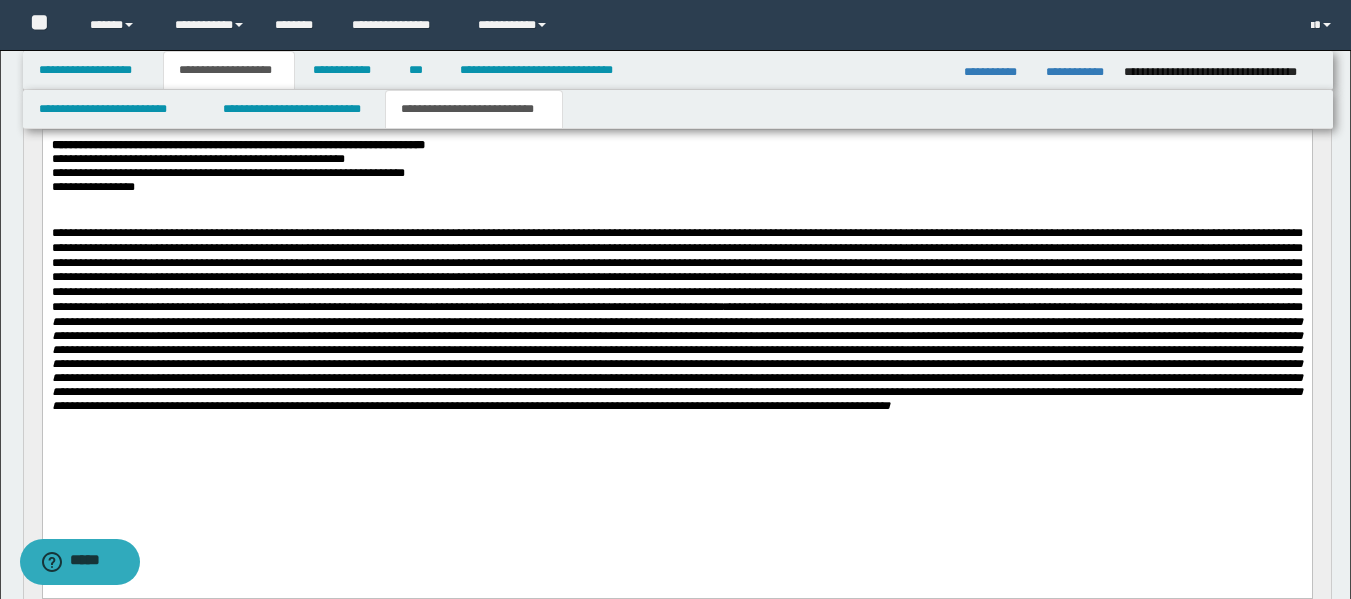 click on "**********" at bounding box center (676, 319) 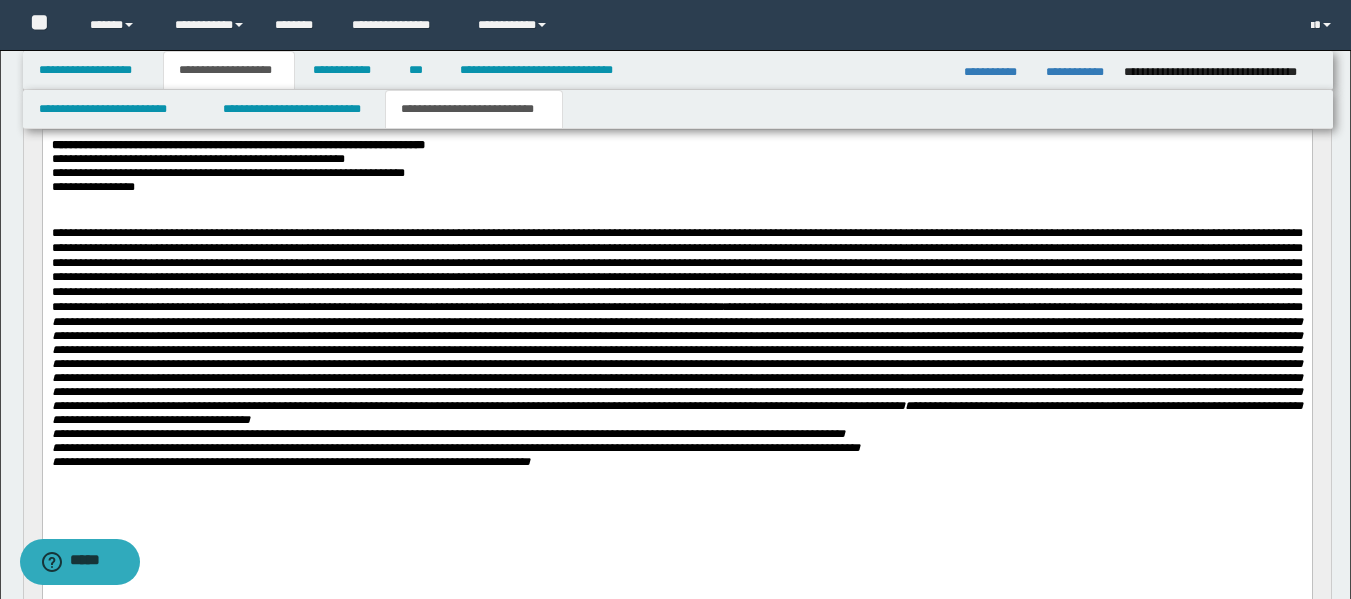drag, startPoint x: 1137, startPoint y: 454, endPoint x: 1078, endPoint y: 528, distance: 94.641426 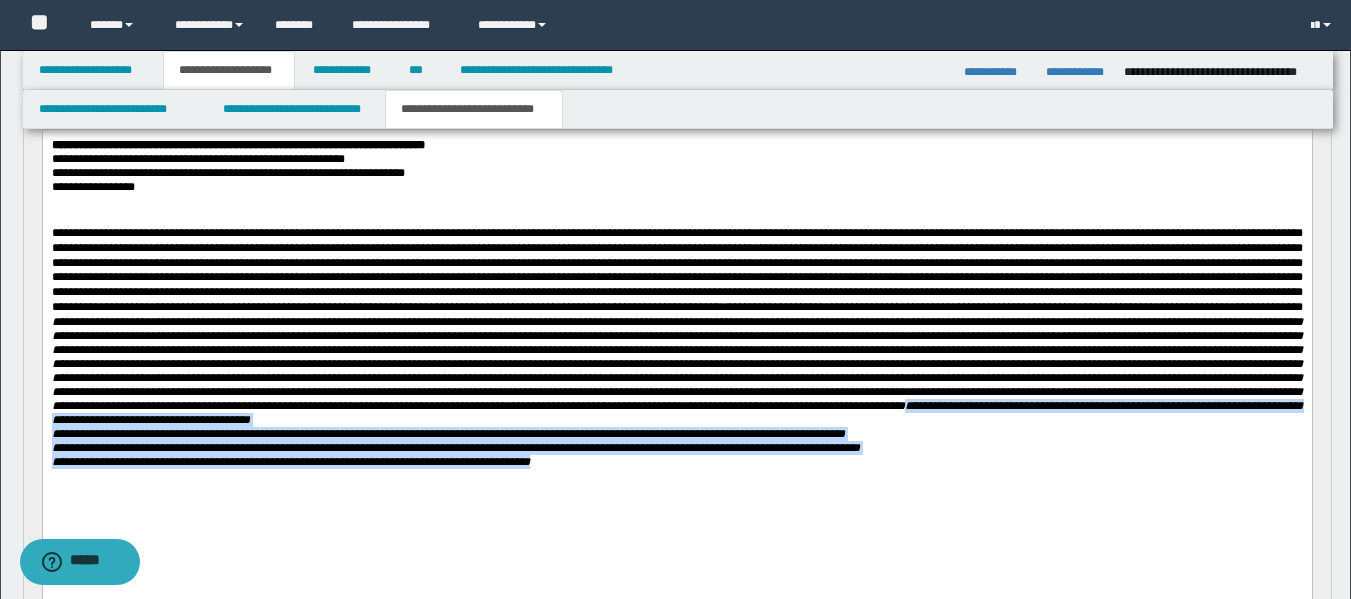 drag, startPoint x: 1135, startPoint y: 450, endPoint x: 1108, endPoint y: 508, distance: 63.97656 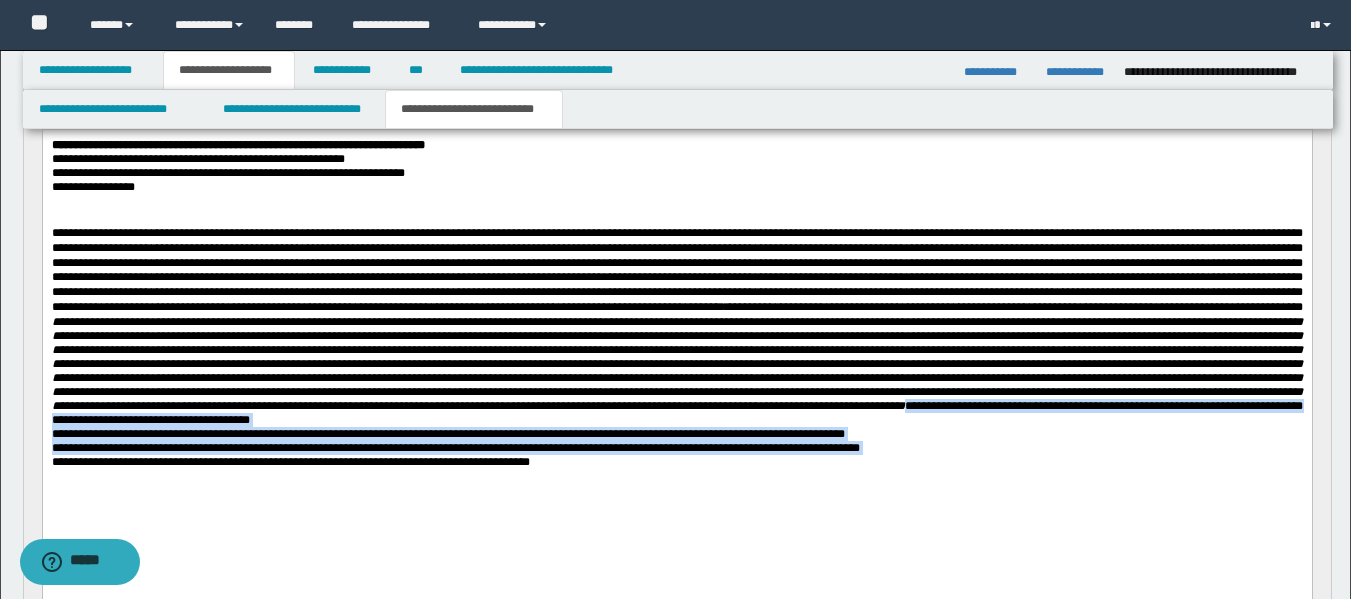 click on "**********" at bounding box center [676, 347] 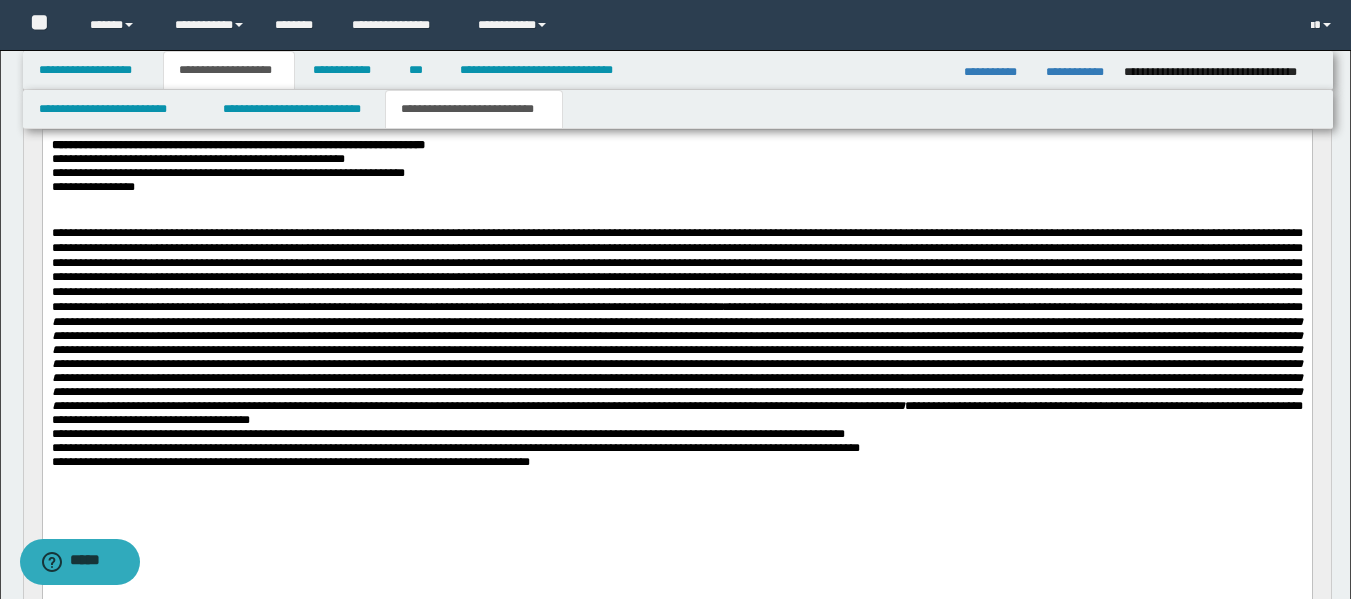 click on "**********" at bounding box center (676, 347) 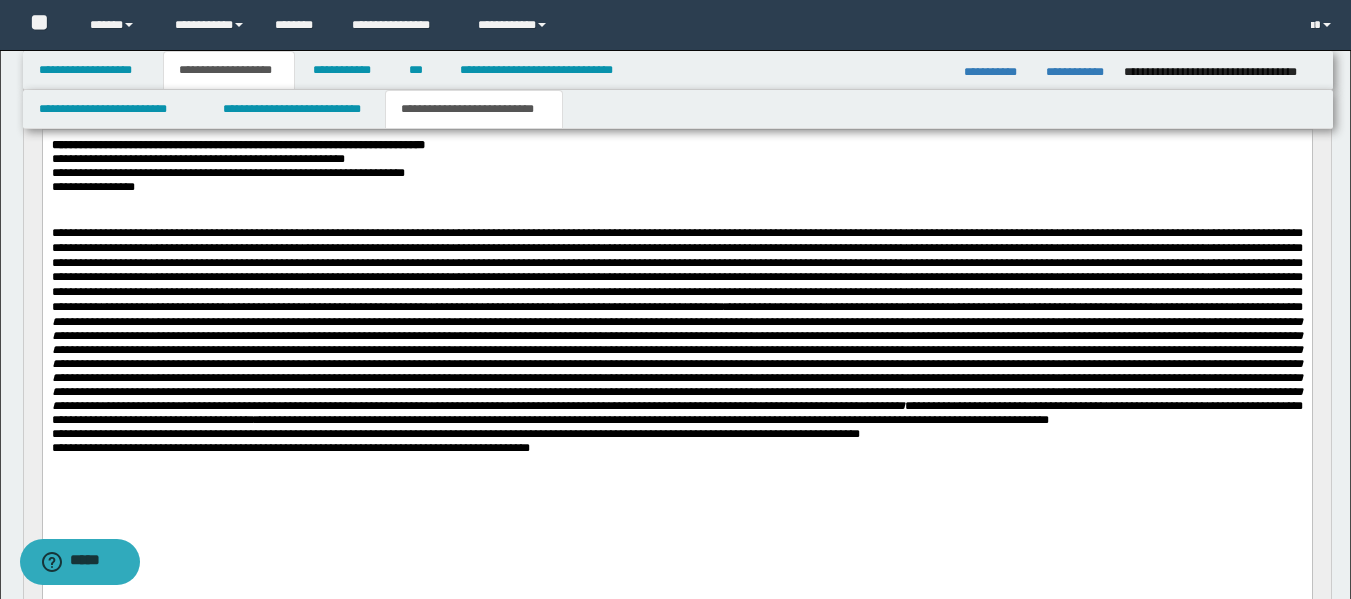 click on "**********" at bounding box center [676, 340] 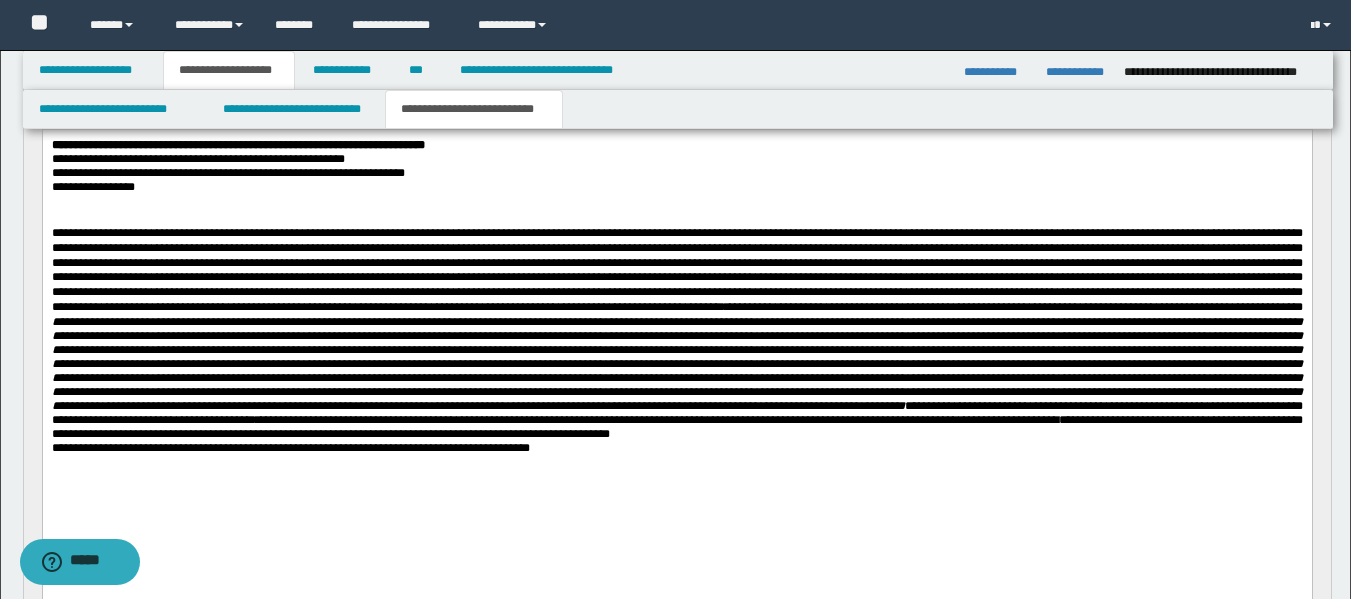 click on "**********" at bounding box center (676, 340) 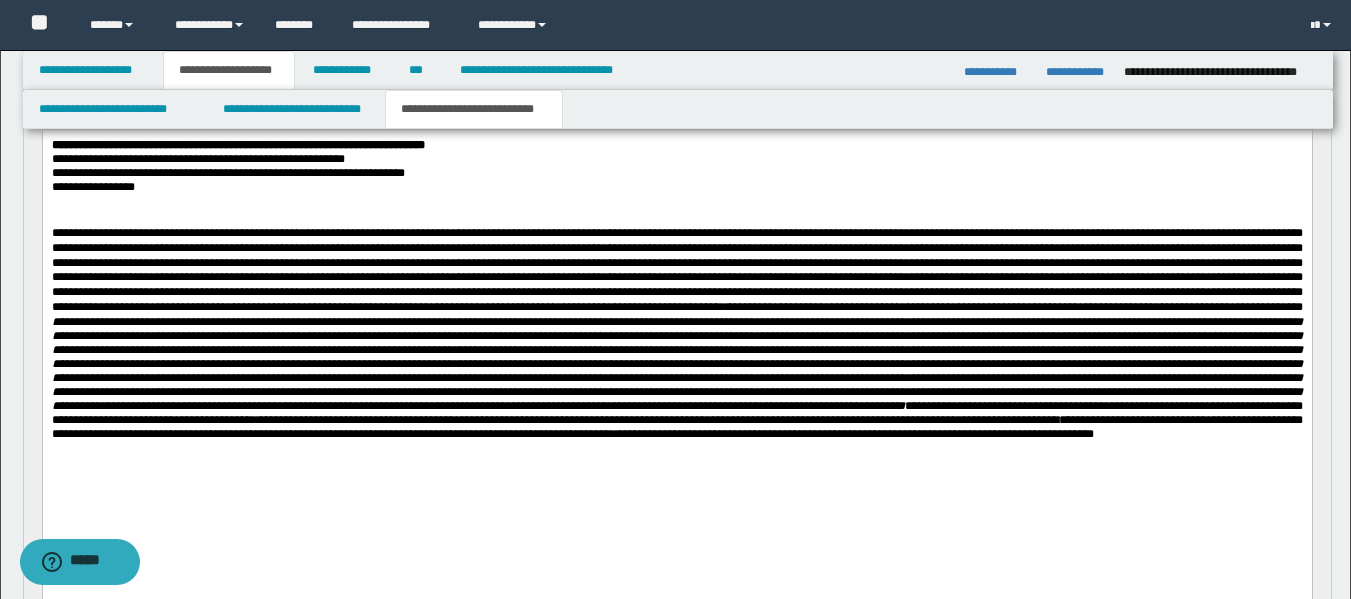 click on "**********" at bounding box center [676, 370] 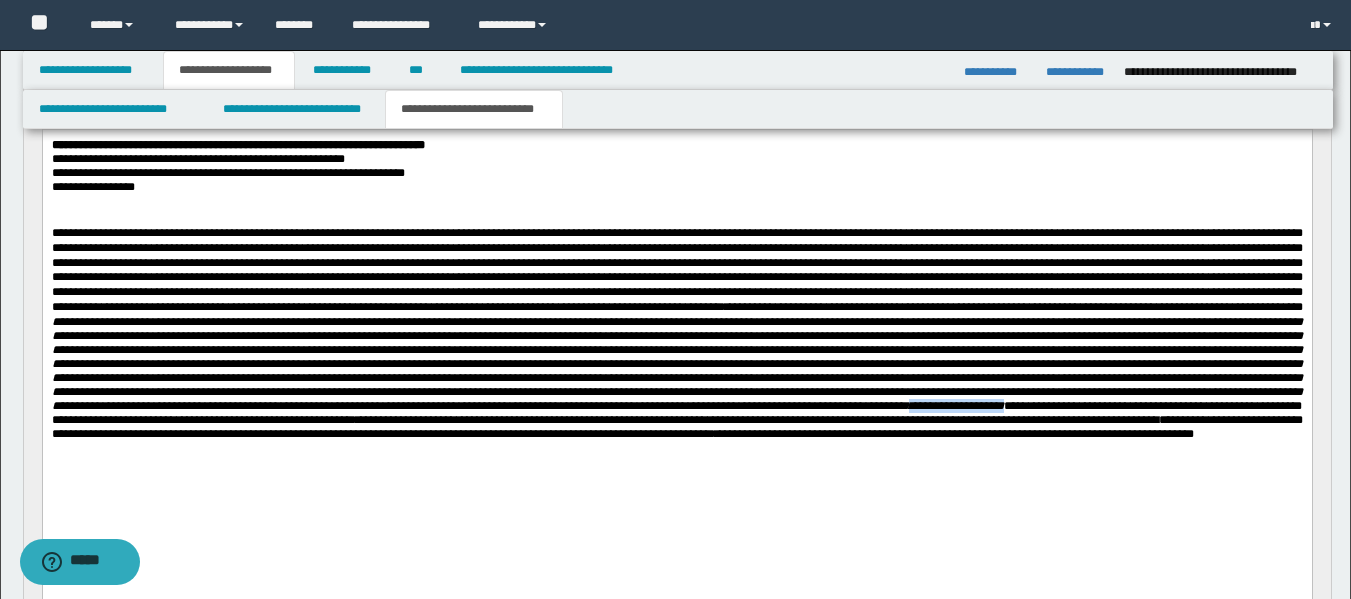drag, startPoint x: 1227, startPoint y: 454, endPoint x: 1116, endPoint y: 455, distance: 111.0045 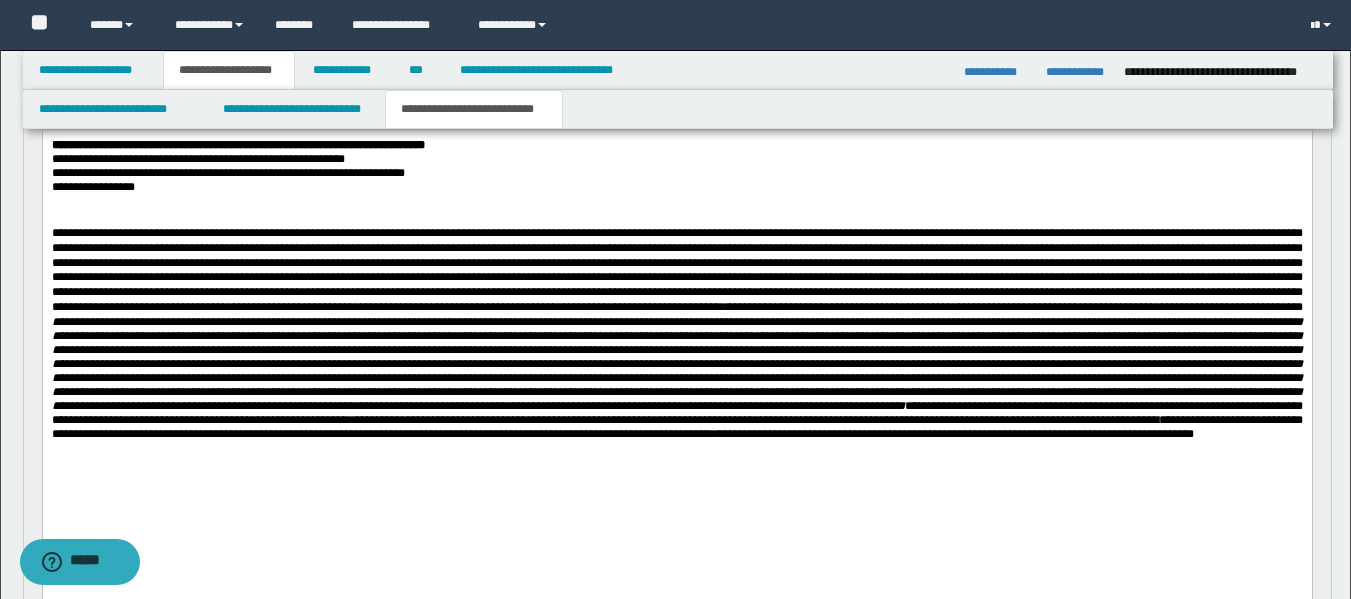 click on "**********" at bounding box center (676, 370) 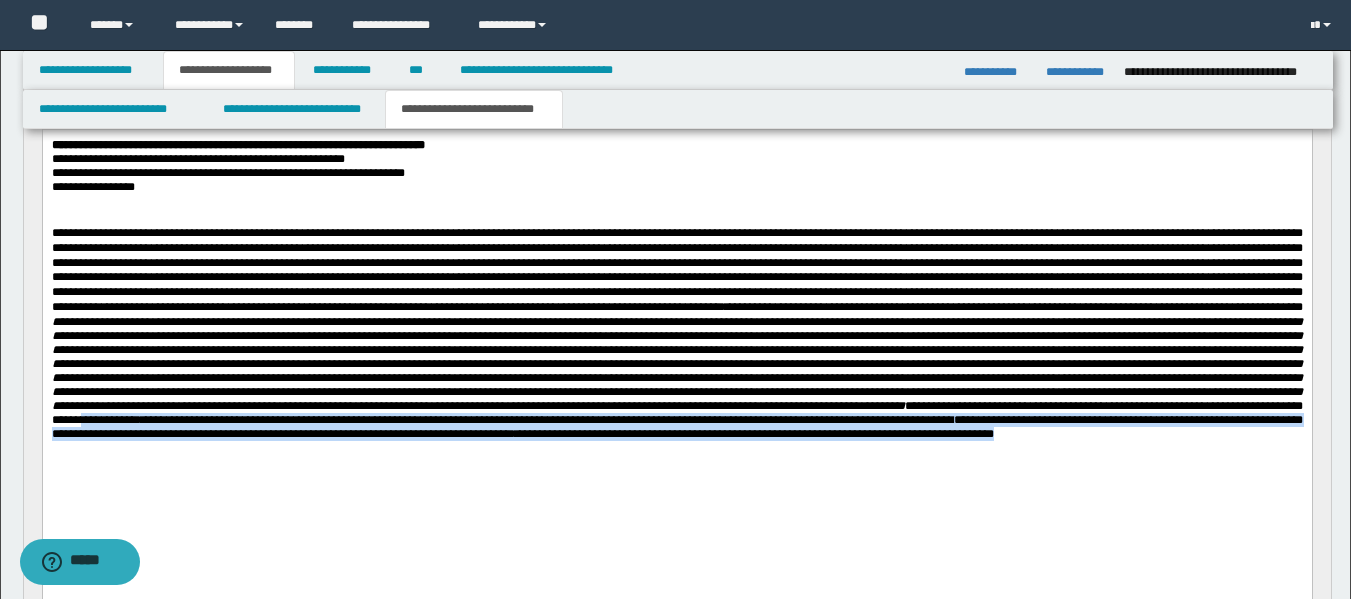drag, startPoint x: 331, startPoint y: 468, endPoint x: 328, endPoint y: 494, distance: 26.172504 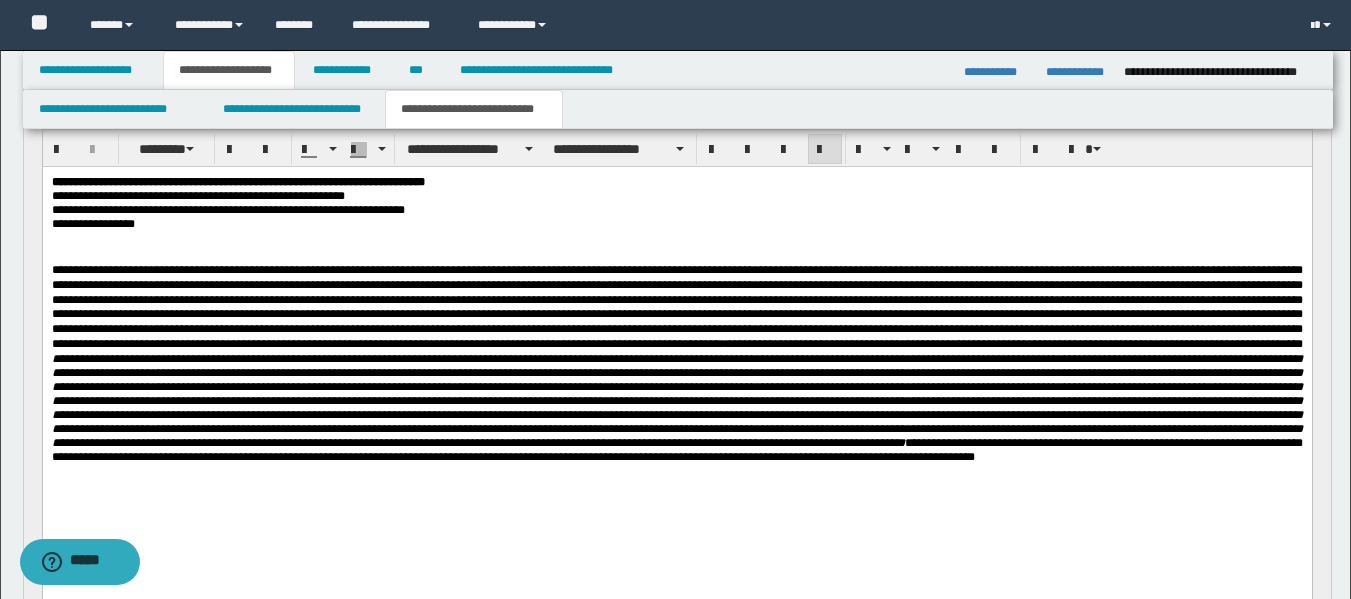 scroll, scrollTop: 163, scrollLeft: 0, axis: vertical 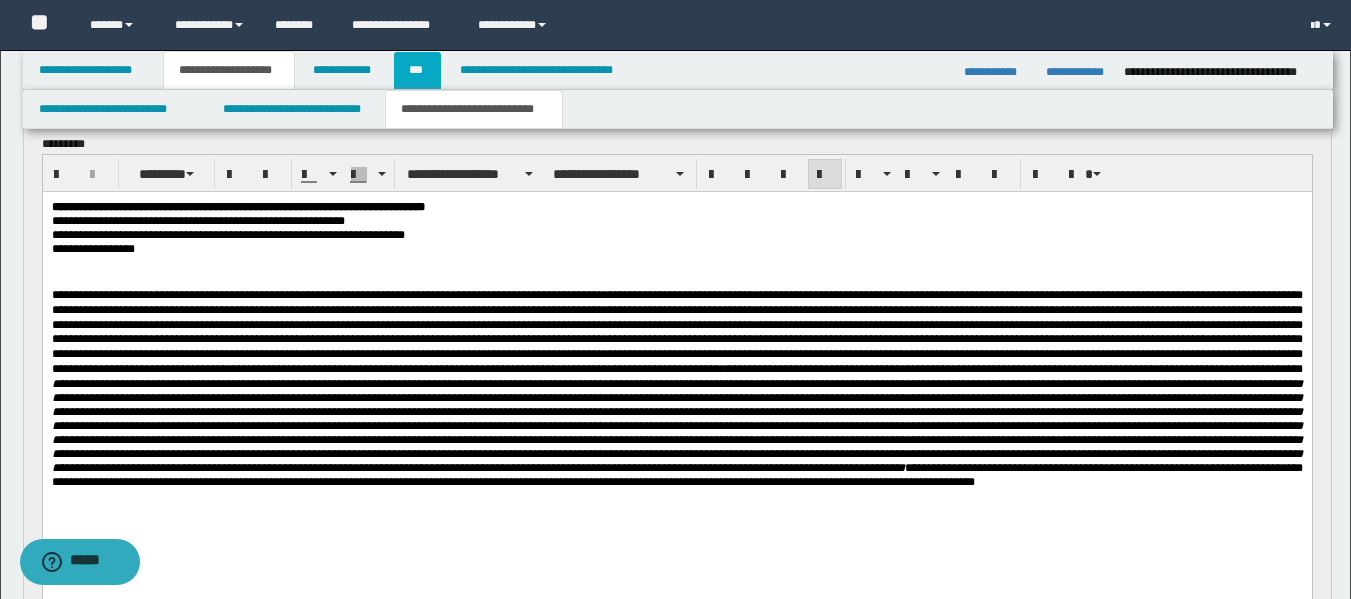 click on "***" at bounding box center [417, 70] 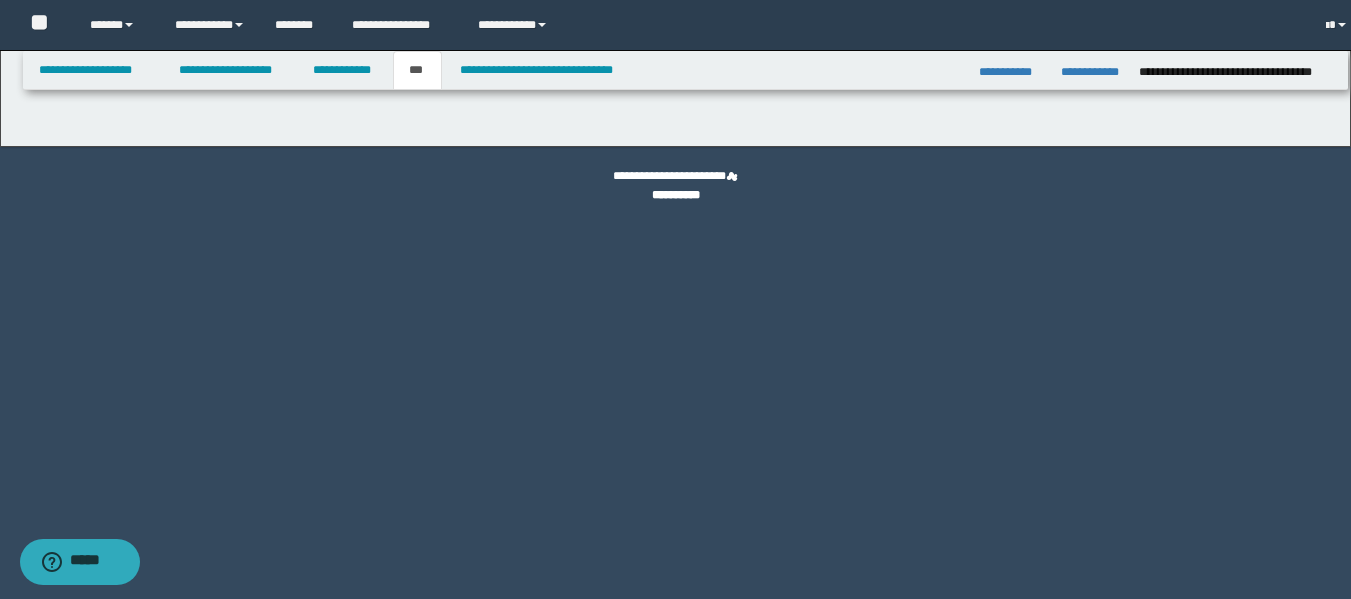 scroll, scrollTop: 0, scrollLeft: 0, axis: both 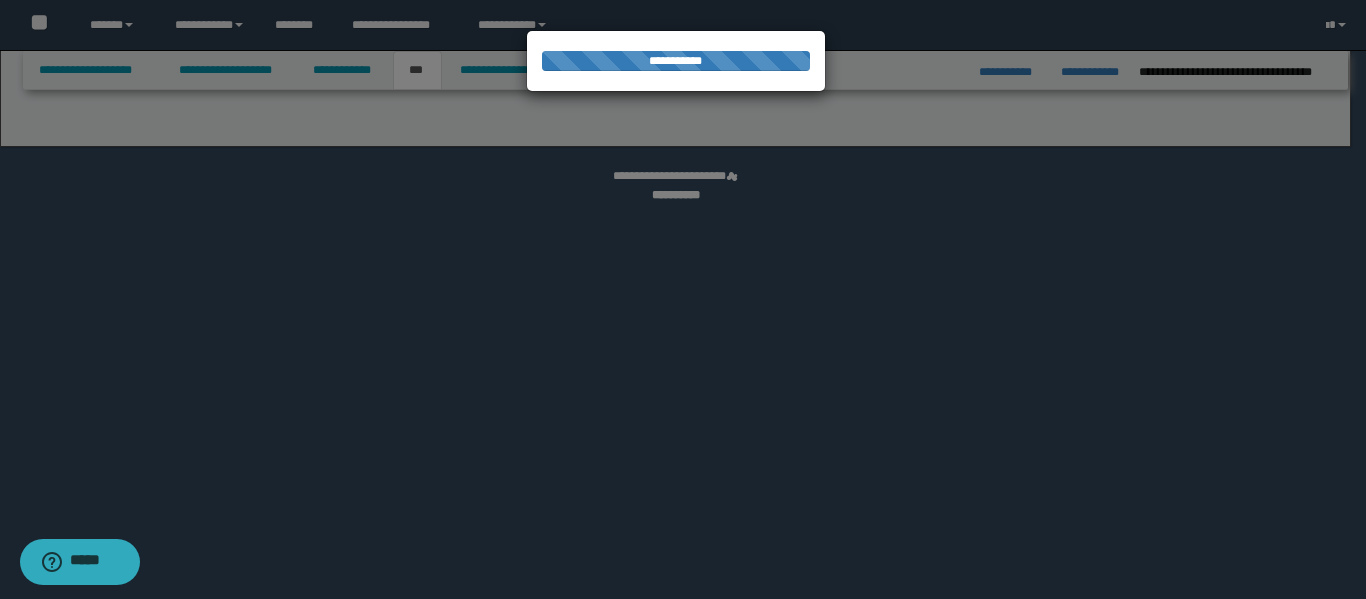 select on "**" 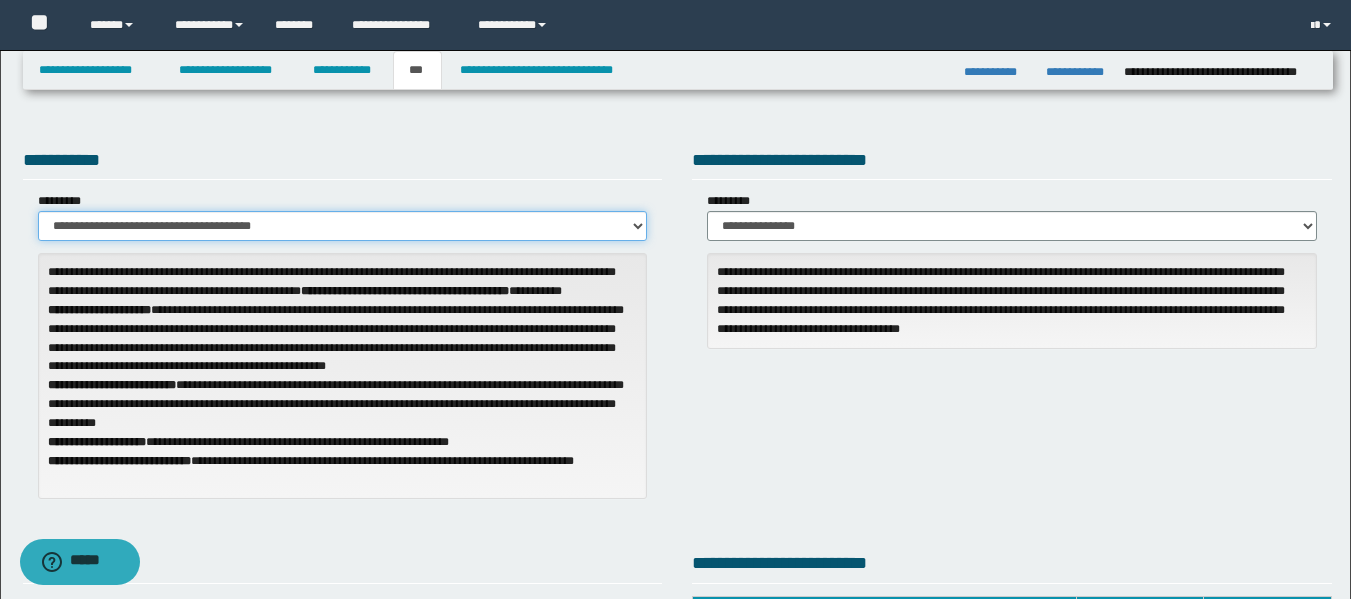 click on "**********" at bounding box center (343, 226) 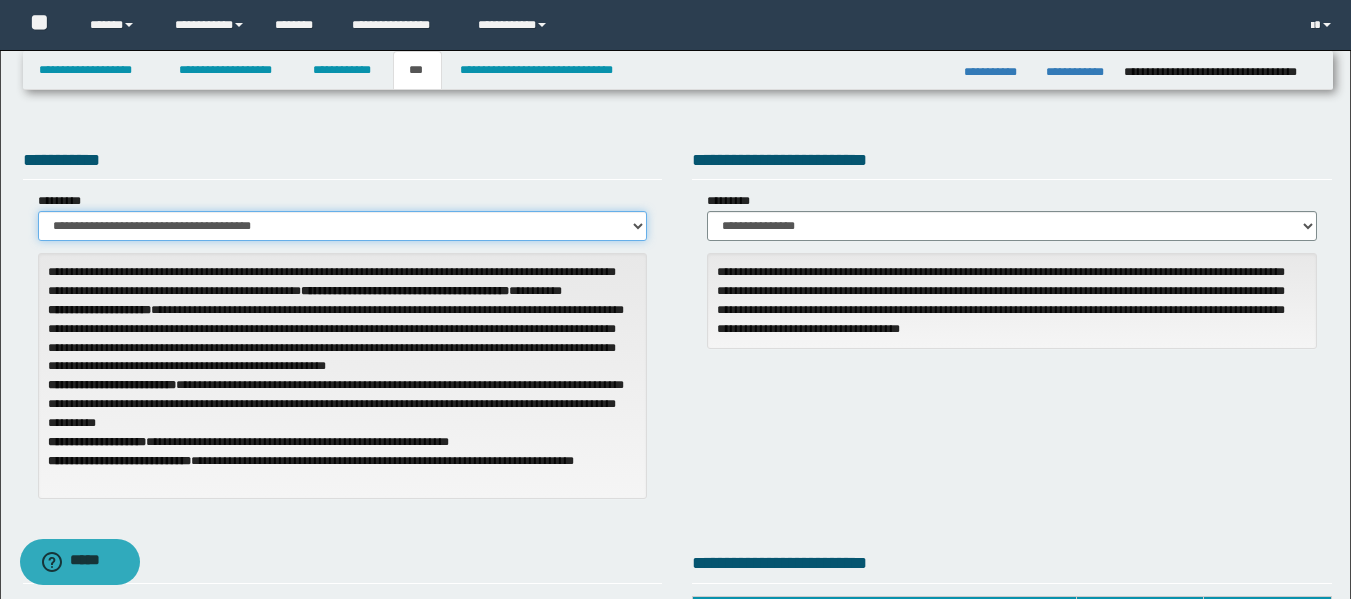 select on "**" 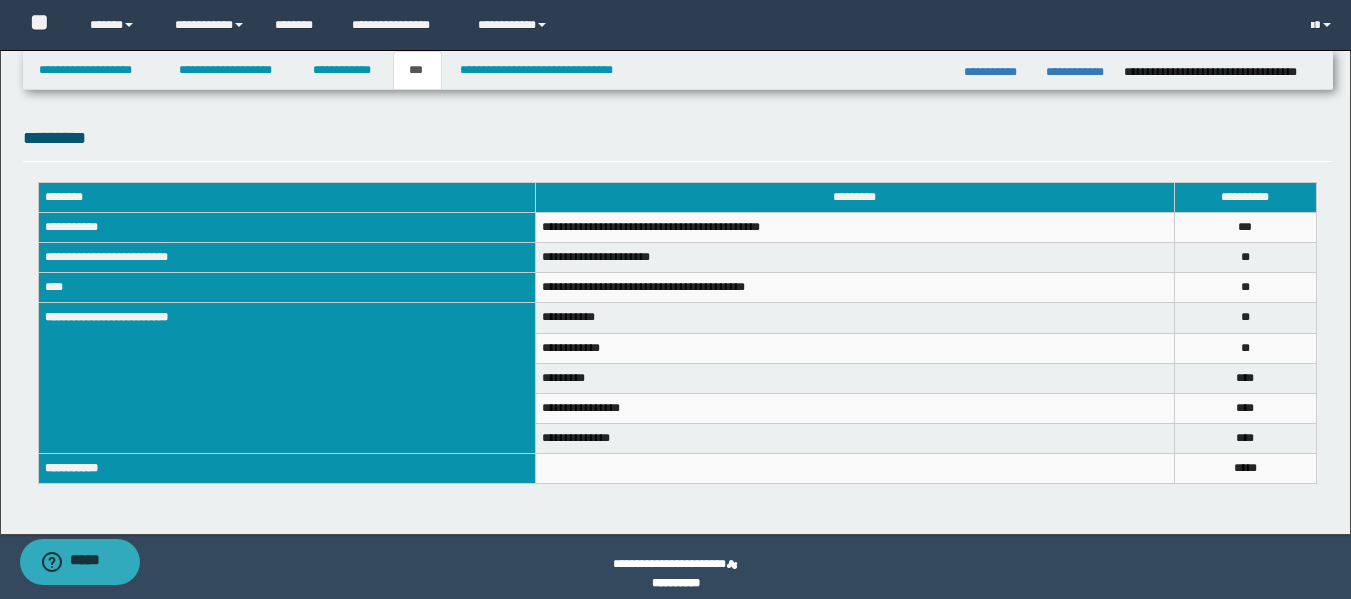 scroll, scrollTop: 671, scrollLeft: 0, axis: vertical 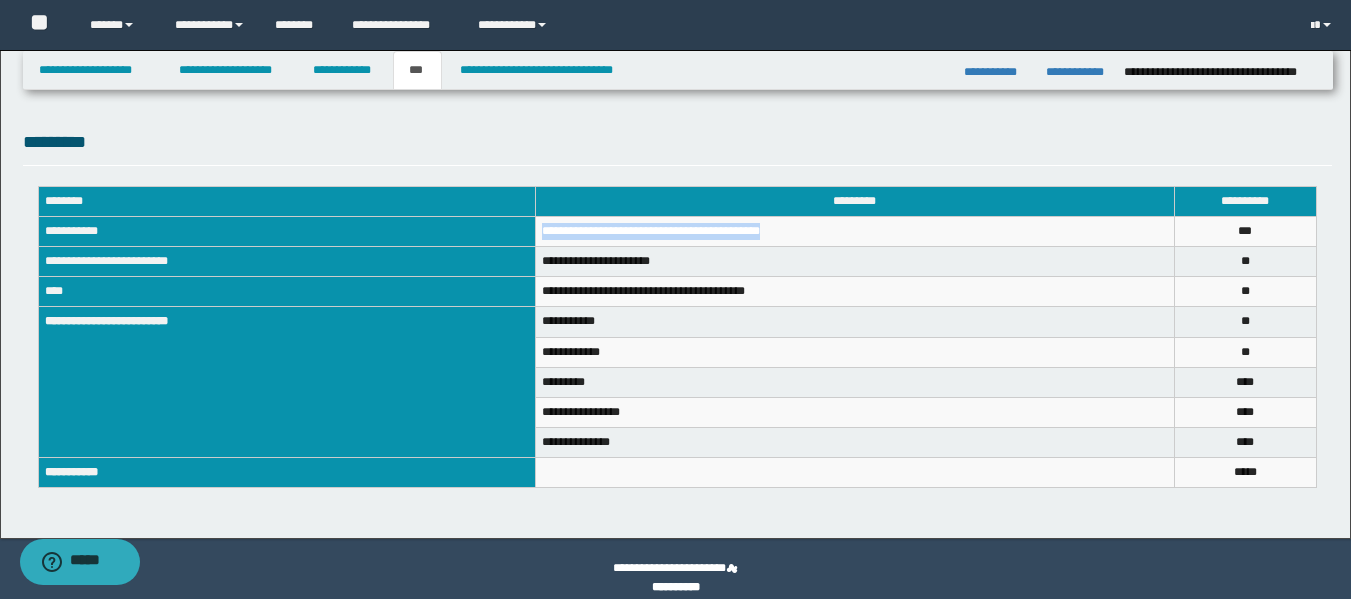 drag, startPoint x: 782, startPoint y: 233, endPoint x: 539, endPoint y: 237, distance: 243.03291 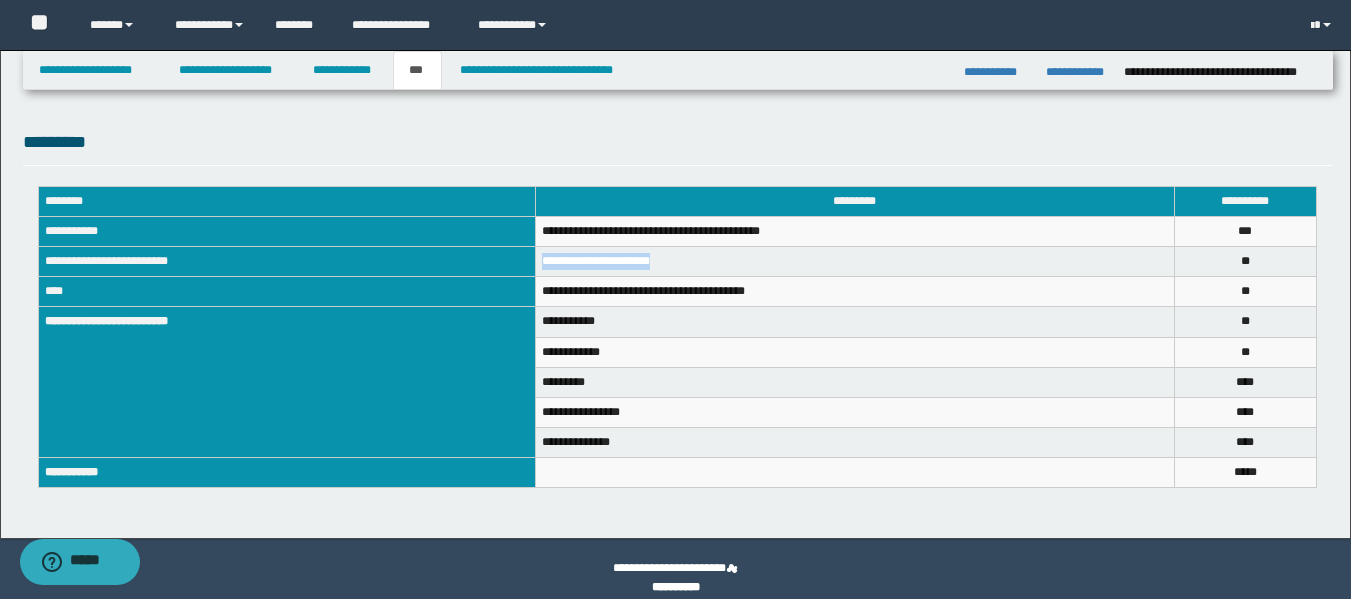 drag, startPoint x: 672, startPoint y: 266, endPoint x: 531, endPoint y: 269, distance: 141.0319 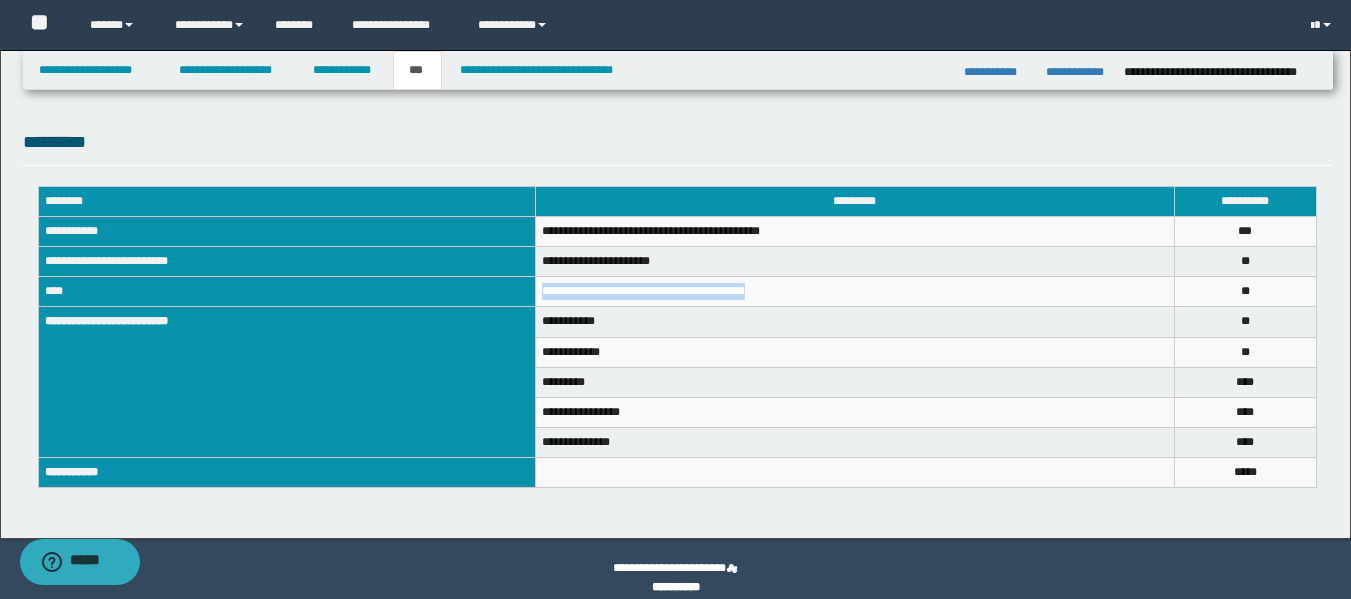 drag, startPoint x: 771, startPoint y: 291, endPoint x: 546, endPoint y: 291, distance: 225 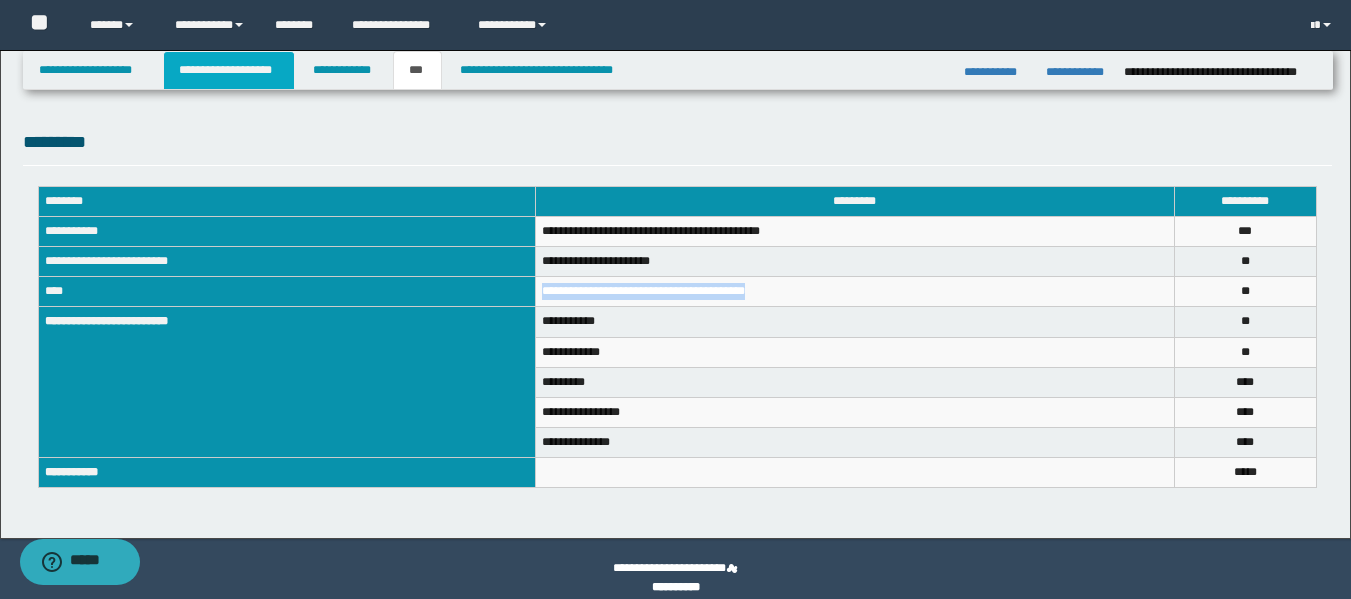 click on "**********" at bounding box center (229, 70) 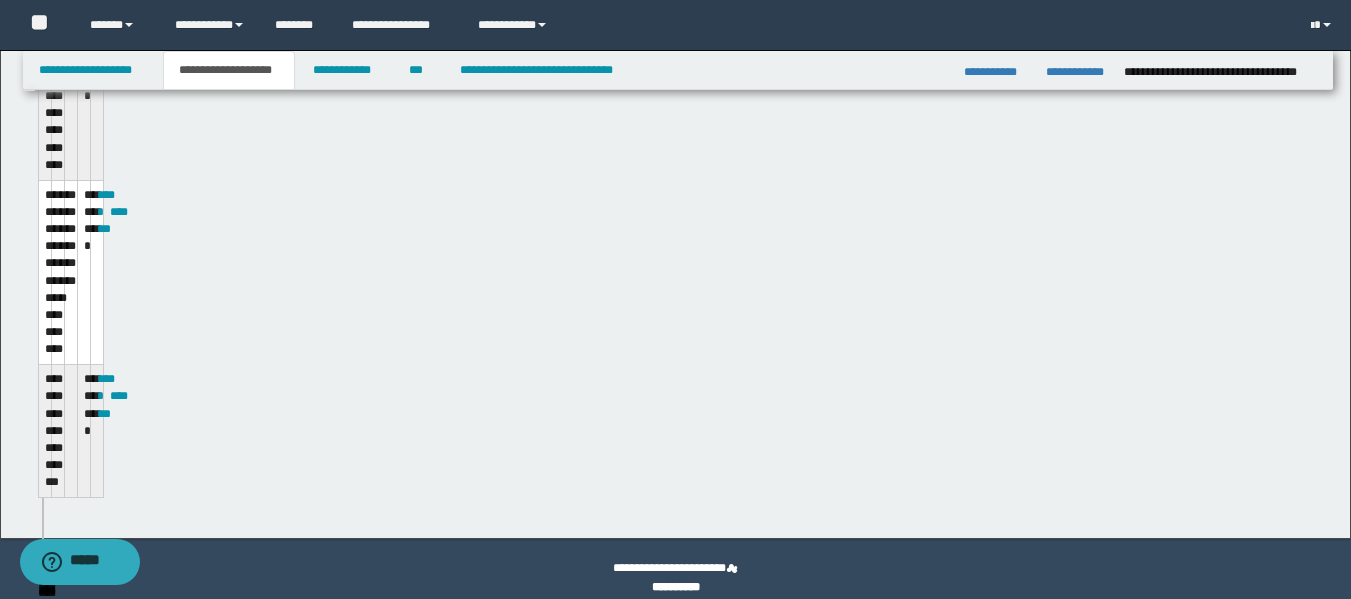 scroll, scrollTop: 702, scrollLeft: 0, axis: vertical 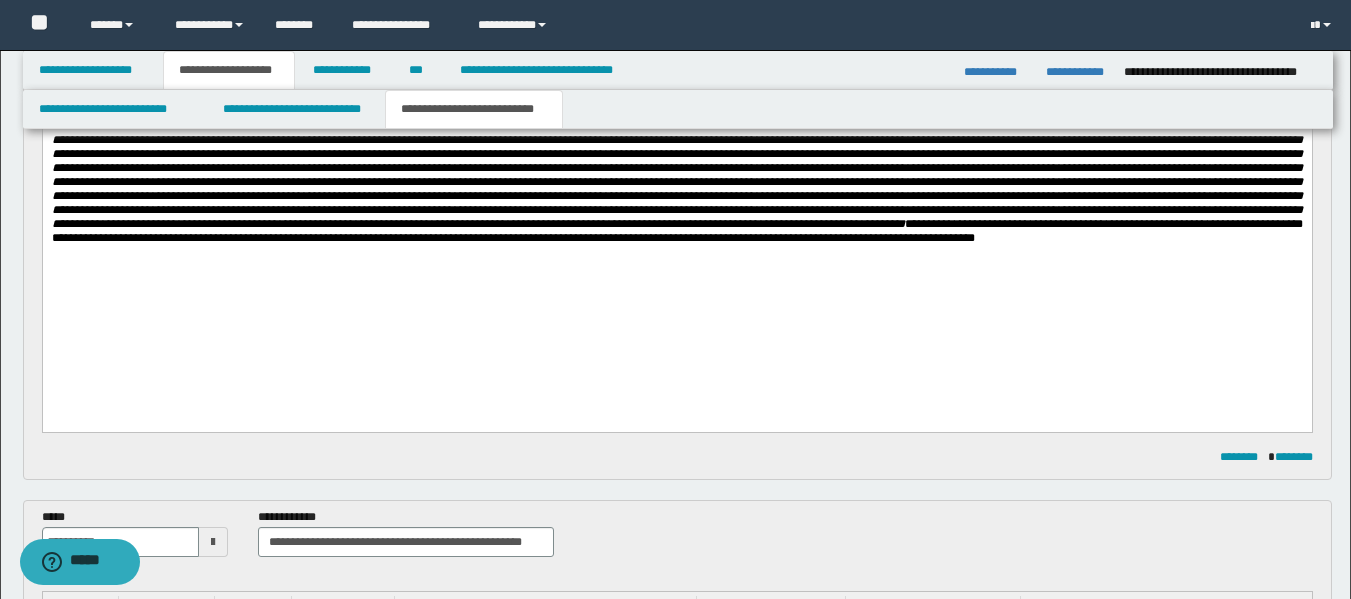click on "**********" at bounding box center [676, 145] 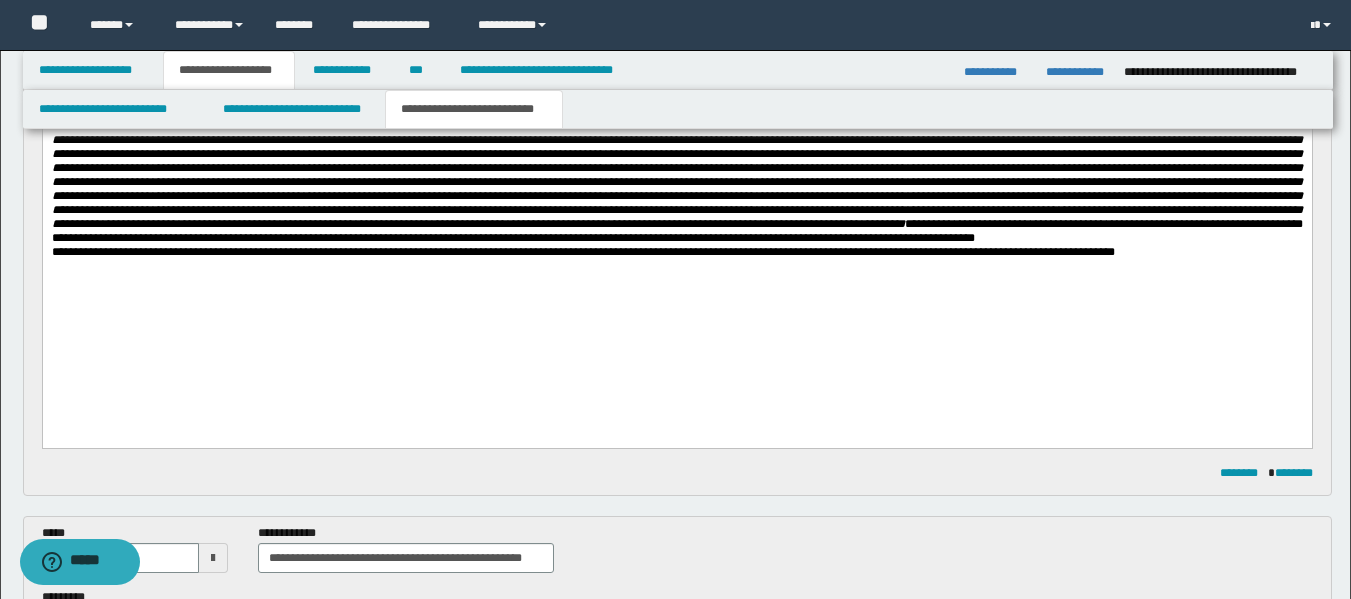 click on "**********" at bounding box center (676, 145) 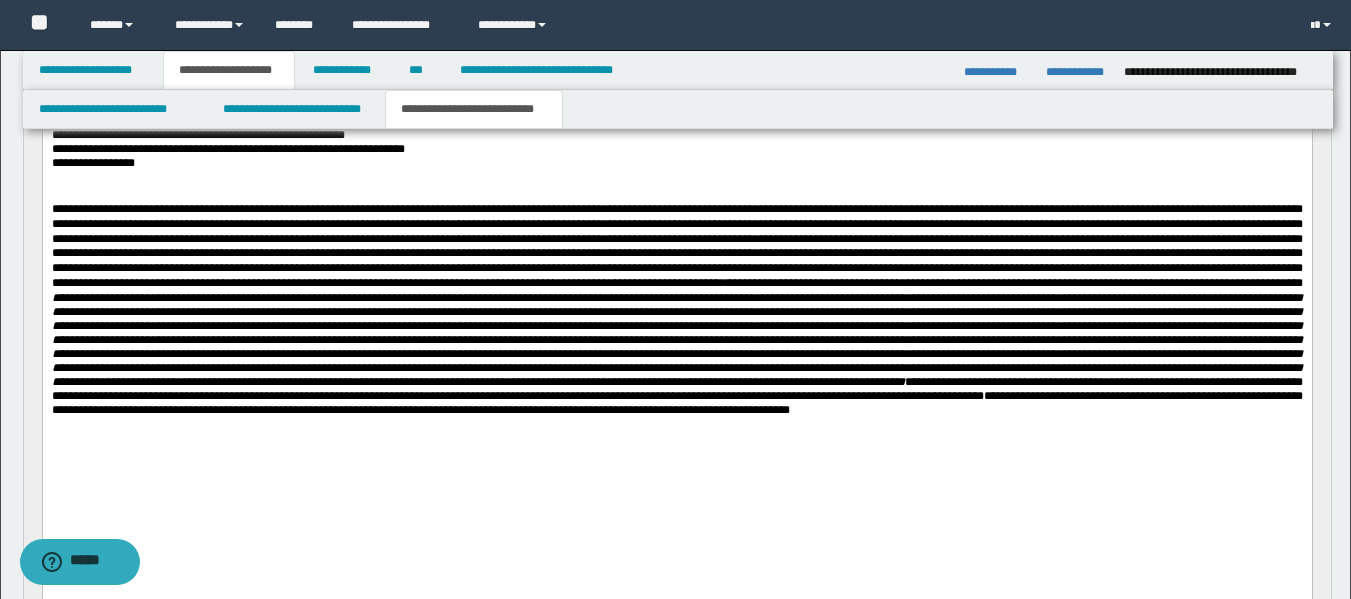 scroll, scrollTop: 245, scrollLeft: 0, axis: vertical 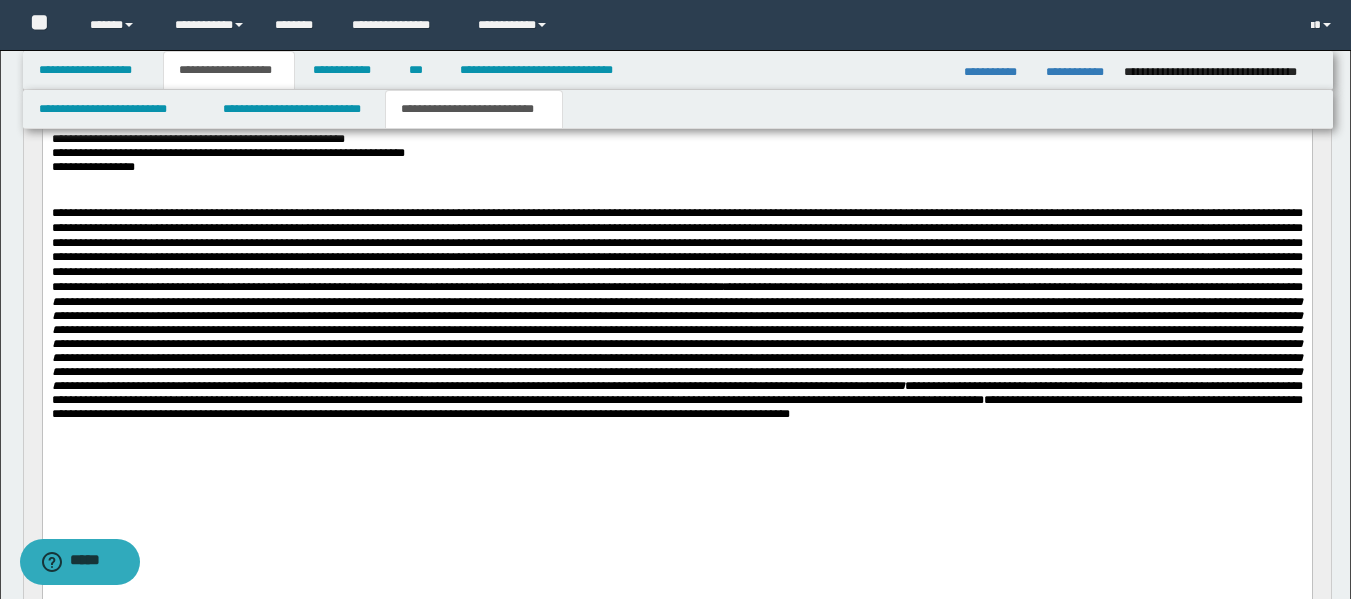 click on "**********" at bounding box center (676, 167) 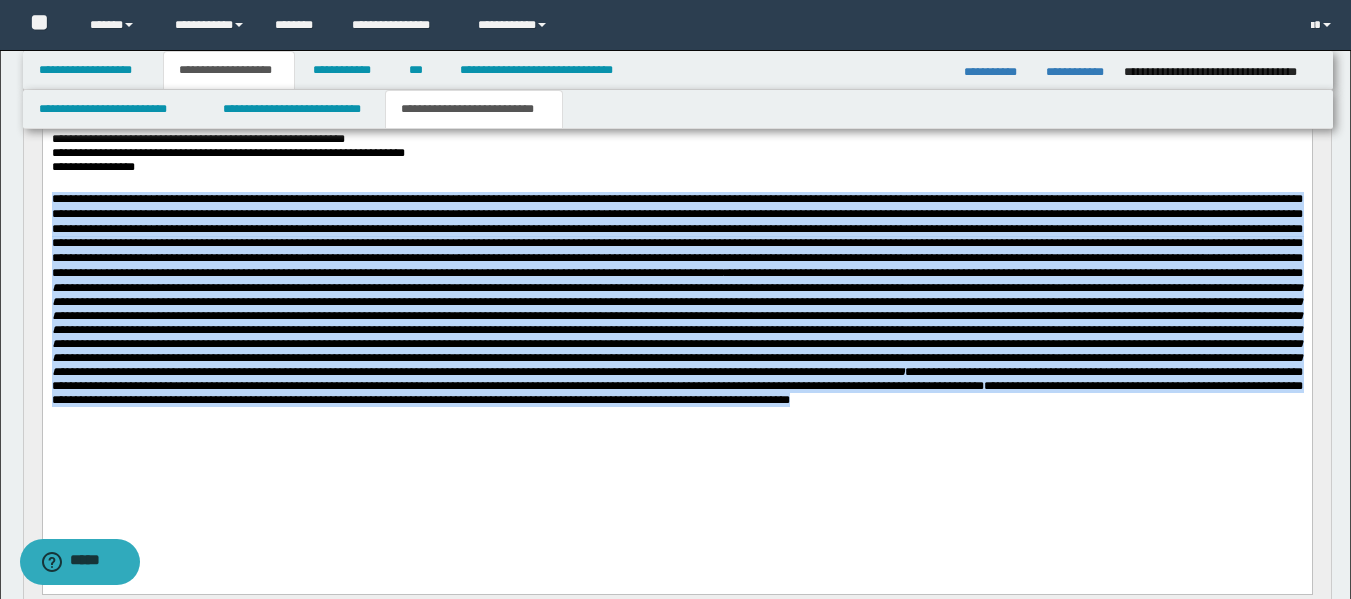 drag, startPoint x: 1217, startPoint y: 442, endPoint x: 14, endPoint y: 207, distance: 1225.7382 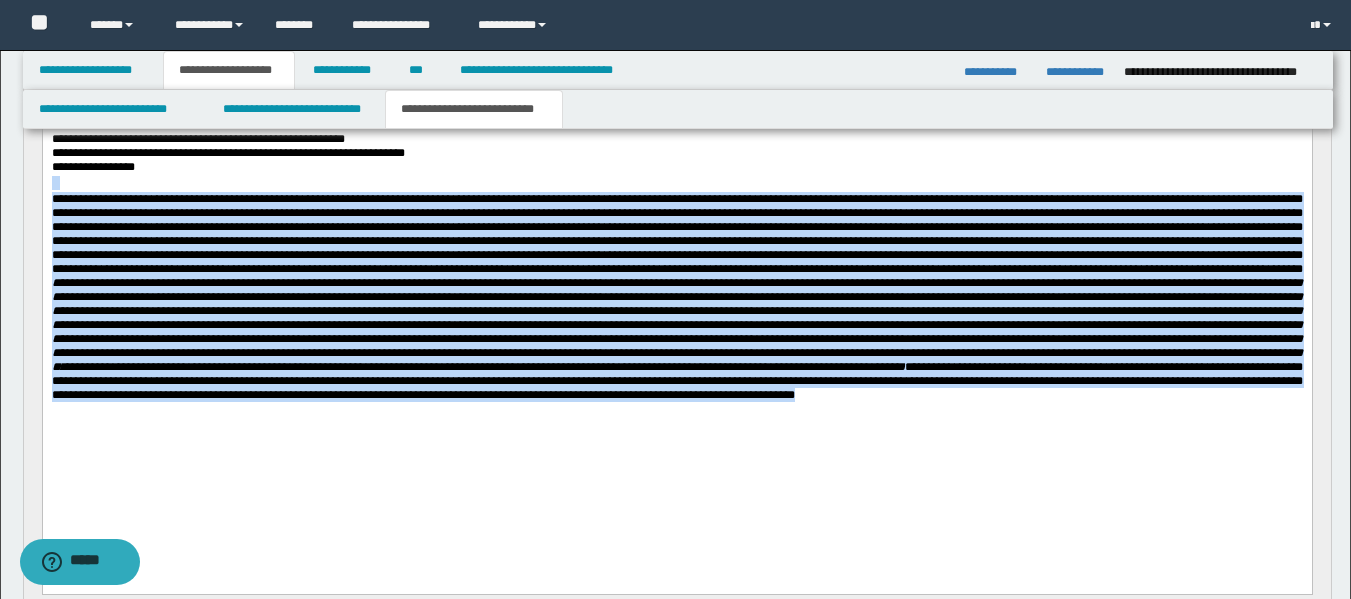 drag, startPoint x: 791, startPoint y: 321, endPoint x: 52, endPoint y: 193, distance: 750.00336 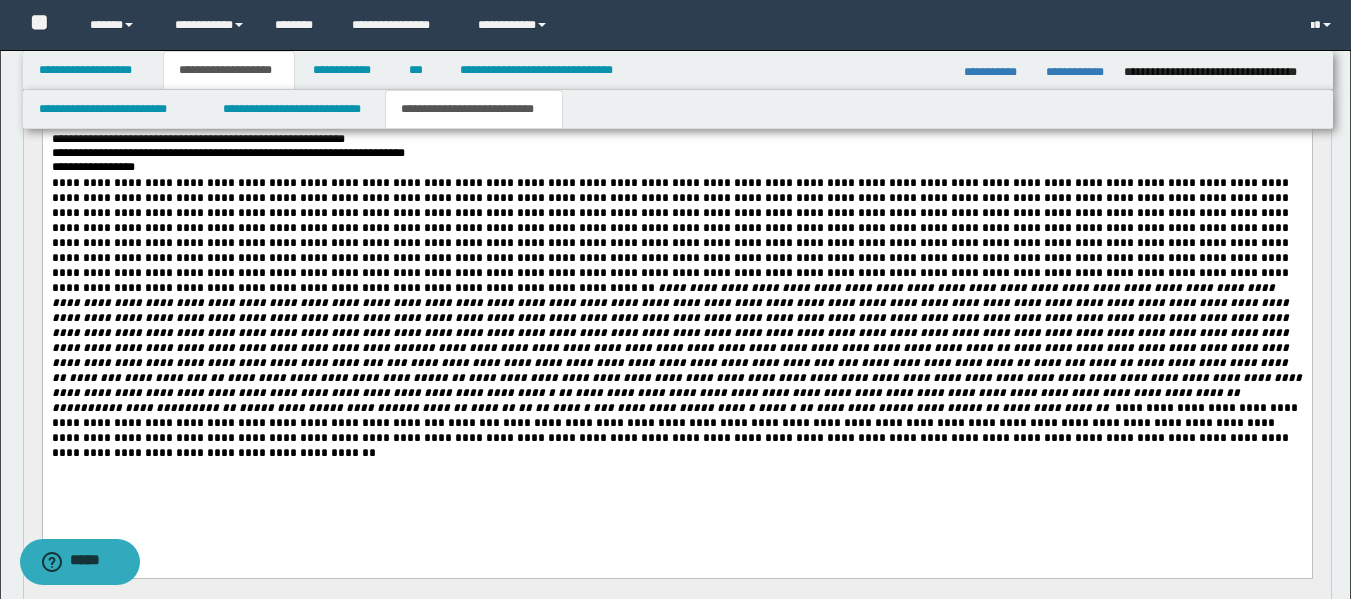 click on "**********" at bounding box center (676, 168) 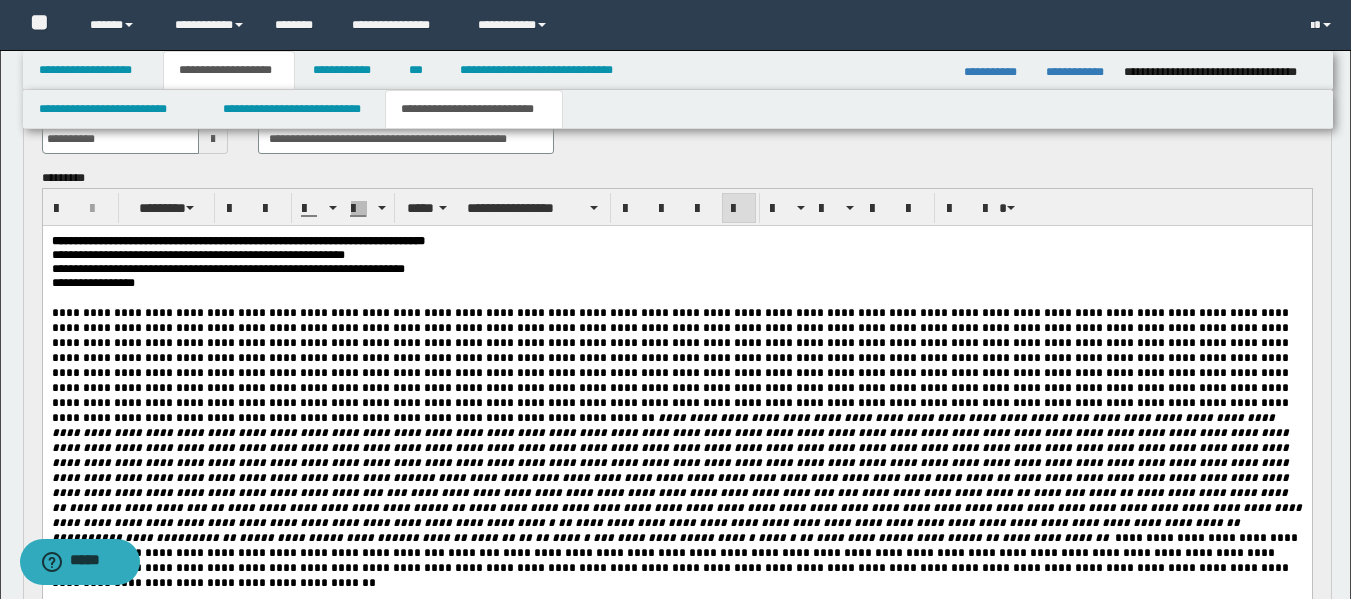 scroll, scrollTop: 121, scrollLeft: 0, axis: vertical 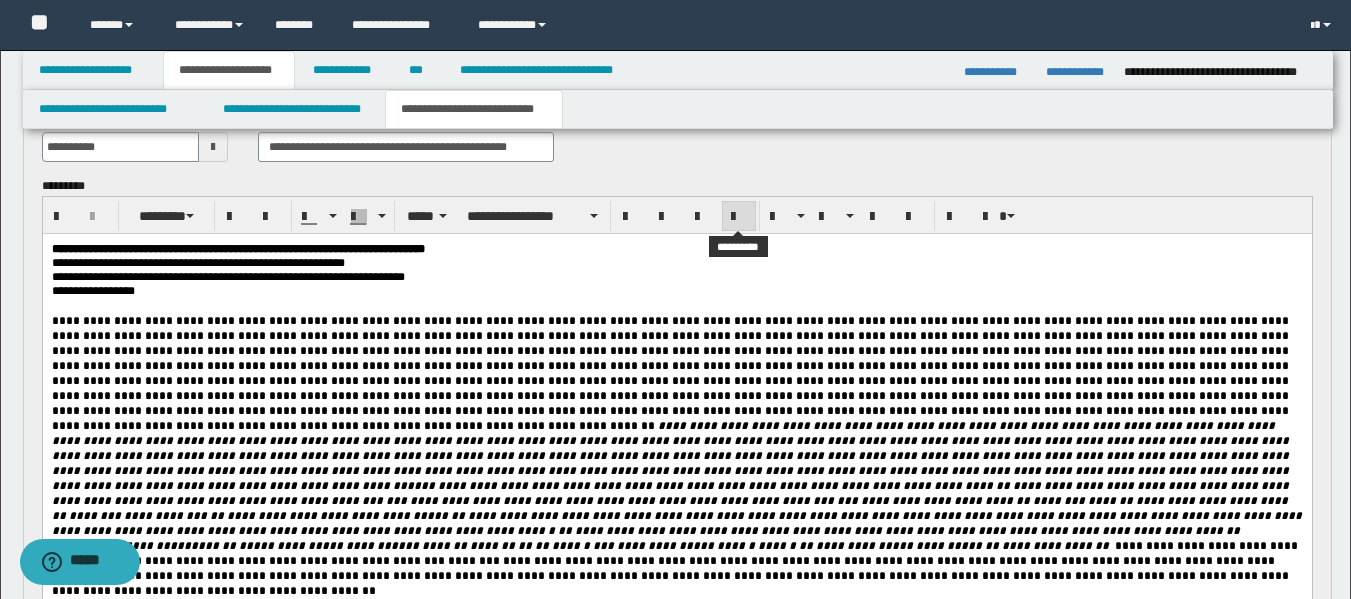 click at bounding box center [739, 217] 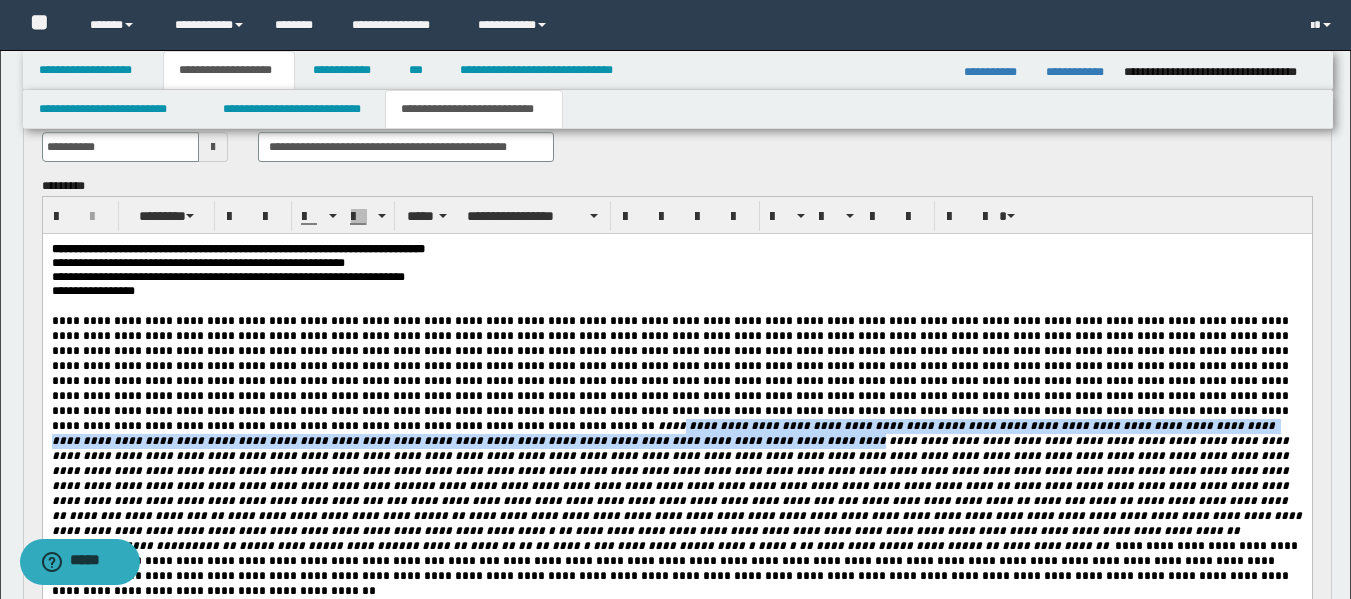 click on "**********" at bounding box center [676, 442] 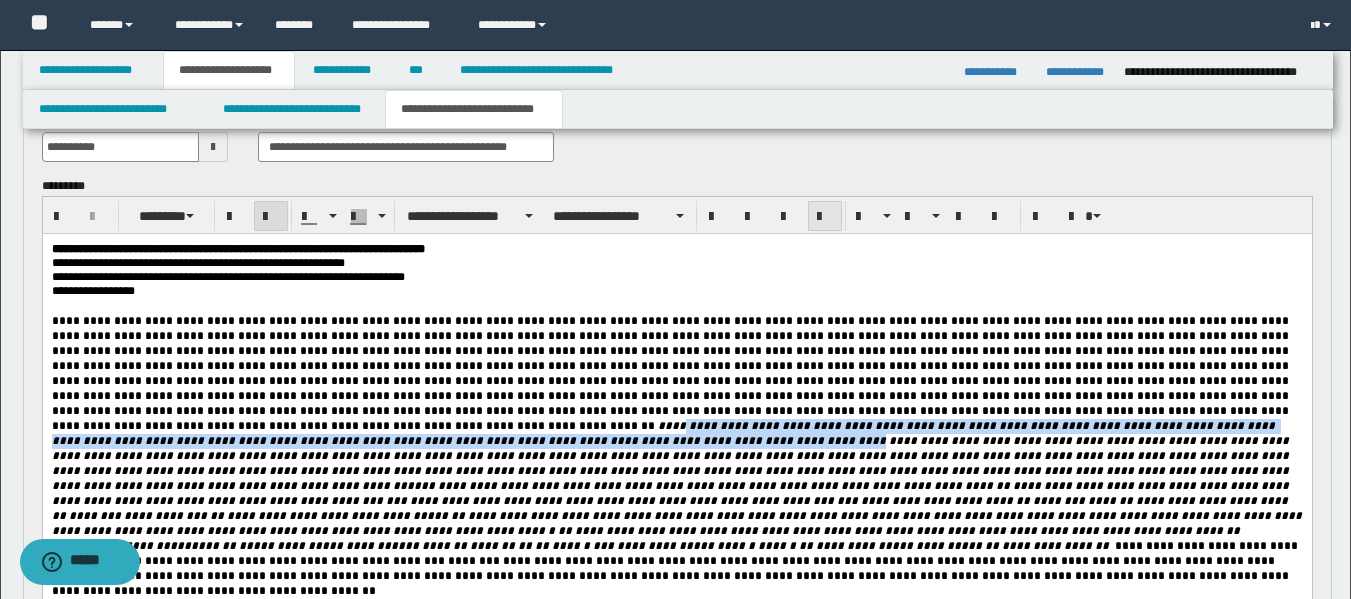 click at bounding box center (825, 217) 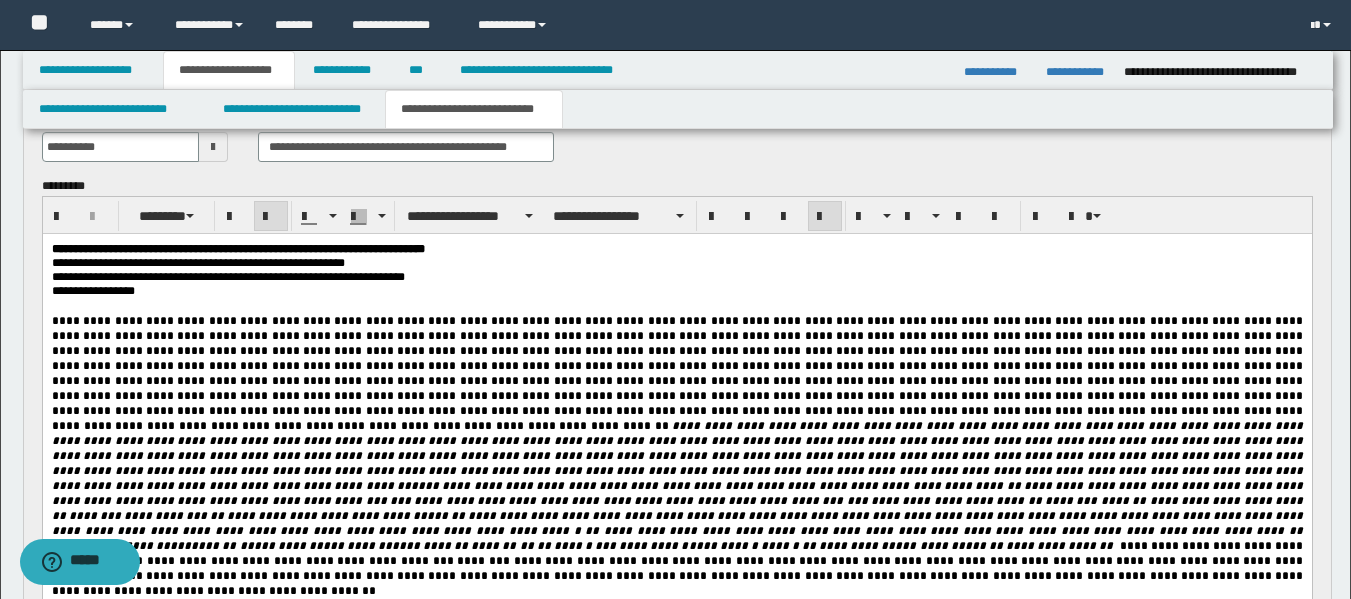 click on "**********" at bounding box center [678, 463] 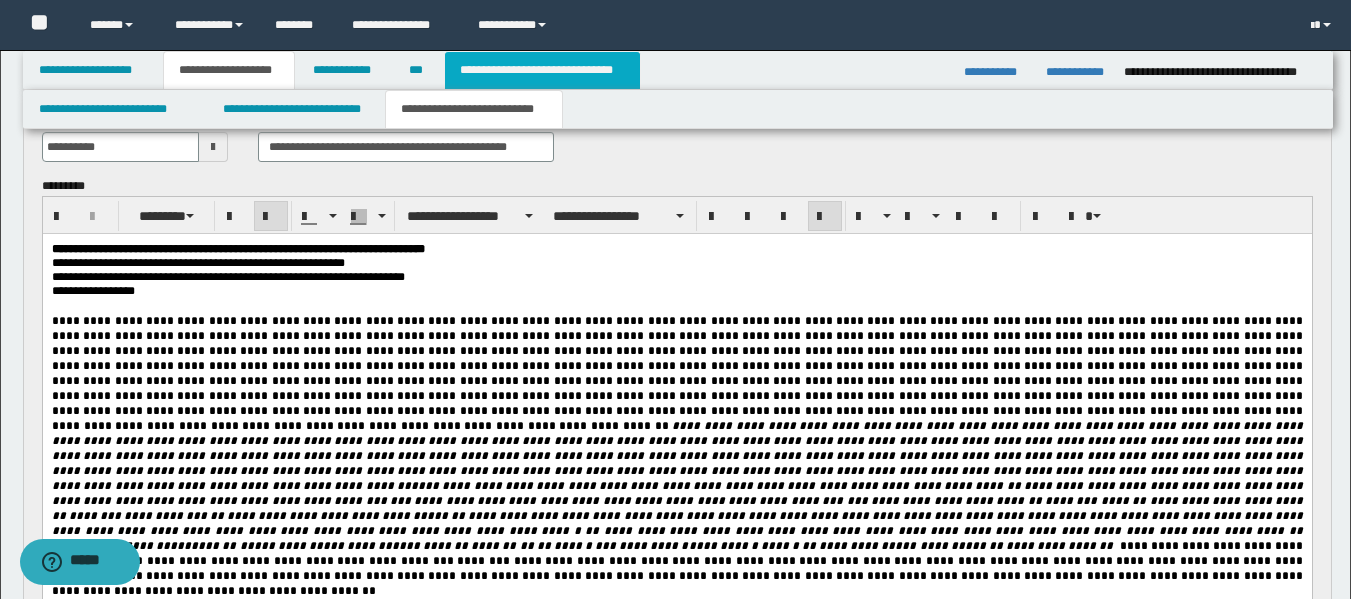 click on "**********" at bounding box center (542, 70) 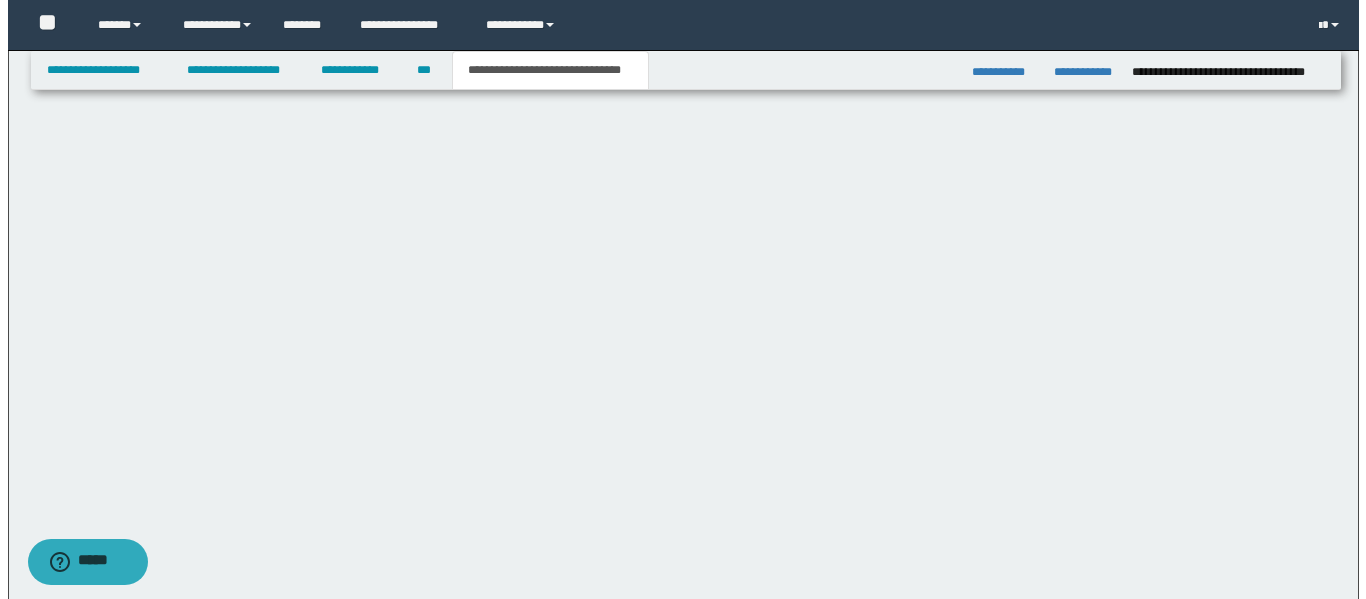 scroll, scrollTop: 0, scrollLeft: 0, axis: both 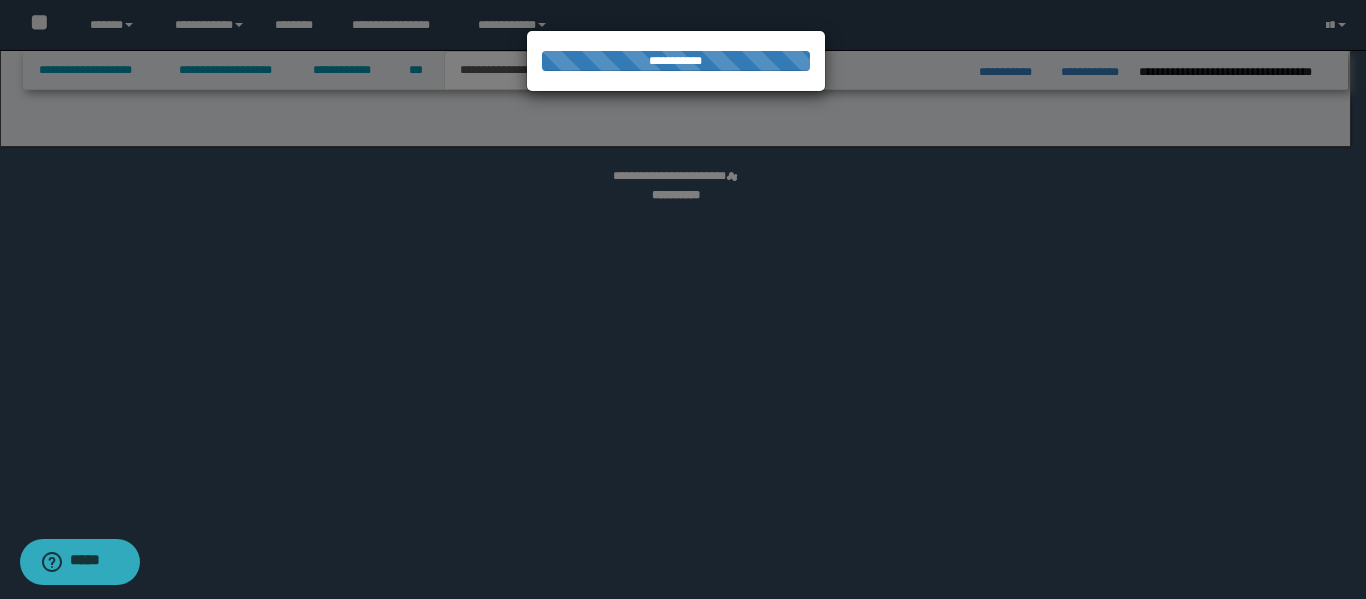 select on "*" 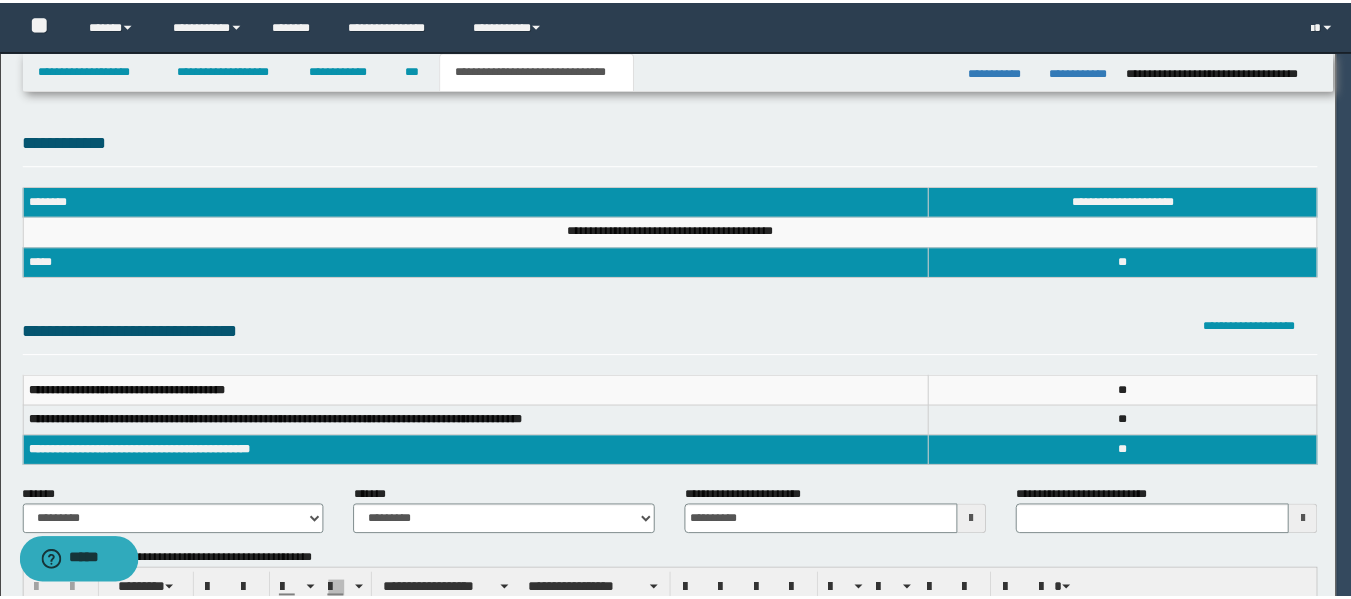 scroll, scrollTop: 0, scrollLeft: 0, axis: both 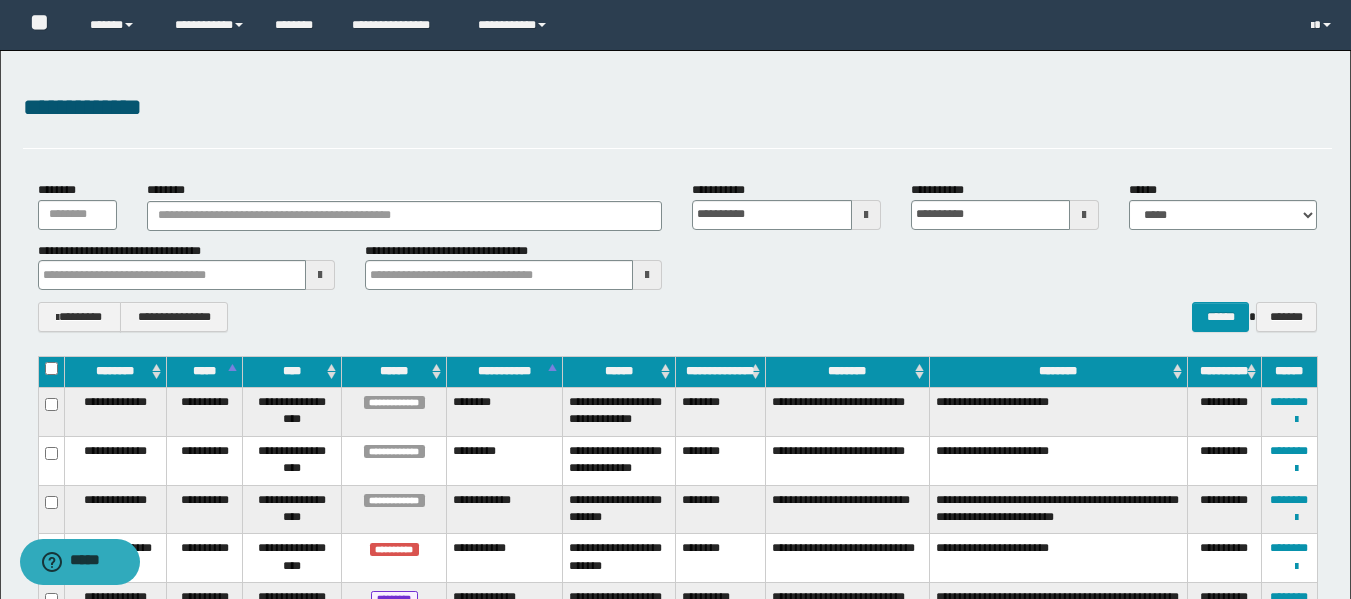 click at bounding box center [1084, 215] 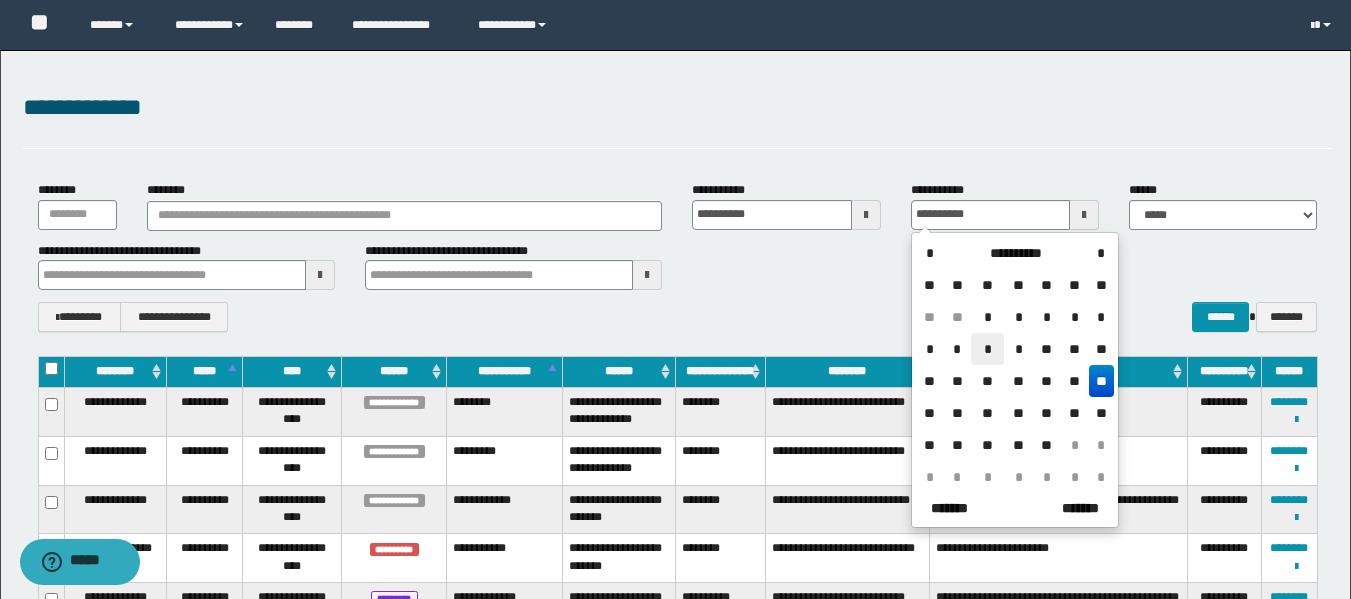 click on "*" at bounding box center [987, 349] 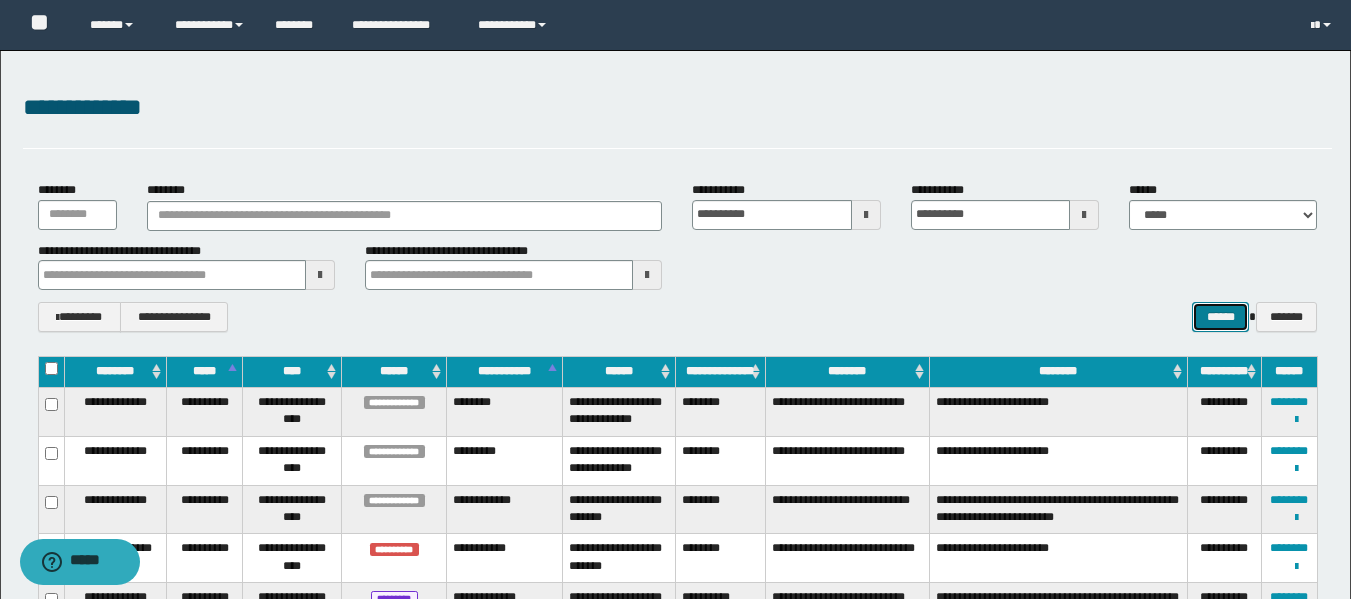 click on "******" at bounding box center (1220, 317) 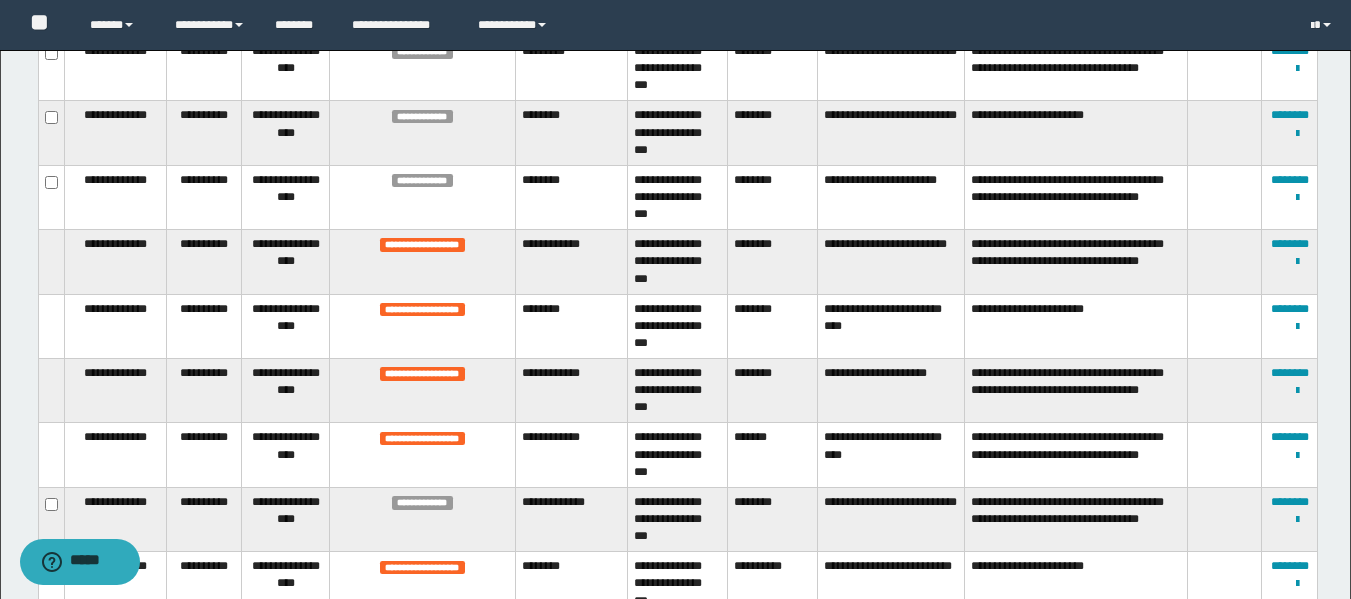 scroll, scrollTop: 431, scrollLeft: 0, axis: vertical 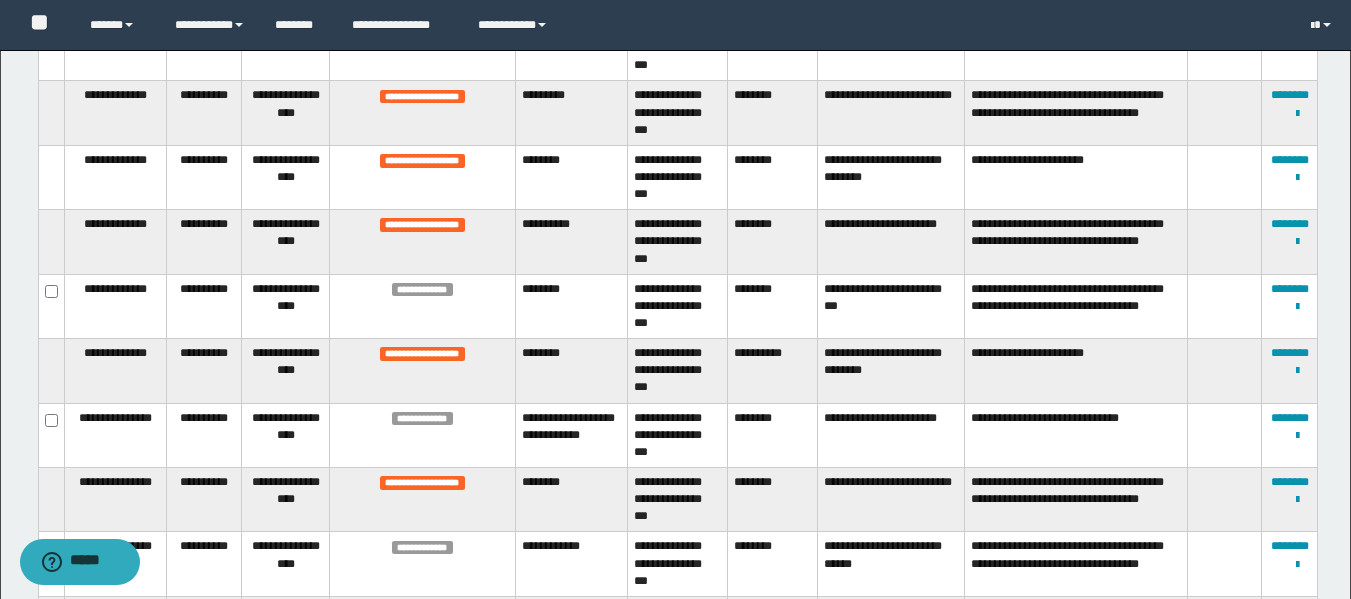click on "********" at bounding box center (1290, 675) 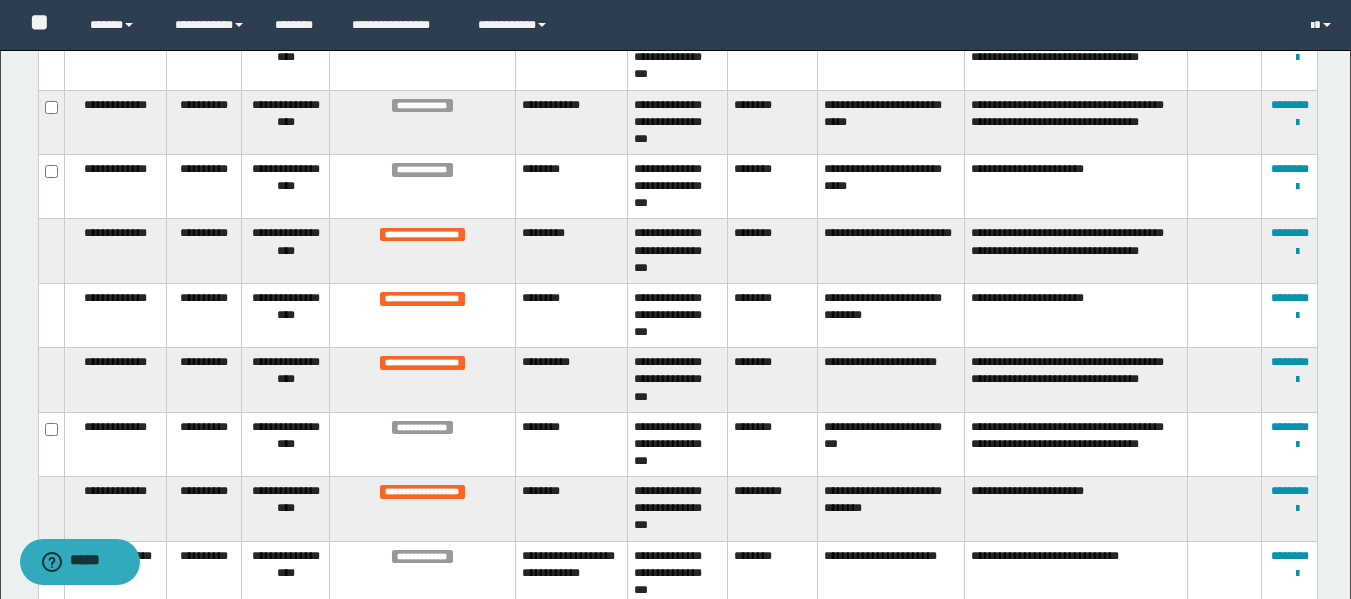 scroll, scrollTop: 1064, scrollLeft: 0, axis: vertical 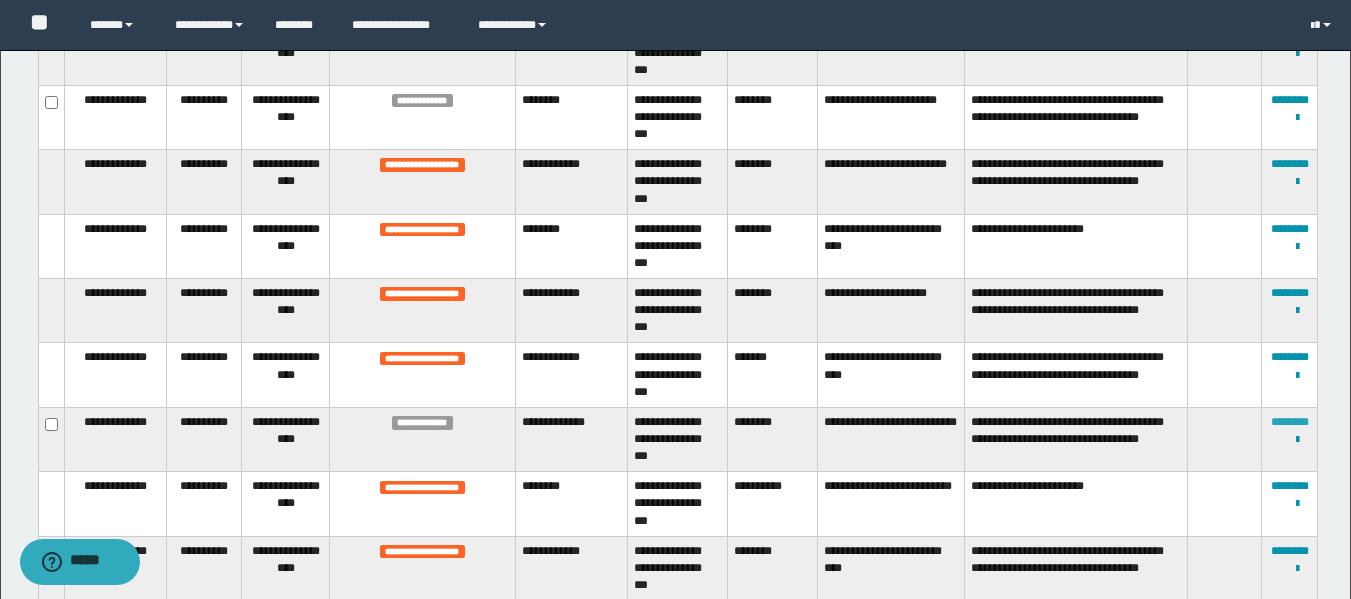 click on "********" at bounding box center [1290, 422] 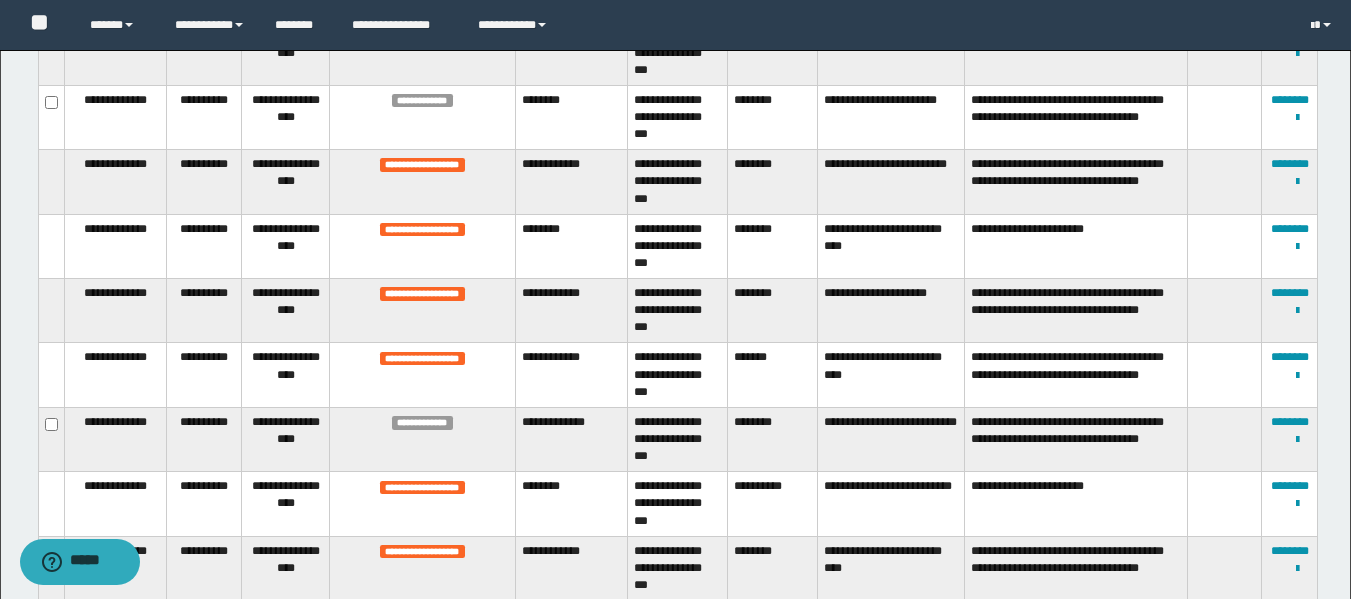 scroll, scrollTop: 117, scrollLeft: 0, axis: vertical 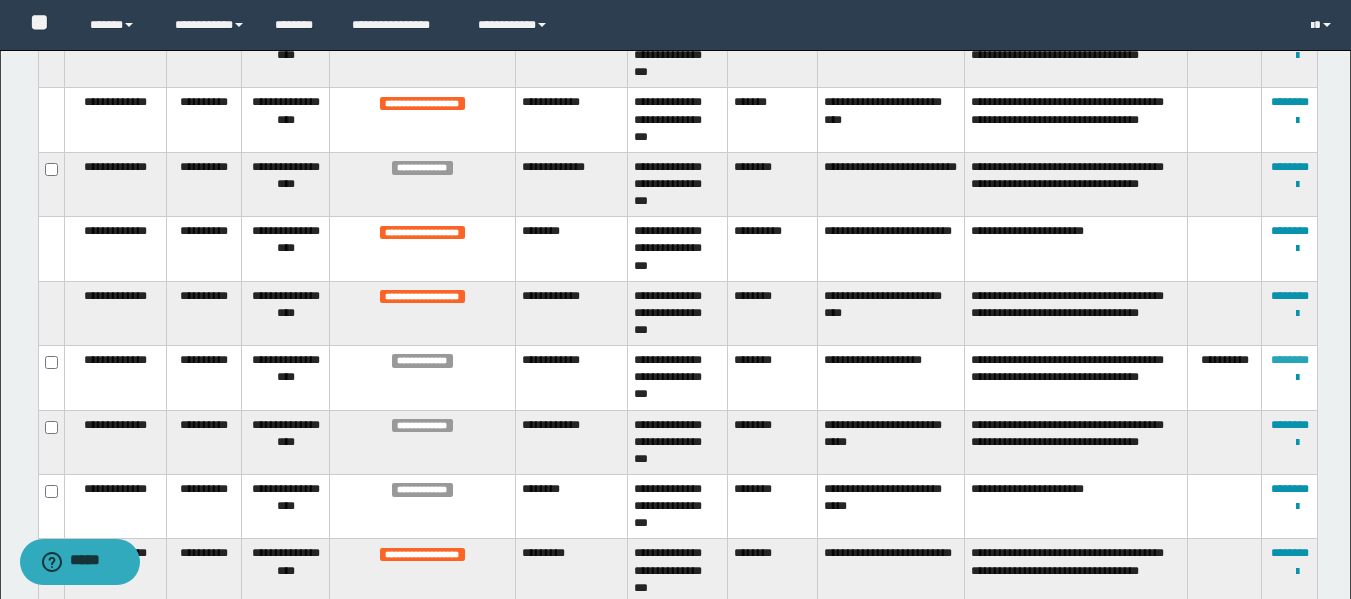 click on "********" at bounding box center (1290, 360) 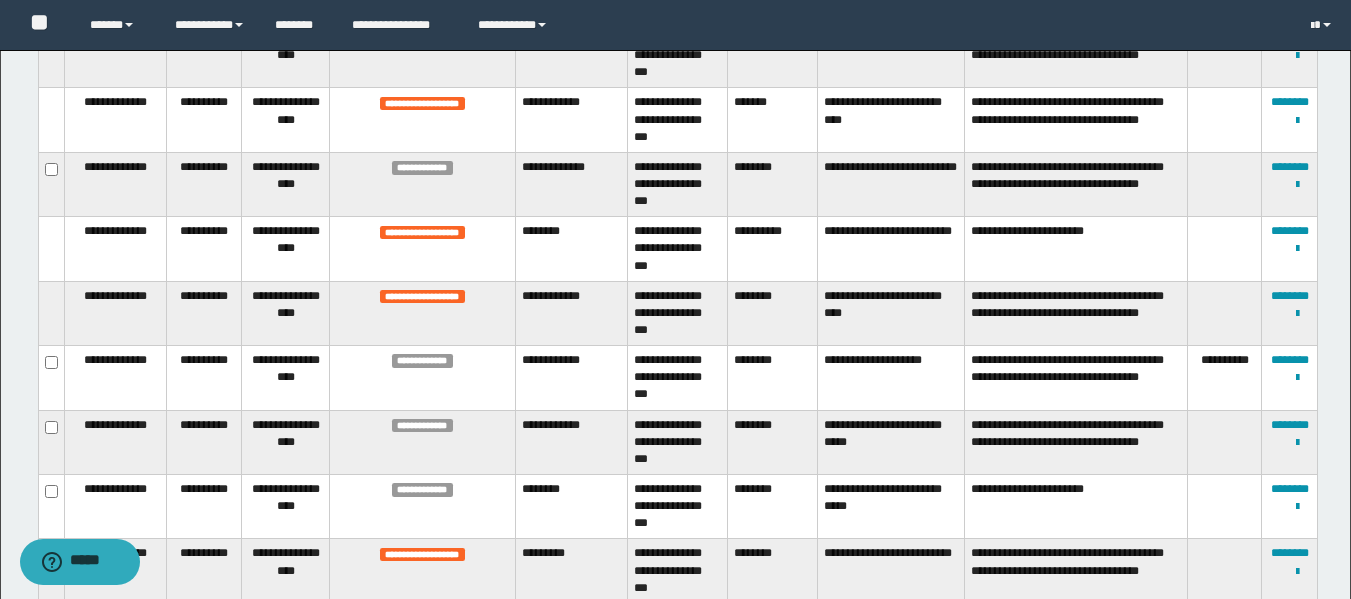 scroll, scrollTop: 230, scrollLeft: 0, axis: vertical 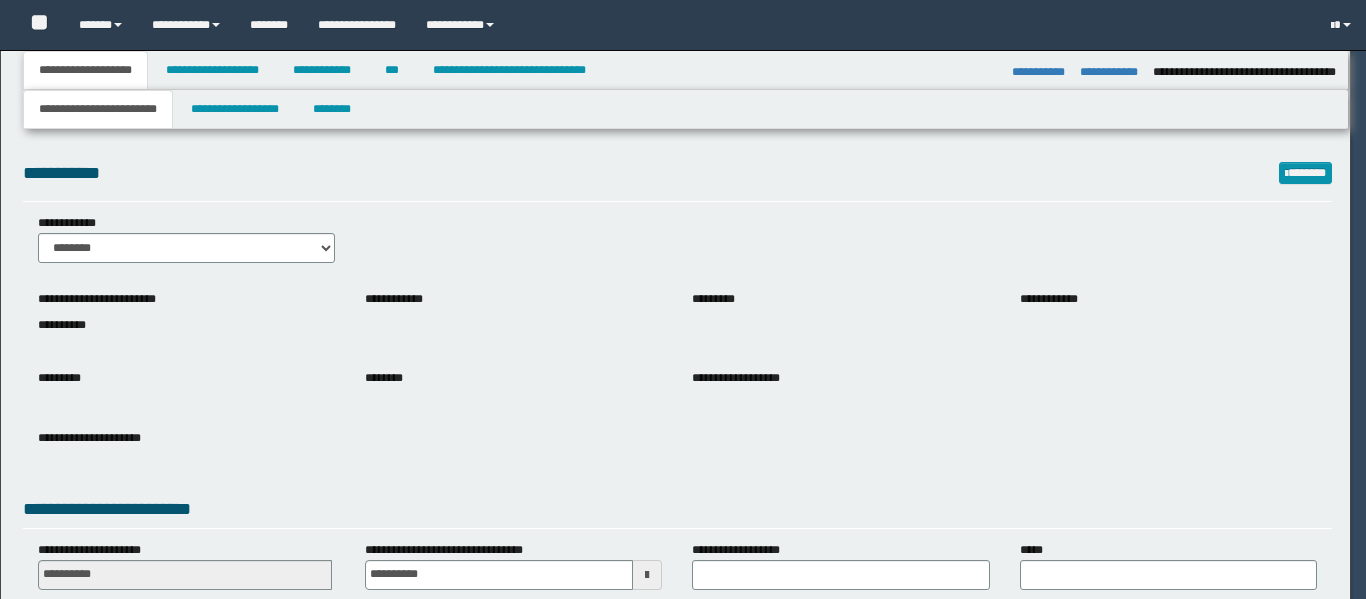 select on "**" 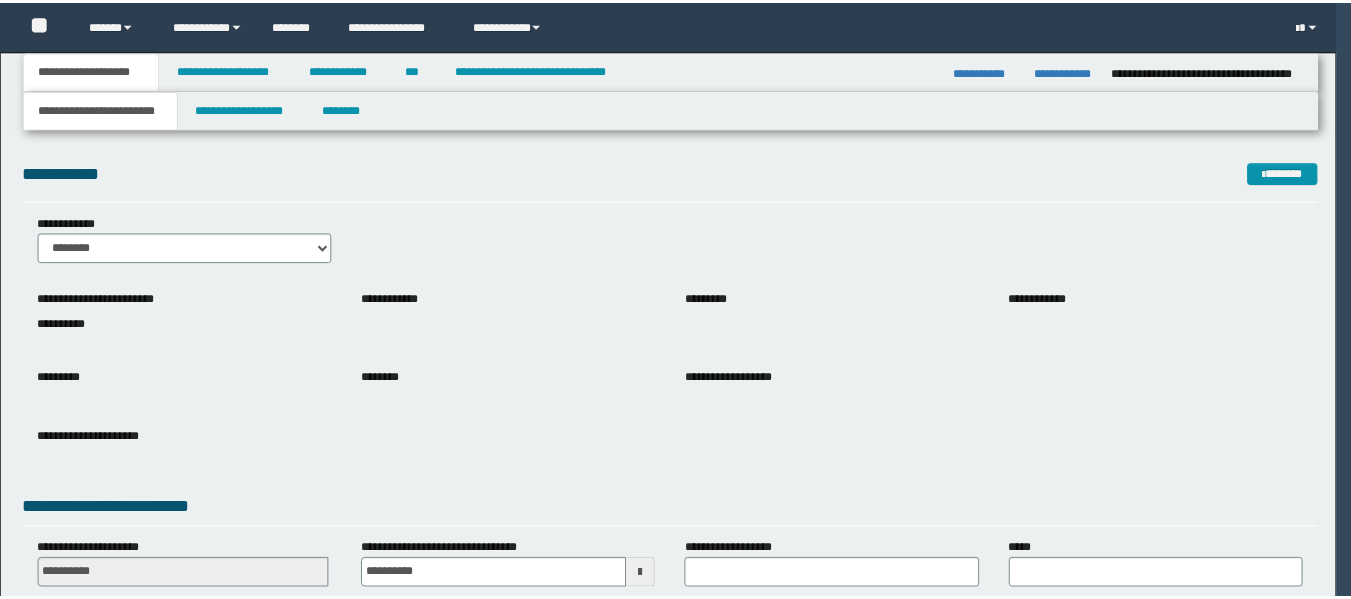 scroll, scrollTop: 0, scrollLeft: 0, axis: both 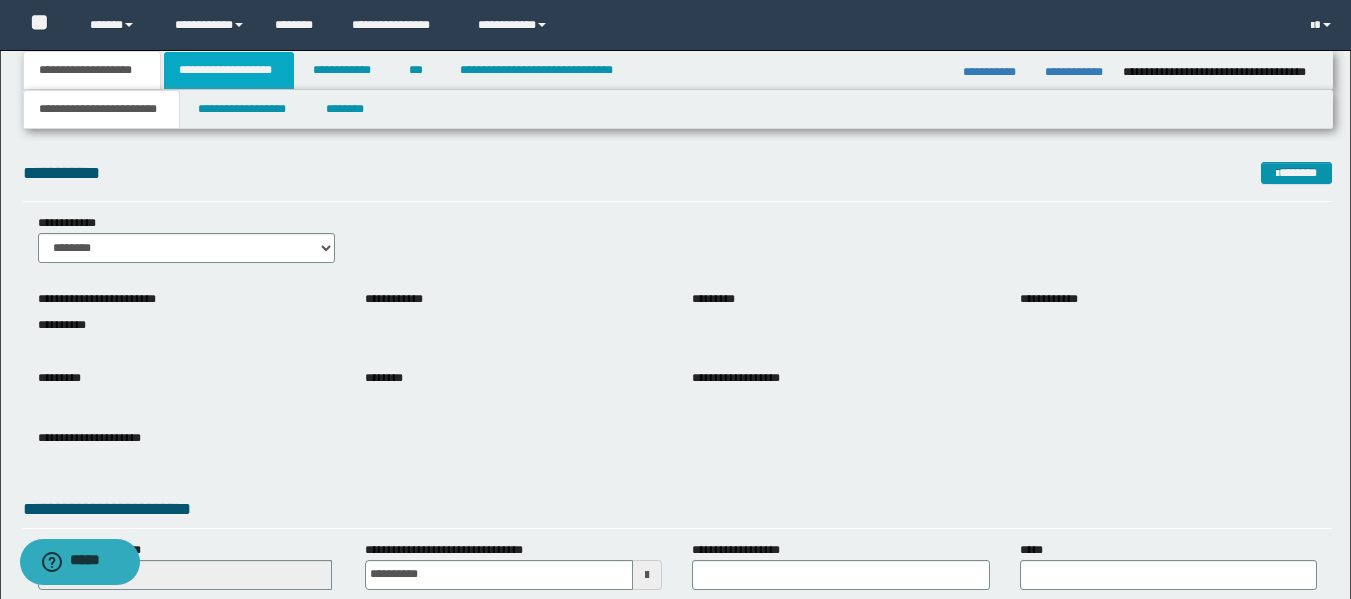 click on "**********" at bounding box center (229, 70) 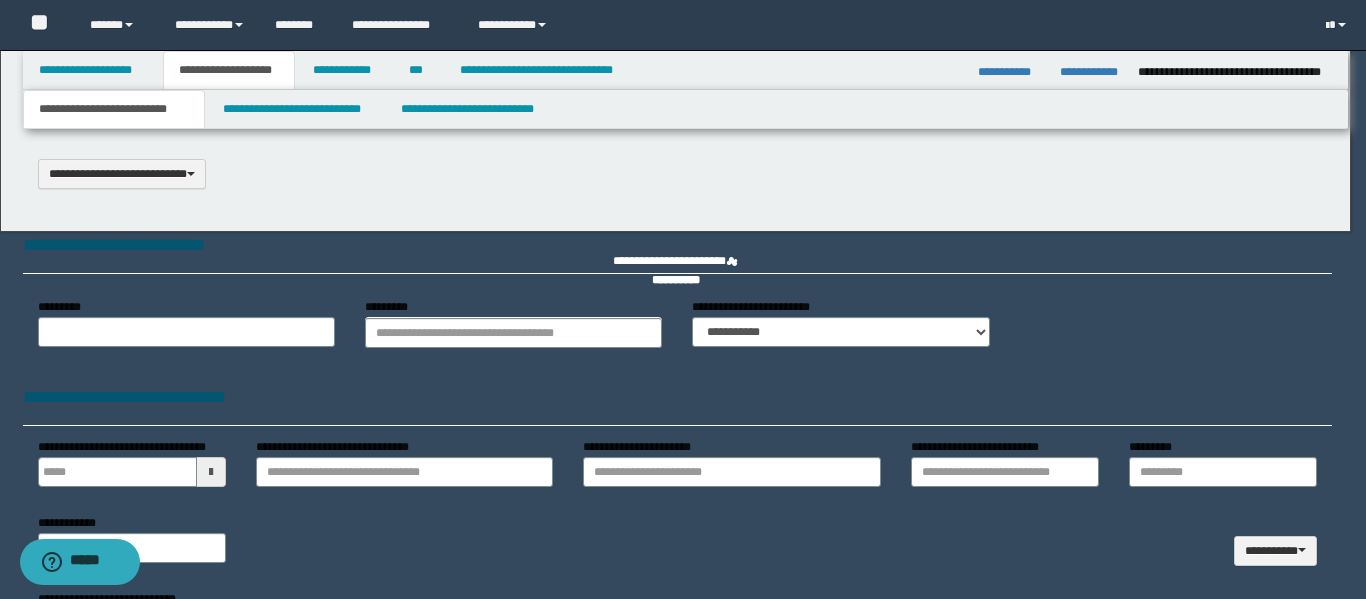 type 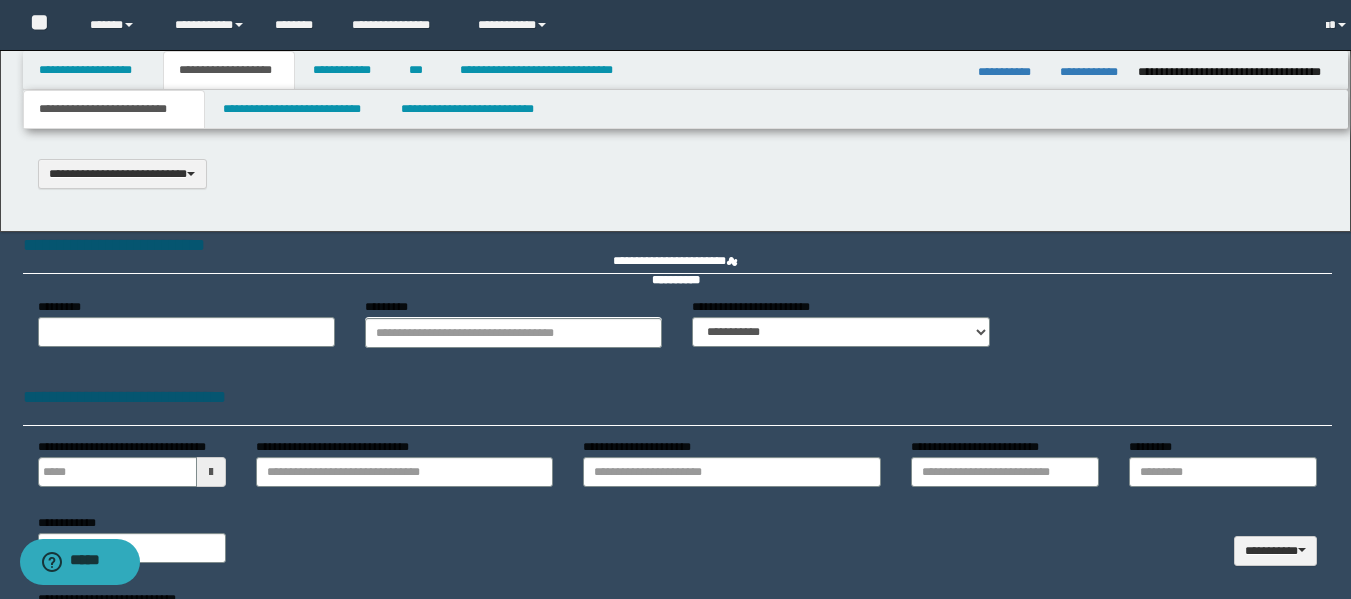 type on "**********" 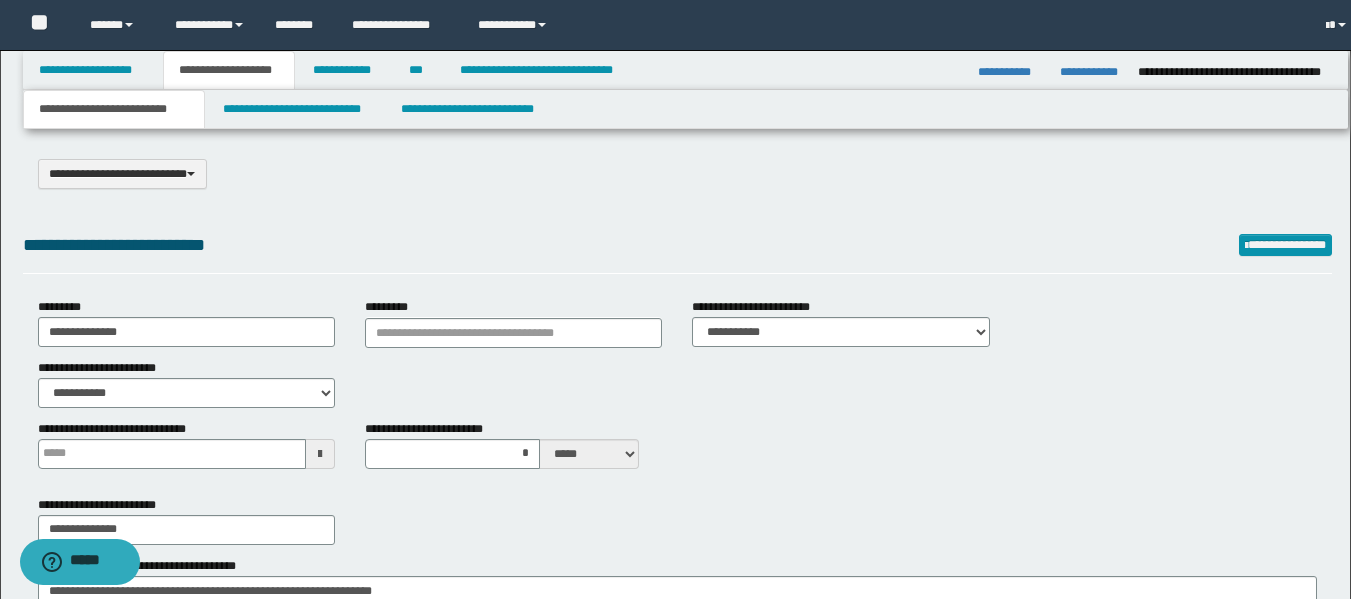 scroll, scrollTop: 0, scrollLeft: 0, axis: both 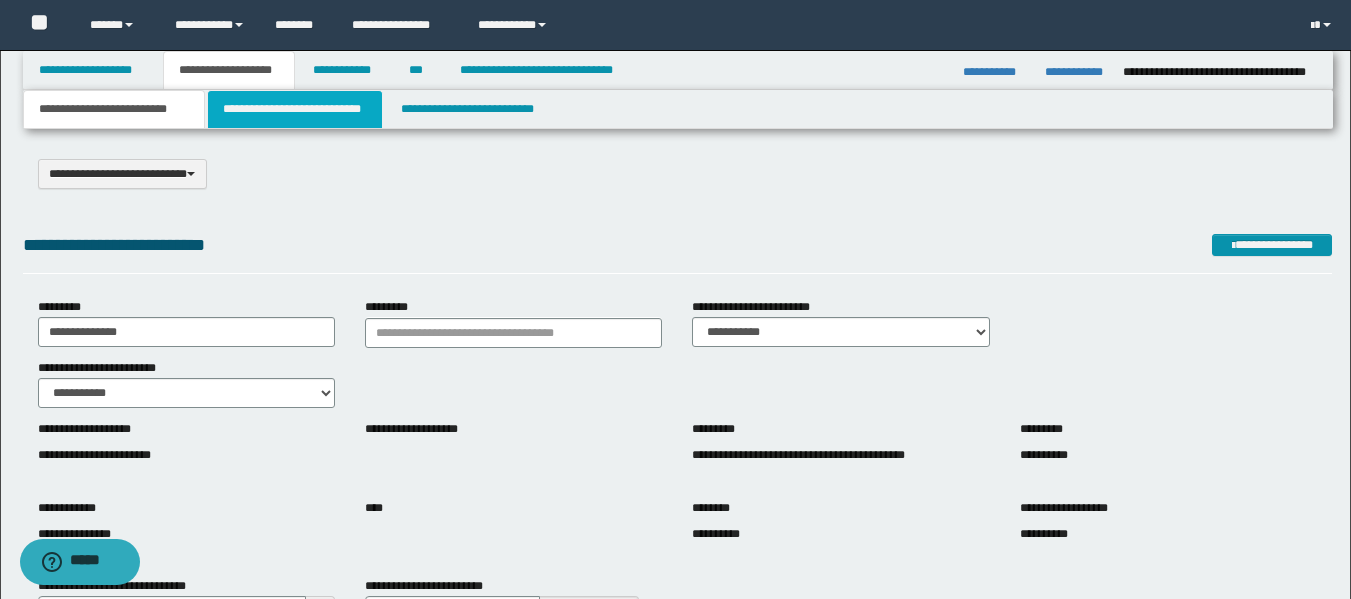 click on "**********" at bounding box center [295, 109] 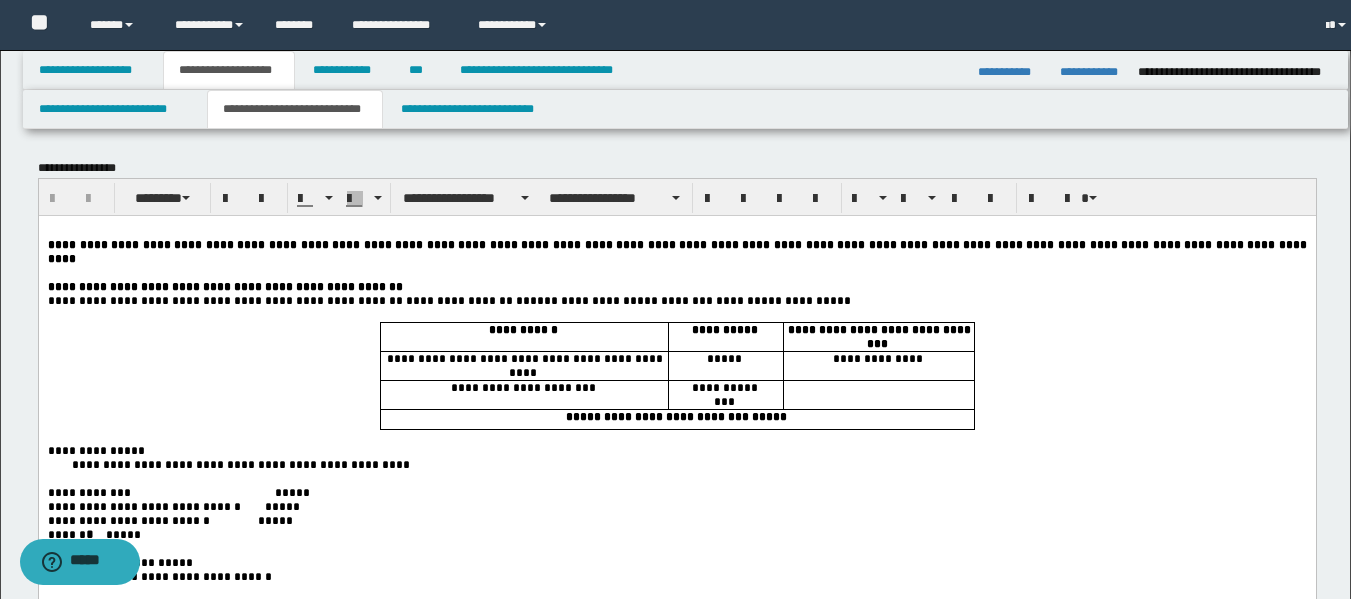 scroll, scrollTop: 0, scrollLeft: 0, axis: both 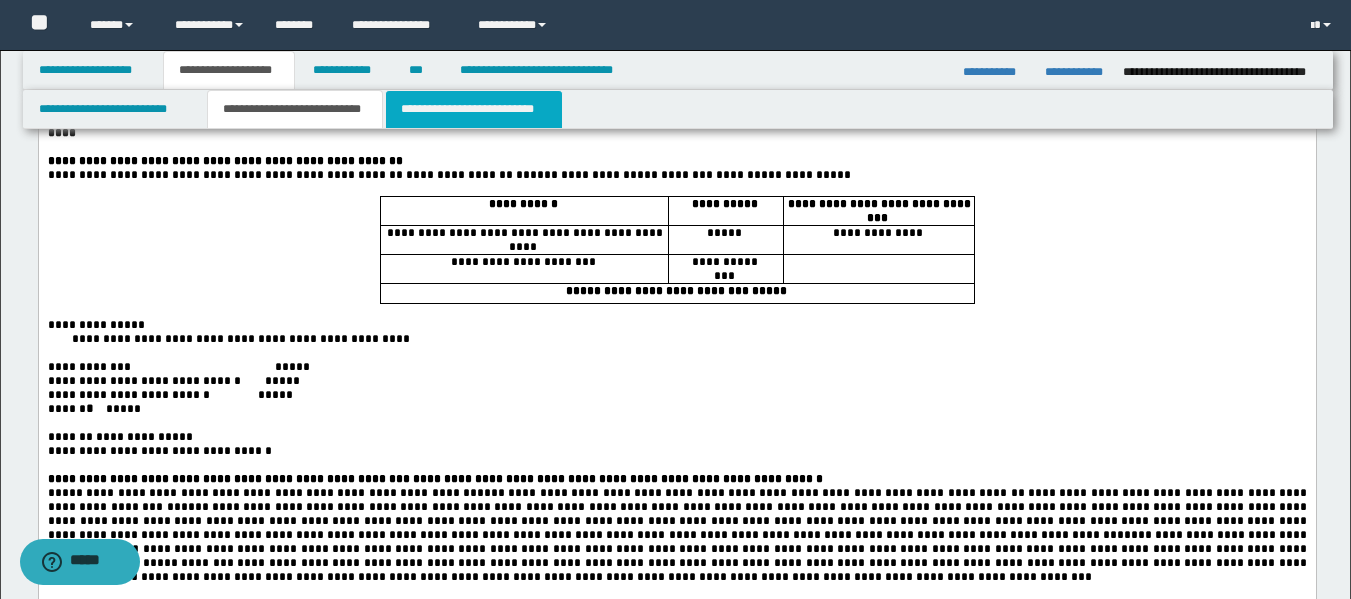 click on "**********" at bounding box center (474, 109) 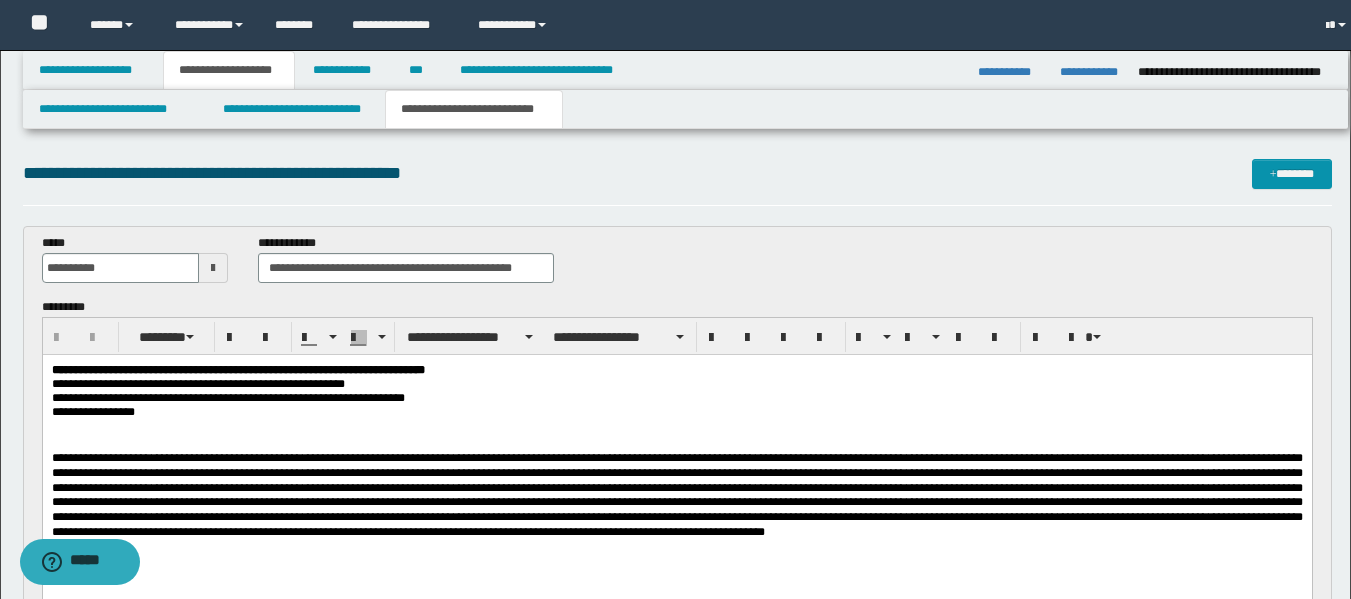 scroll, scrollTop: 0, scrollLeft: 0, axis: both 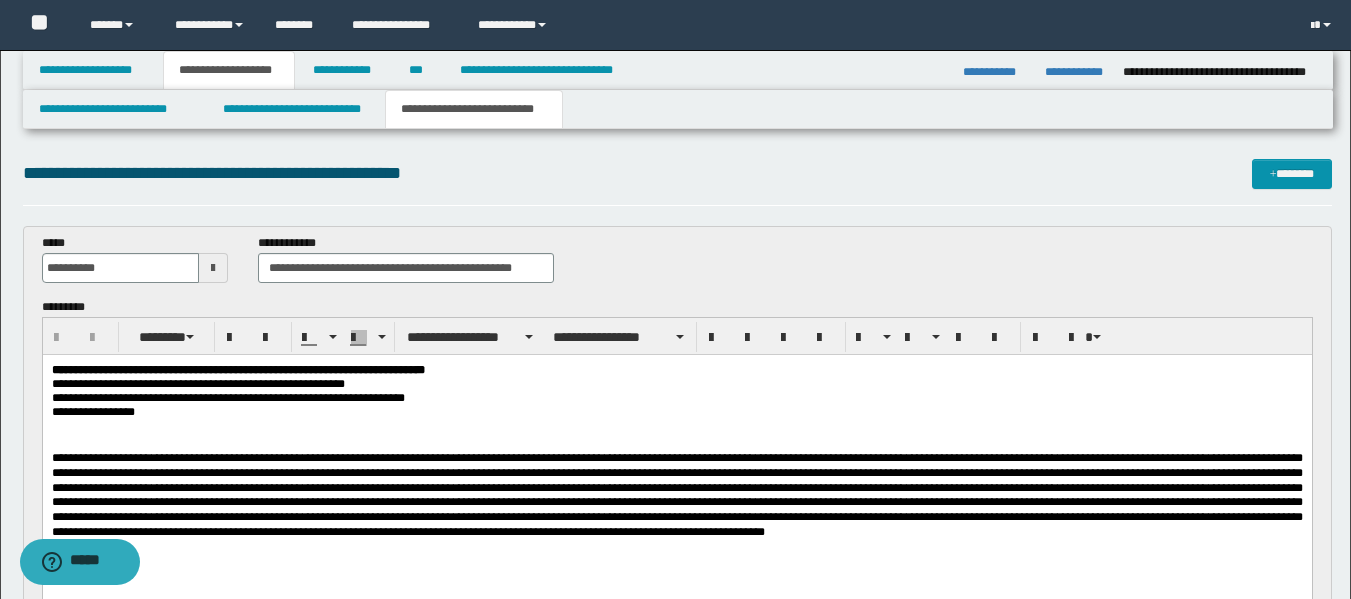 click at bounding box center (676, 495) 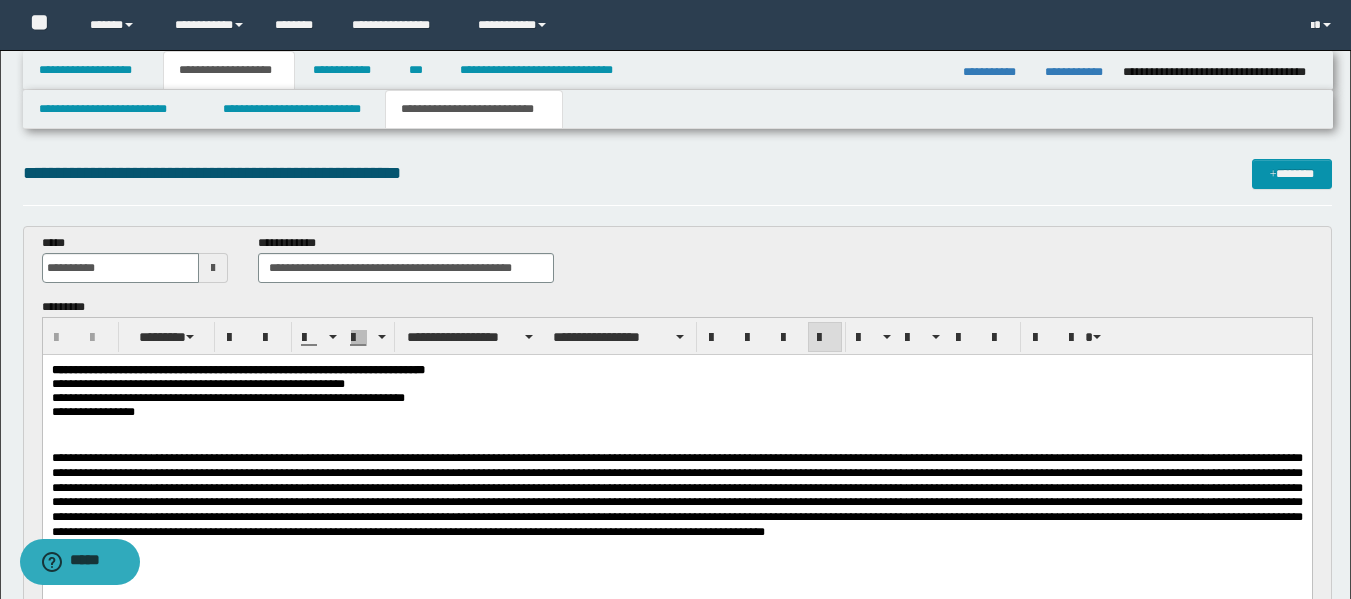 click at bounding box center (676, 495) 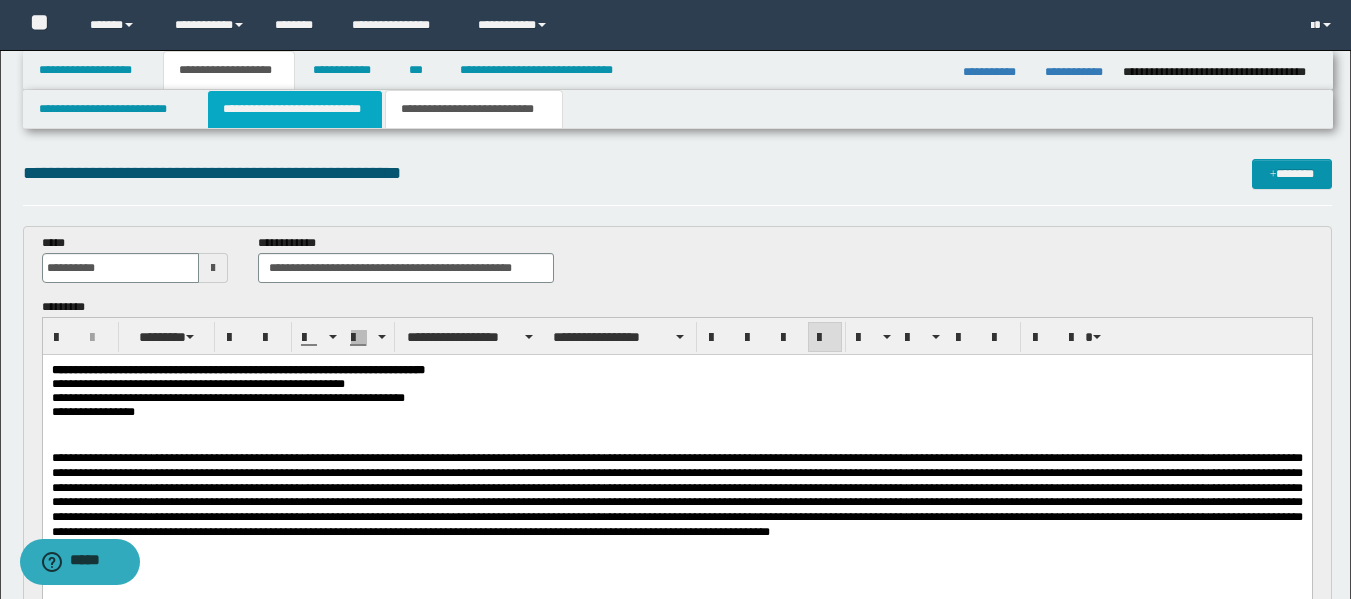 click on "**********" at bounding box center [295, 109] 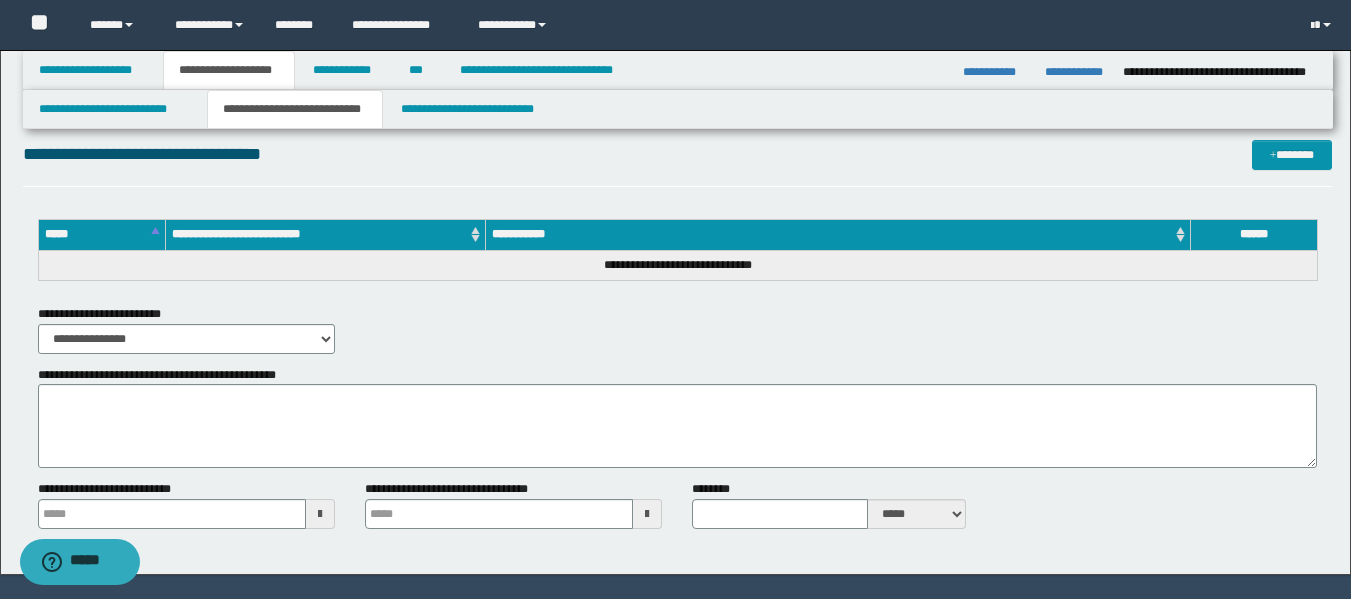 scroll, scrollTop: 9517, scrollLeft: 0, axis: vertical 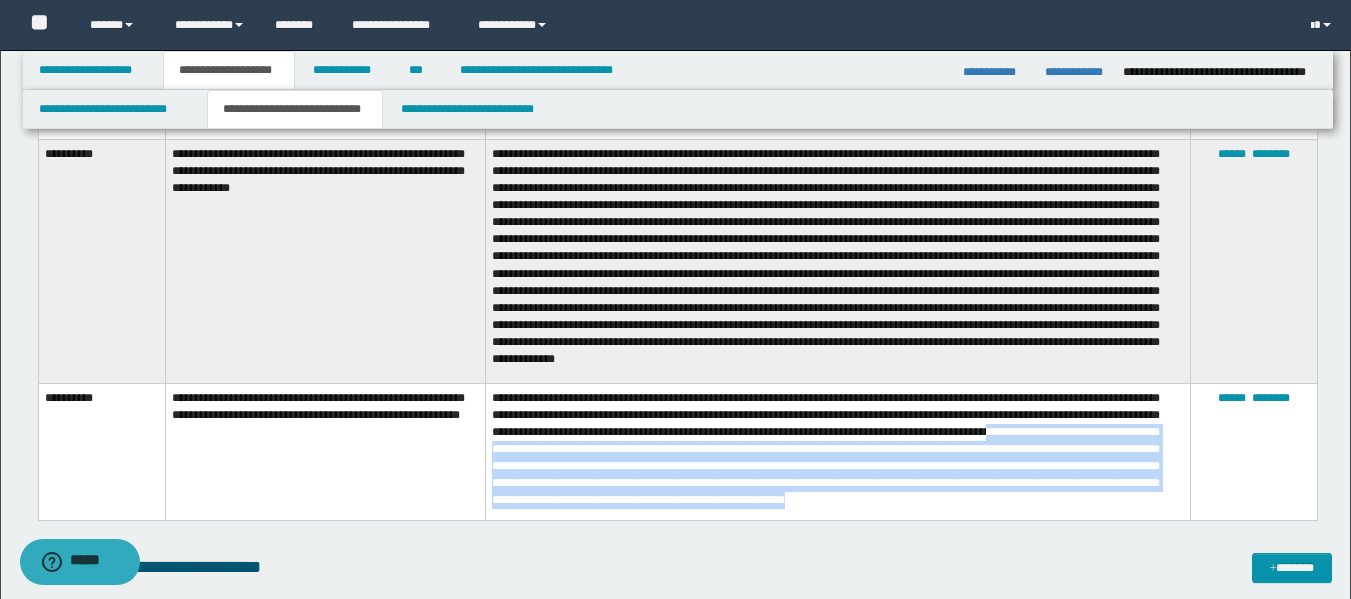 drag, startPoint x: 492, startPoint y: 456, endPoint x: 1107, endPoint y: 510, distance: 617.36615 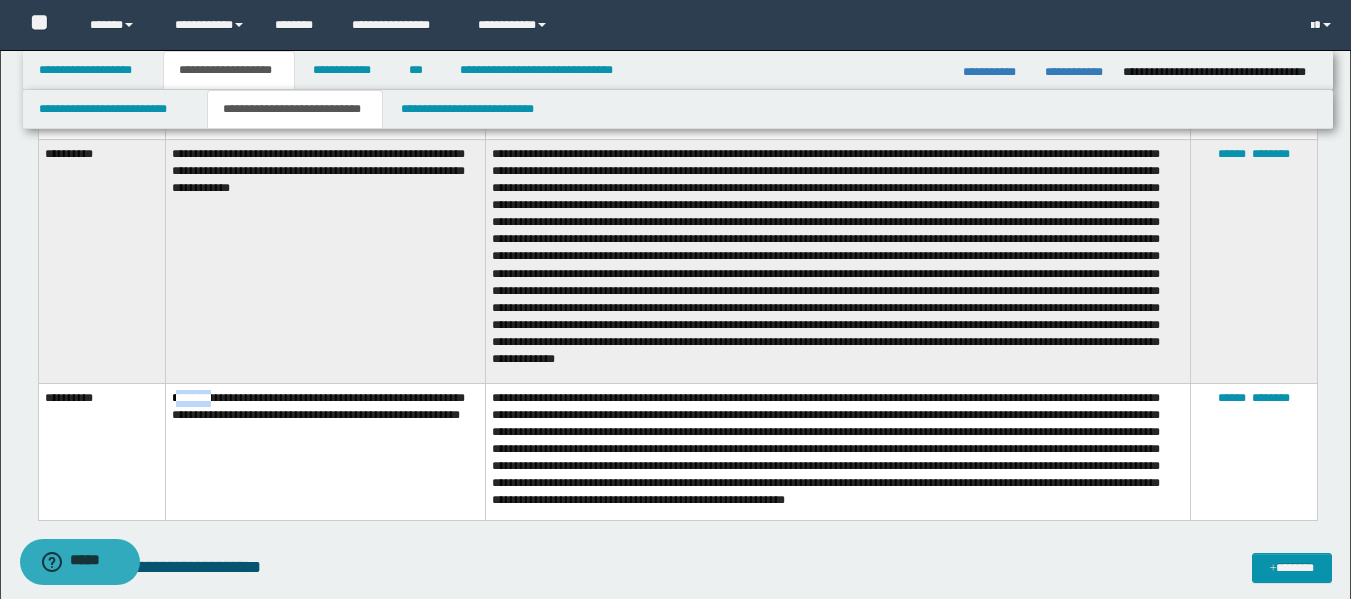 drag, startPoint x: 228, startPoint y: 406, endPoint x: 176, endPoint y: 408, distance: 52.03845 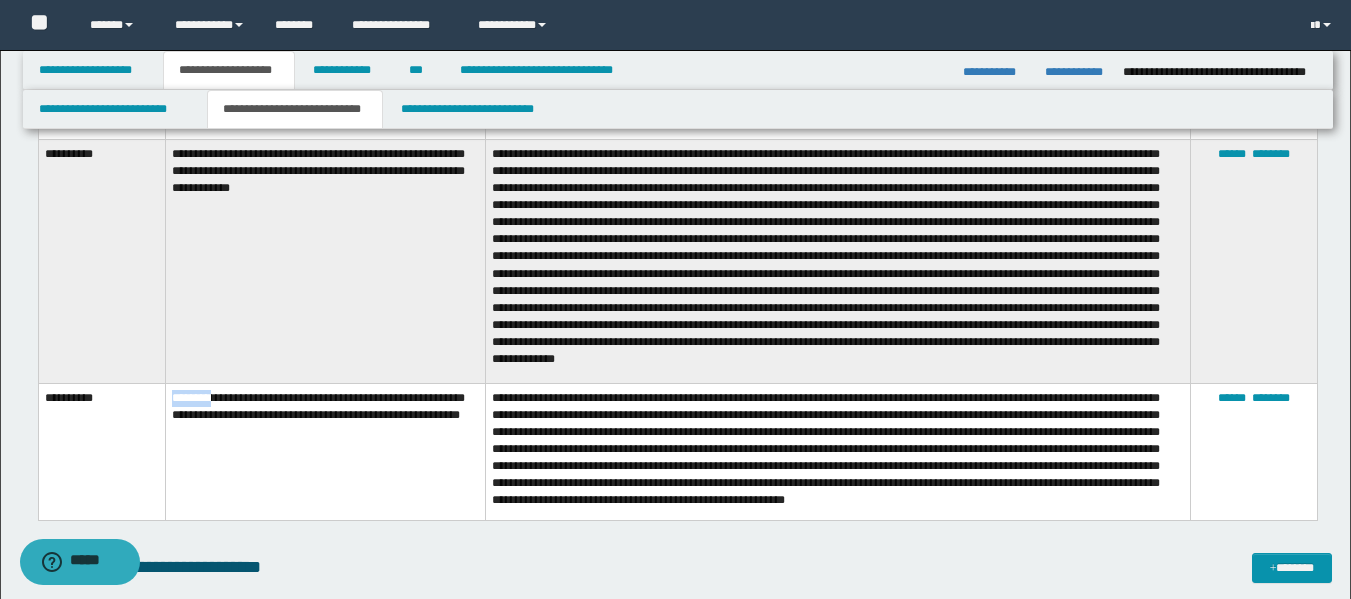 copy on "********" 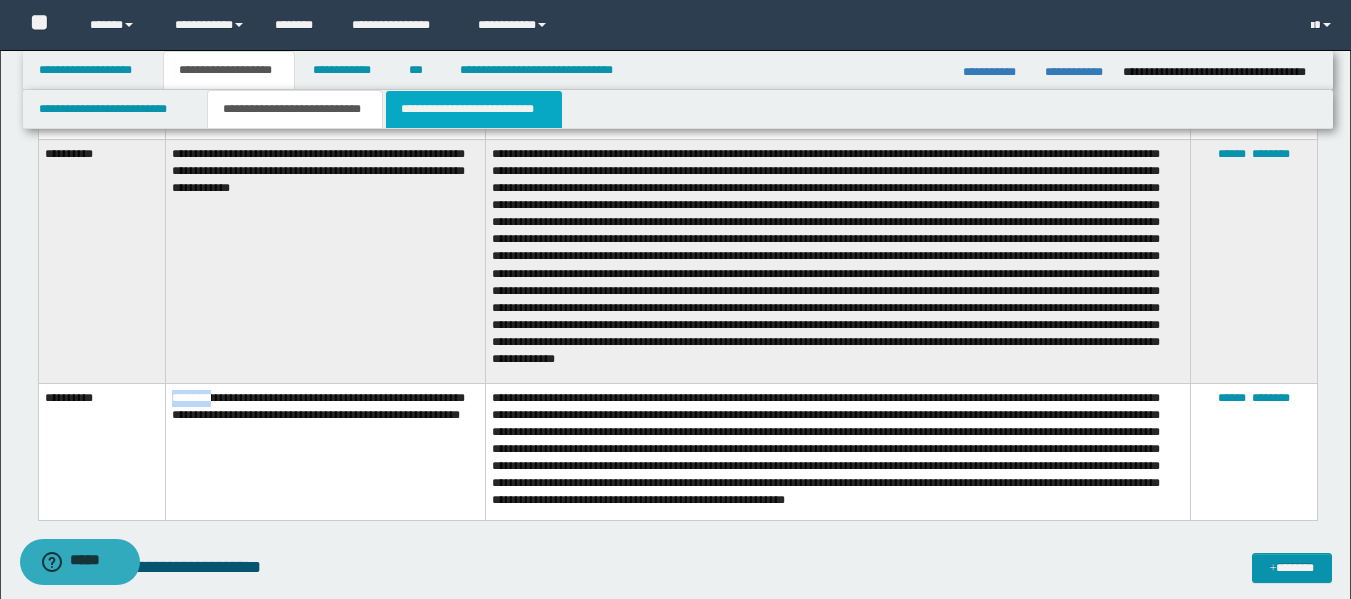 click on "**********" at bounding box center (474, 109) 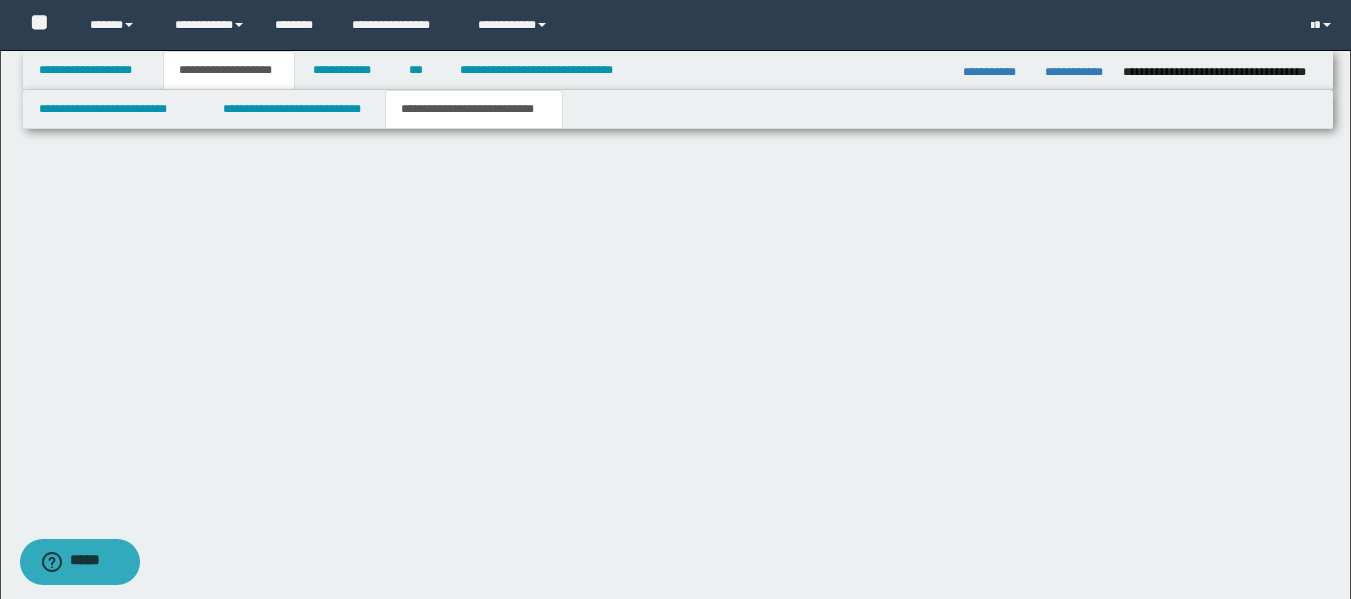 scroll, scrollTop: 1848, scrollLeft: 0, axis: vertical 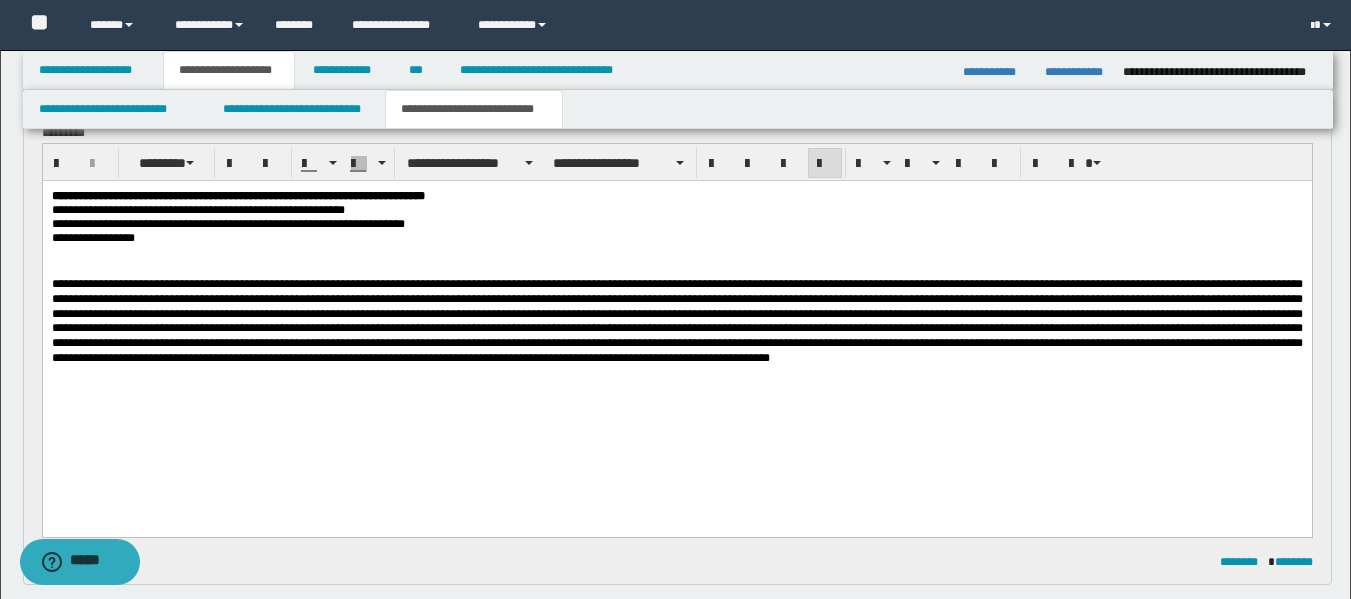 click at bounding box center (676, 321) 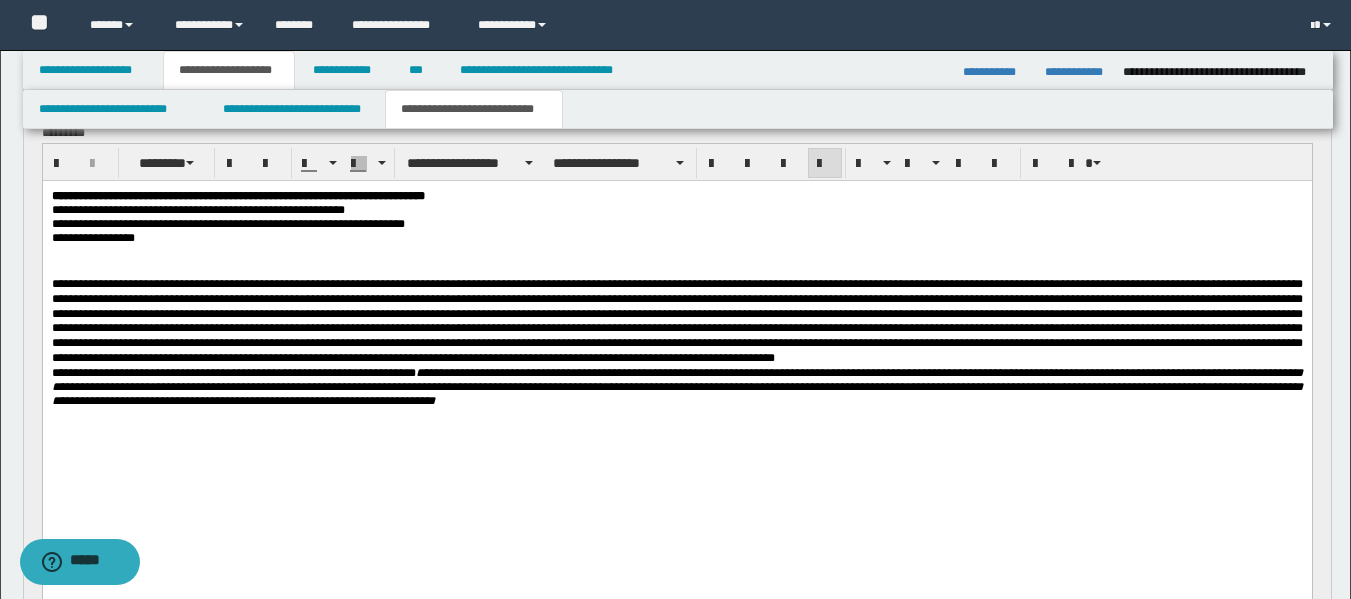 click at bounding box center [676, 321] 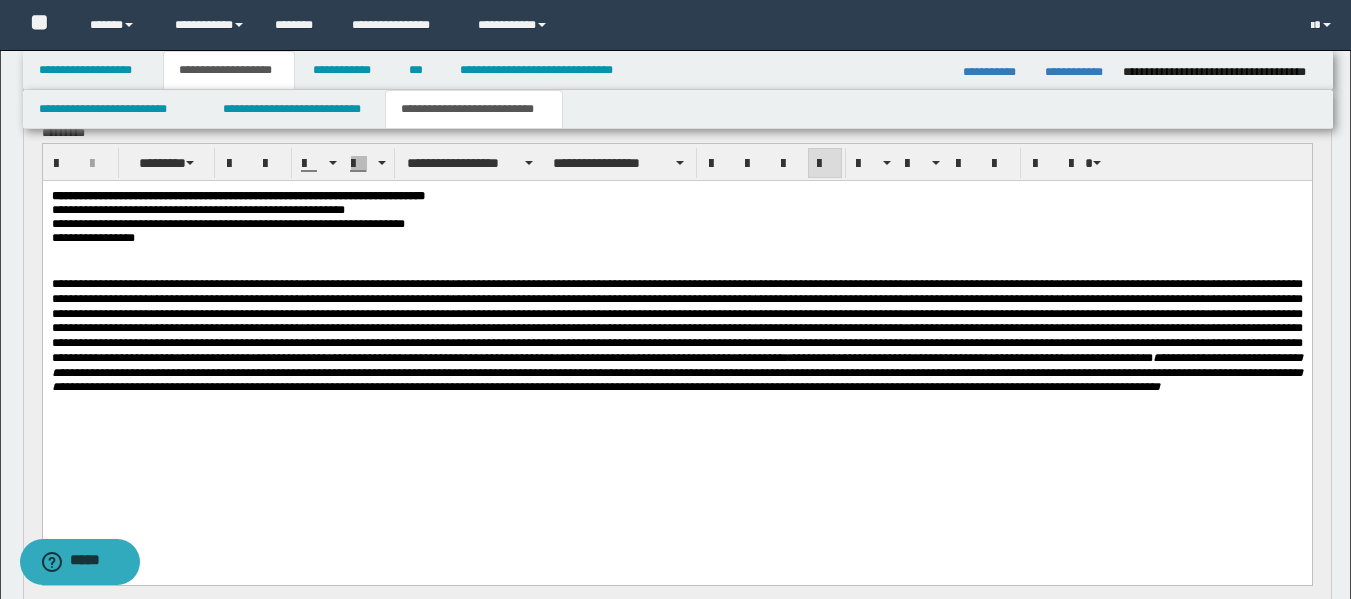 click on "**********" at bounding box center [676, 238] 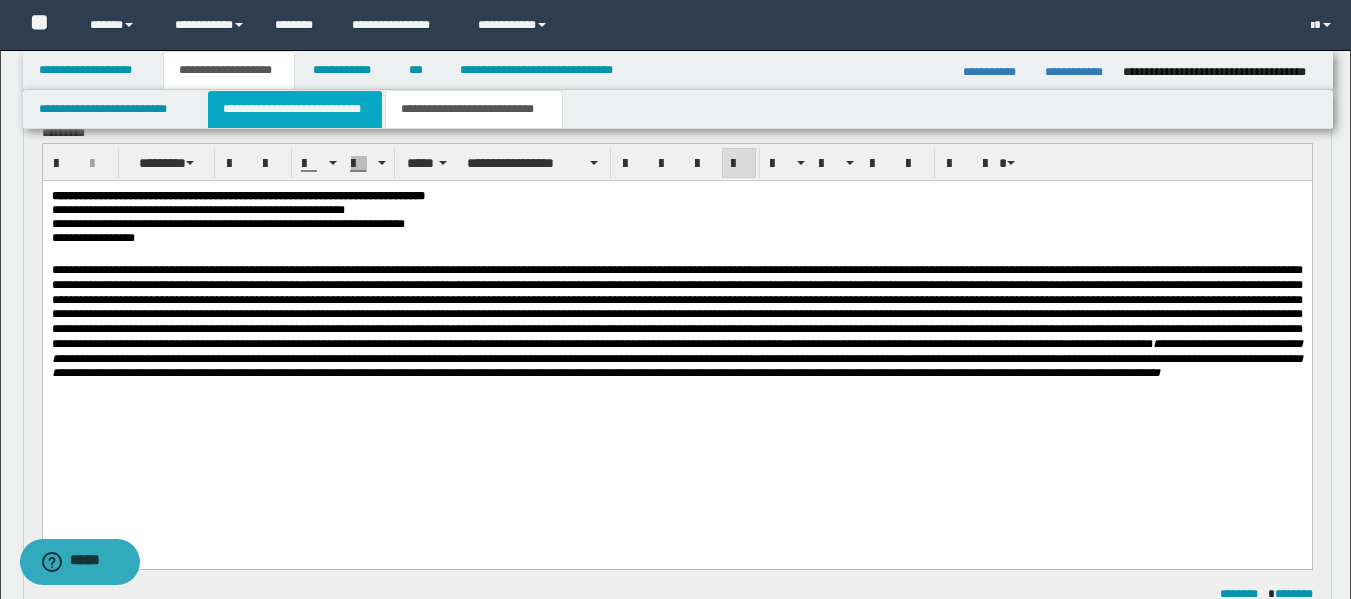 click on "**********" at bounding box center [295, 109] 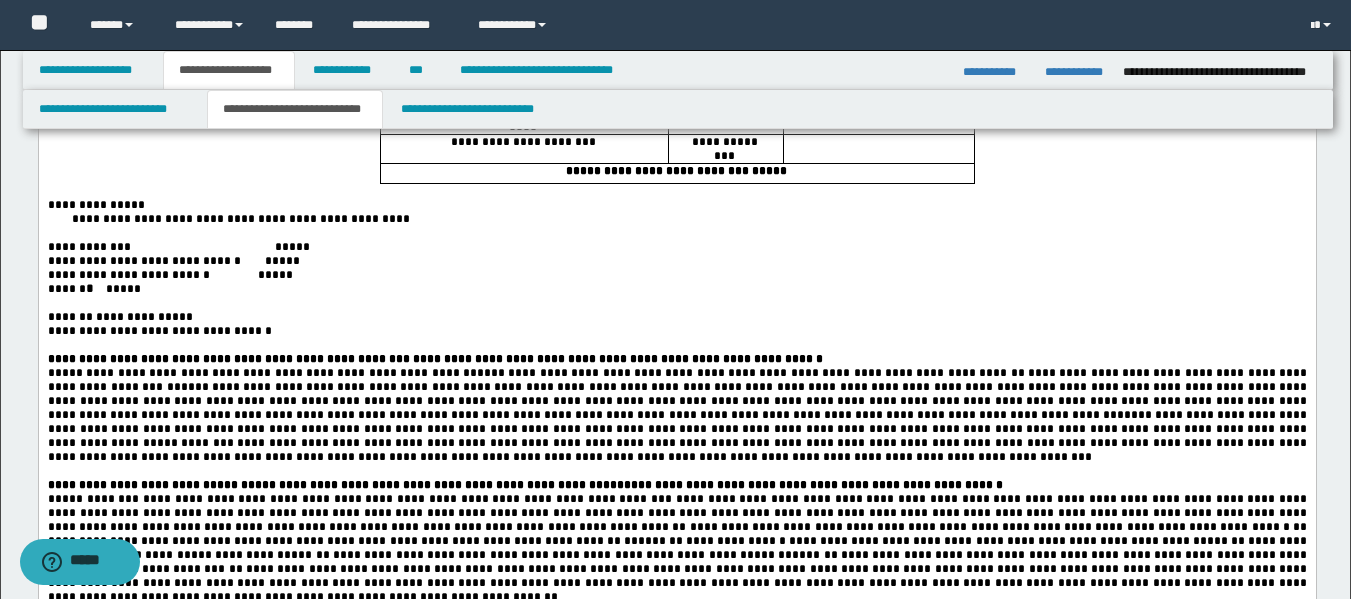 scroll, scrollTop: 336, scrollLeft: 0, axis: vertical 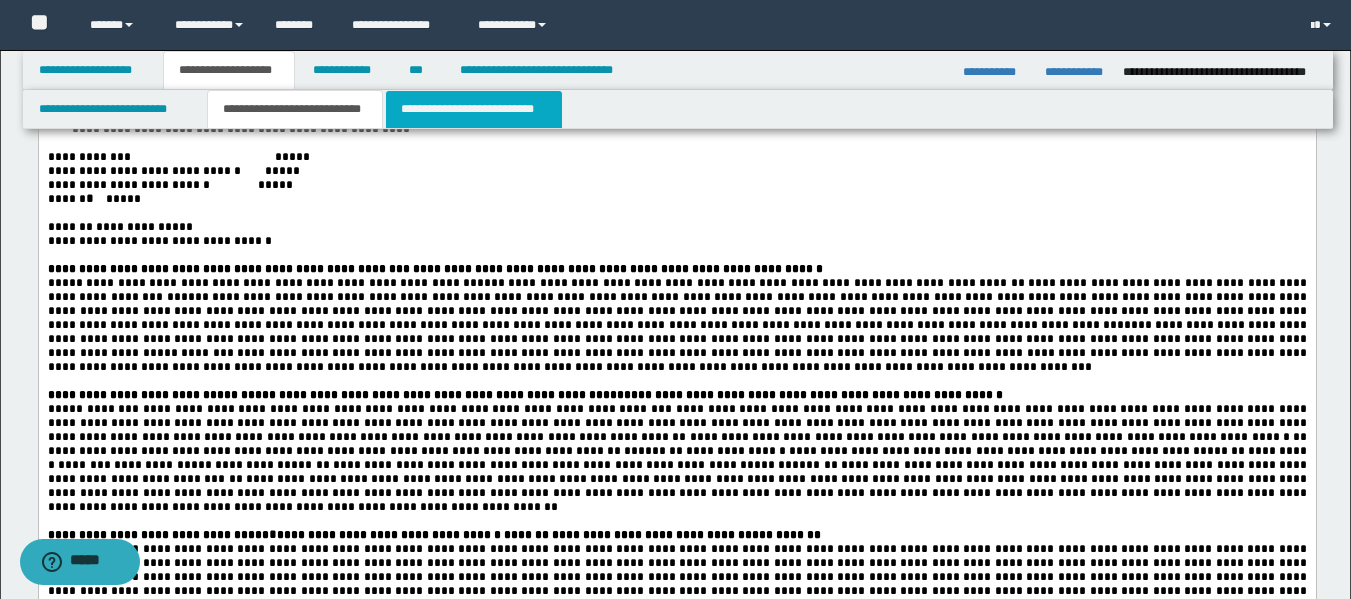 click on "**********" at bounding box center [474, 109] 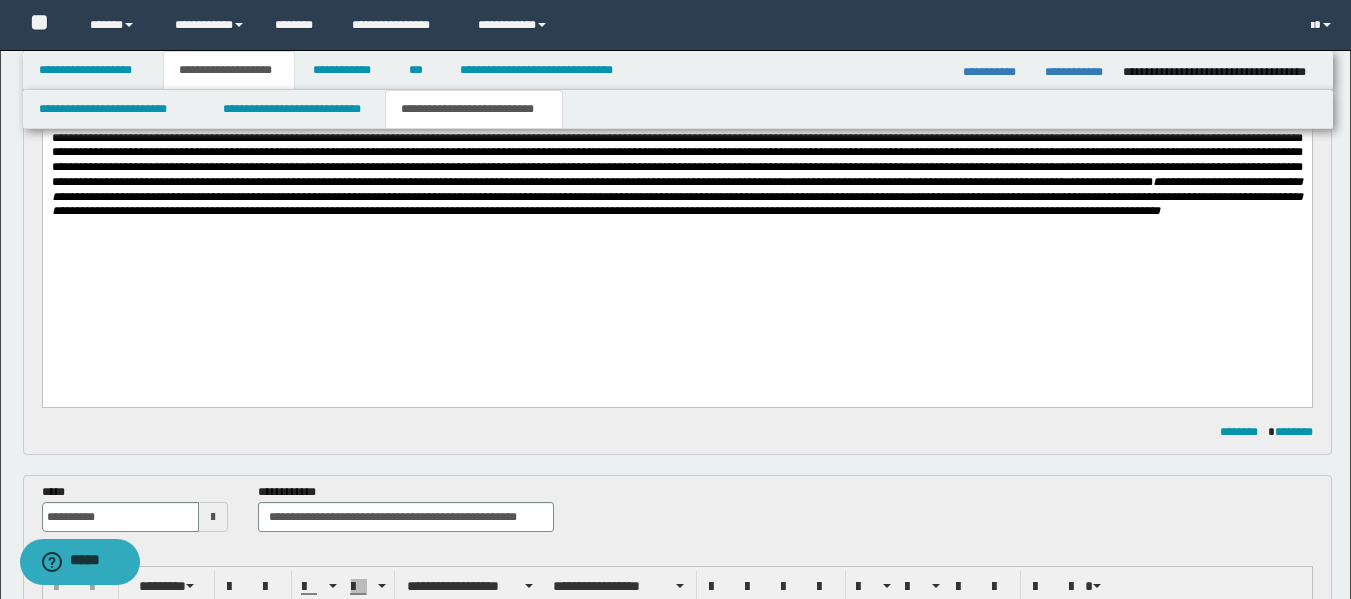 click on "**********" at bounding box center (676, 159) 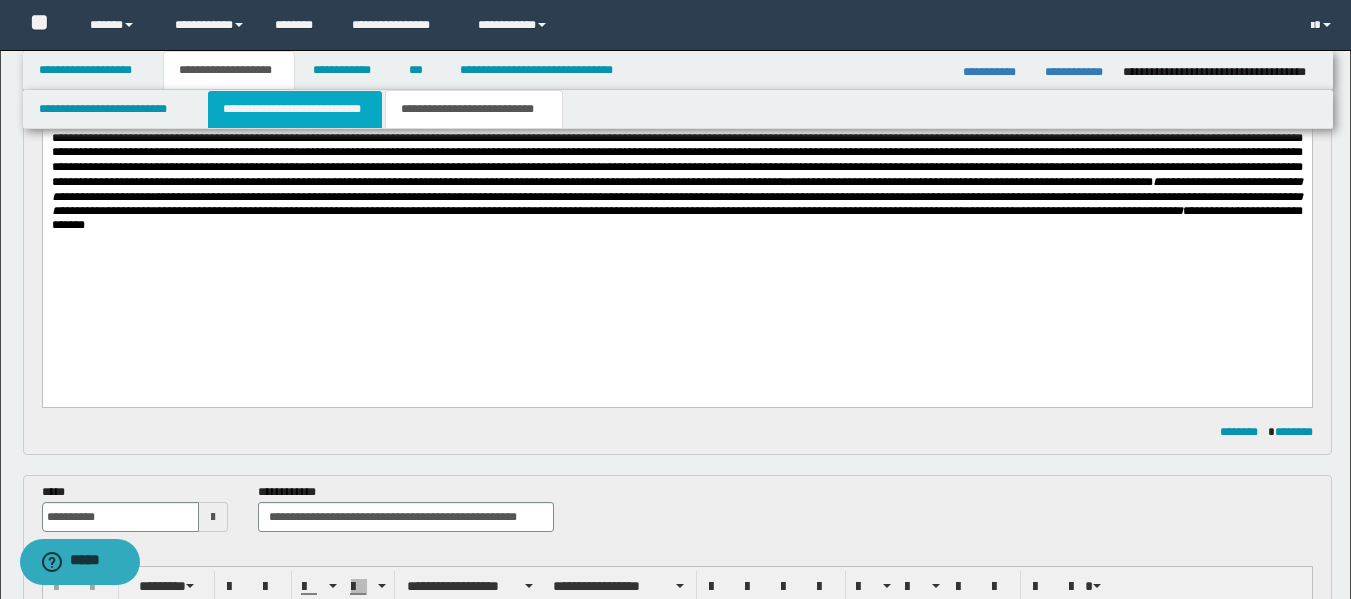 click on "**********" at bounding box center [295, 109] 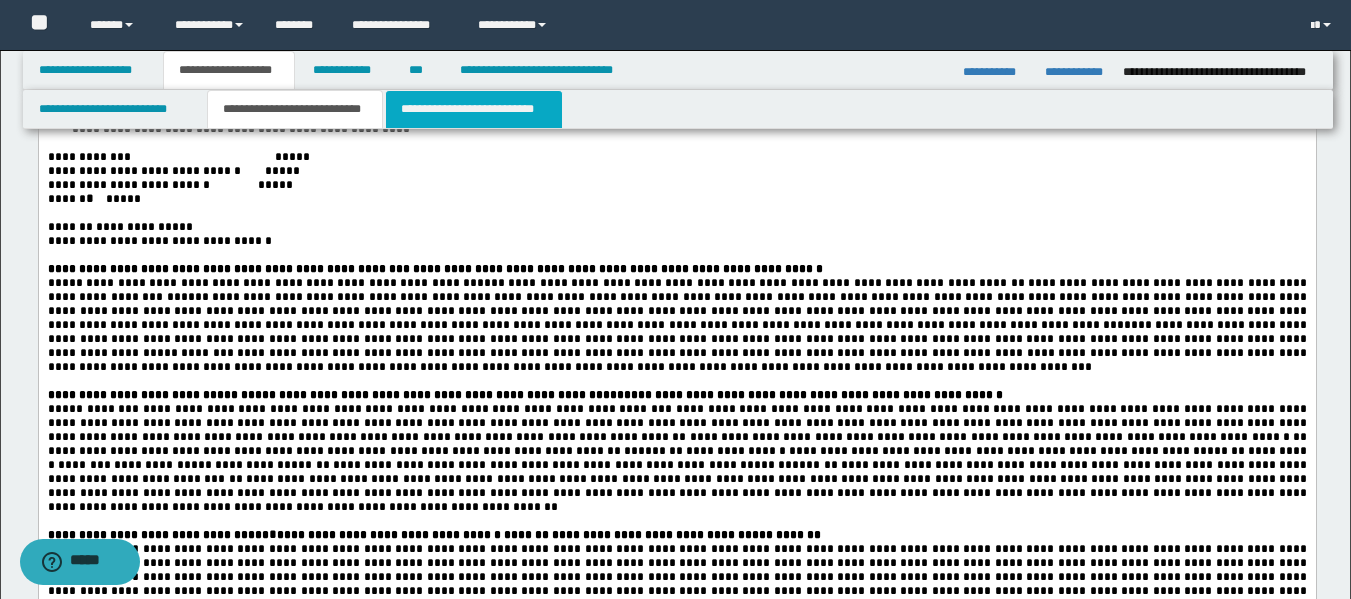 click on "**********" at bounding box center (474, 109) 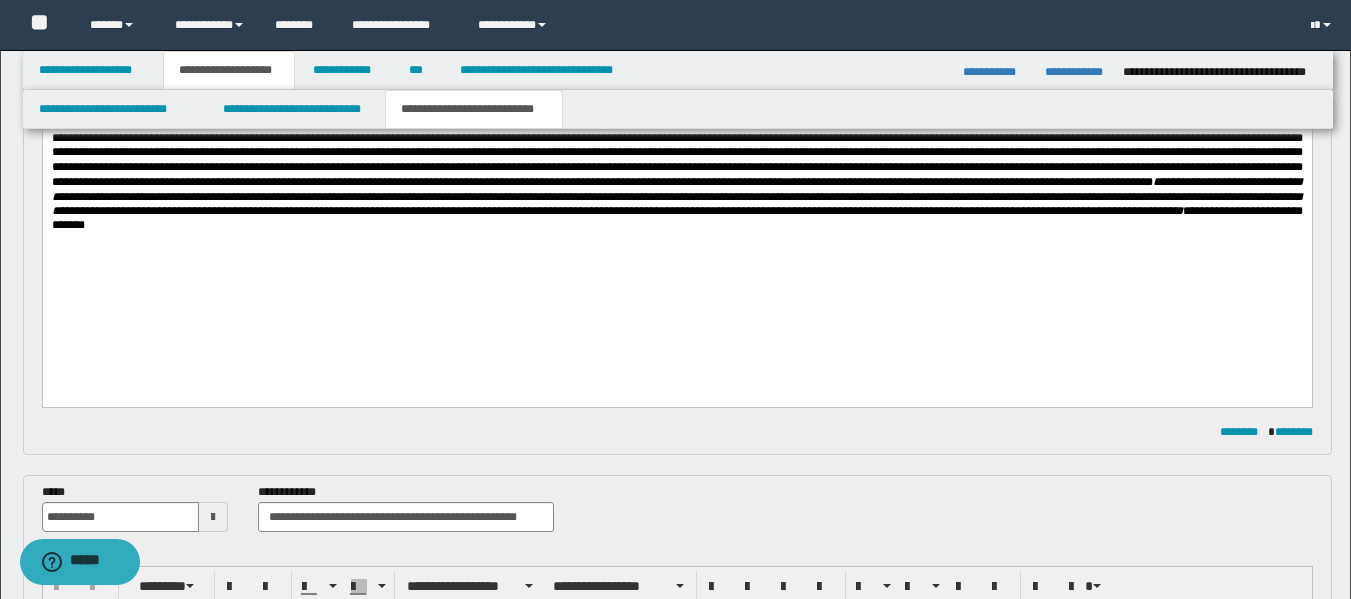 click on "**********" at bounding box center (676, 166) 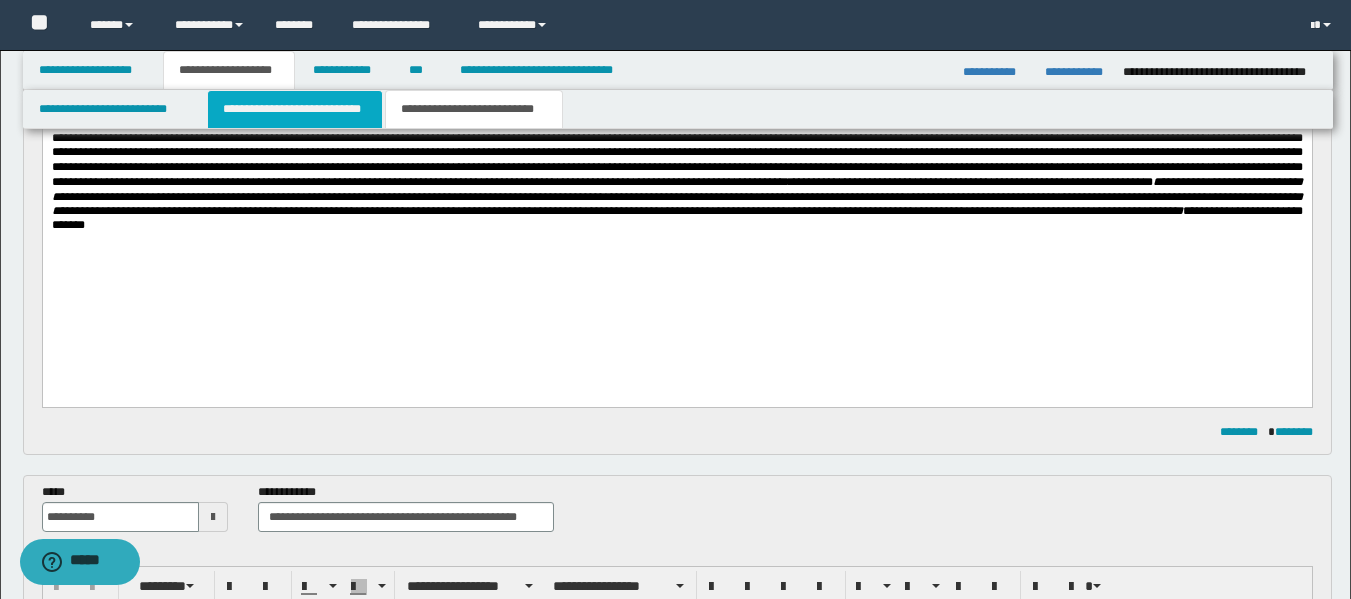 click on "**********" at bounding box center [295, 109] 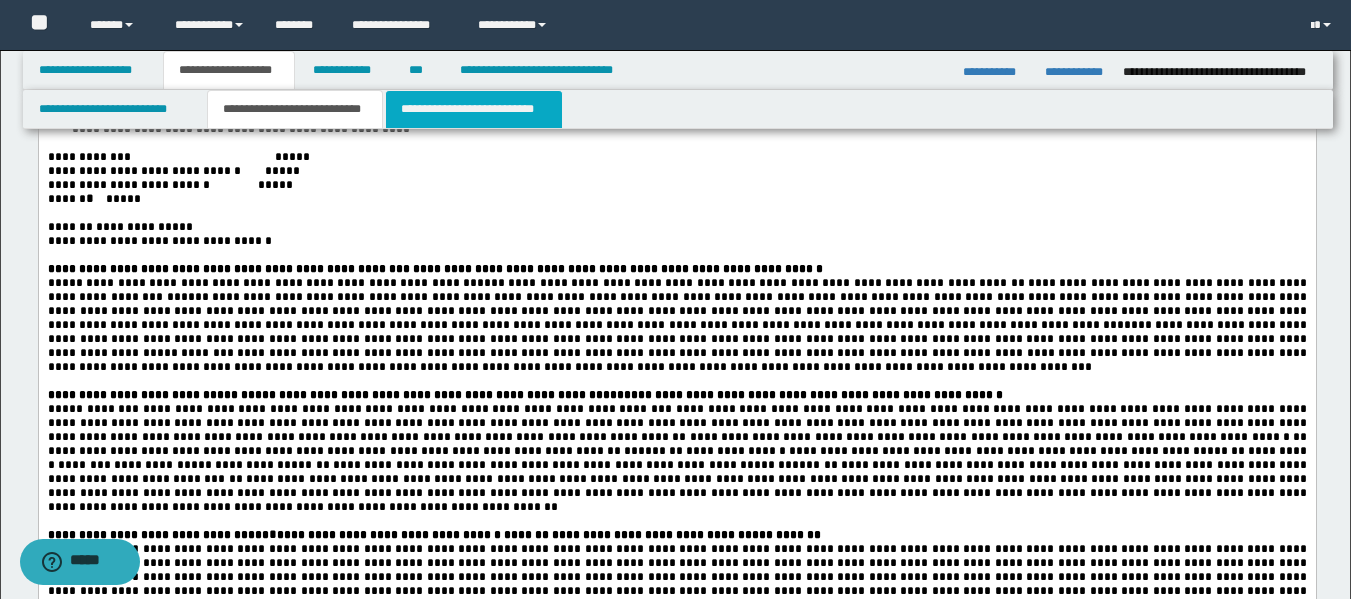 click on "**********" at bounding box center (474, 109) 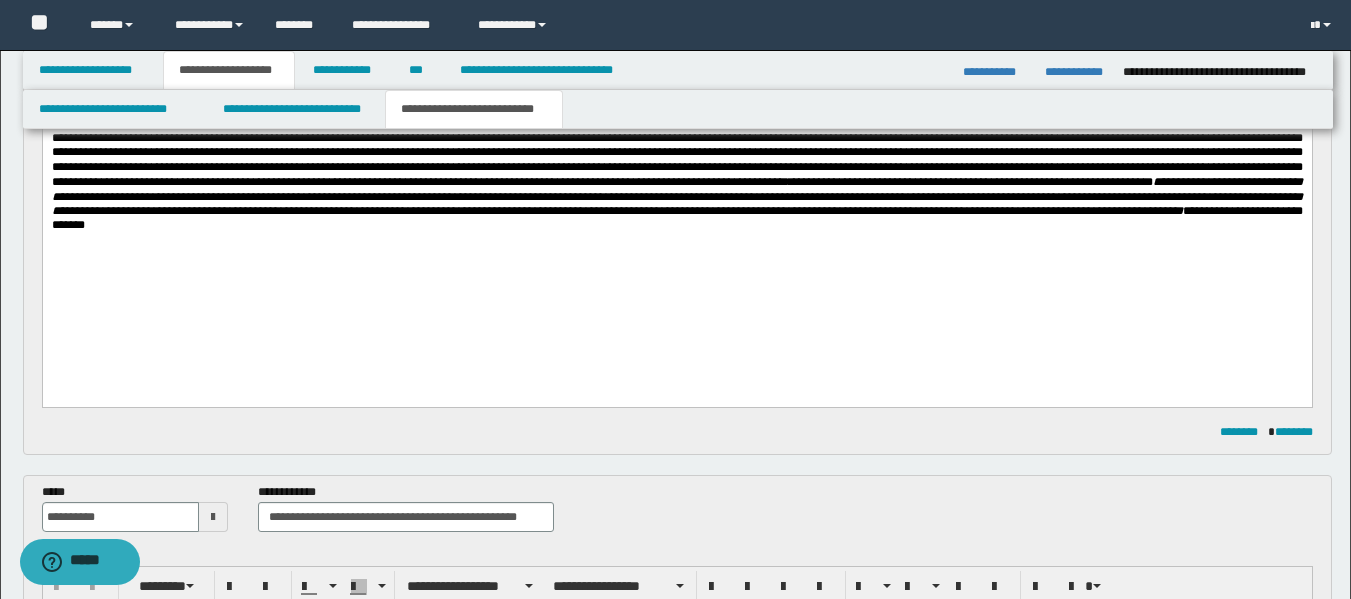 click on "**********" at bounding box center [676, 218] 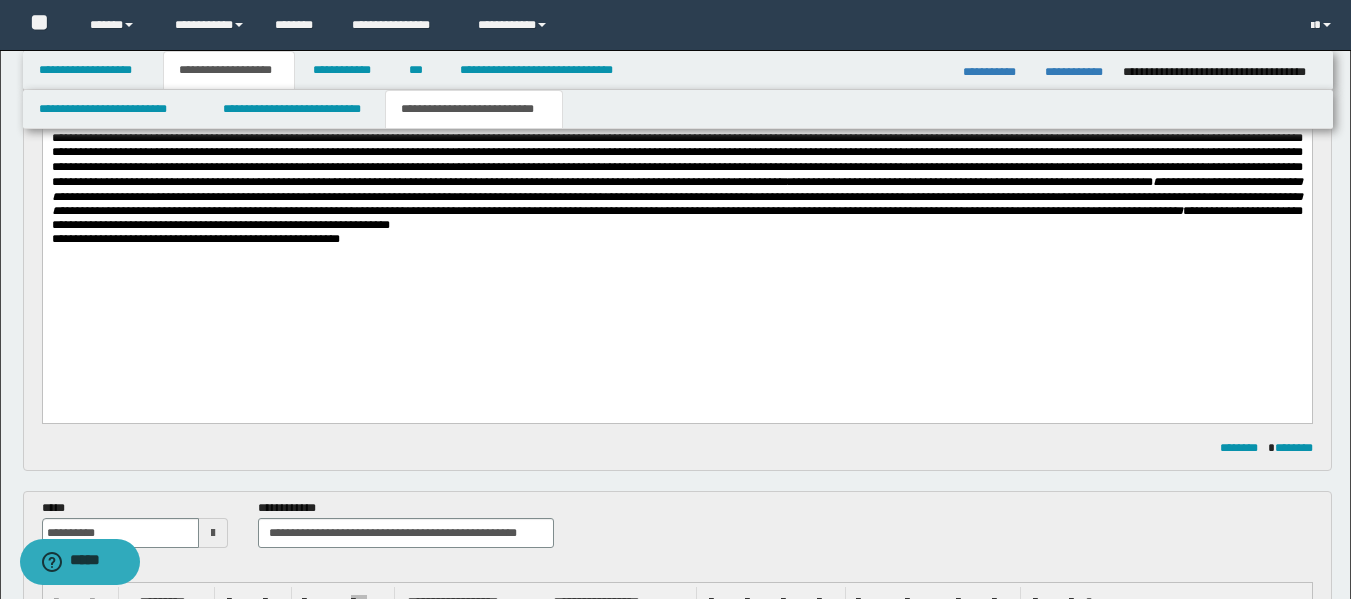 click on "**********" at bounding box center [676, 166] 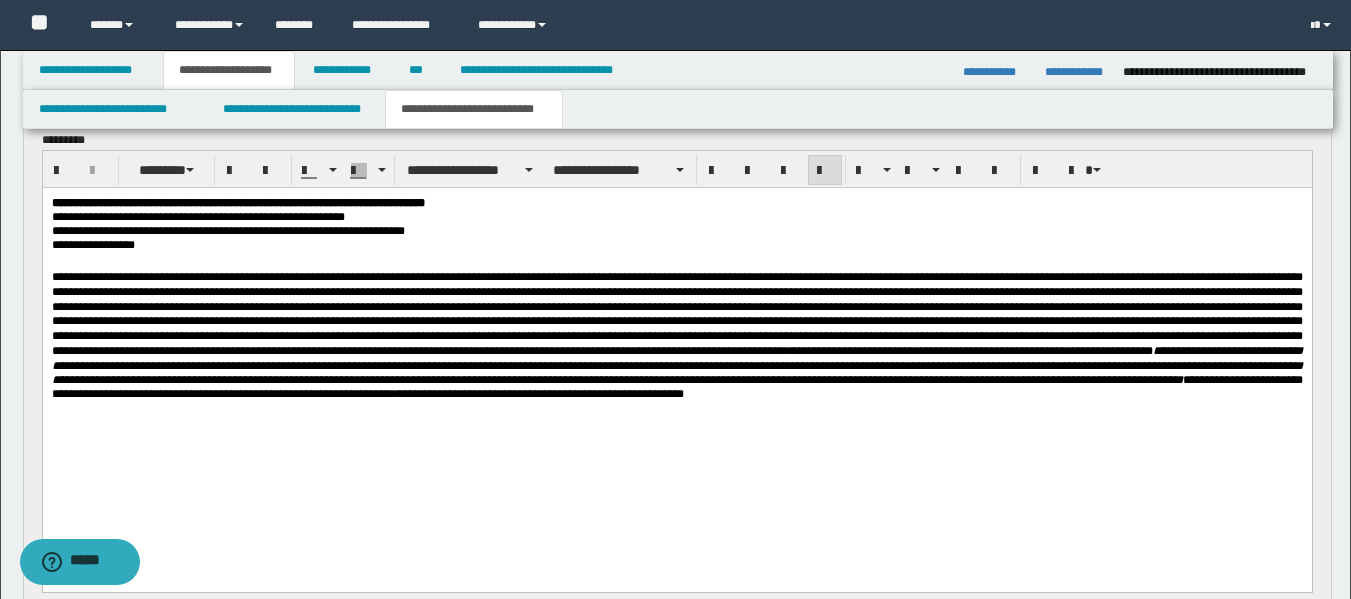 scroll, scrollTop: 114, scrollLeft: 0, axis: vertical 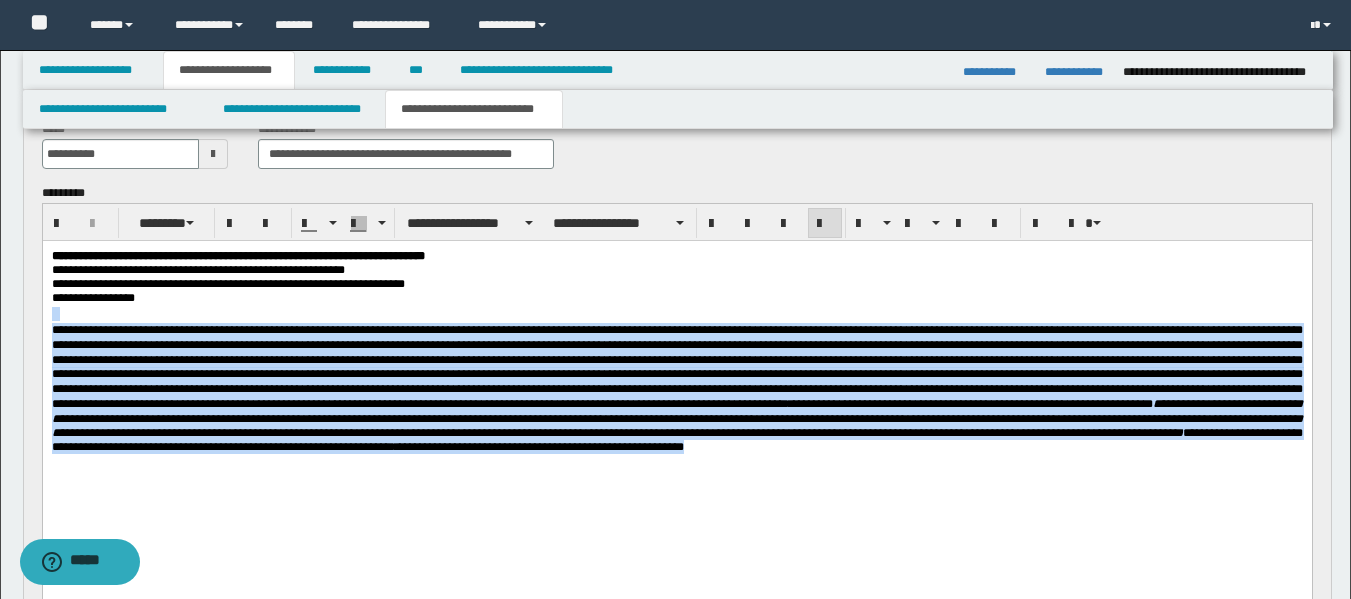 drag, startPoint x: 316, startPoint y: 475, endPoint x: 76, endPoint y: 564, distance: 255.9707 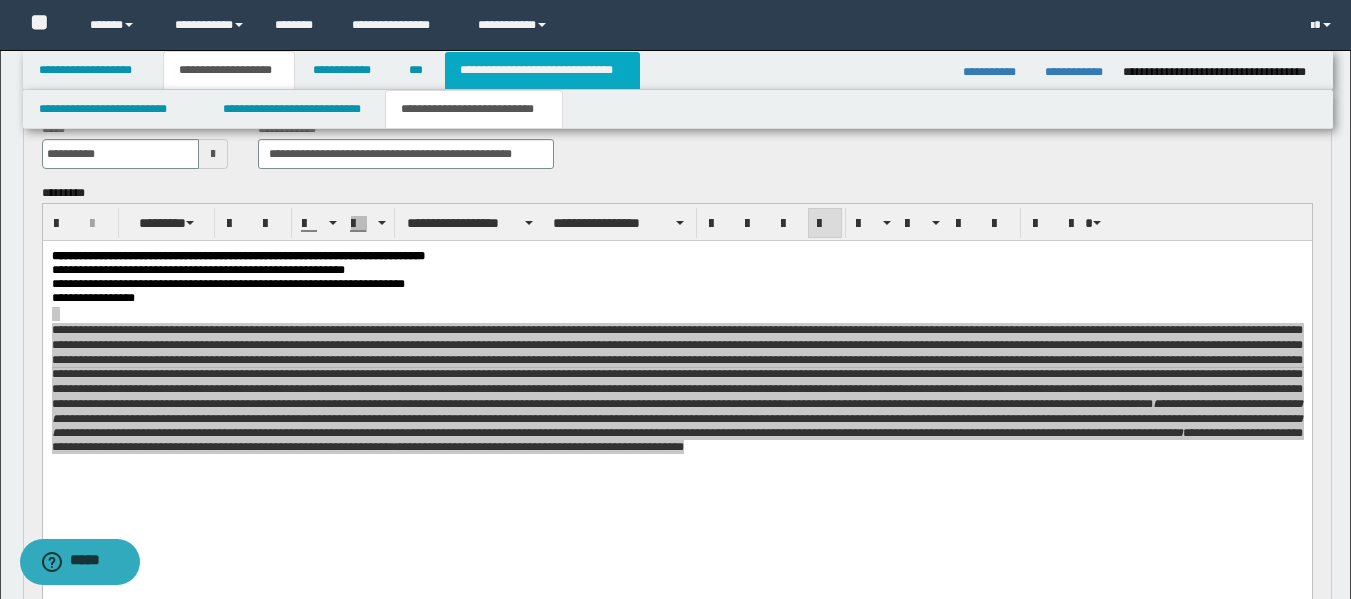 click on "**********" at bounding box center [542, 70] 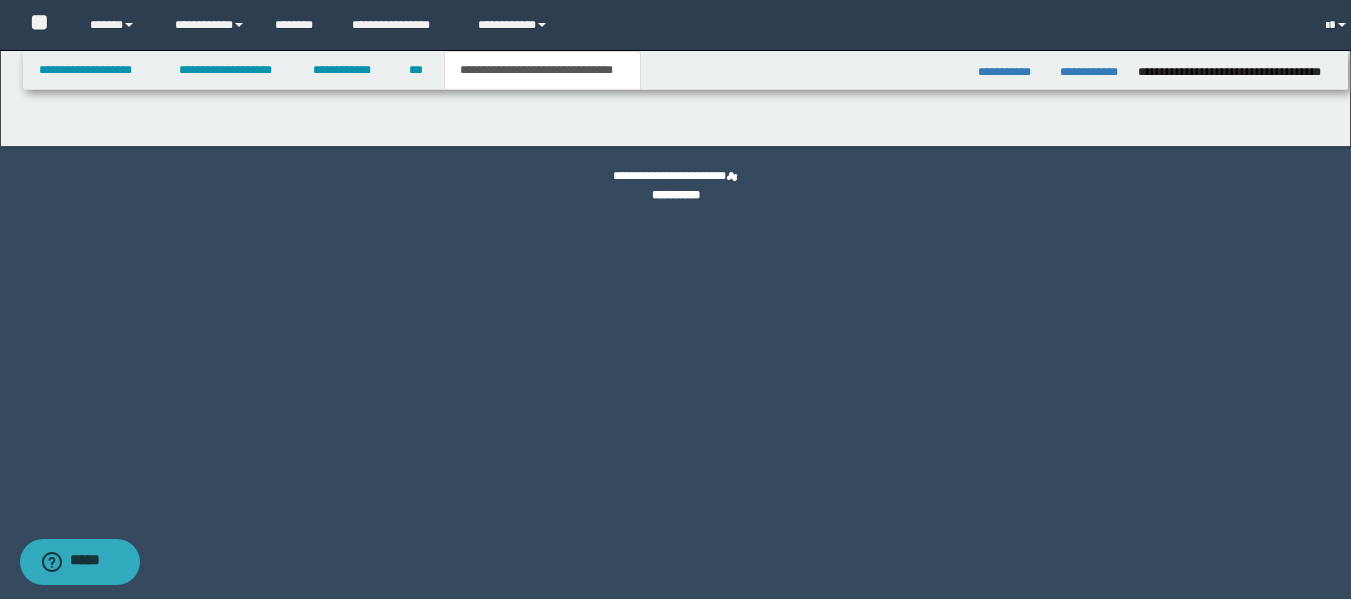 scroll, scrollTop: 0, scrollLeft: 0, axis: both 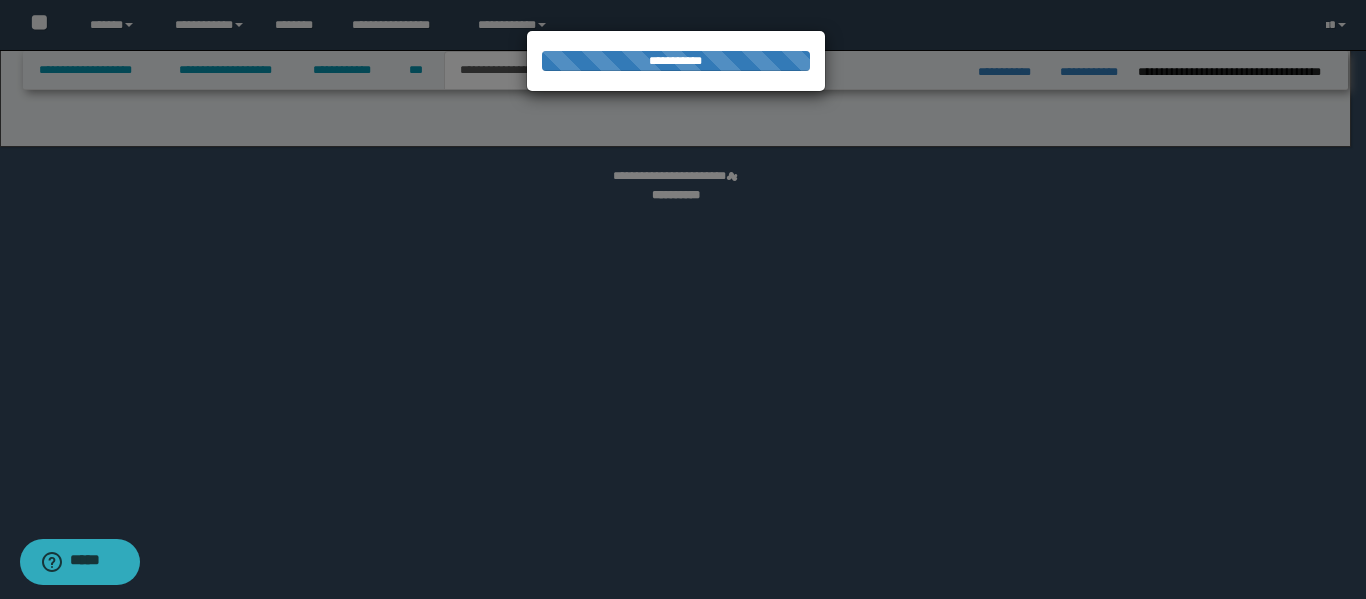 select on "*" 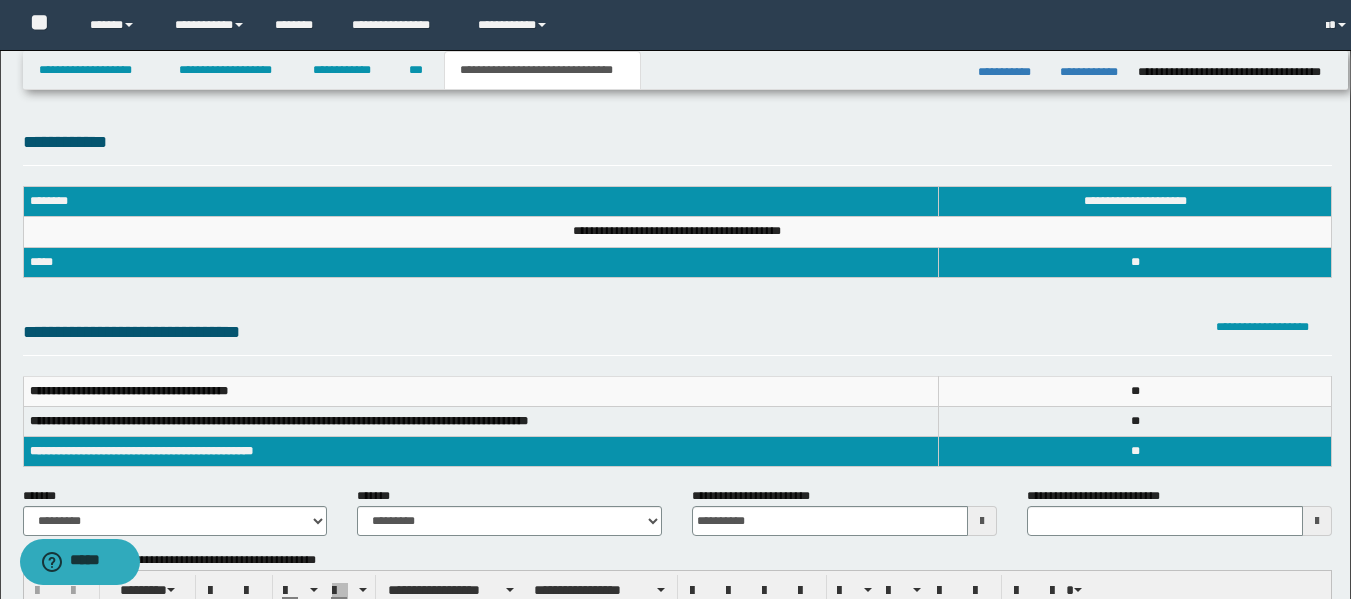 scroll, scrollTop: 0, scrollLeft: 0, axis: both 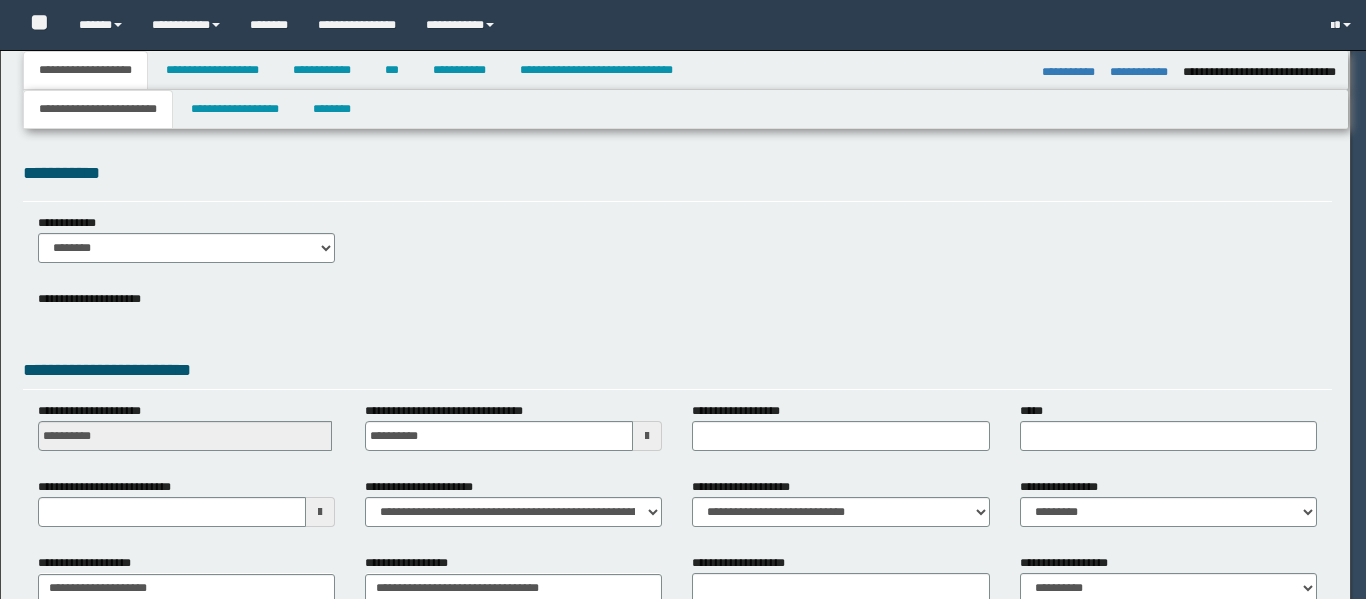 select on "**" 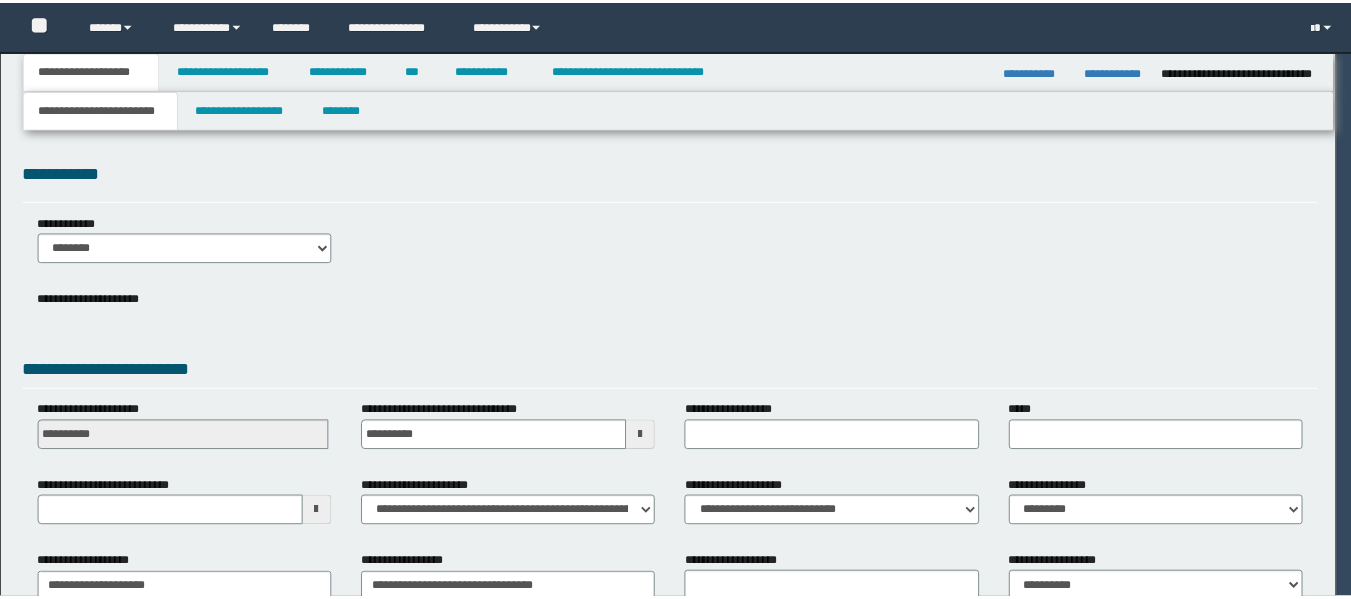 scroll, scrollTop: 0, scrollLeft: 0, axis: both 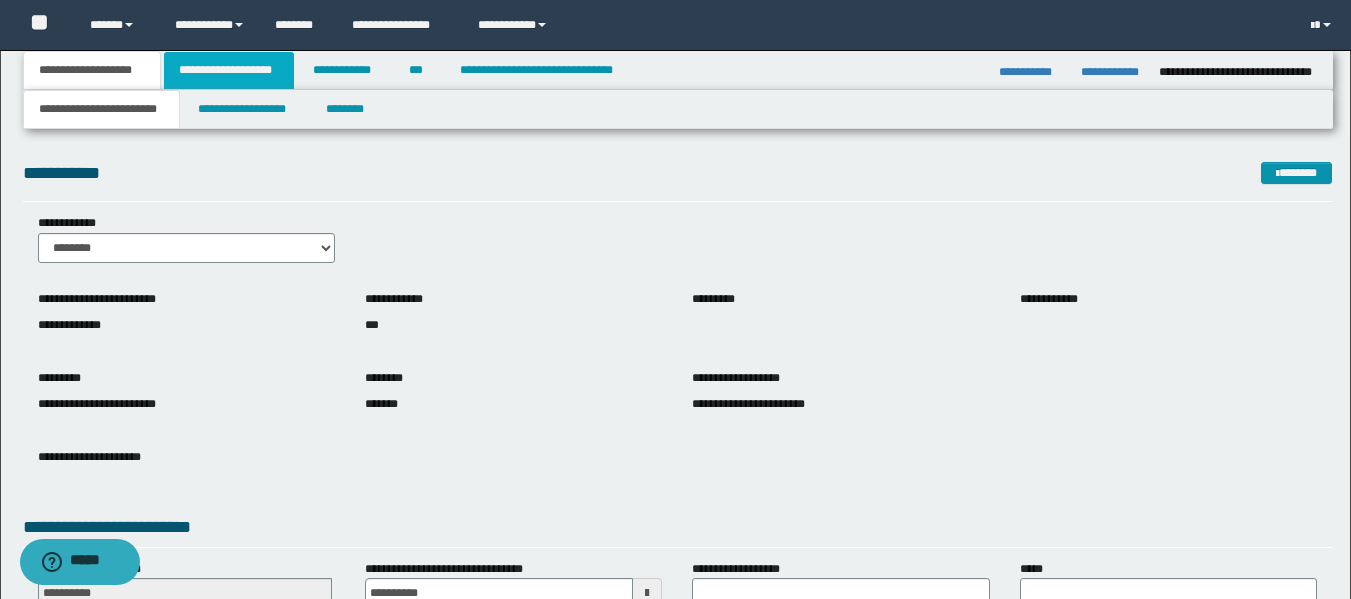 click on "**********" at bounding box center [229, 70] 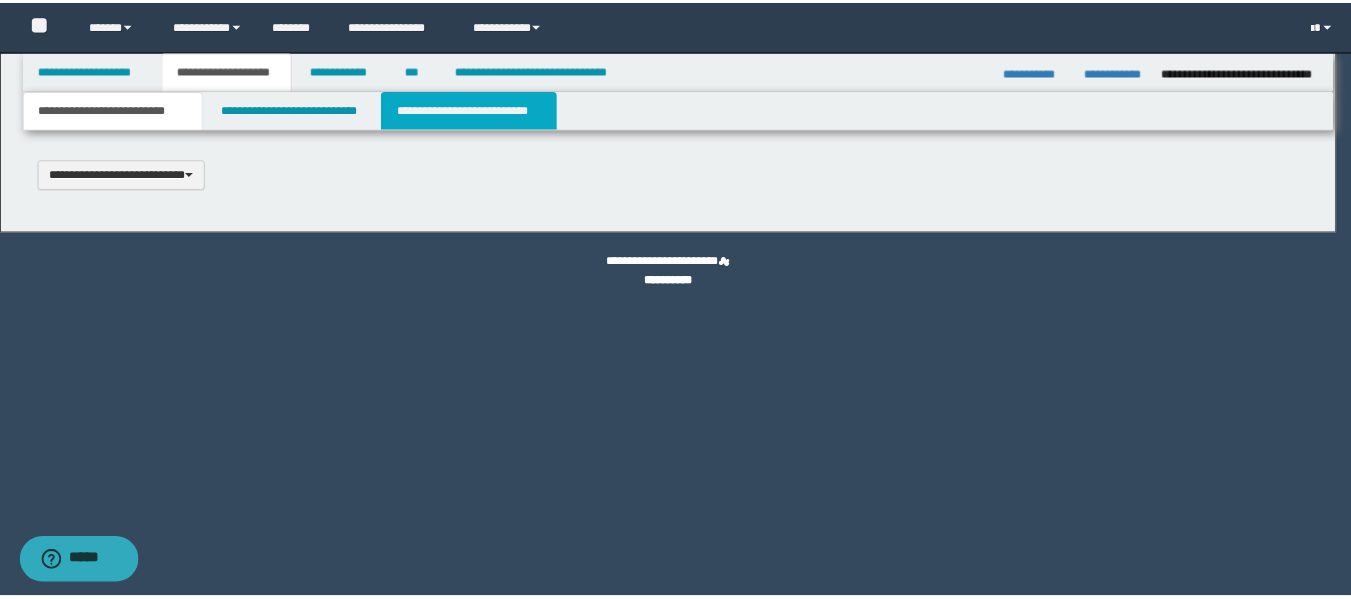 scroll, scrollTop: 0, scrollLeft: 0, axis: both 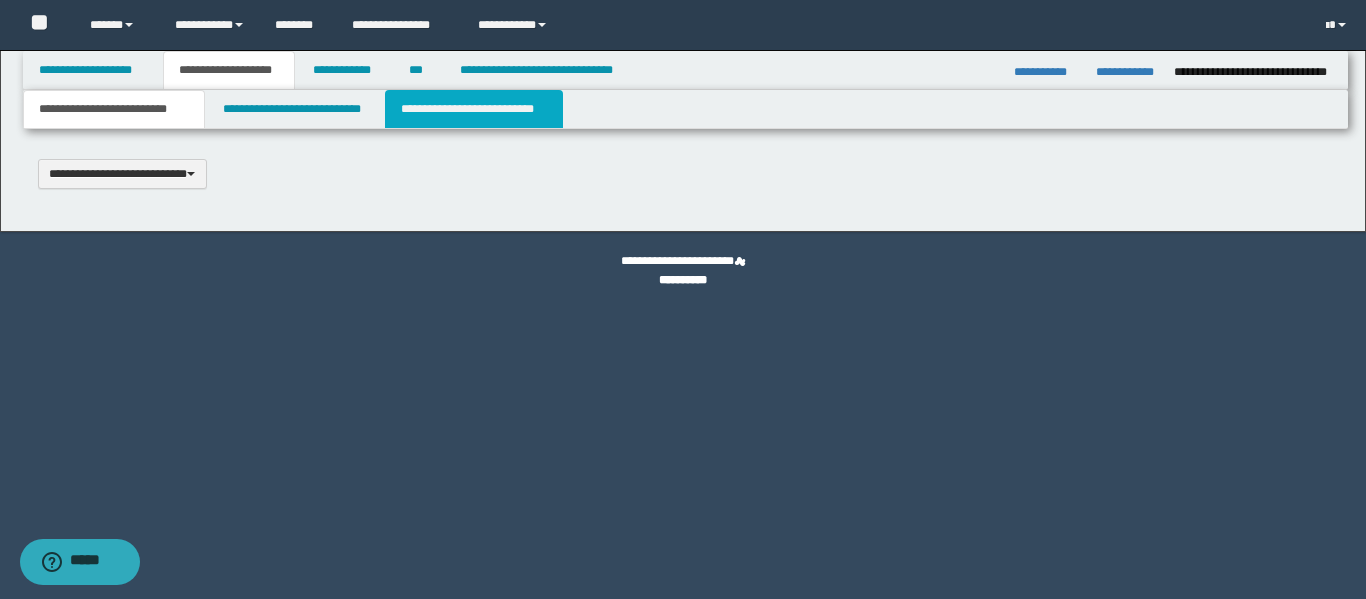 click on "**********" at bounding box center [474, 109] 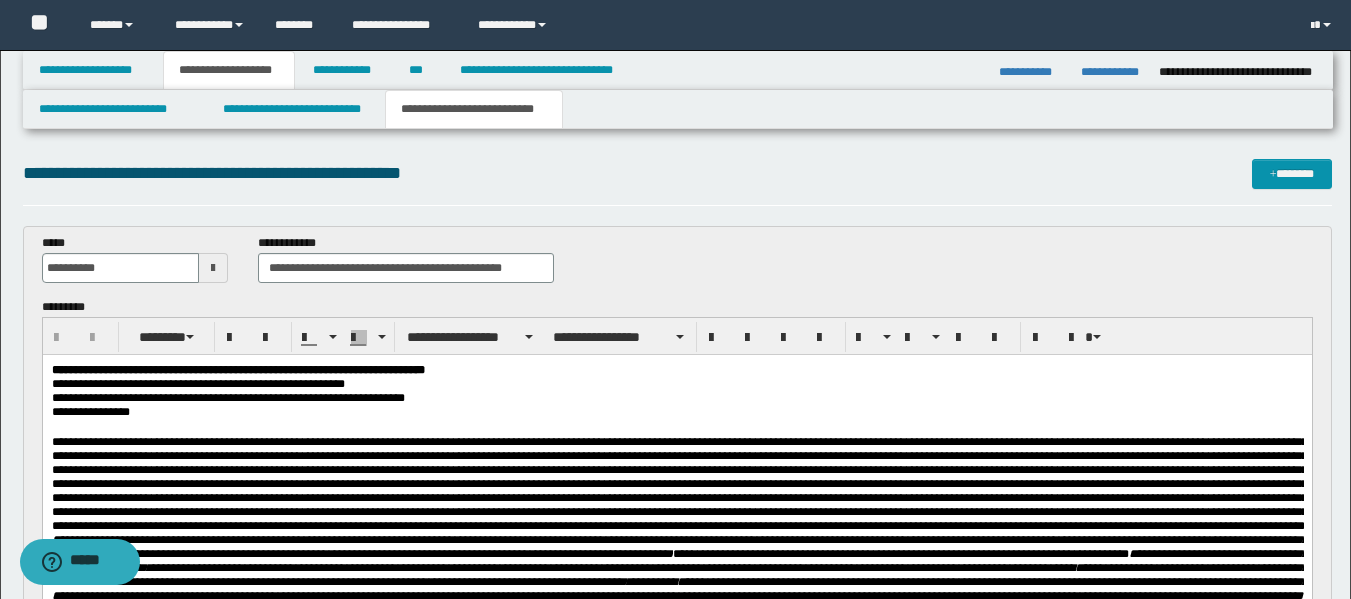 scroll, scrollTop: 0, scrollLeft: 0, axis: both 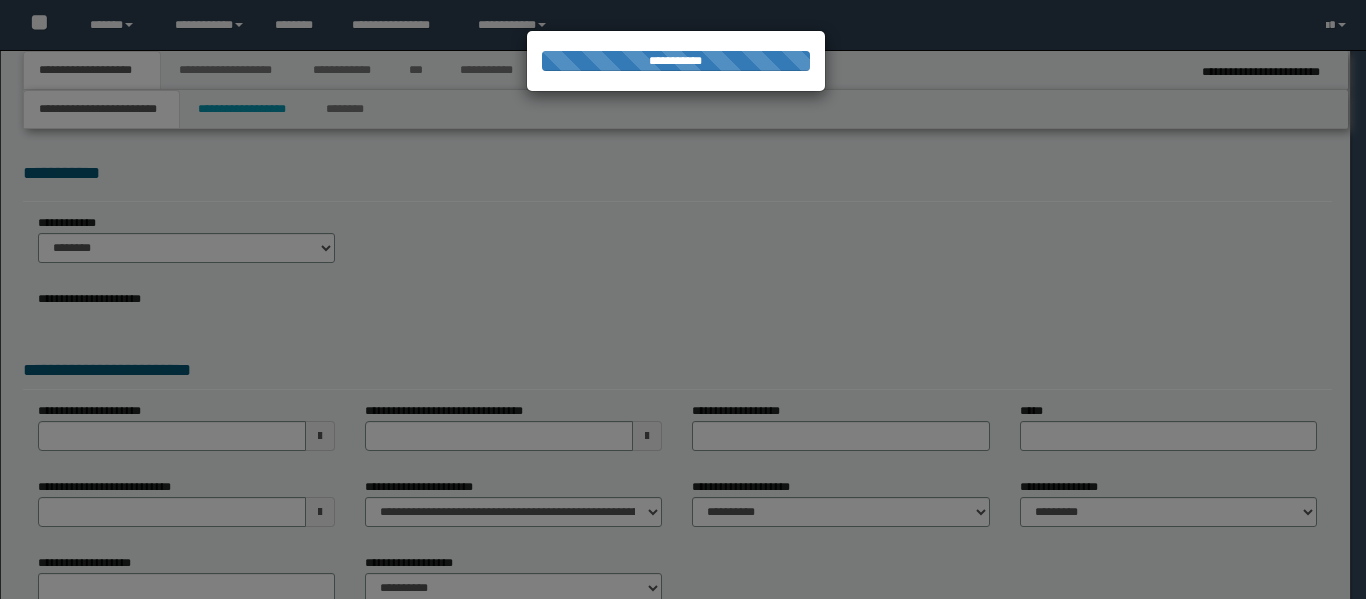 select on "**" 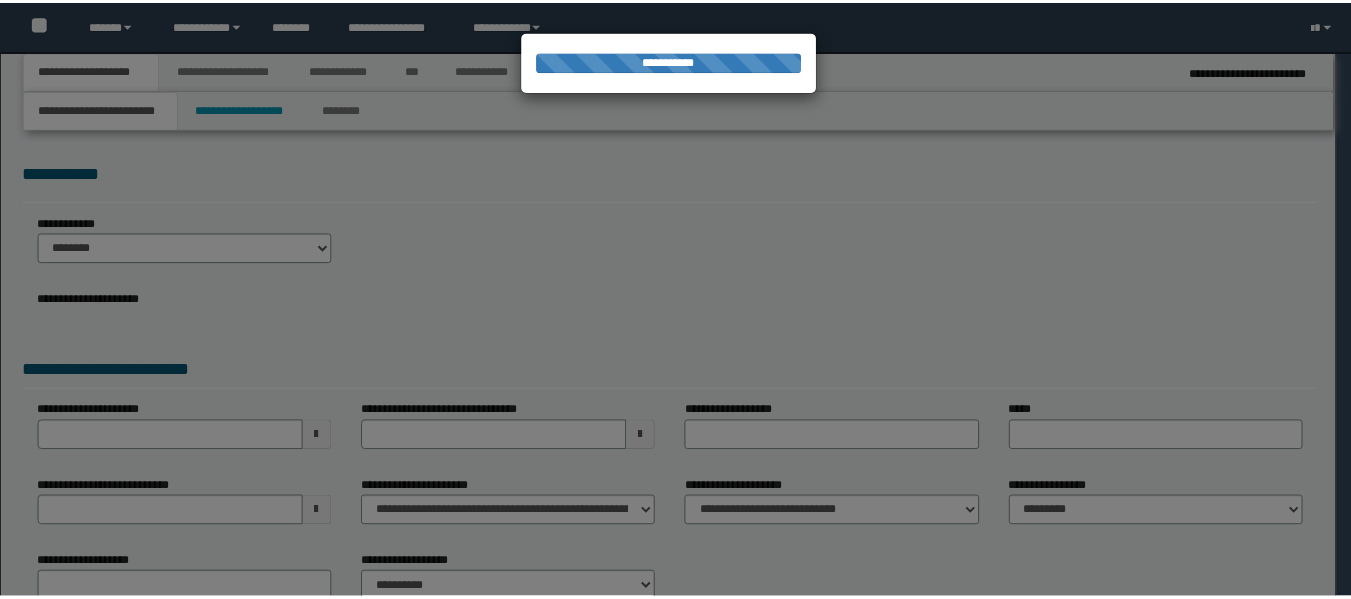 scroll, scrollTop: 0, scrollLeft: 0, axis: both 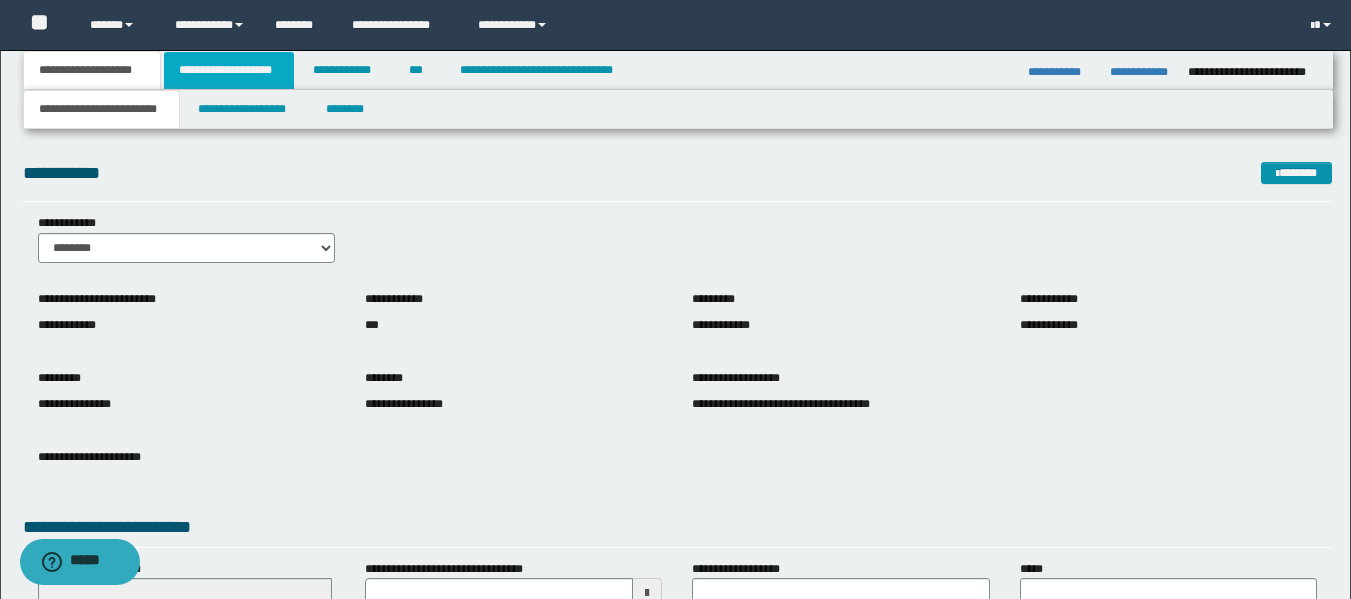 click on "**********" at bounding box center [229, 70] 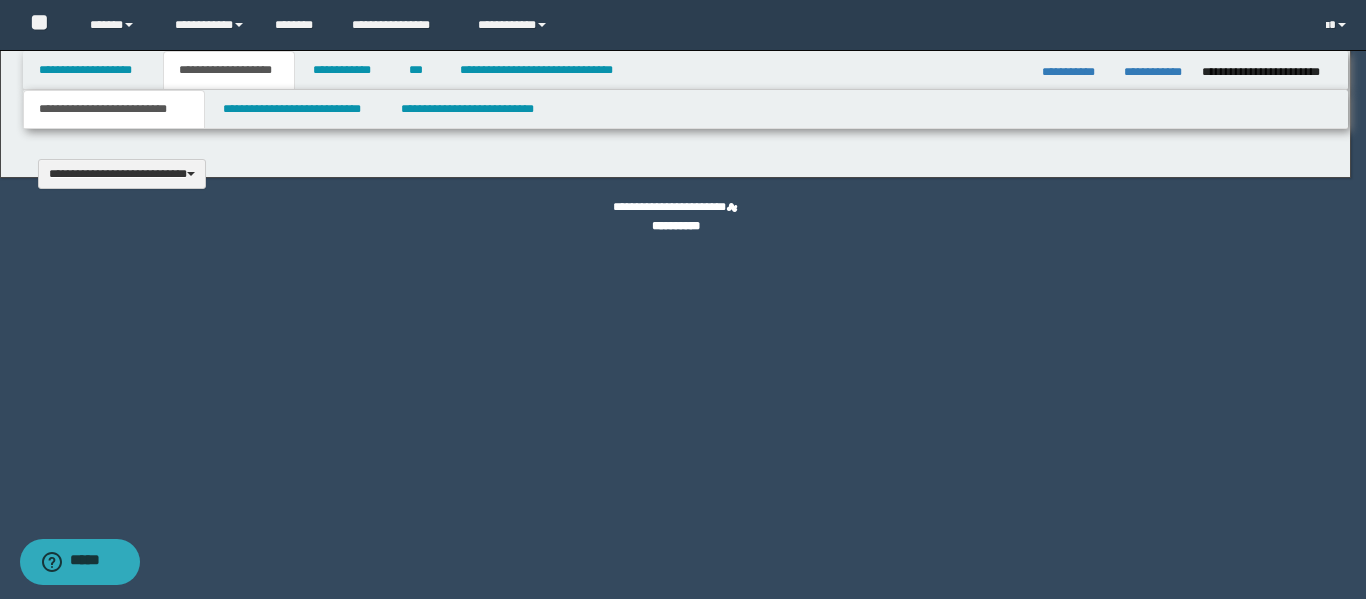 type 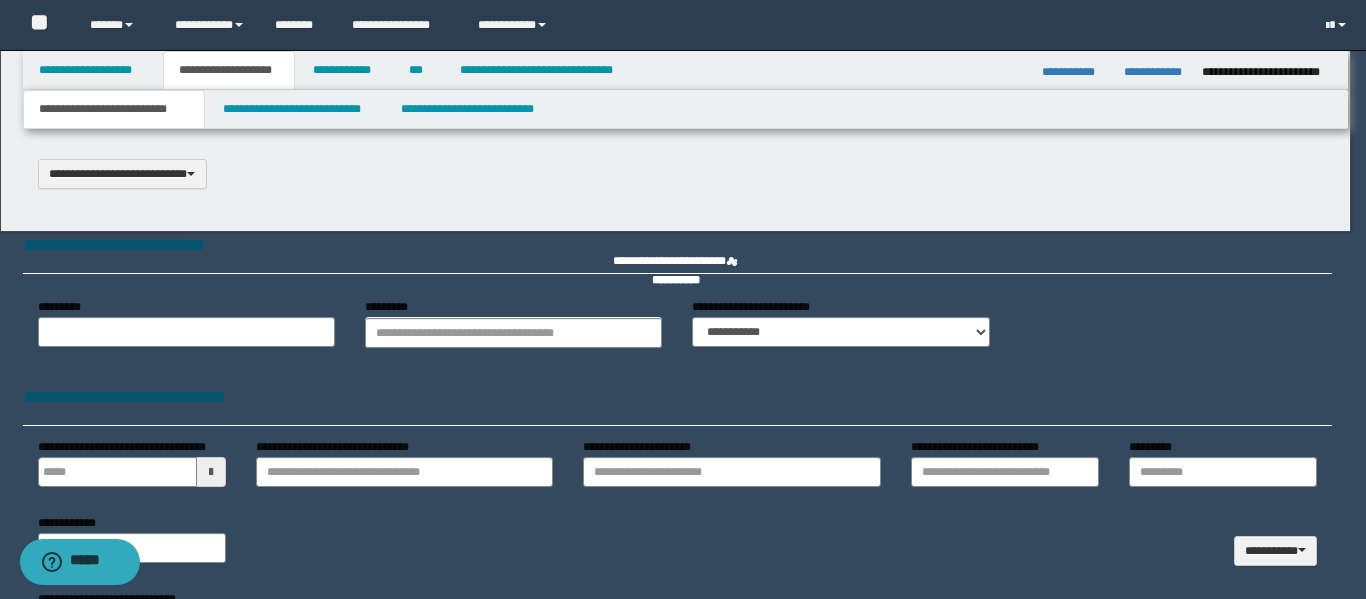 type on "******" 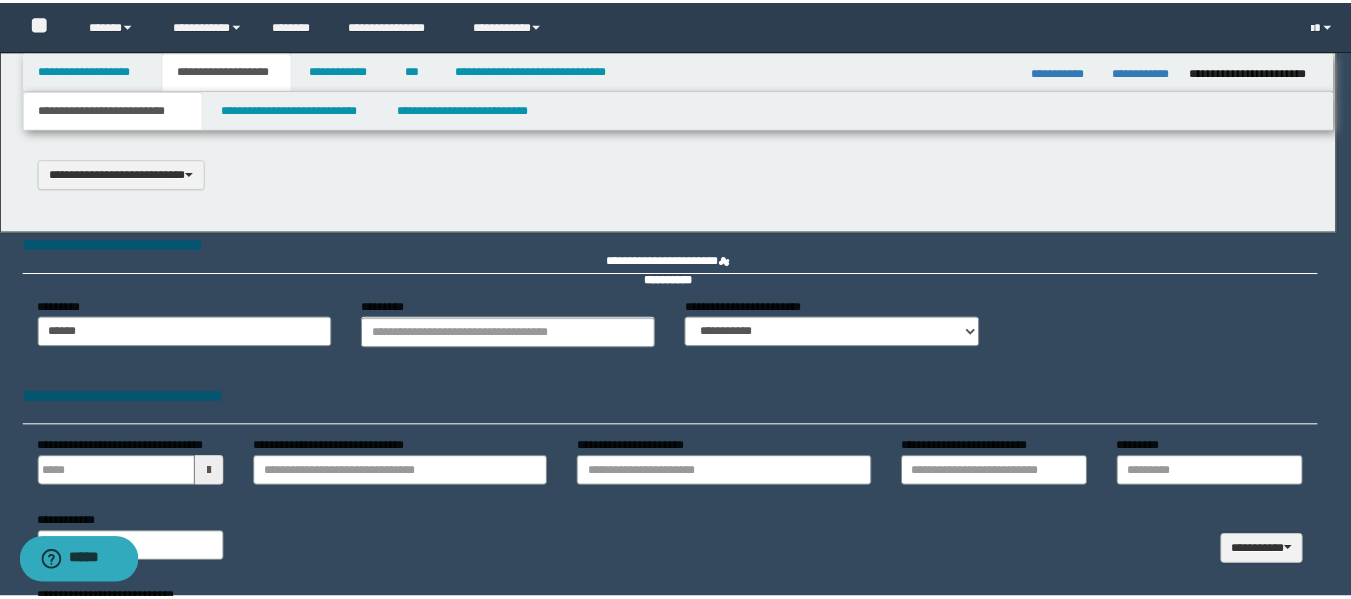 scroll, scrollTop: 0, scrollLeft: 0, axis: both 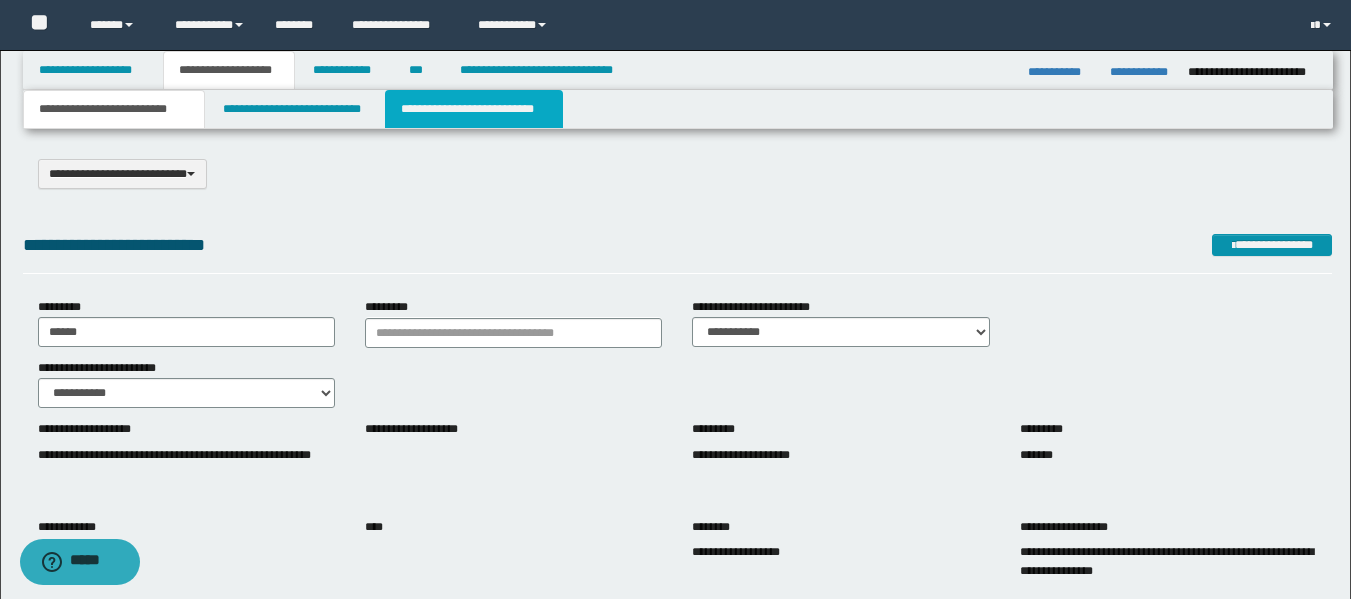 click on "**********" at bounding box center (474, 109) 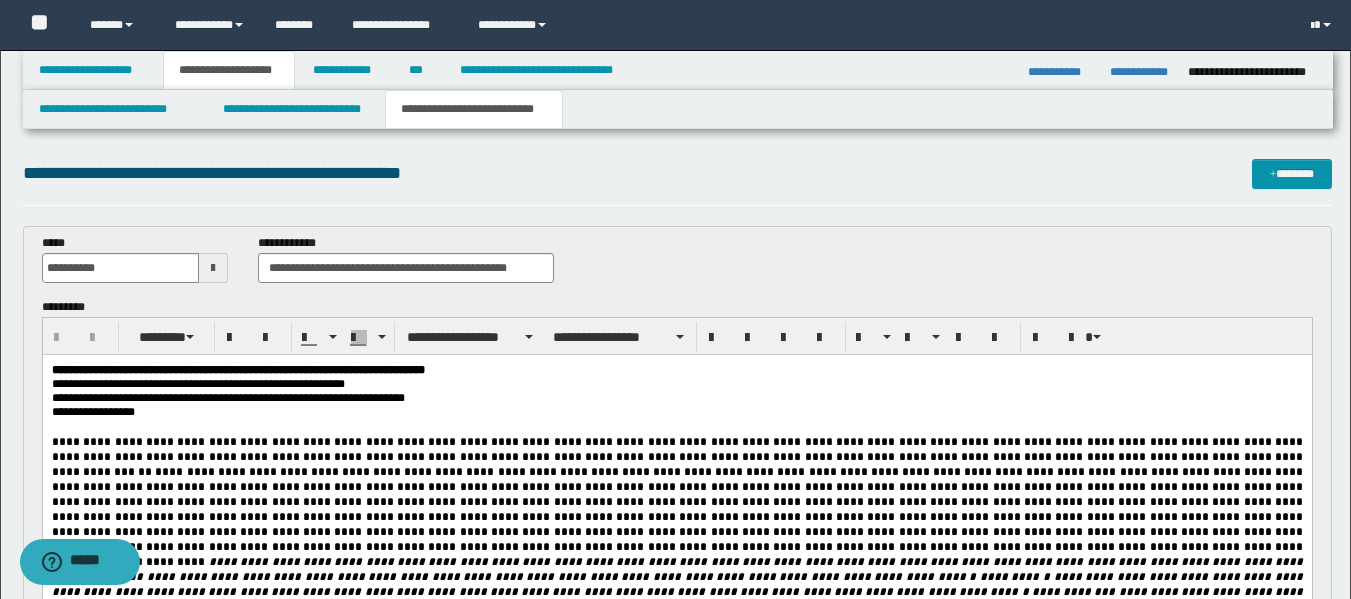 scroll, scrollTop: 0, scrollLeft: 0, axis: both 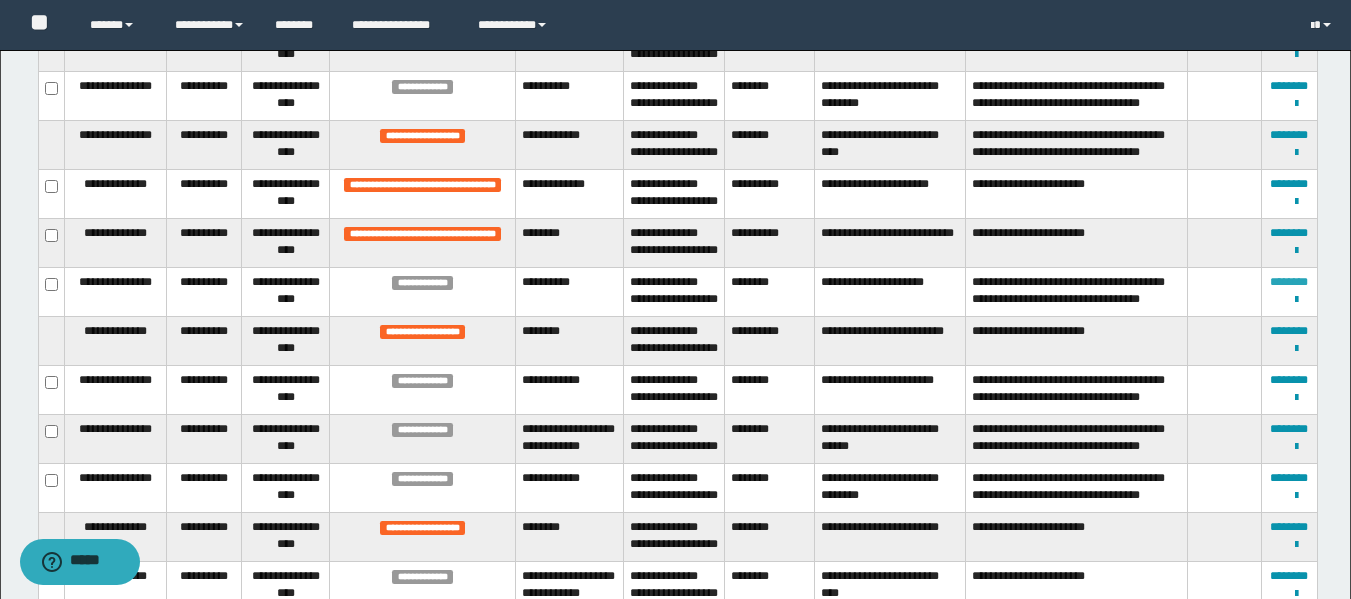 click on "********" at bounding box center (1289, 282) 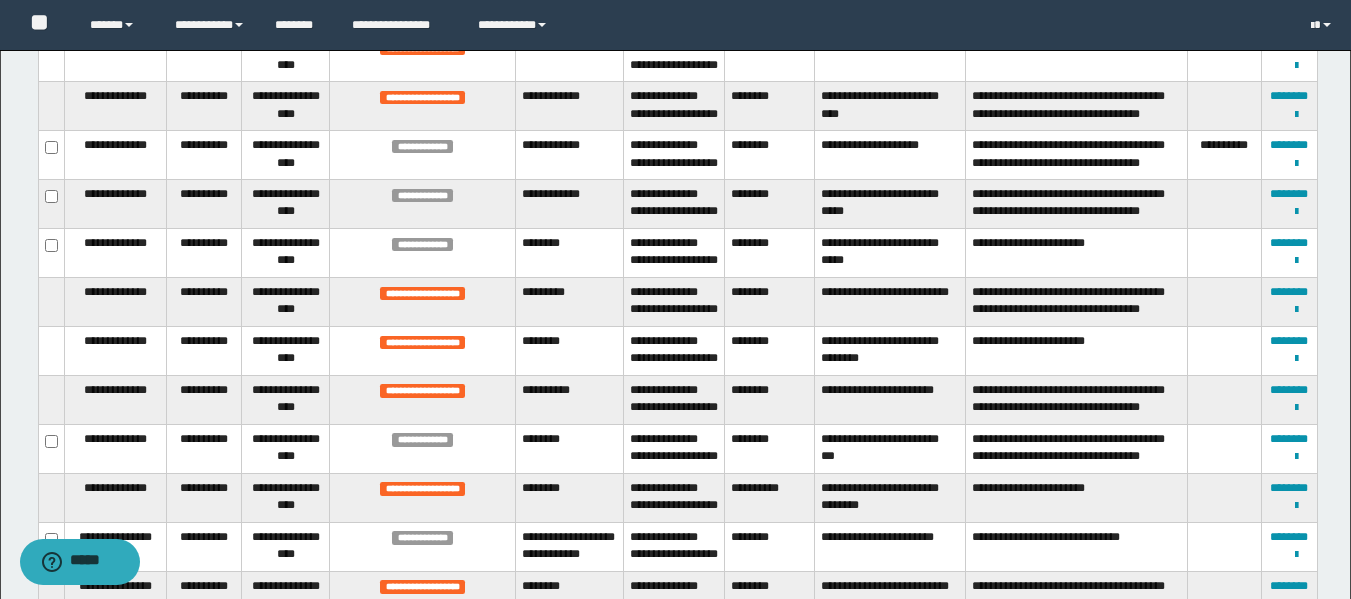 scroll, scrollTop: 1319, scrollLeft: 0, axis: vertical 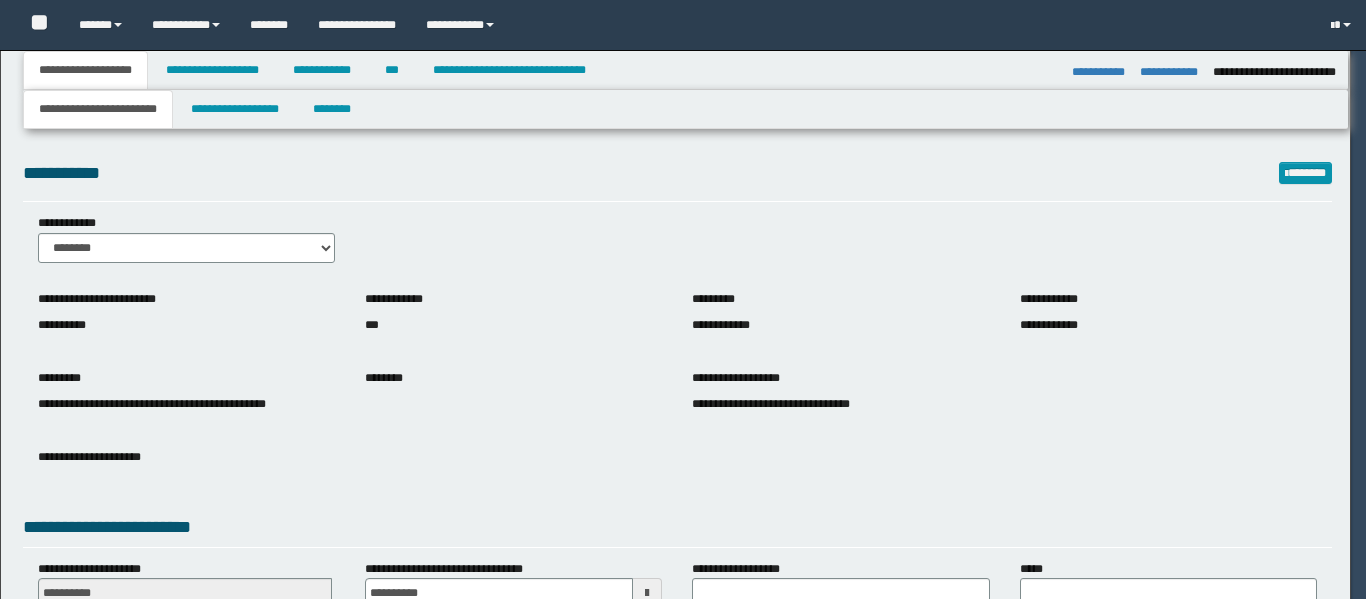 select on "**" 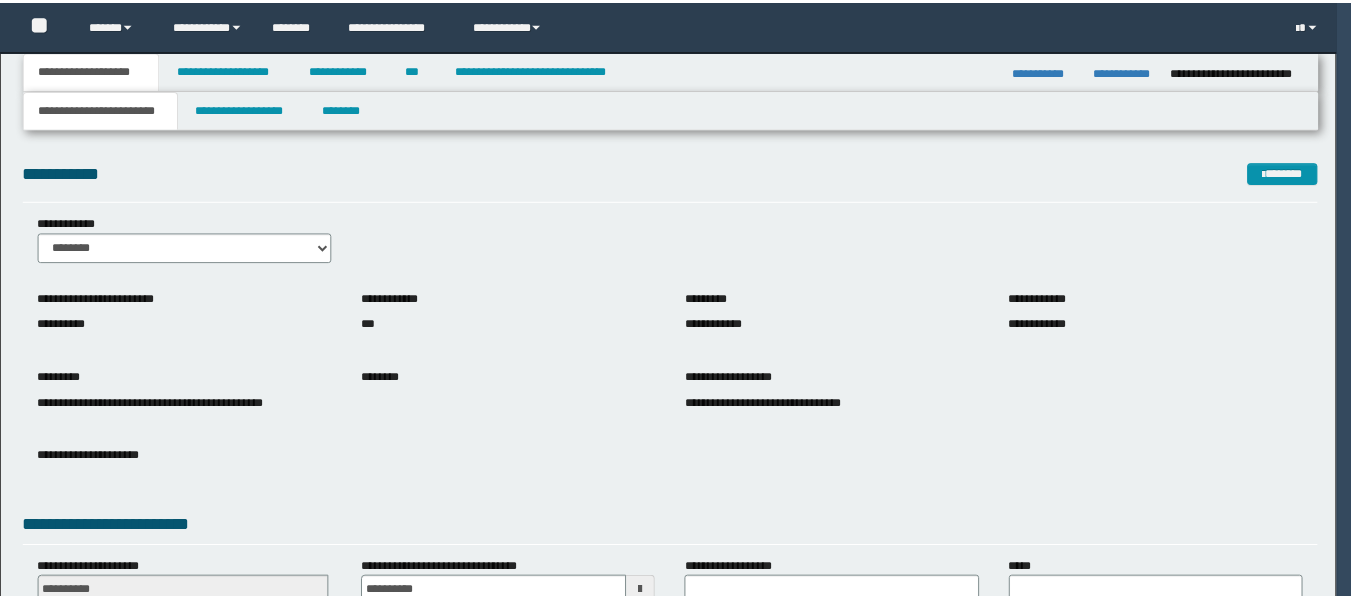 scroll, scrollTop: 0, scrollLeft: 0, axis: both 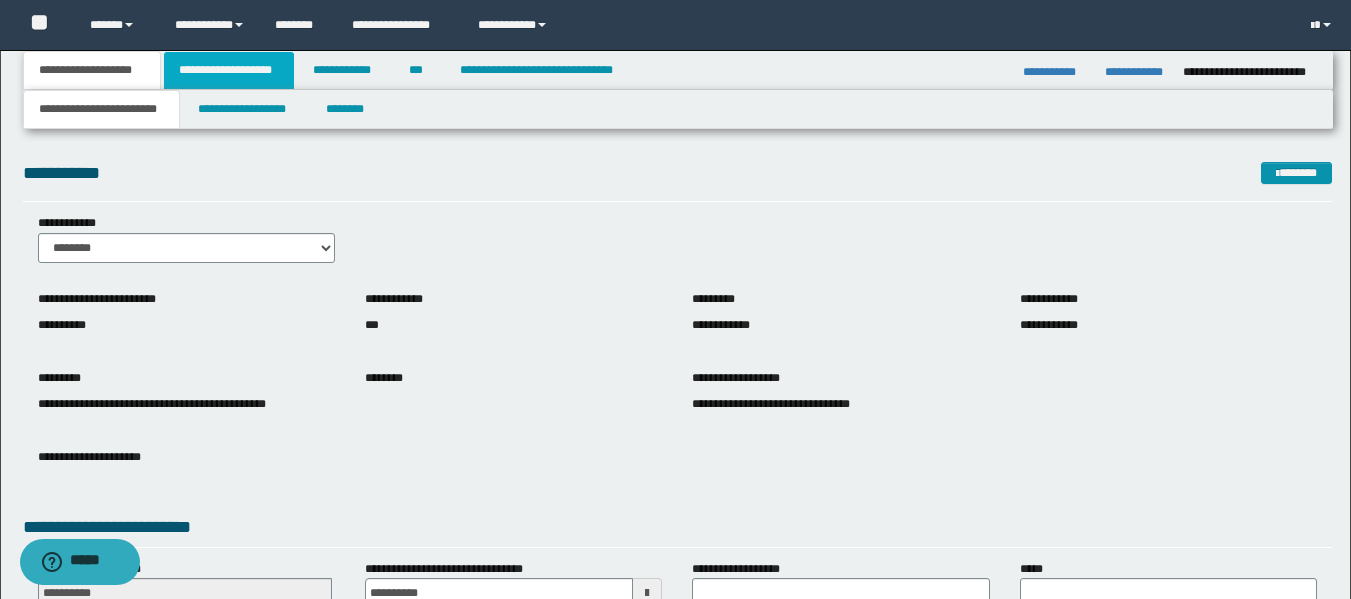 click on "**********" at bounding box center [229, 70] 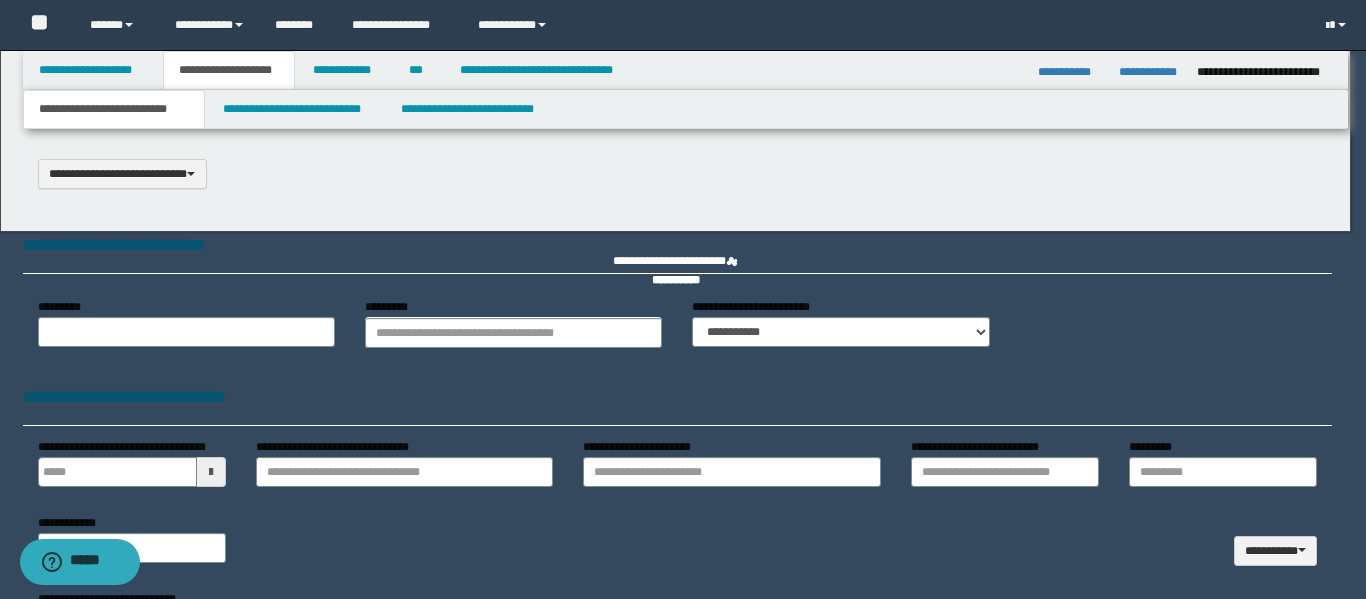 type 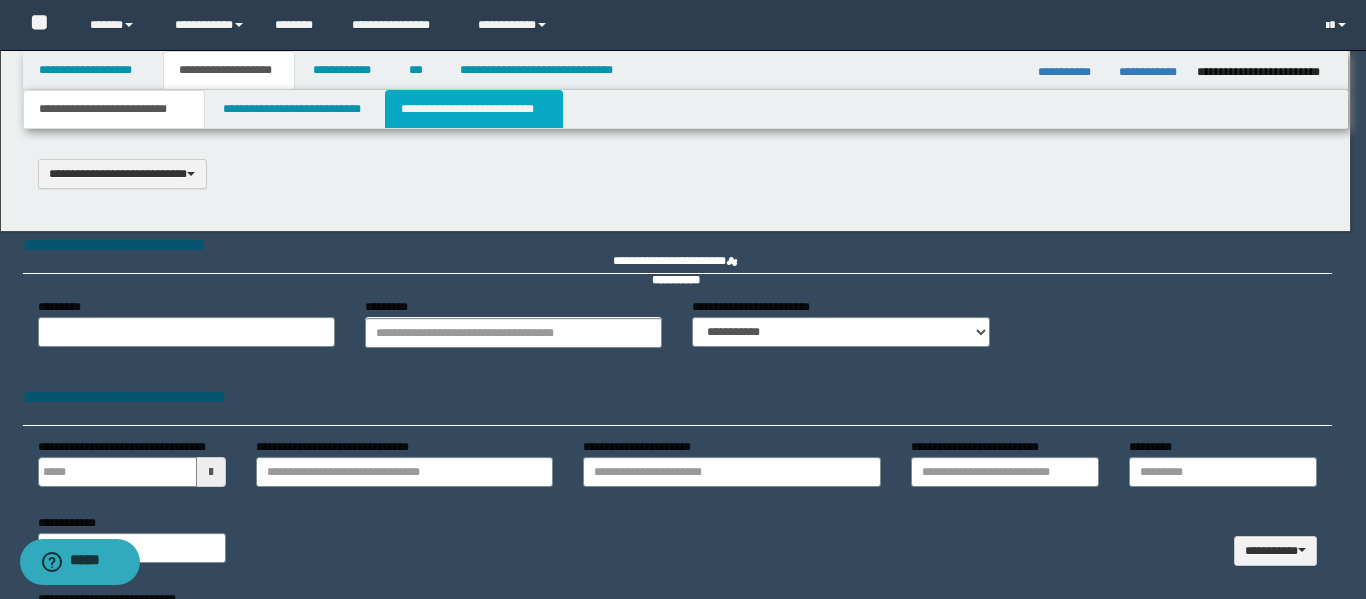 type on "**********" 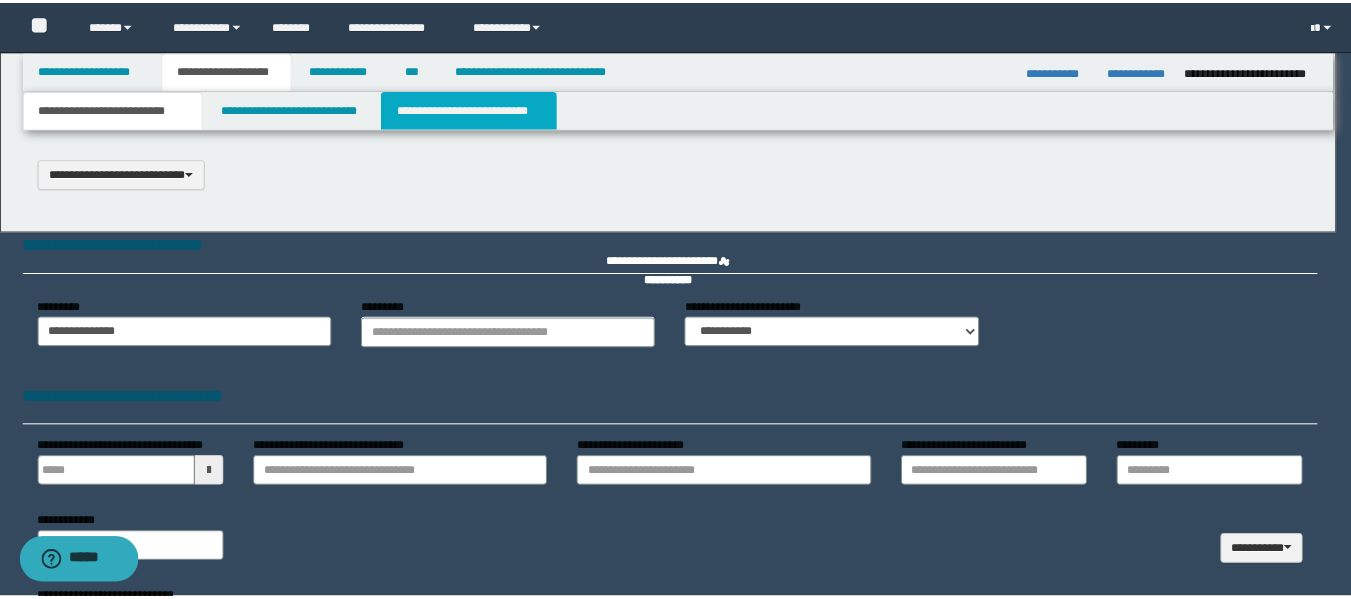 scroll, scrollTop: 0, scrollLeft: 0, axis: both 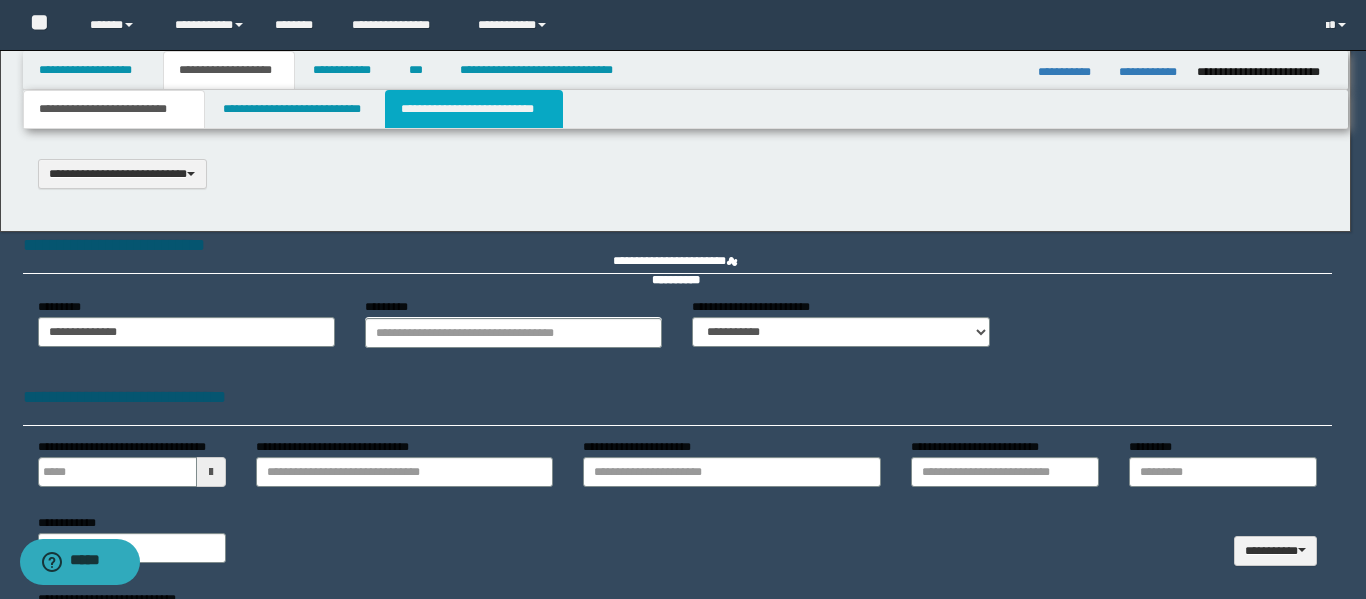 click on "**********" at bounding box center [474, 109] 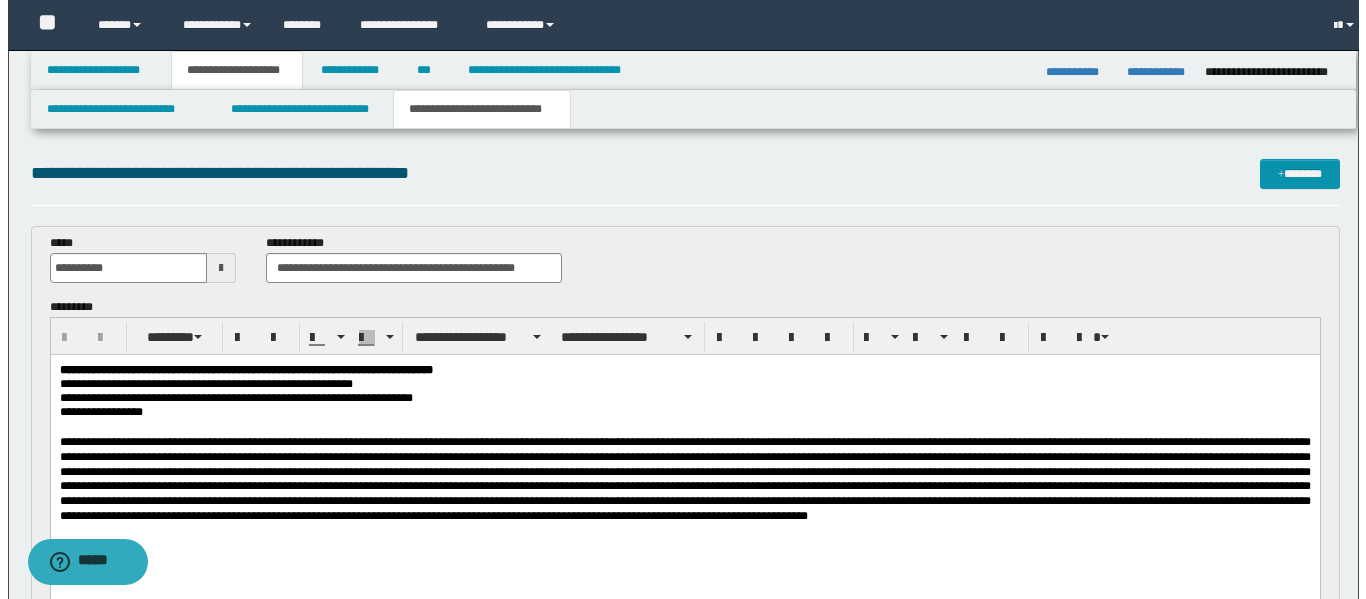 scroll, scrollTop: 0, scrollLeft: 0, axis: both 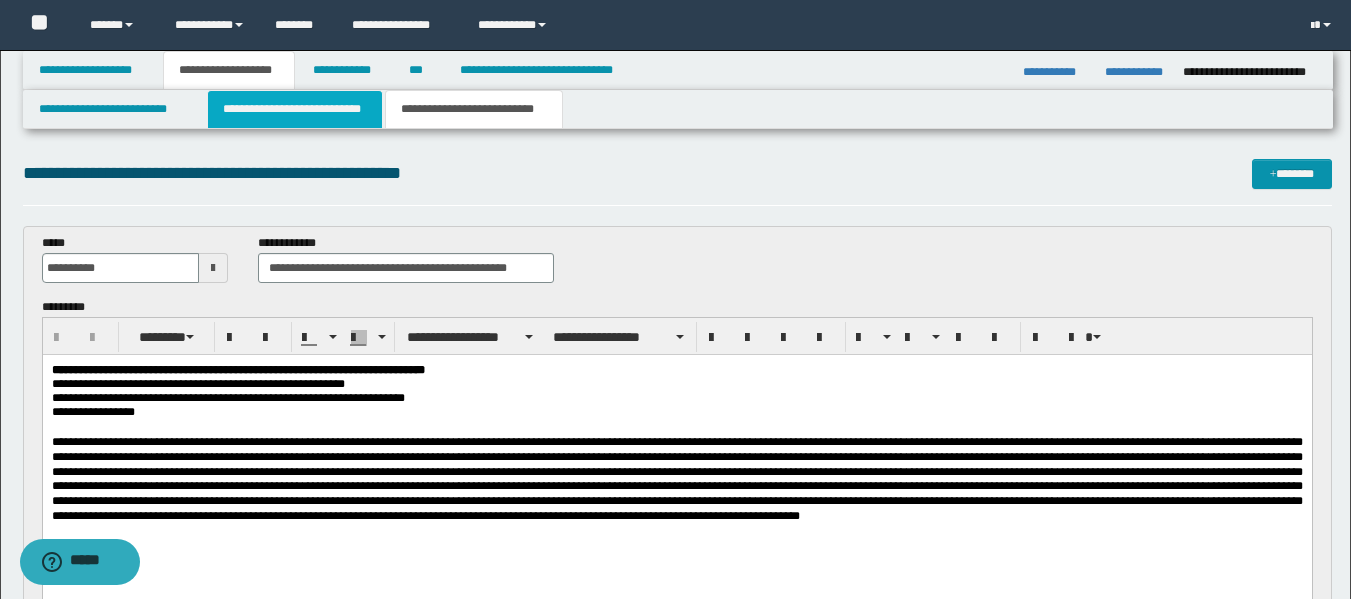 click on "**********" at bounding box center [295, 109] 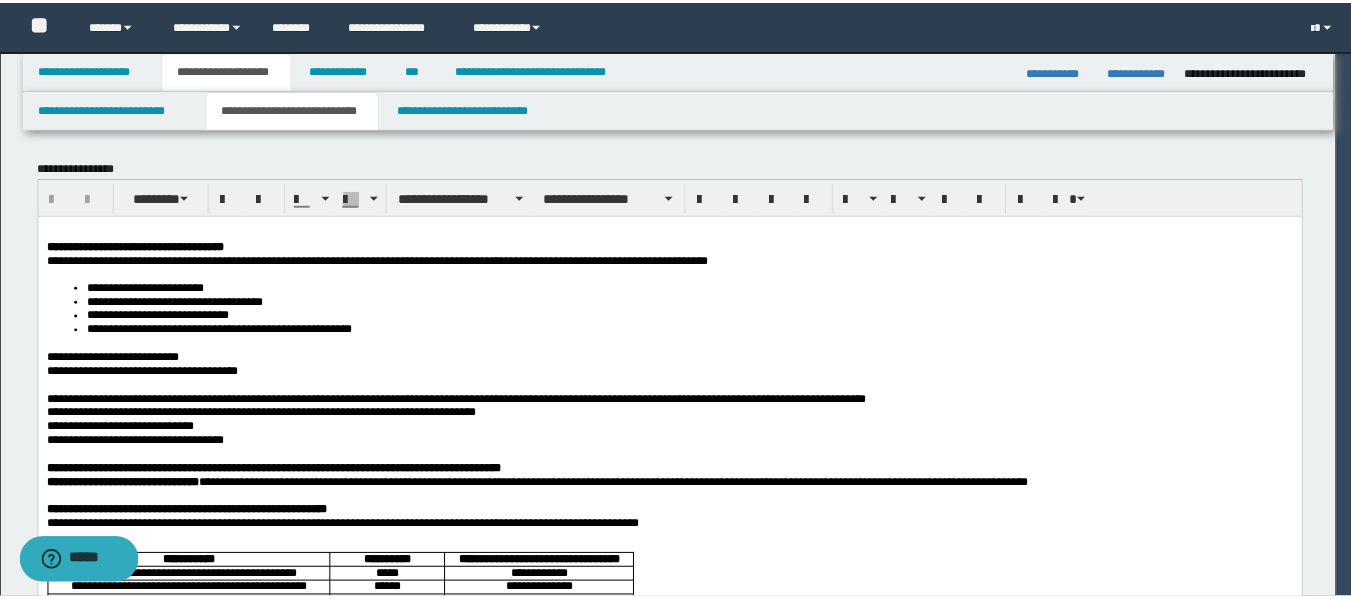 scroll, scrollTop: 0, scrollLeft: 0, axis: both 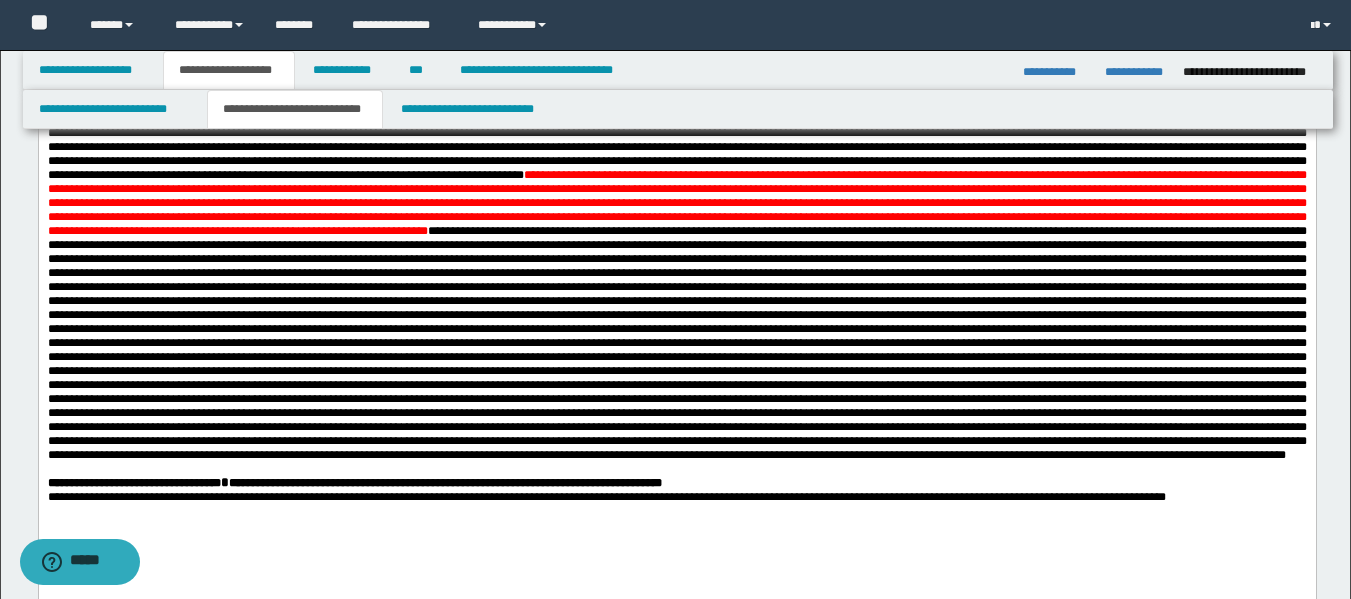 drag, startPoint x: 252, startPoint y: 428, endPoint x: 375, endPoint y: 453, distance: 125.51494 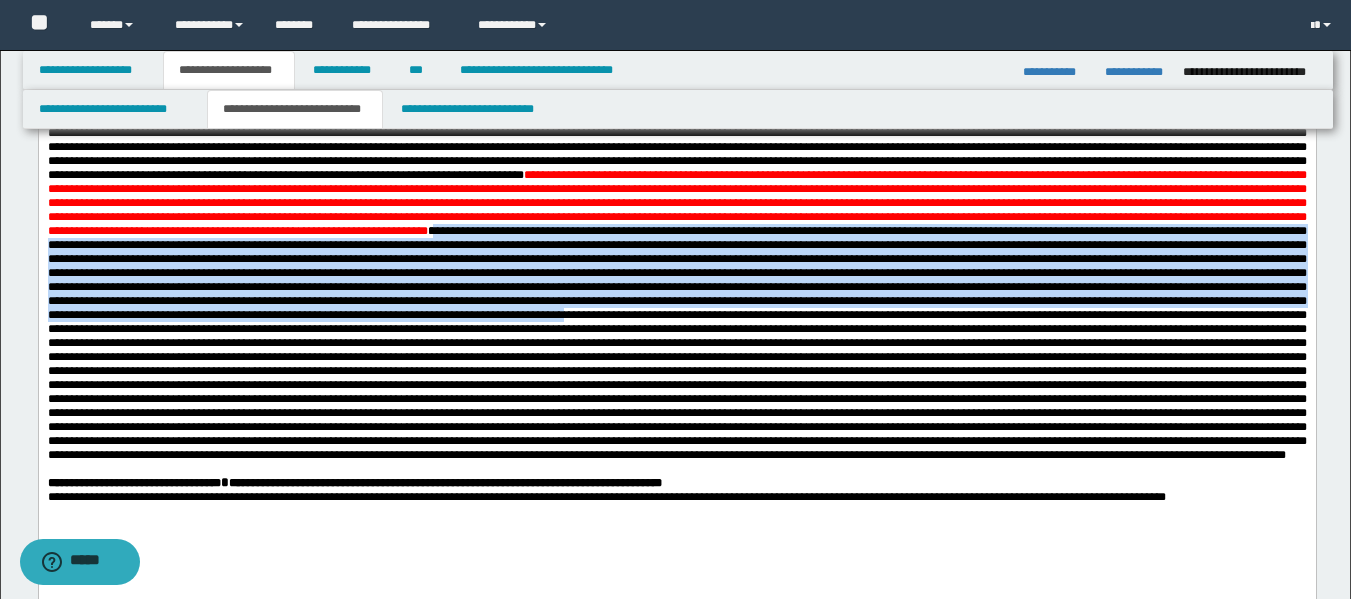 drag, startPoint x: 265, startPoint y: 433, endPoint x: 310, endPoint y: 545, distance: 120.70211 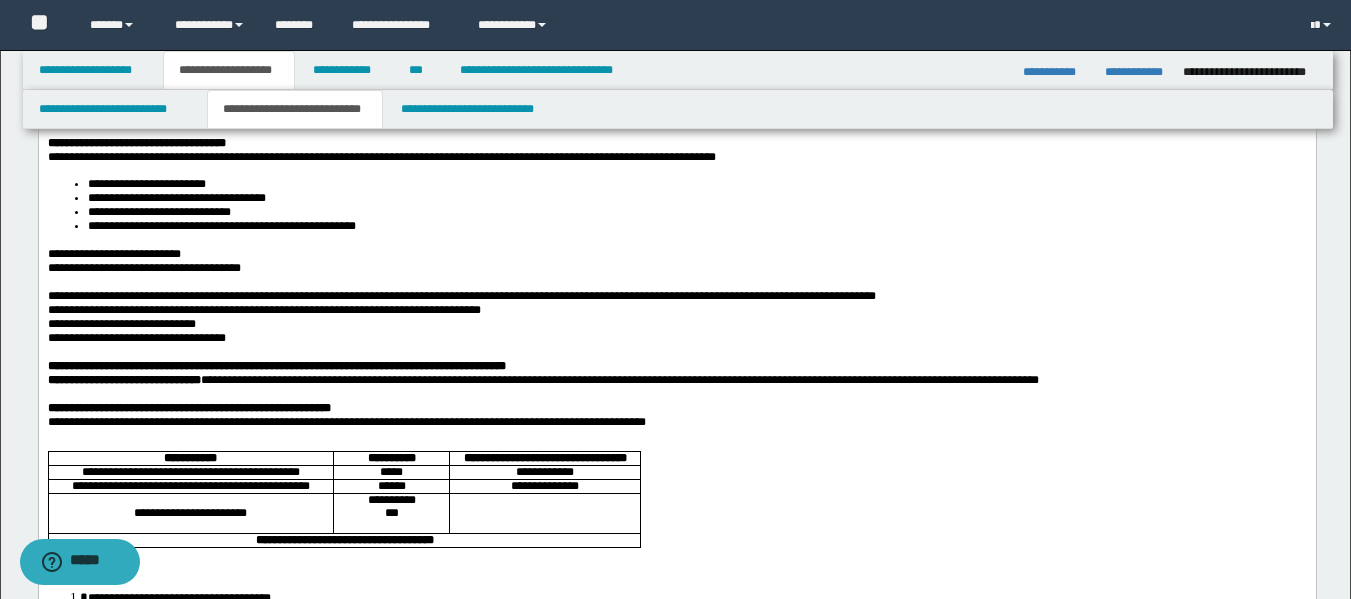 scroll, scrollTop: 0, scrollLeft: 0, axis: both 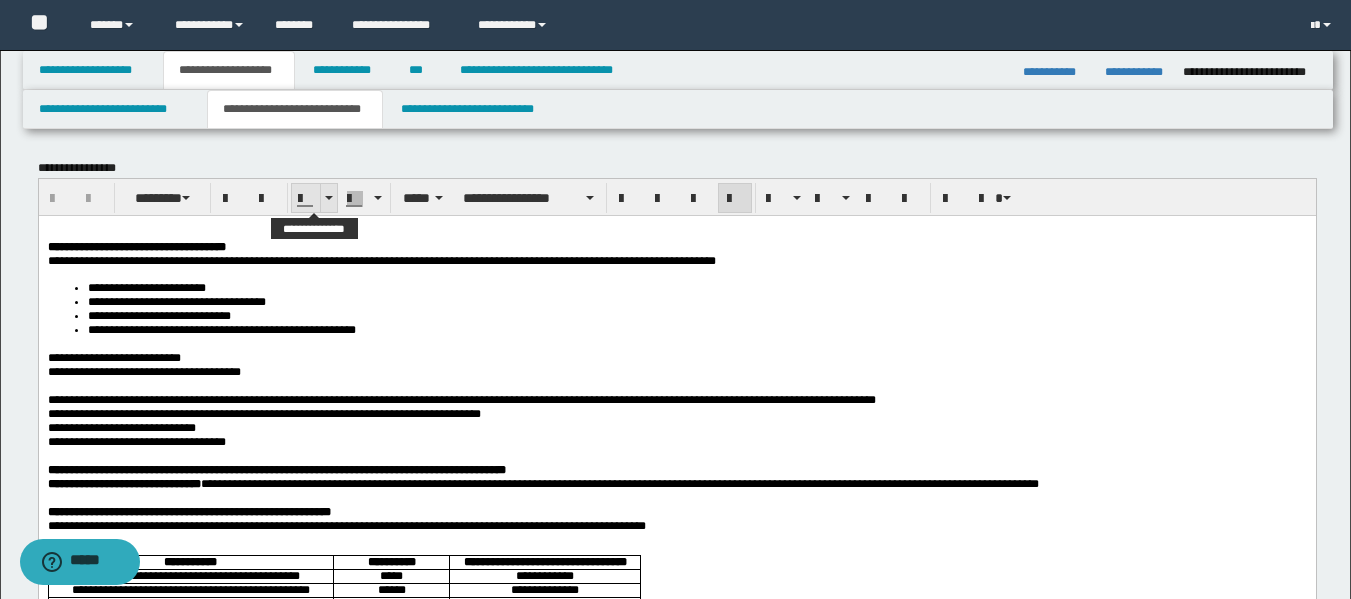 click at bounding box center (328, 198) 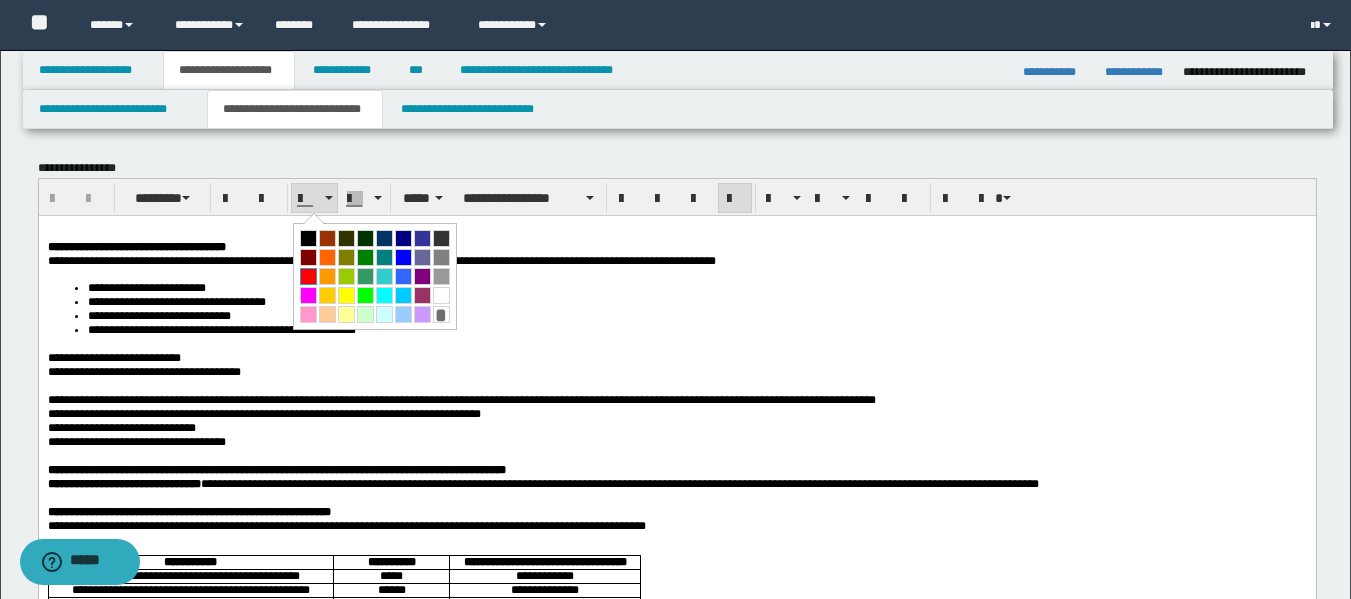 click at bounding box center [308, 276] 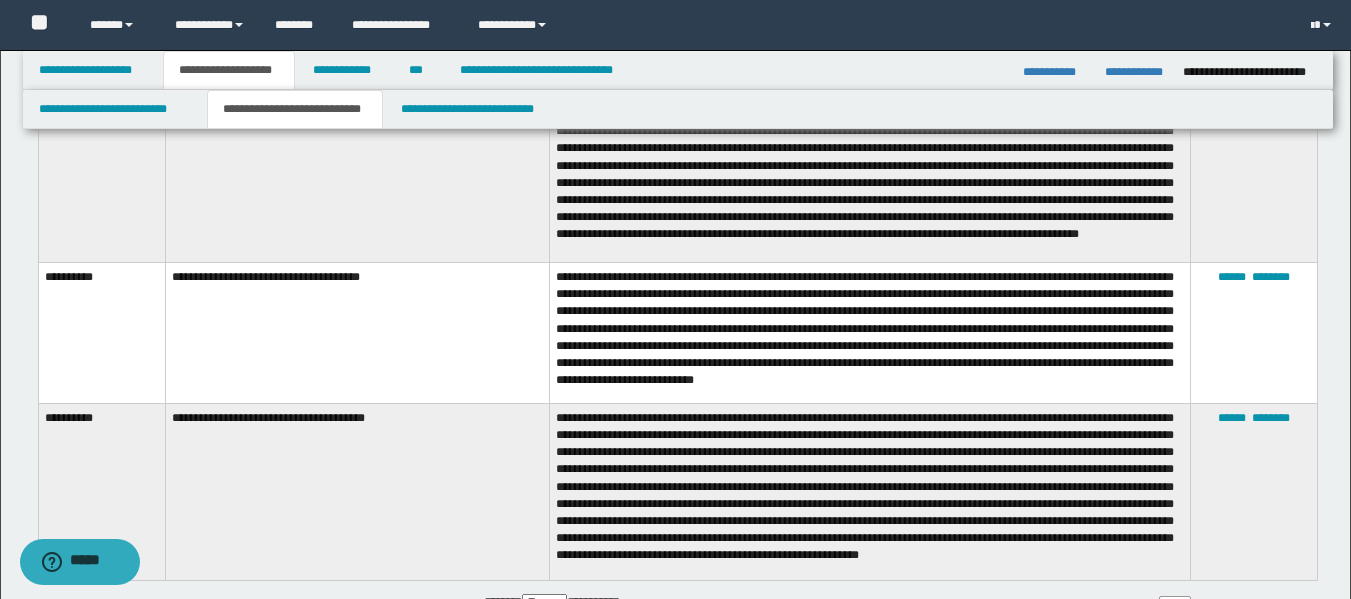 scroll, scrollTop: 2639, scrollLeft: 0, axis: vertical 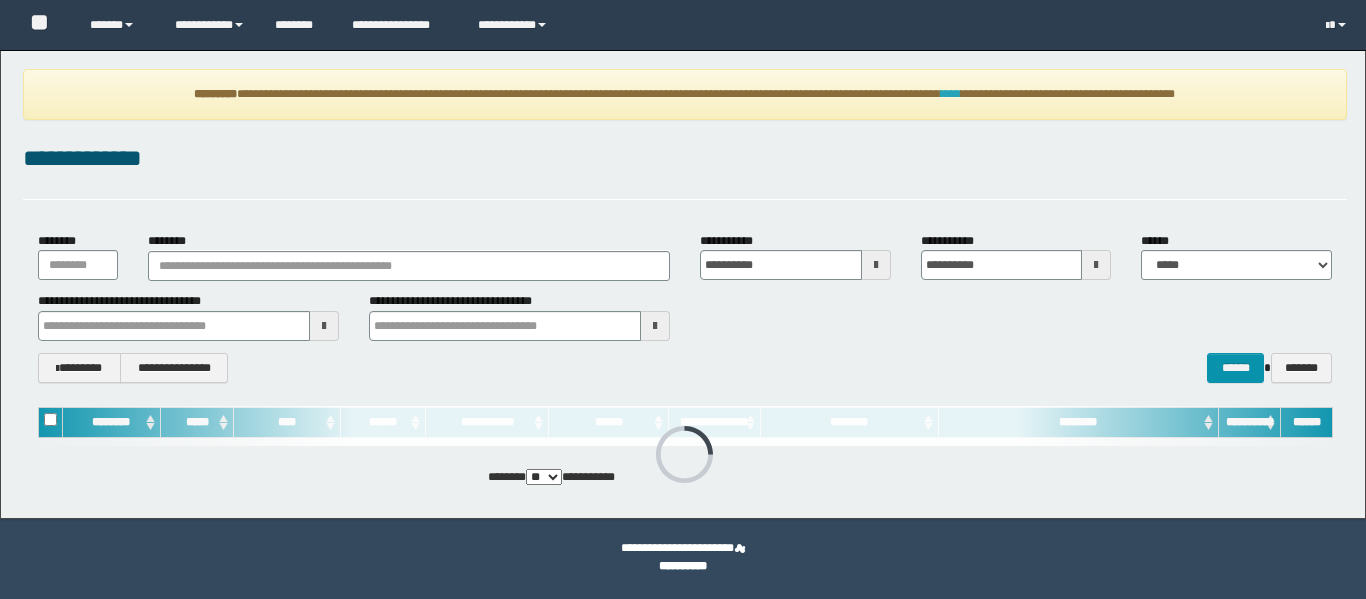 click on "****" at bounding box center (951, 94) 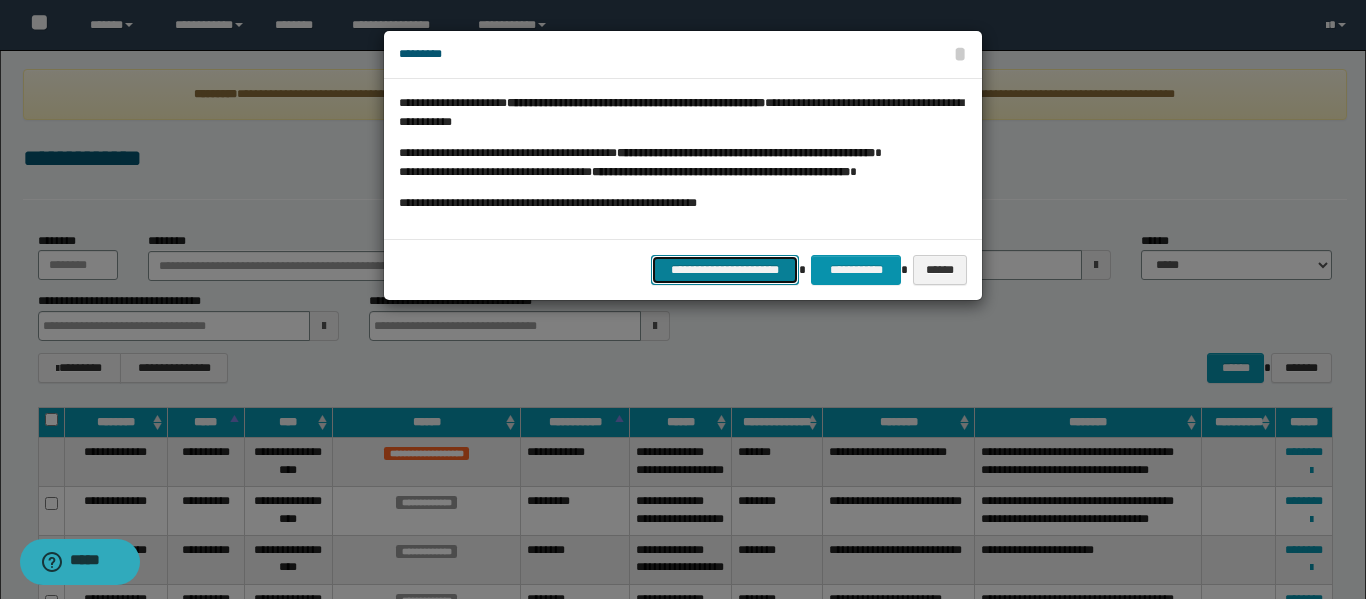 click on "**********" at bounding box center (725, 270) 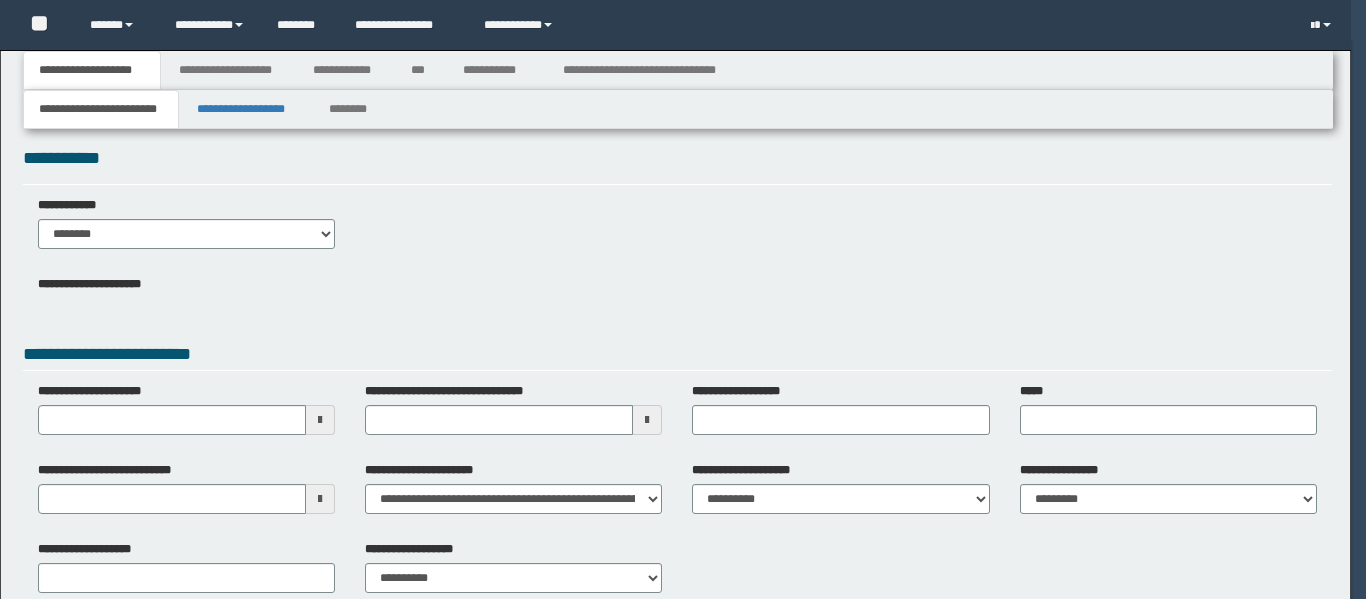 scroll, scrollTop: 0, scrollLeft: 0, axis: both 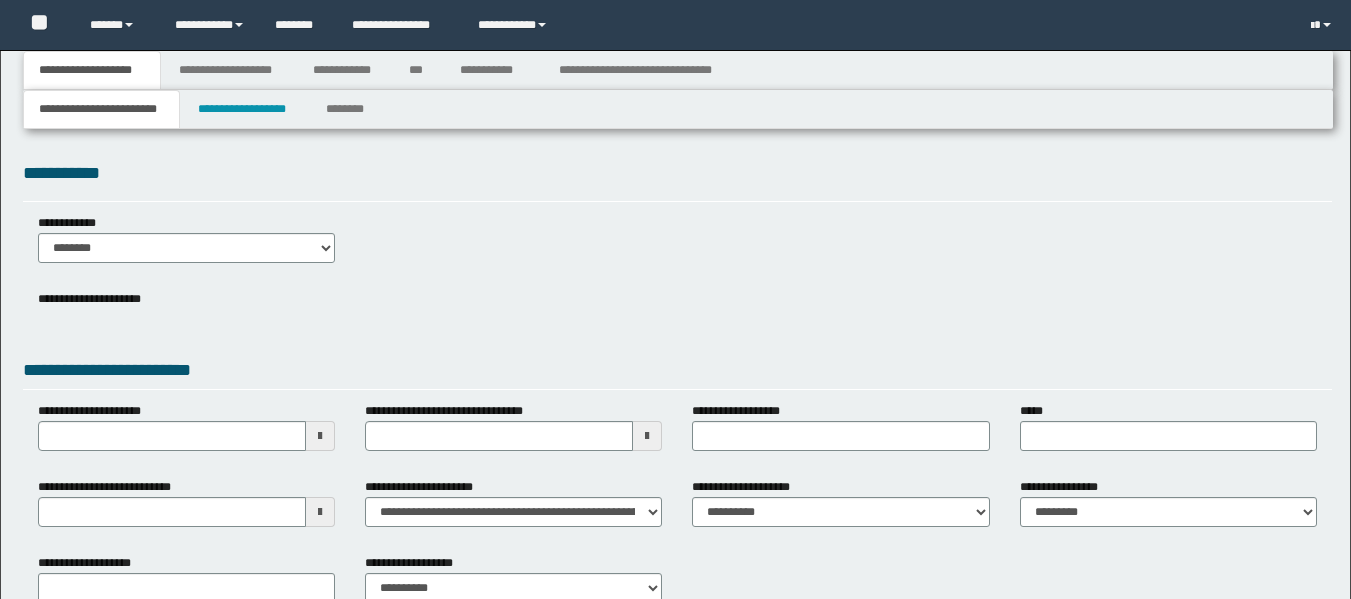 type 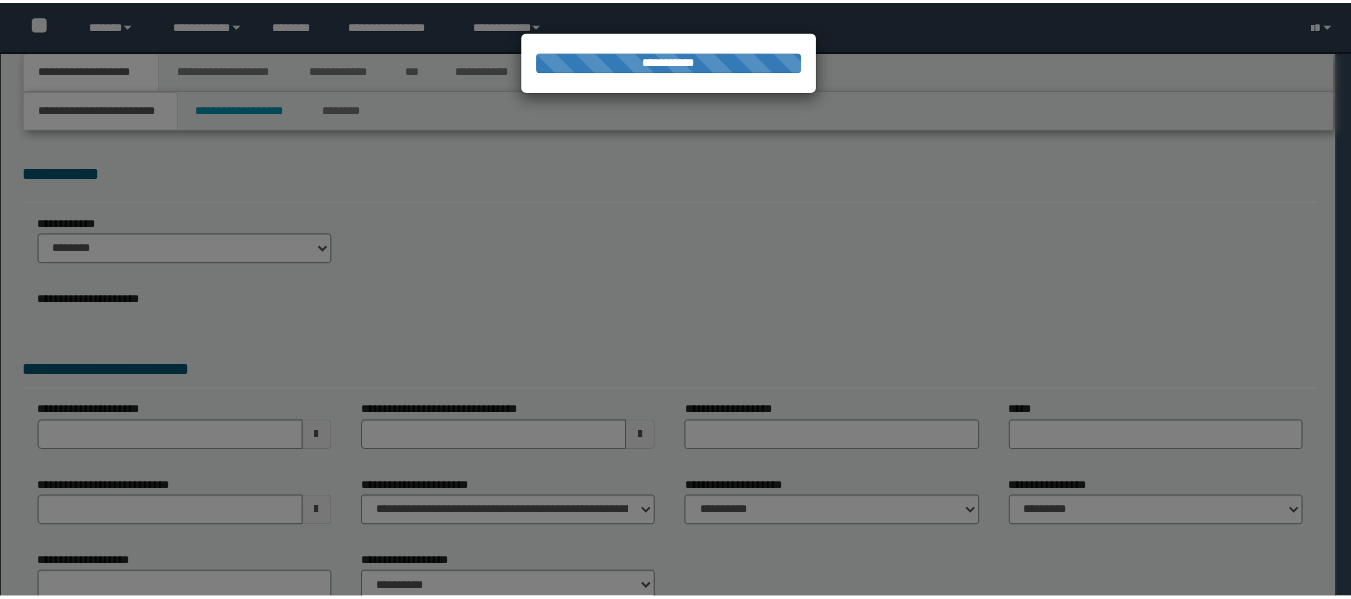 scroll, scrollTop: 0, scrollLeft: 0, axis: both 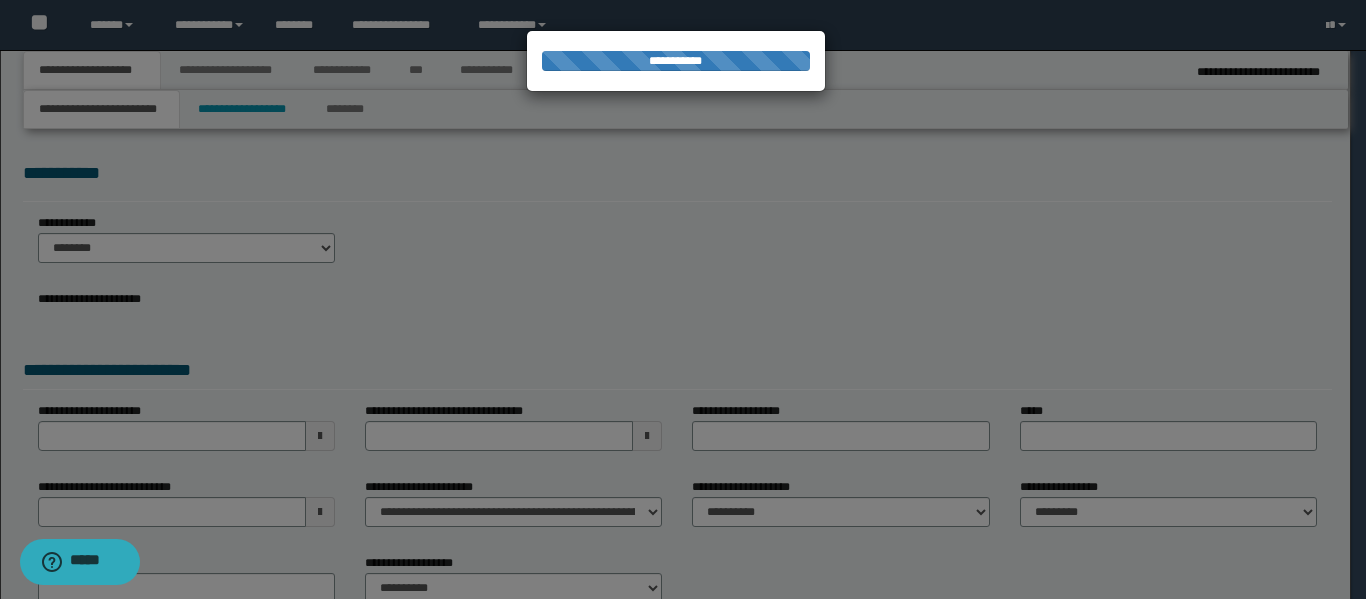 type on "**********" 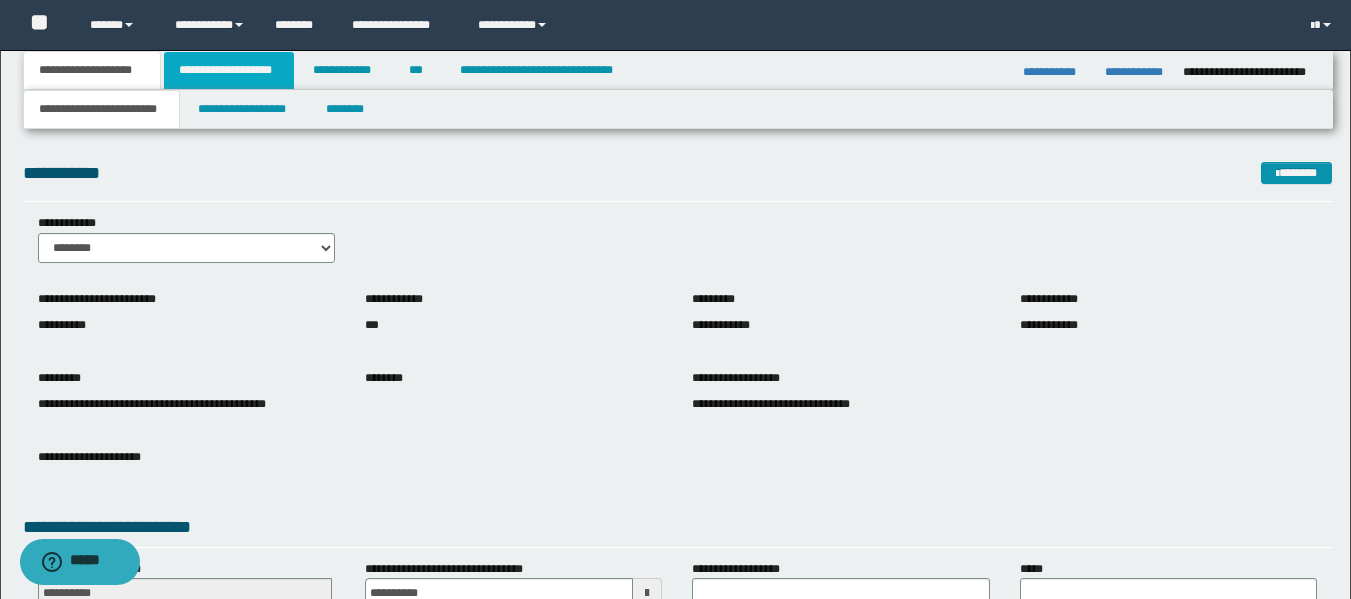 click on "**********" at bounding box center [229, 70] 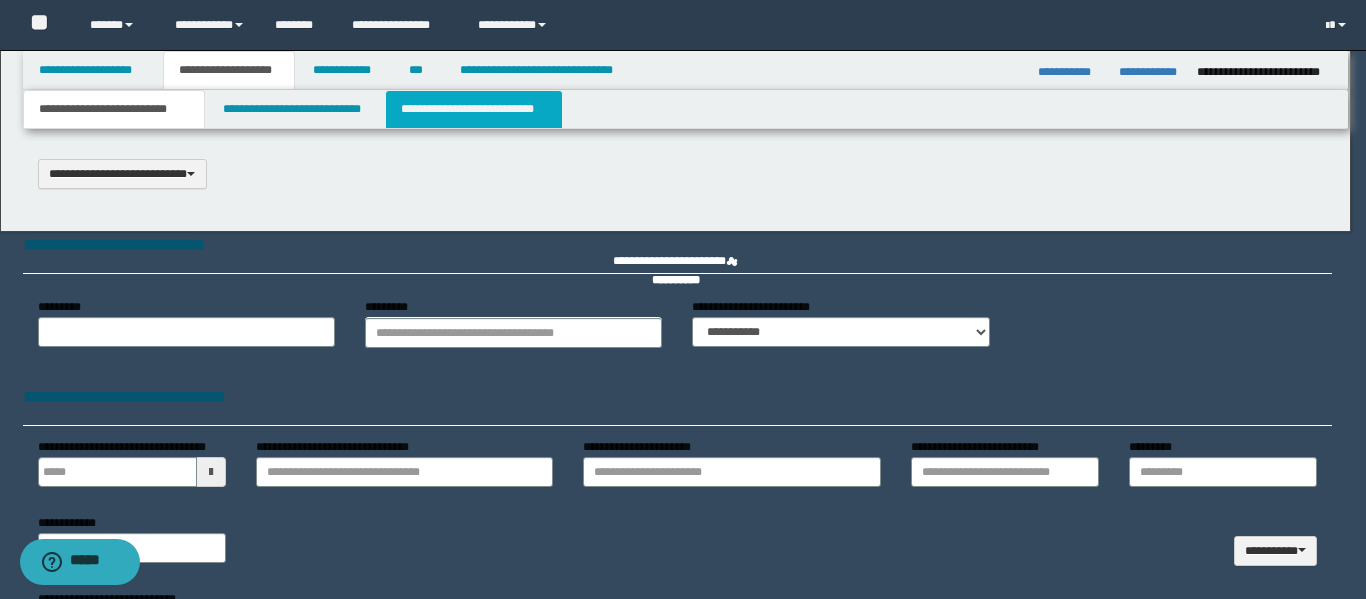 type 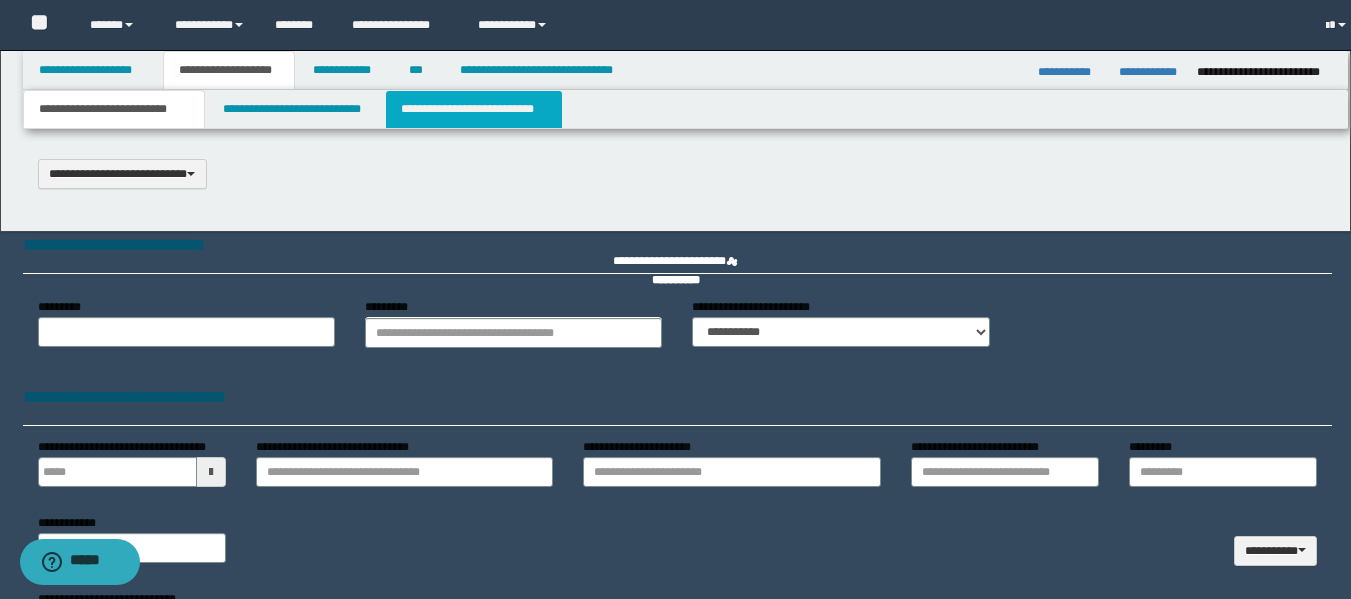 type on "**********" 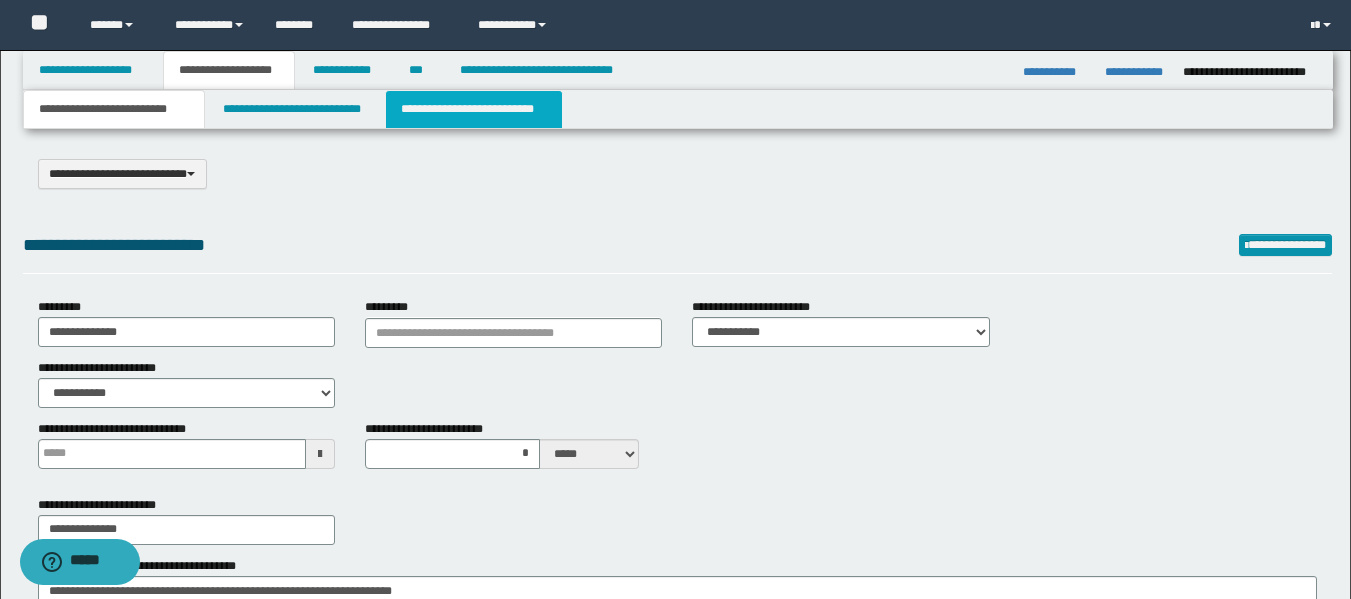 scroll, scrollTop: 0, scrollLeft: 0, axis: both 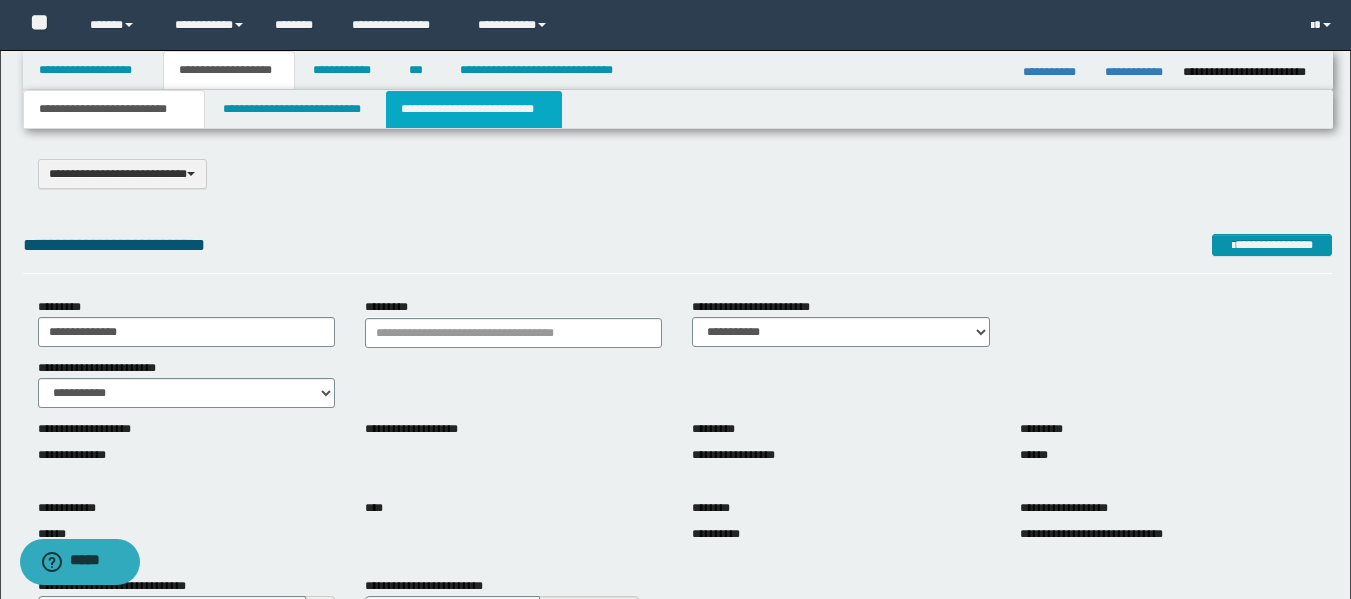 click on "**********" at bounding box center [474, 109] 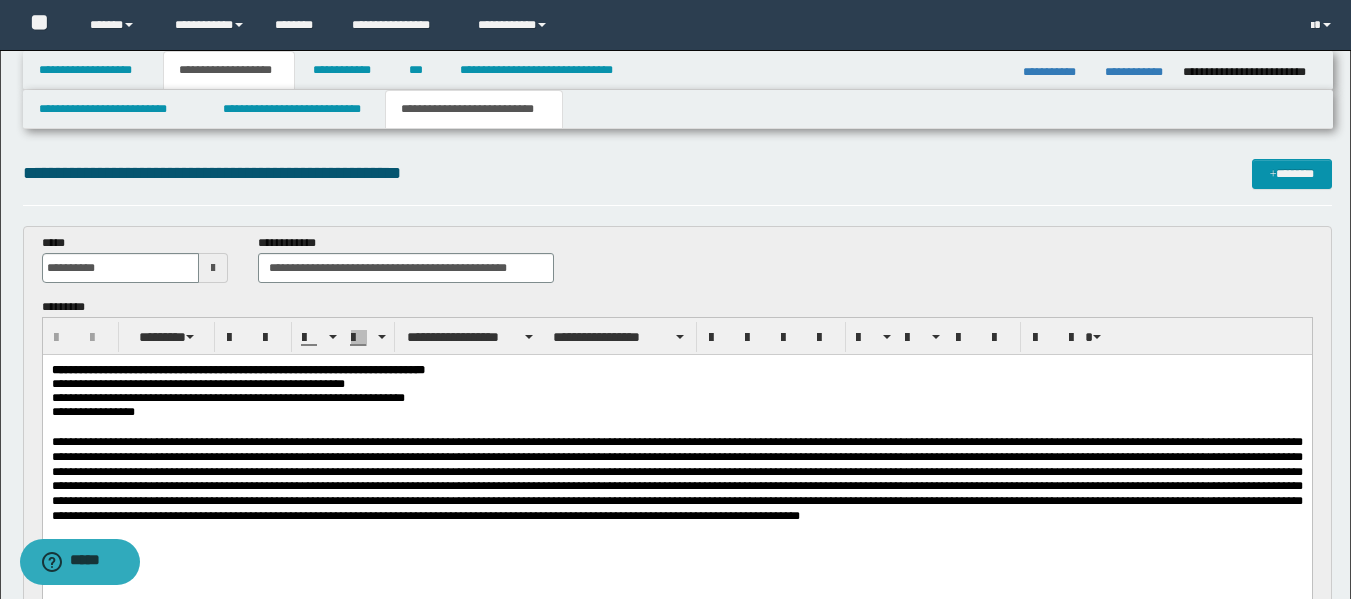 scroll, scrollTop: 0, scrollLeft: 0, axis: both 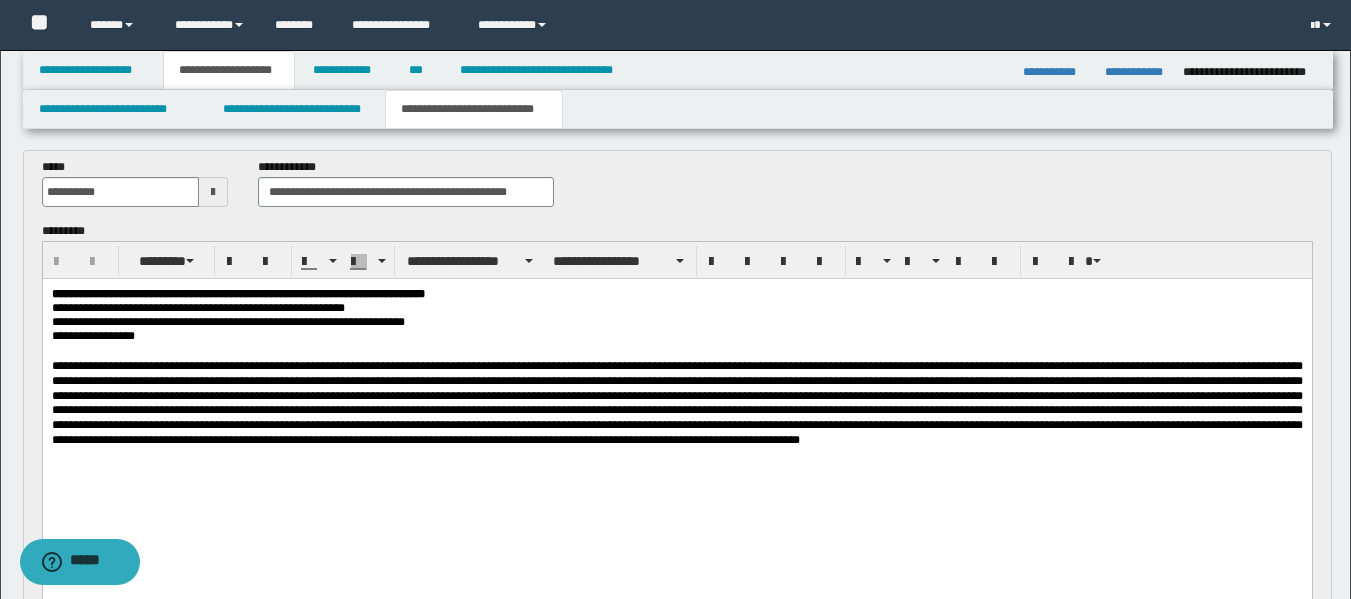 click at bounding box center (676, 403) 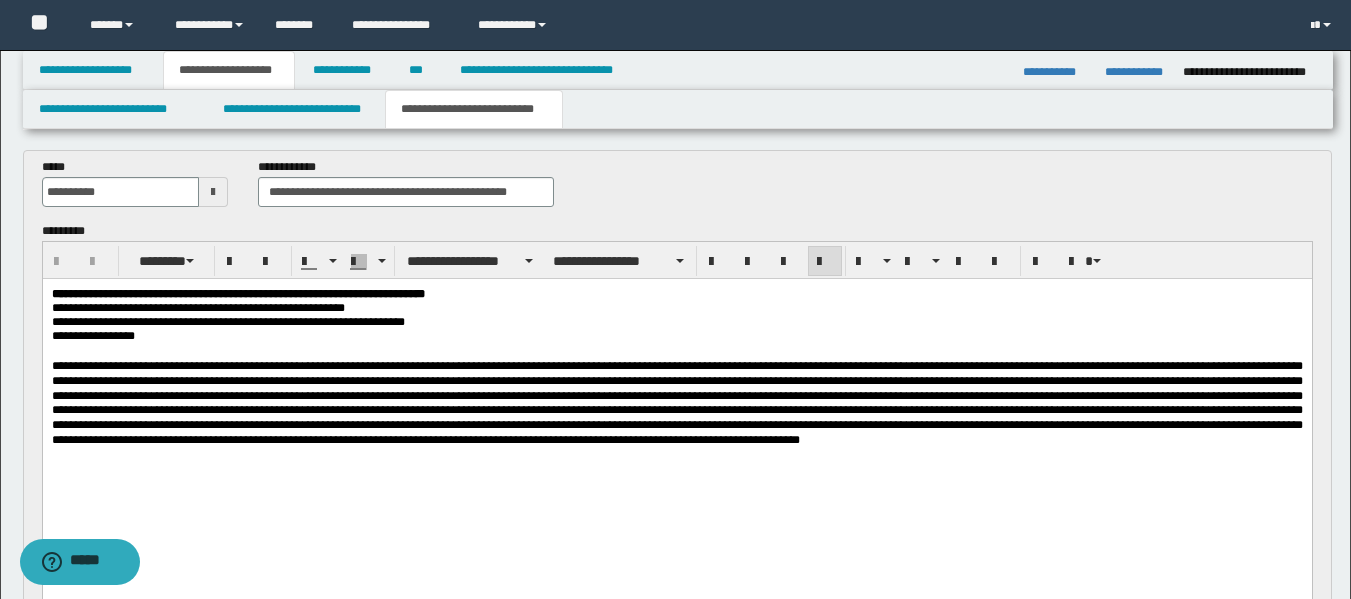 type 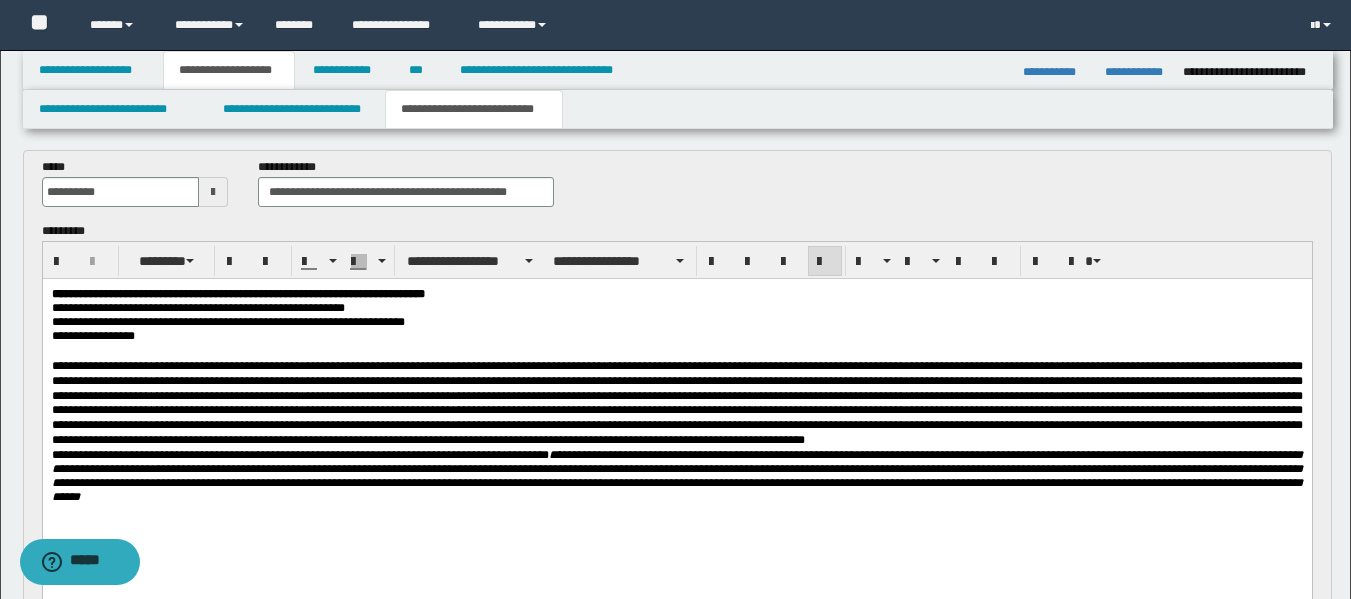 click at bounding box center [676, 403] 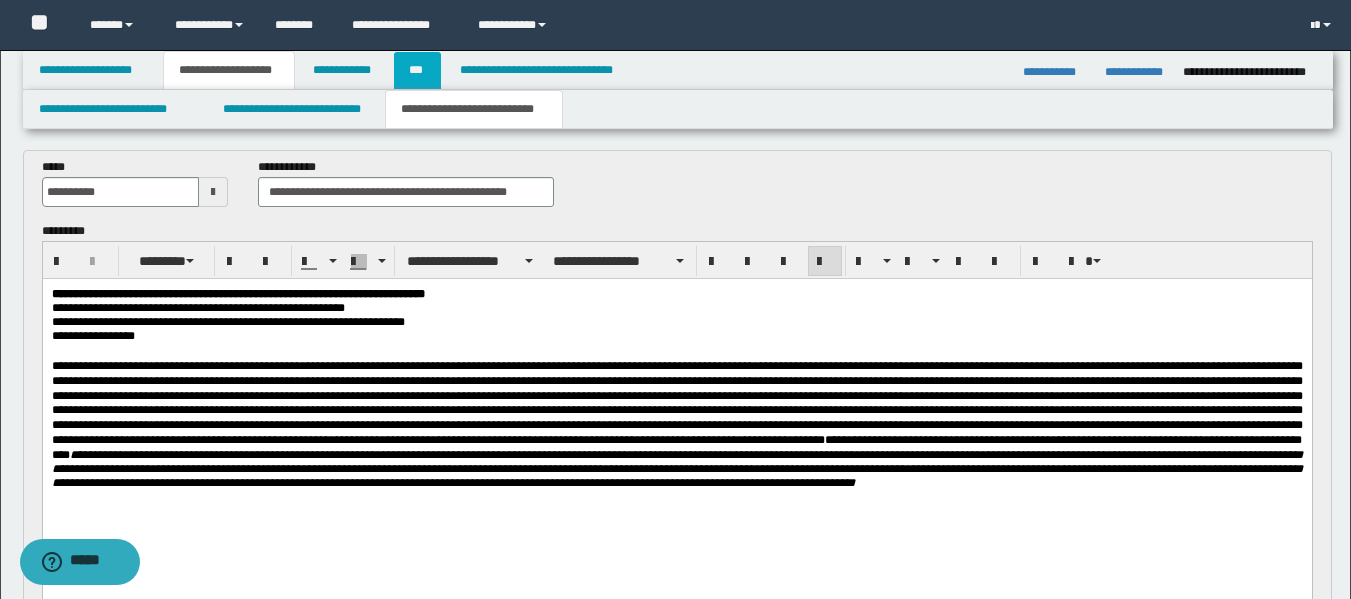 click on "***" at bounding box center (417, 70) 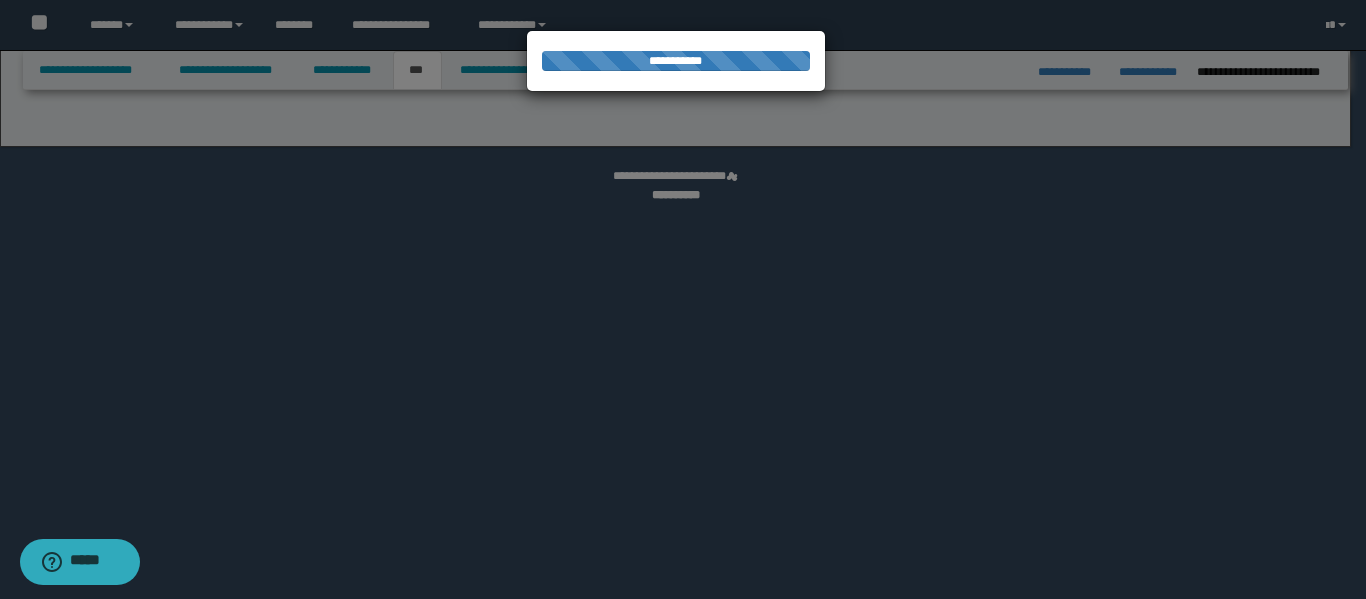 select on "**" 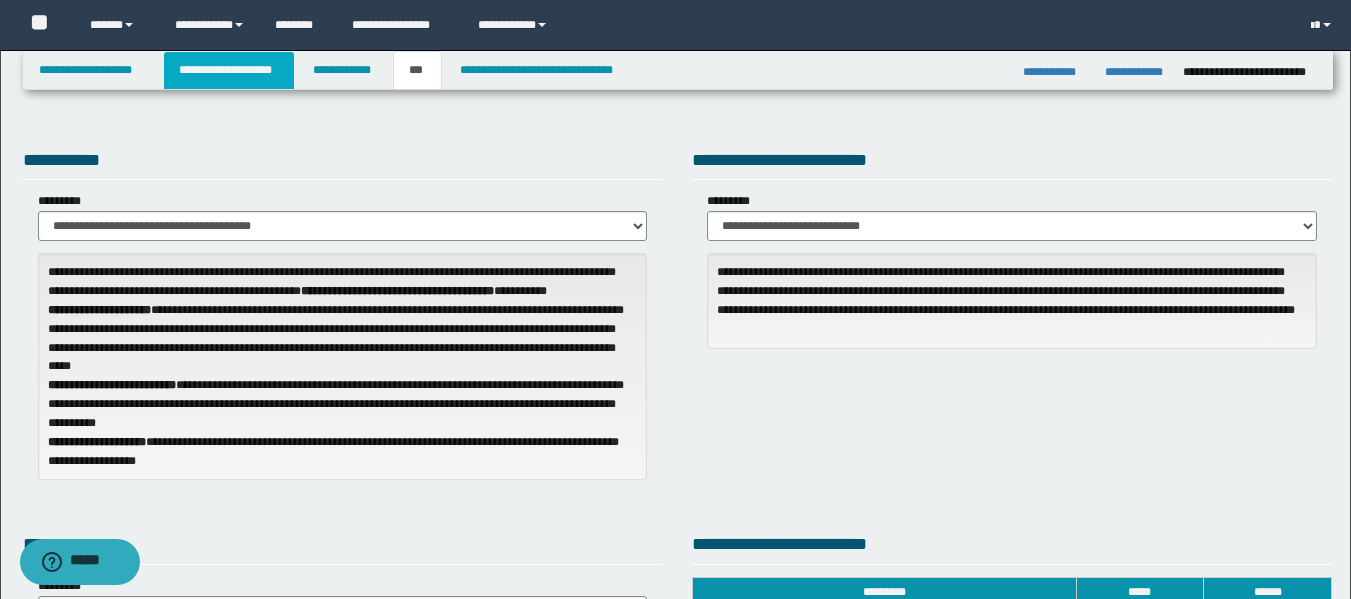 click on "**********" at bounding box center [229, 70] 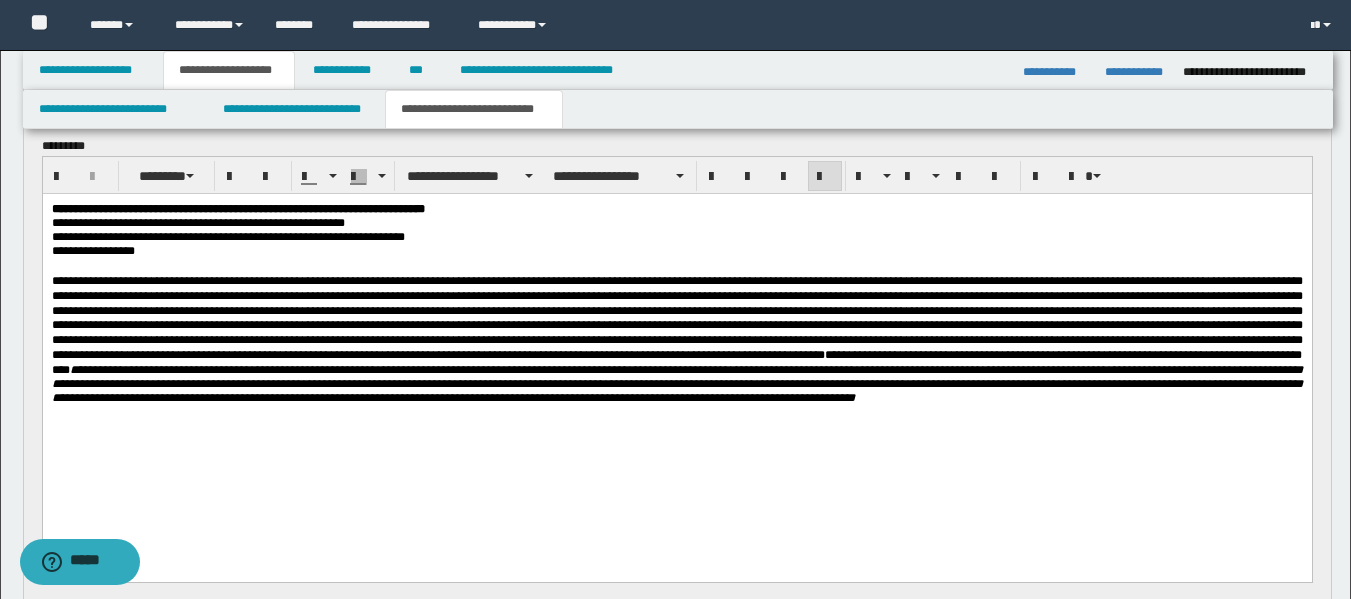 scroll, scrollTop: 178, scrollLeft: 0, axis: vertical 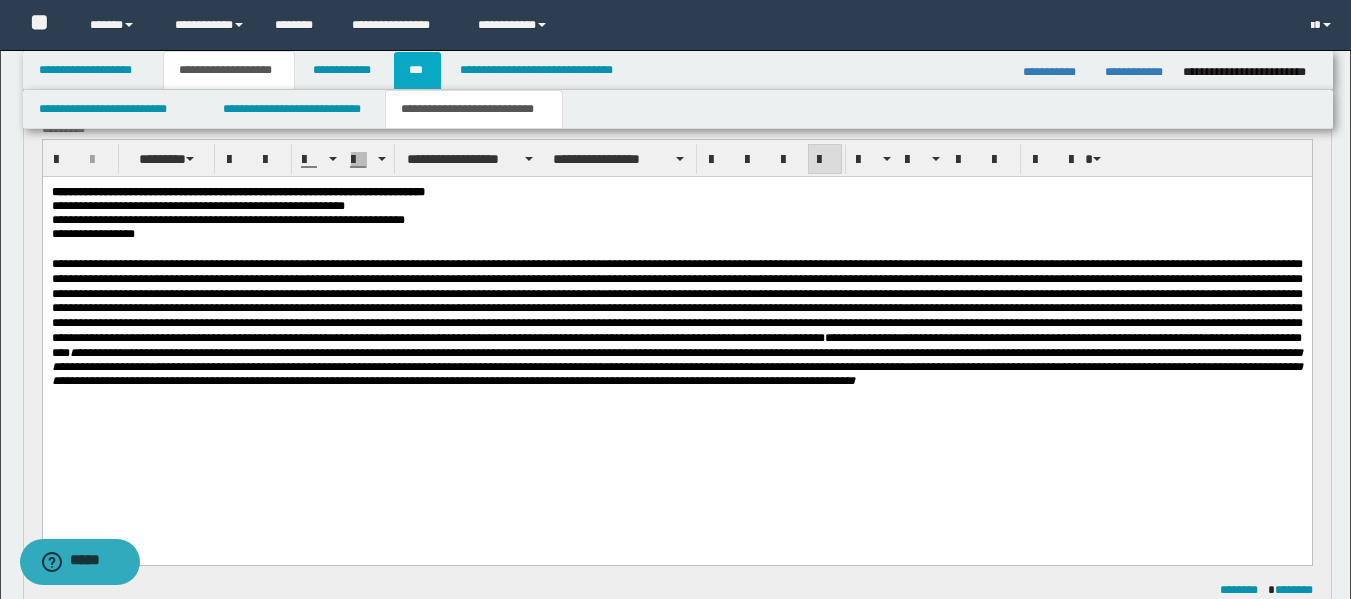click on "***" at bounding box center (417, 70) 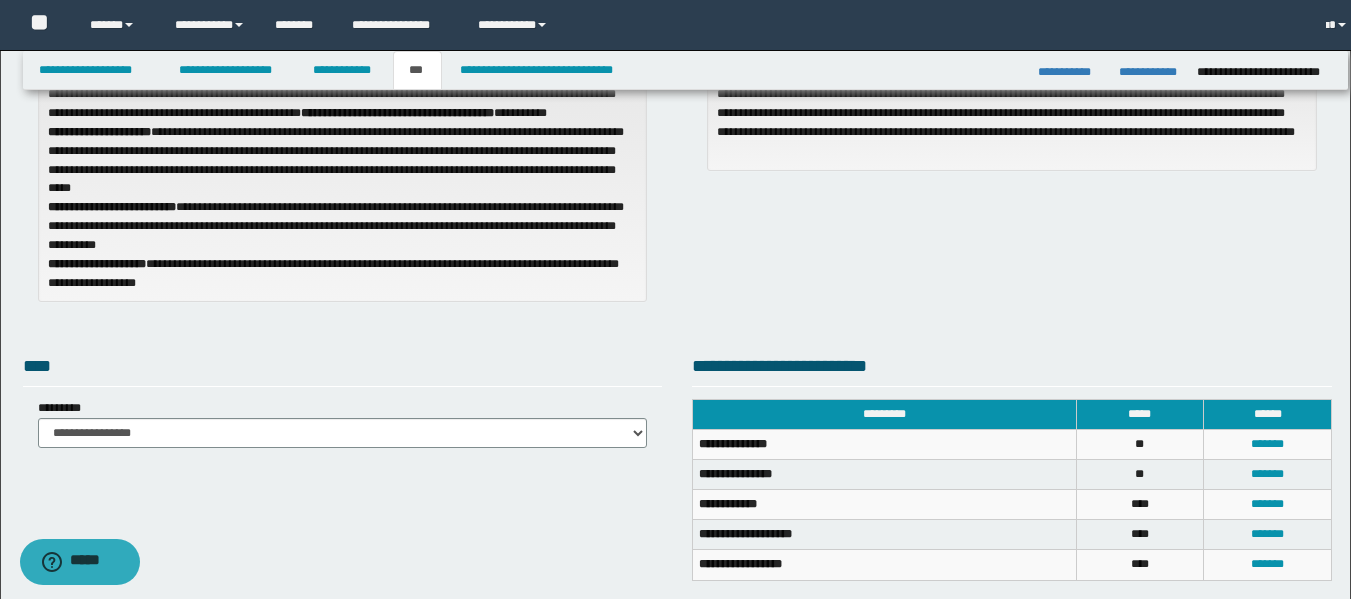 scroll, scrollTop: 147, scrollLeft: 0, axis: vertical 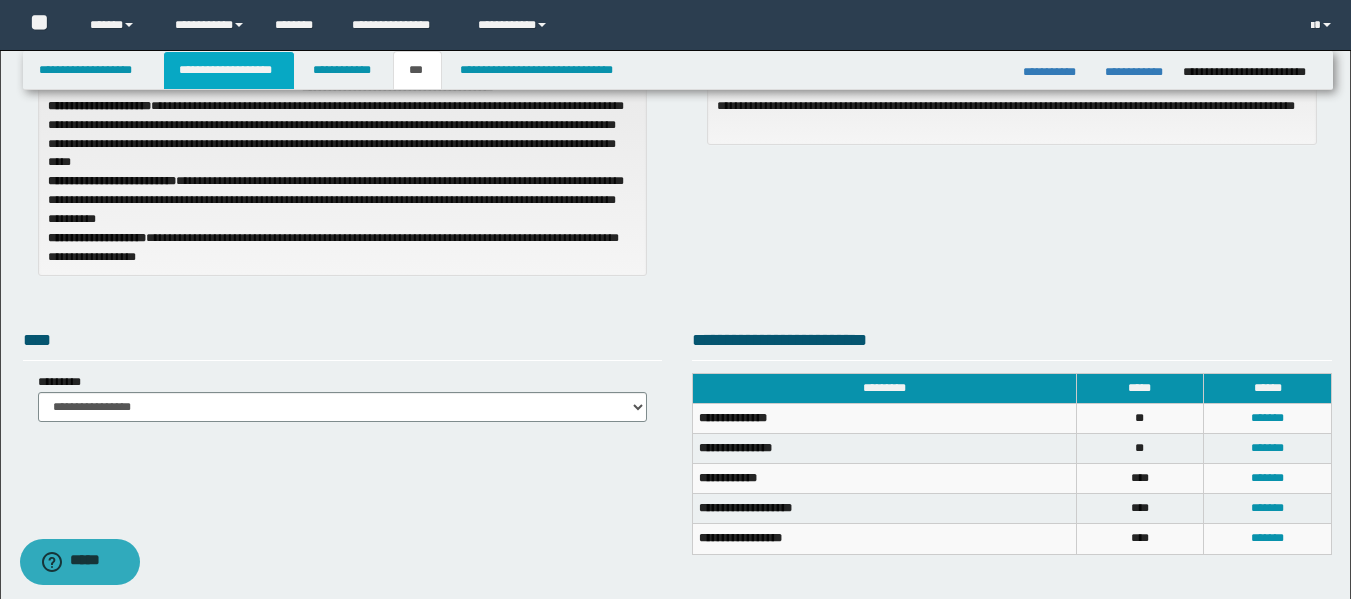 click on "**********" at bounding box center (229, 70) 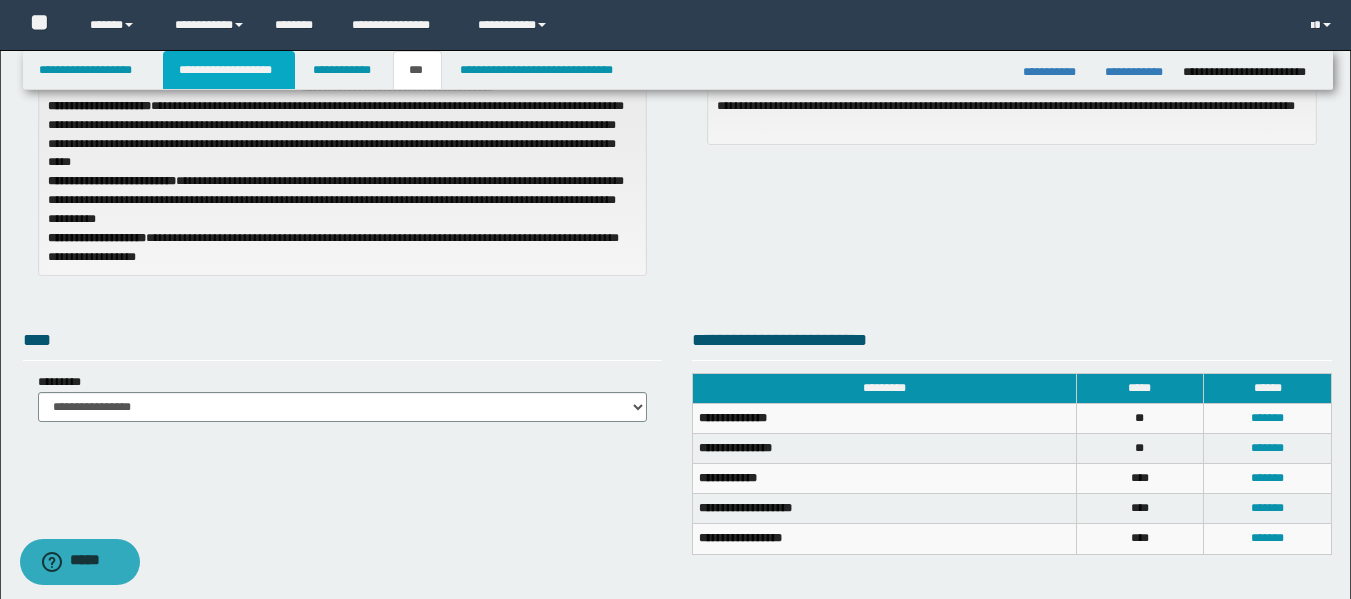 scroll, scrollTop: 235, scrollLeft: 0, axis: vertical 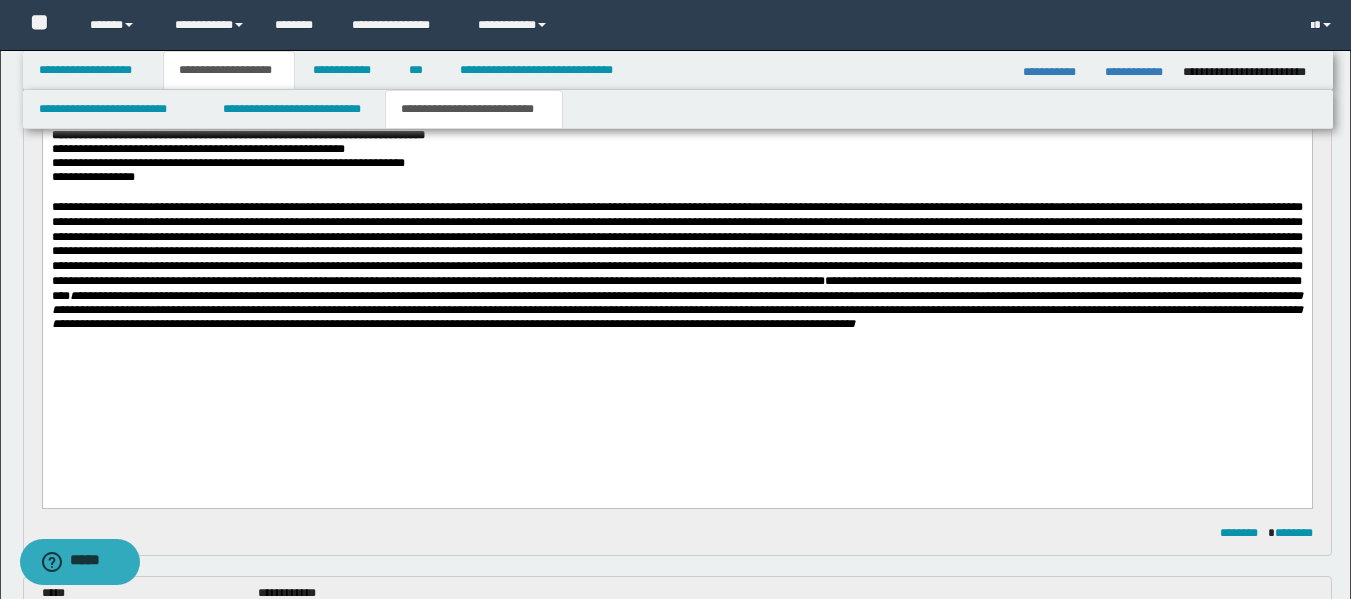 click on "**********" at bounding box center [676, 265] 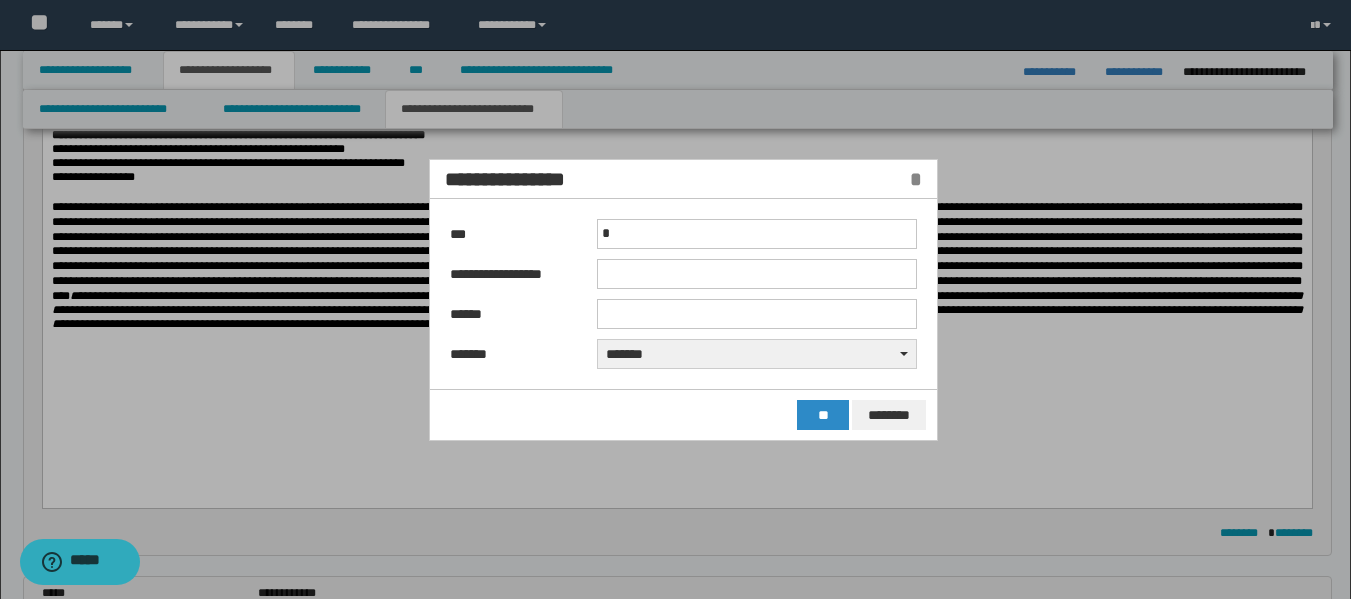 type on "**" 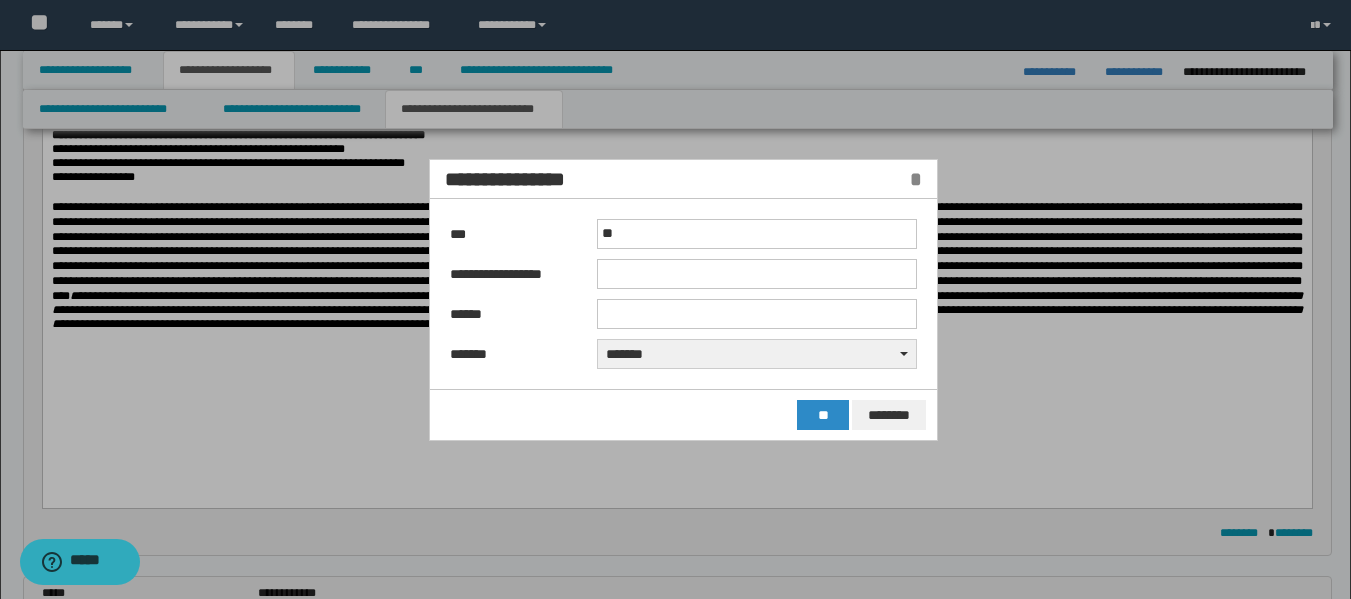 type on "**" 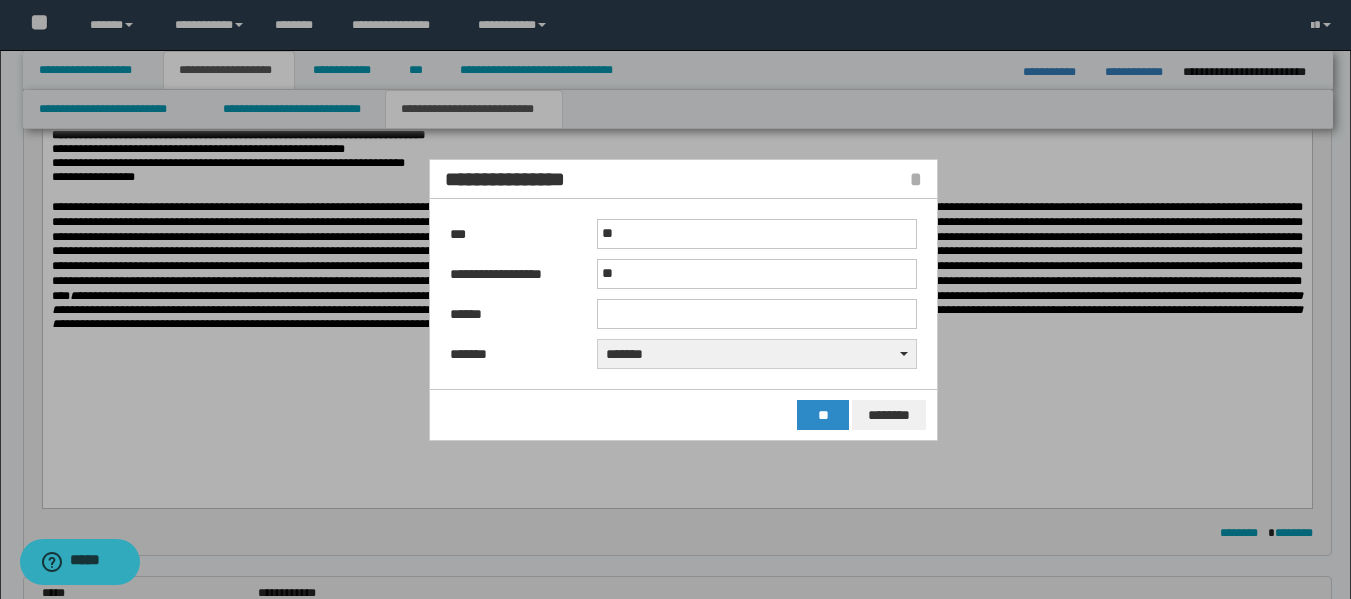 type on "**" 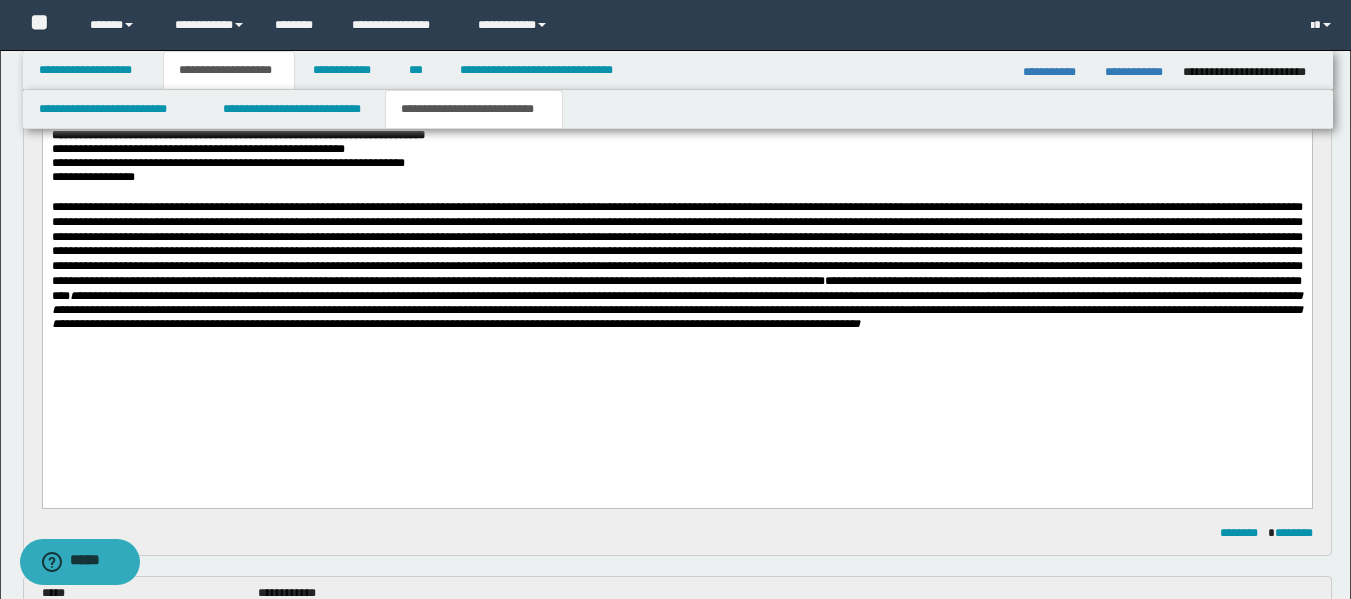 click on "**********" at bounding box center [676, 310] 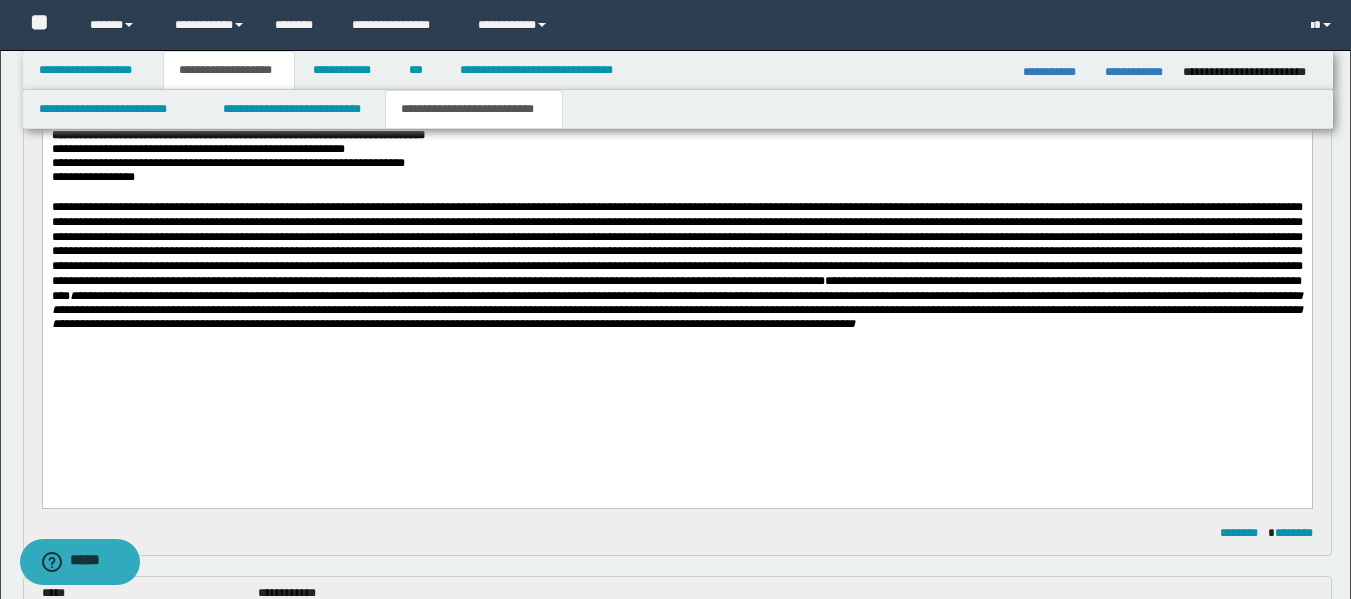 click on "**********" at bounding box center (676, 265) 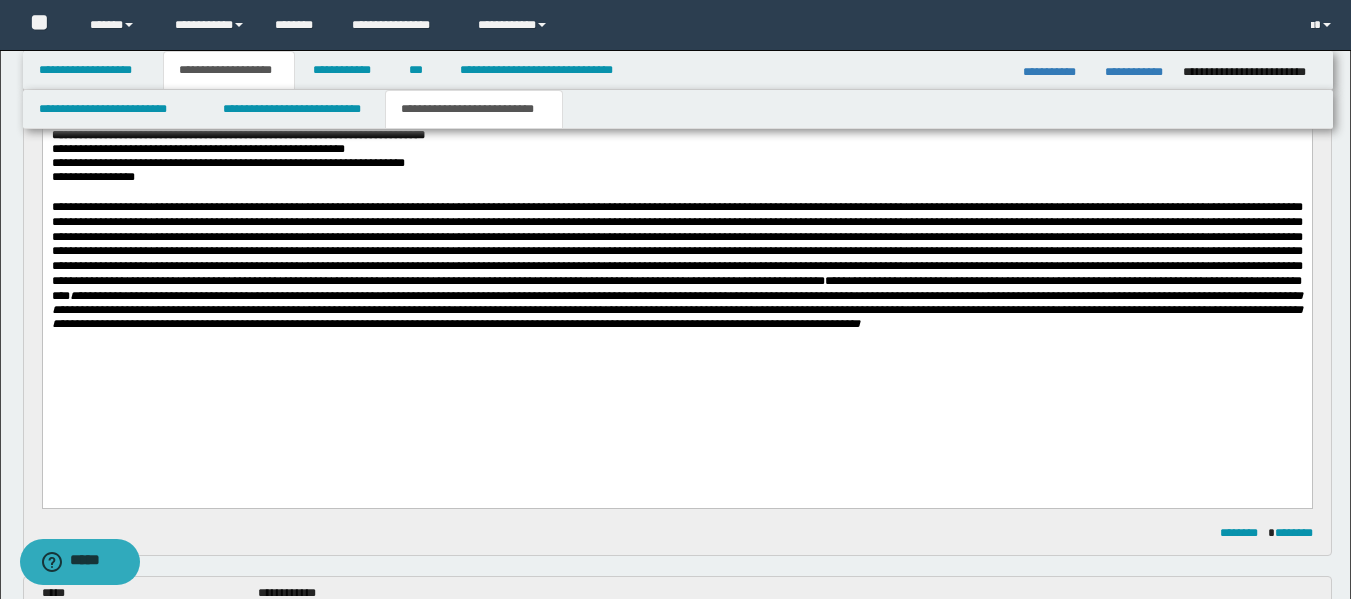 click on "**********" at bounding box center [676, 265] 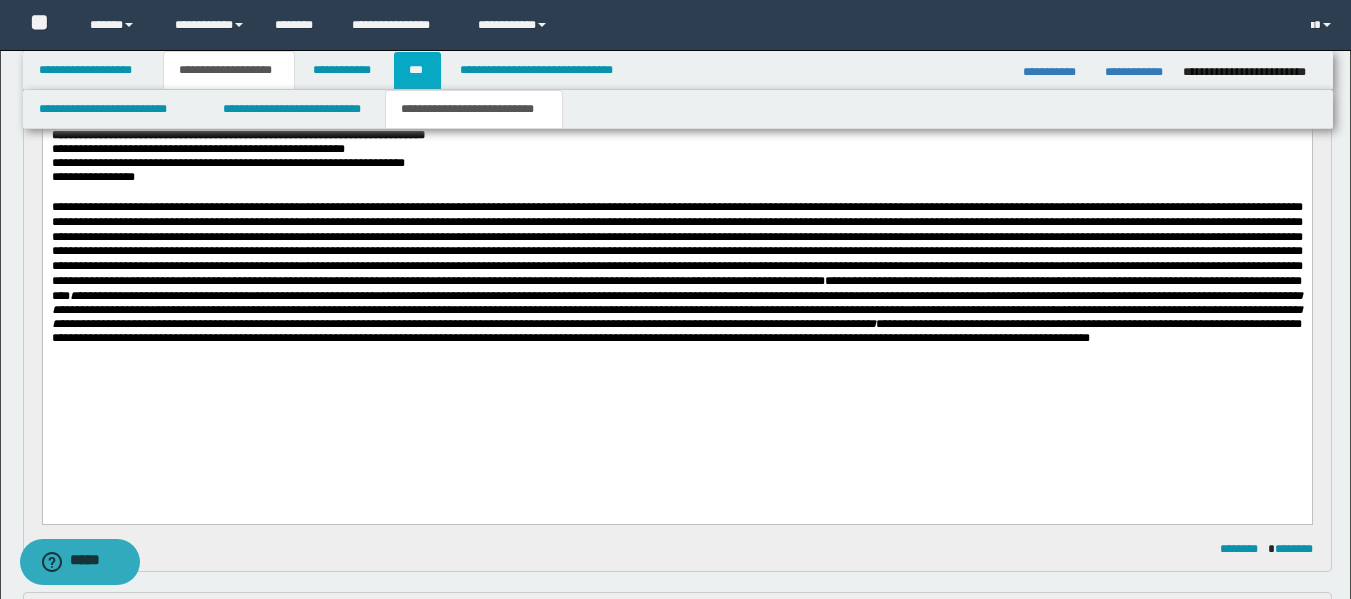 click on "***" at bounding box center [417, 70] 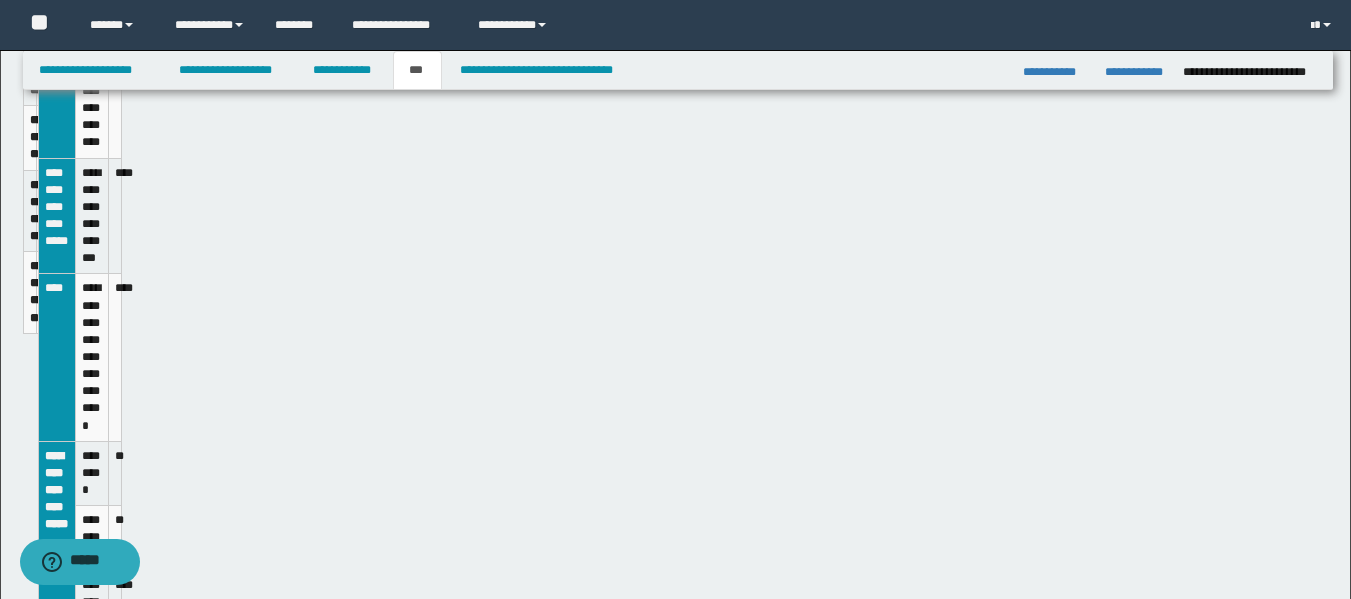 scroll, scrollTop: 204, scrollLeft: 0, axis: vertical 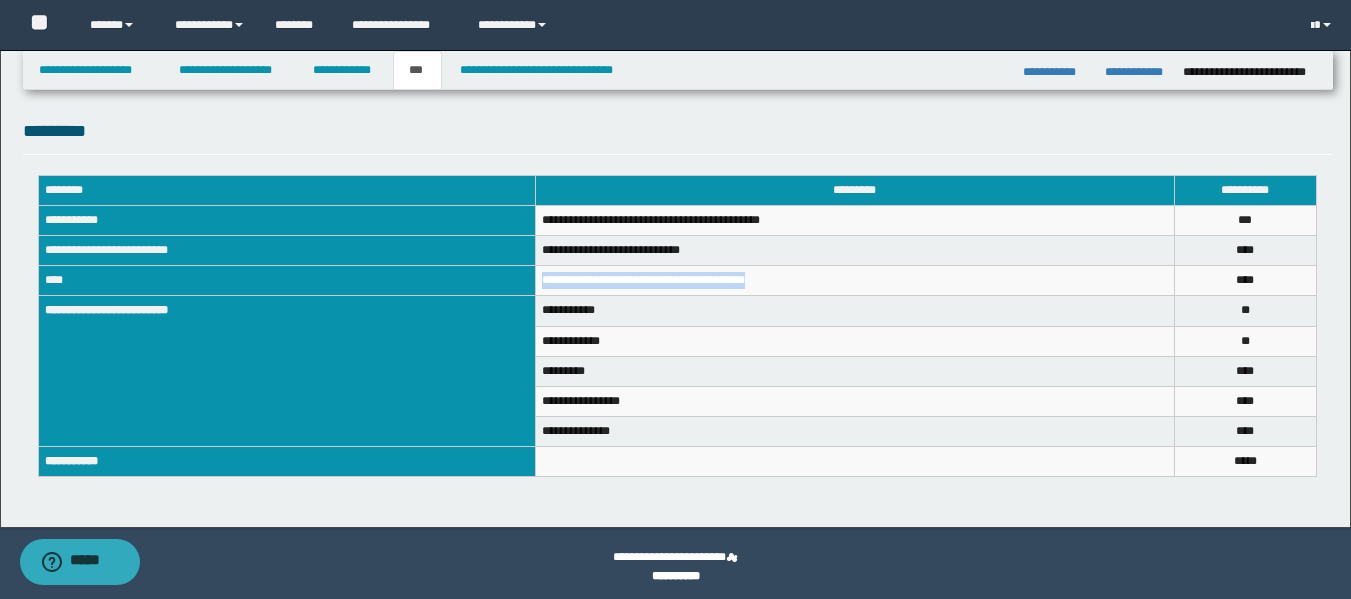 drag, startPoint x: 777, startPoint y: 282, endPoint x: 543, endPoint y: 284, distance: 234.00854 